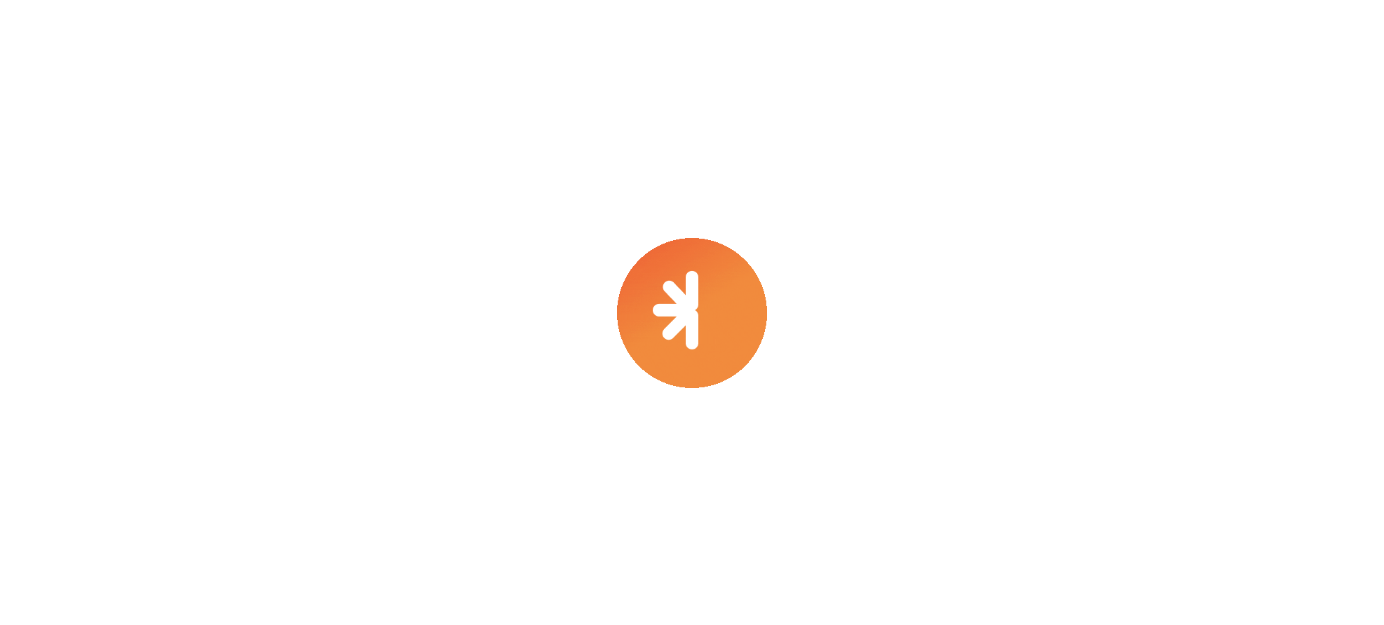select on "****" 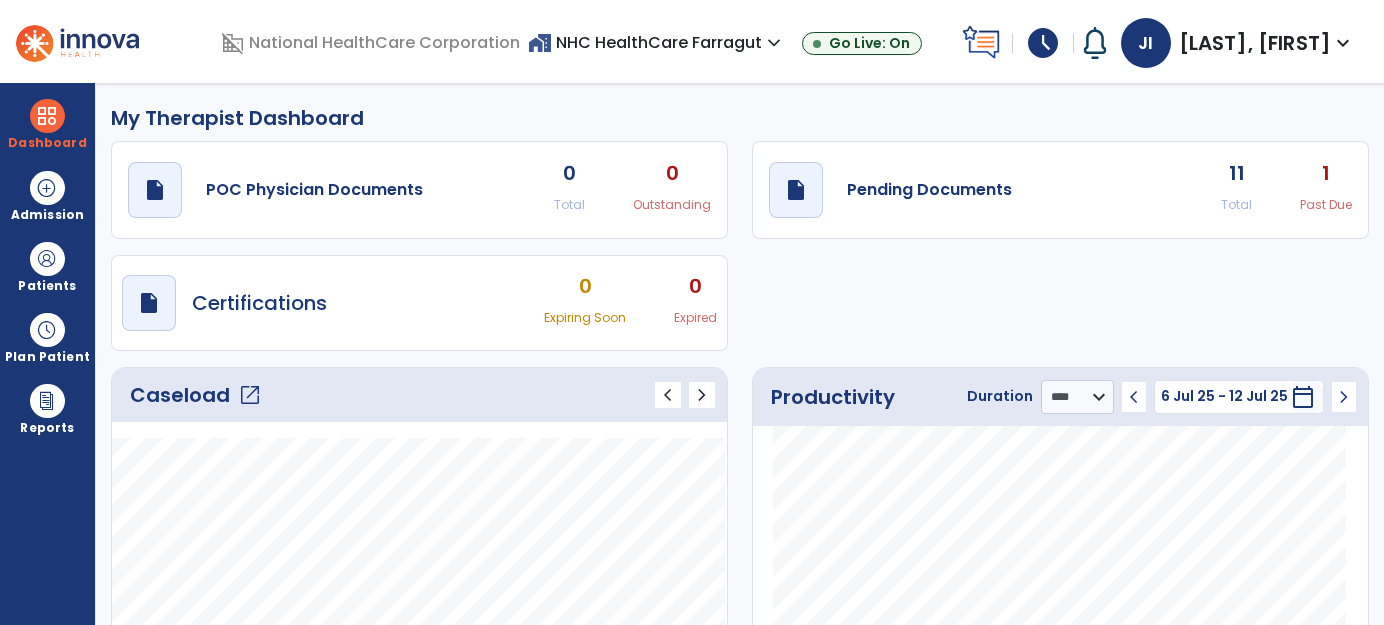 scroll, scrollTop: 0, scrollLeft: 0, axis: both 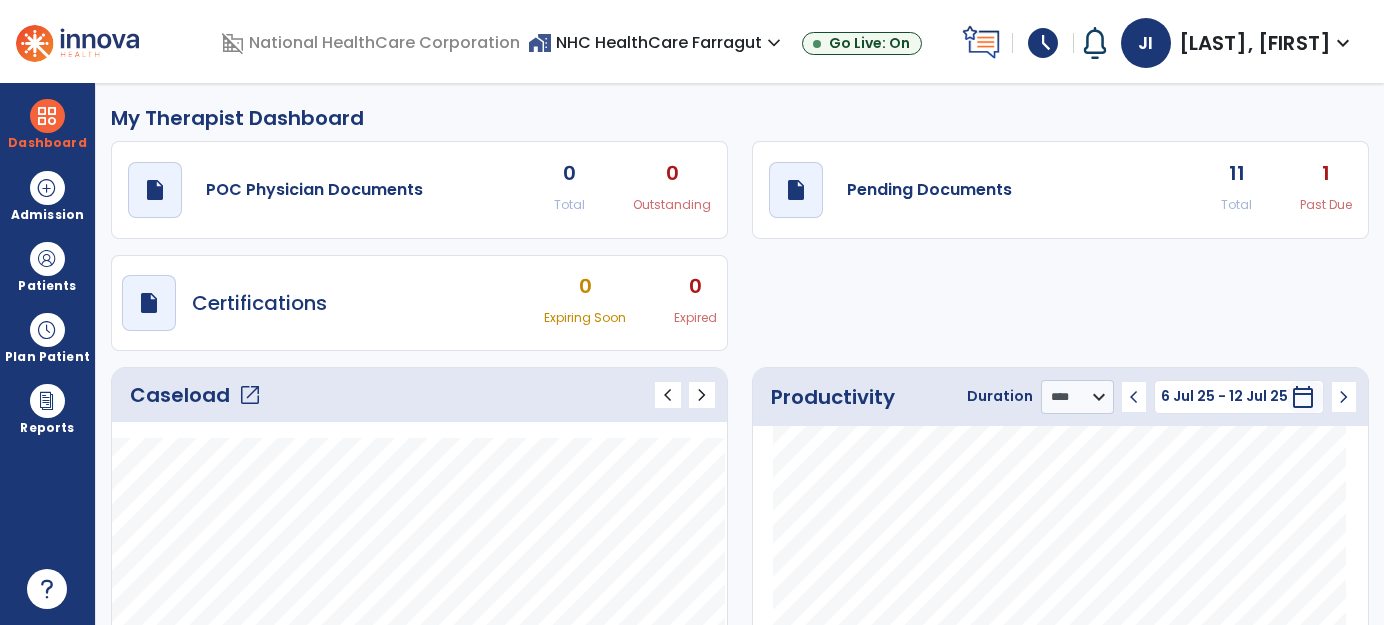 click on "schedule" at bounding box center (1043, 43) 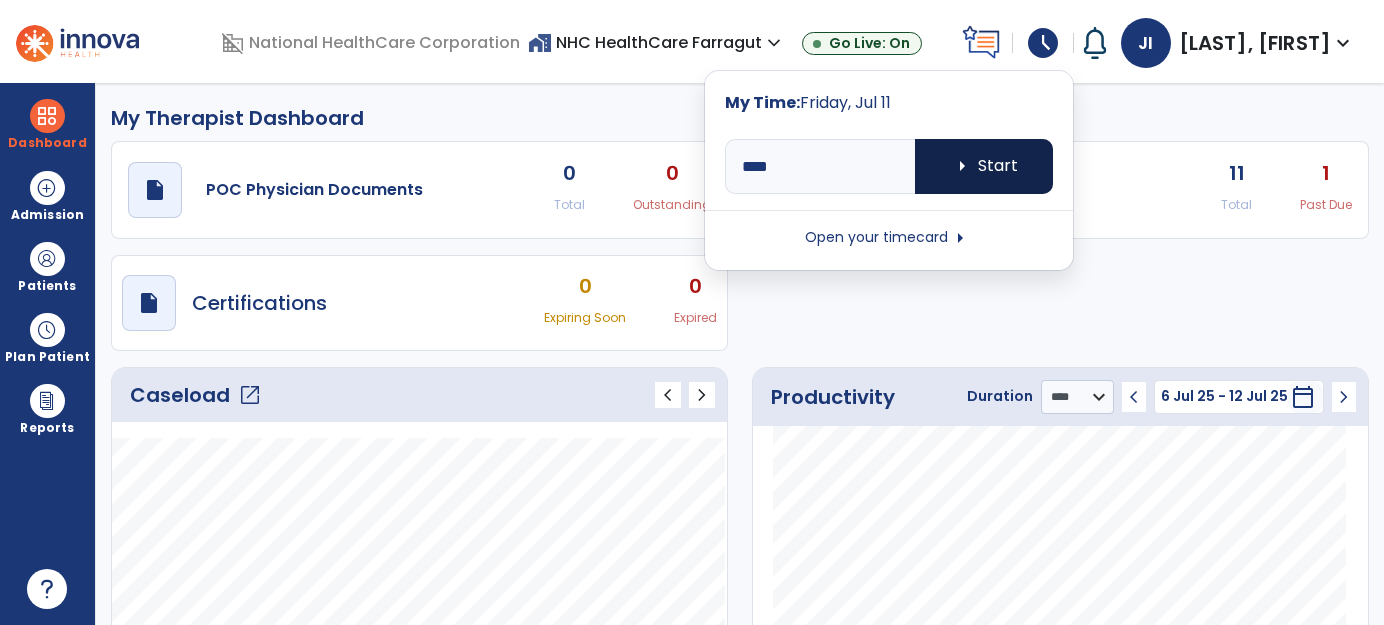 click on "arrow_right  Start" at bounding box center (984, 166) 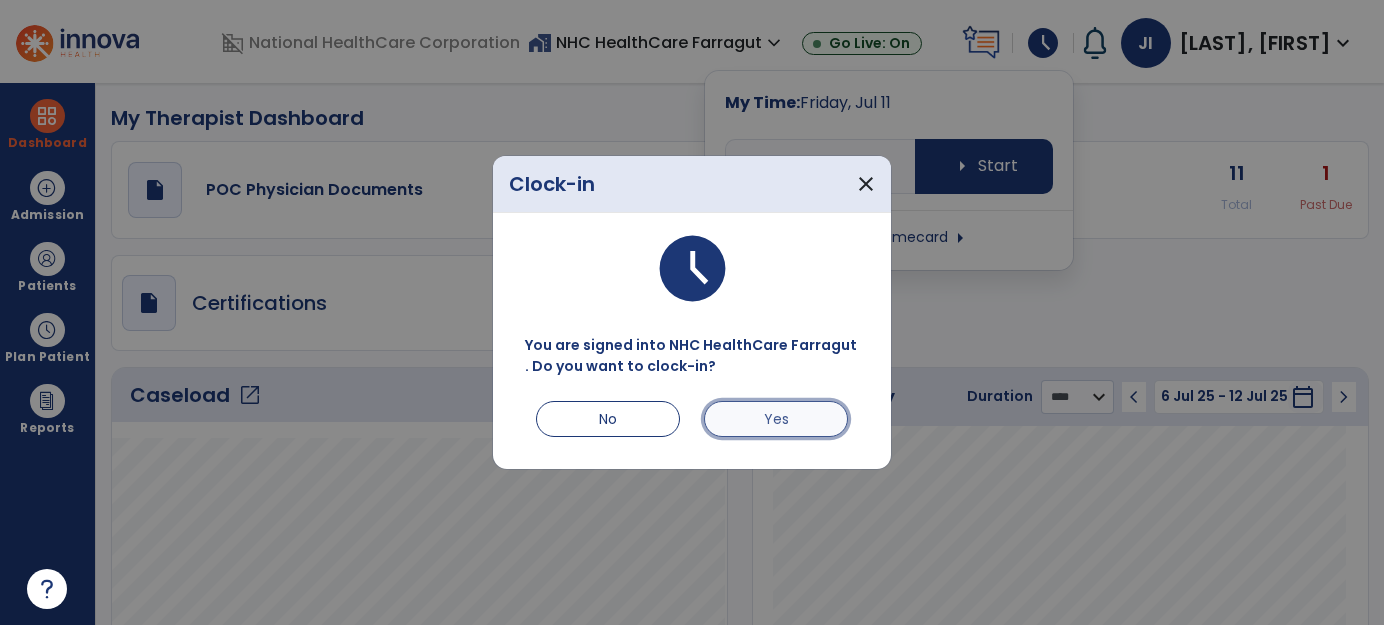 click on "Yes" at bounding box center (776, 419) 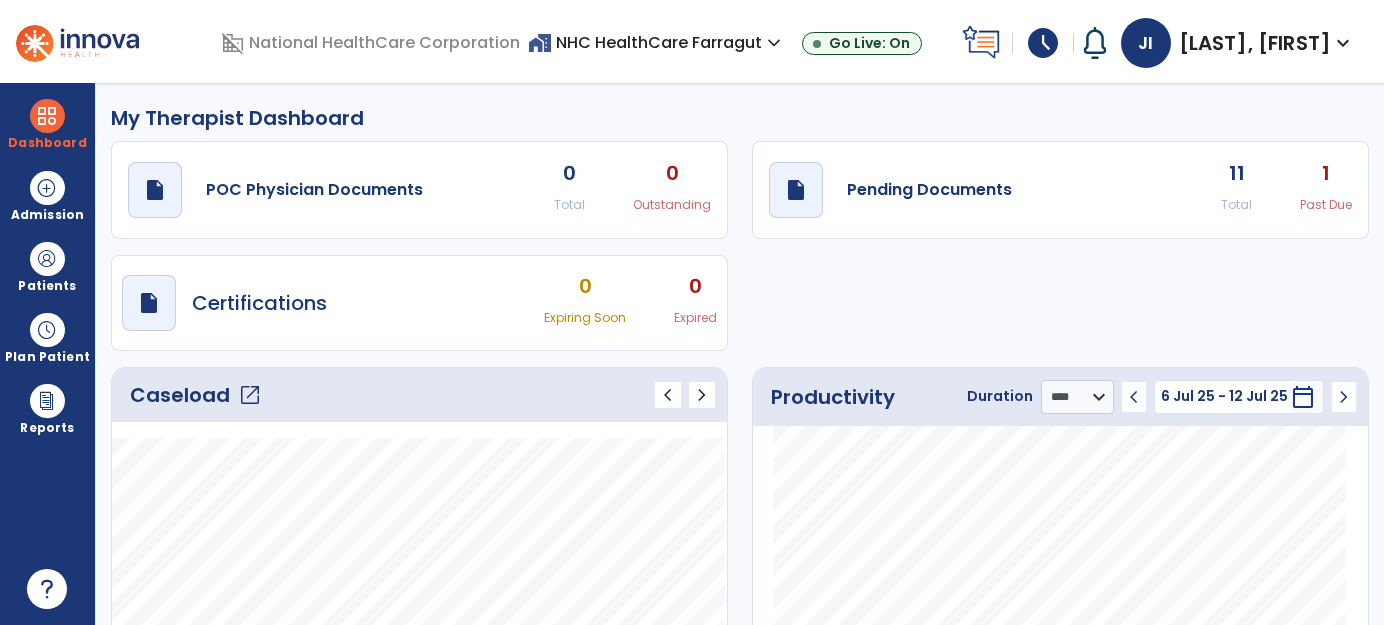 click on "Caseload   open_in_new" 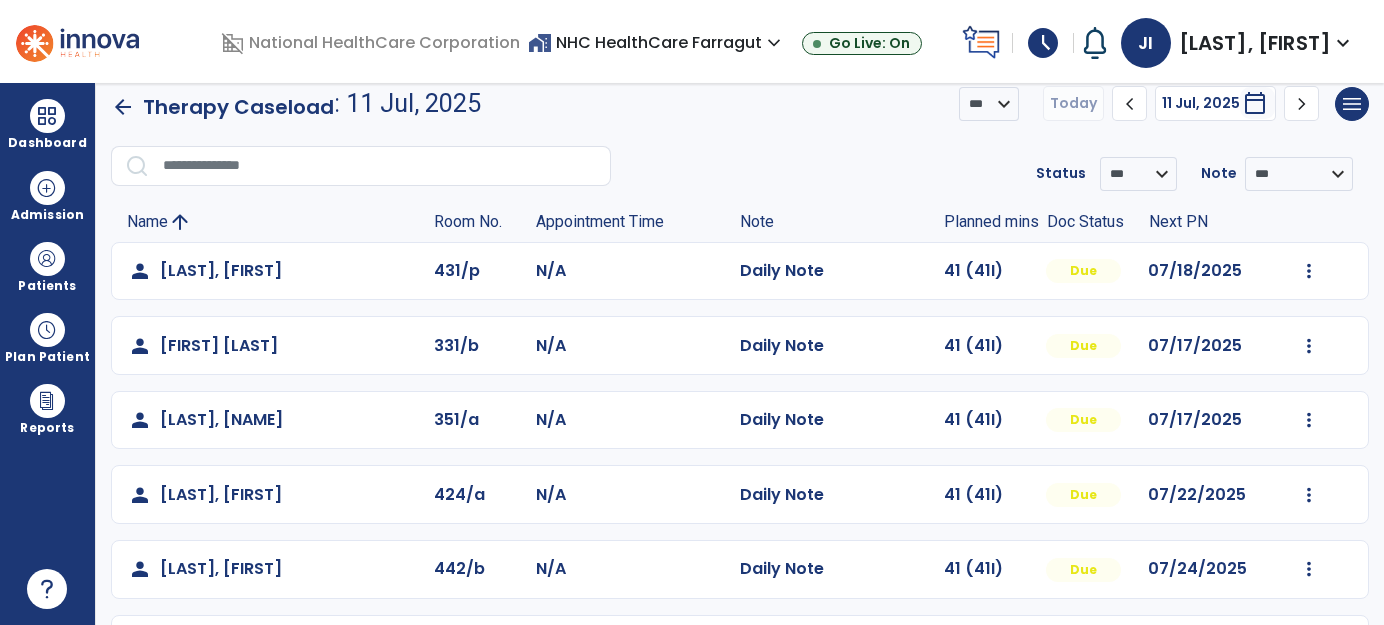 scroll, scrollTop: 0, scrollLeft: 0, axis: both 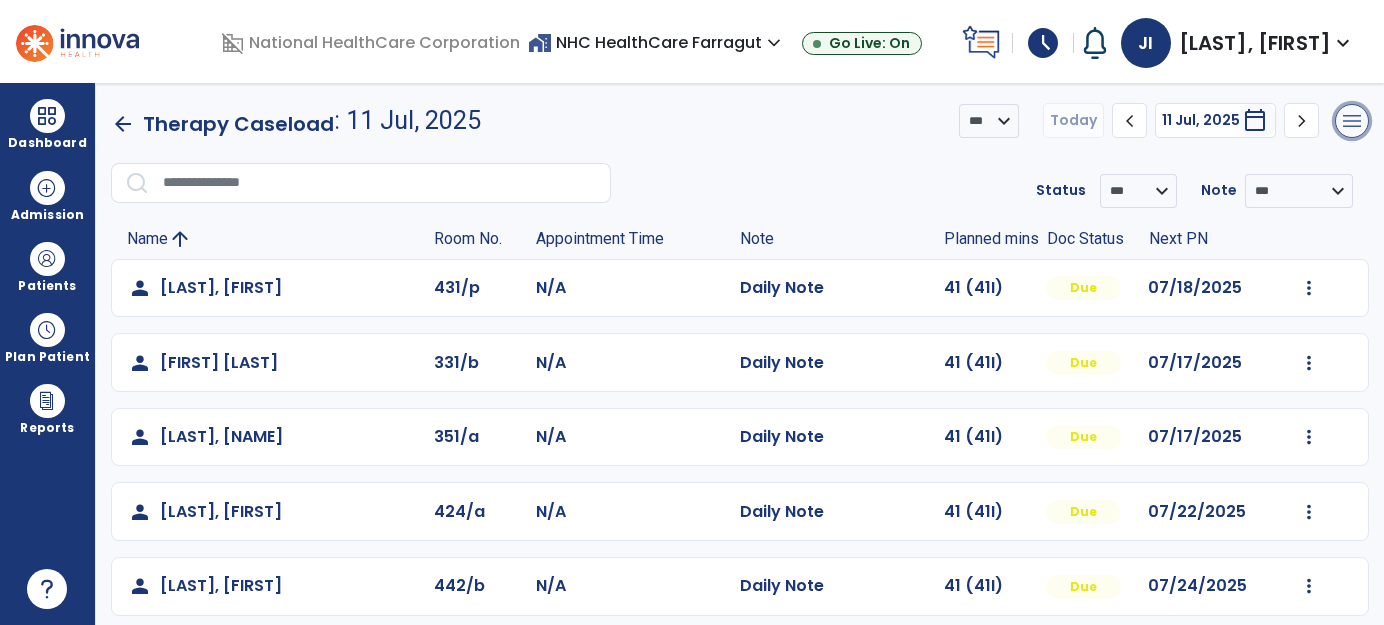 click on "menu" at bounding box center (1352, 121) 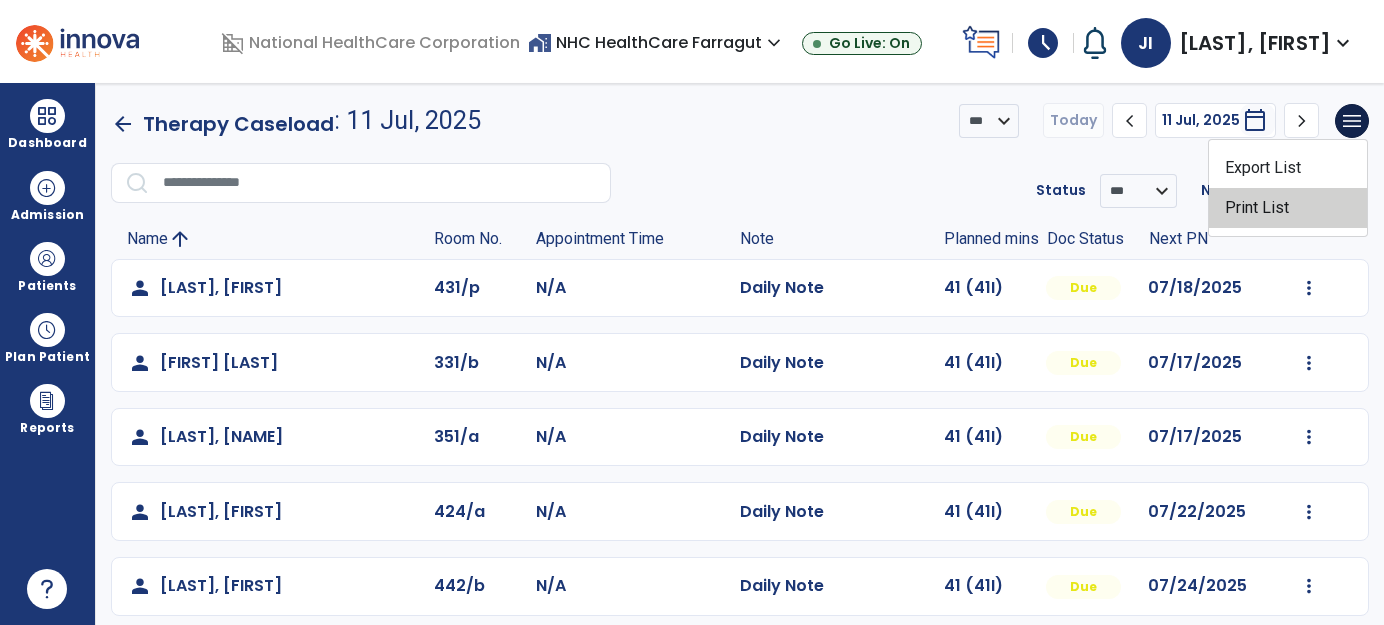 click on "Print List" 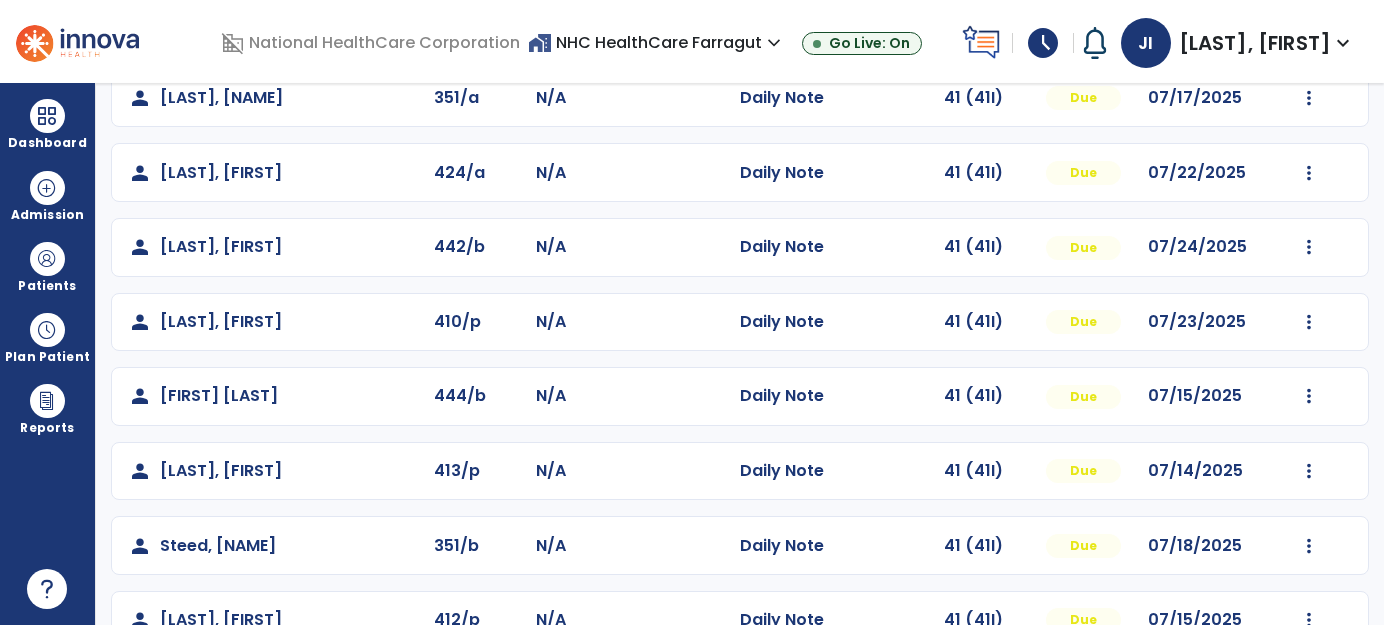 scroll, scrollTop: 386, scrollLeft: 0, axis: vertical 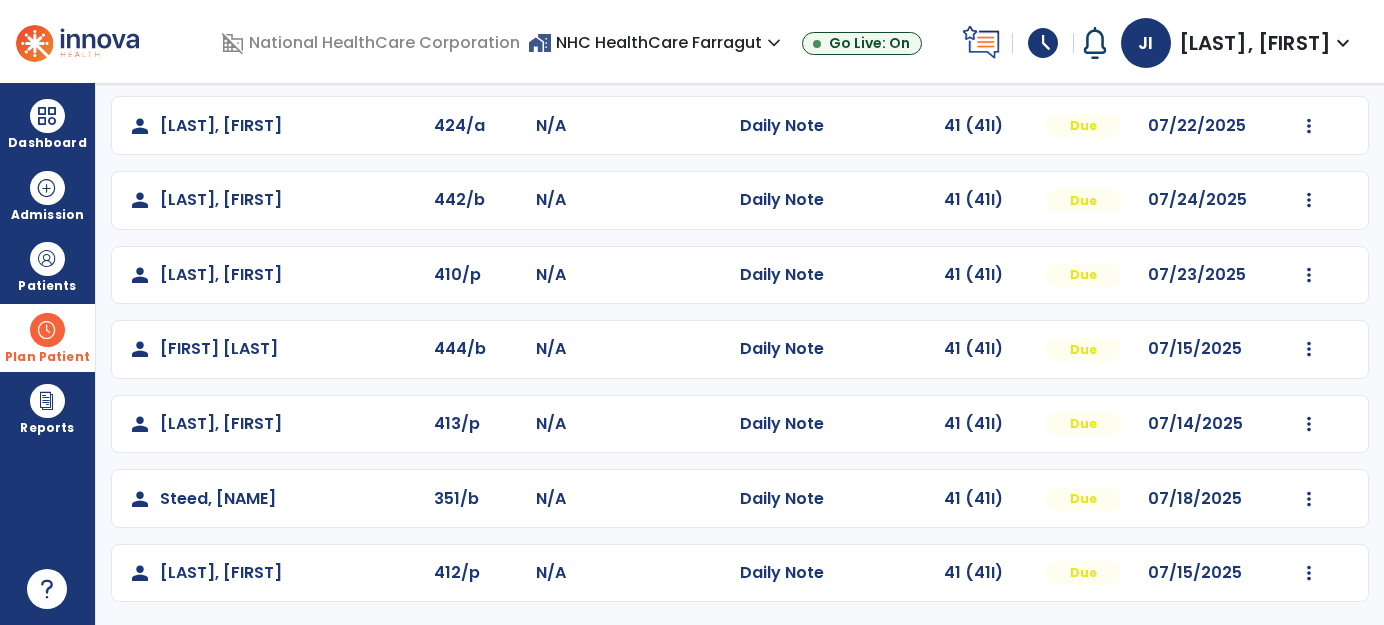 click at bounding box center (47, 330) 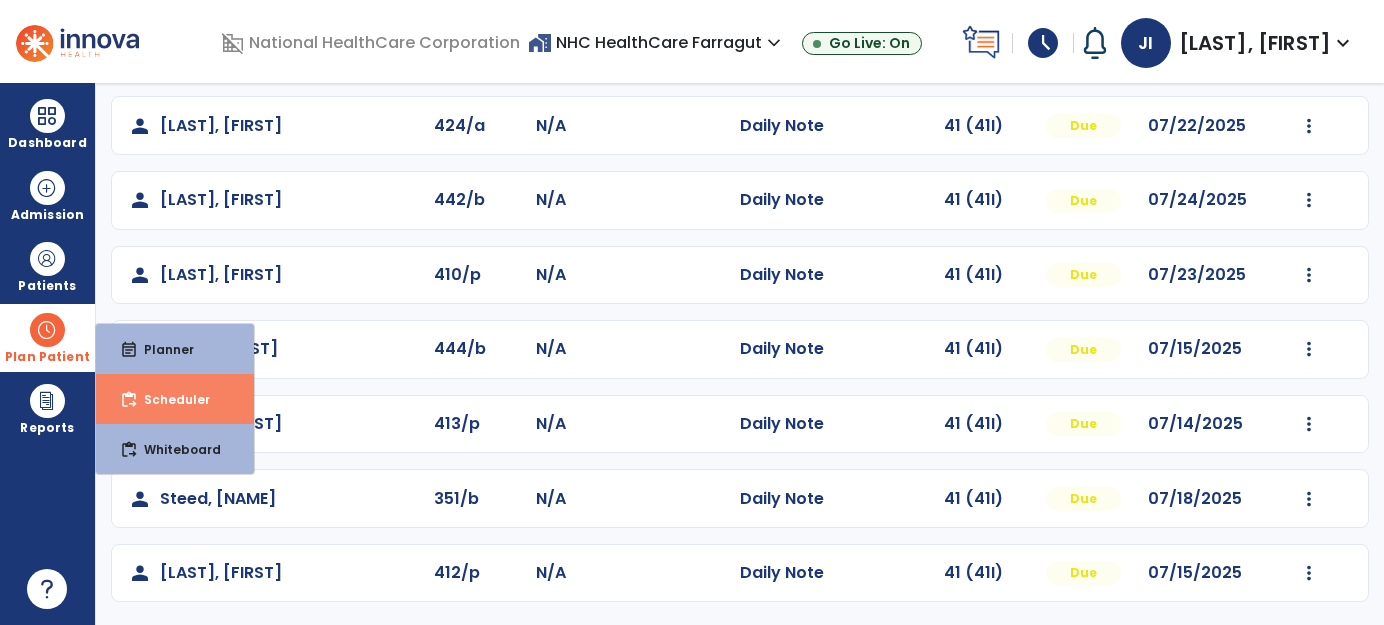 click on "Scheduler" at bounding box center (169, 399) 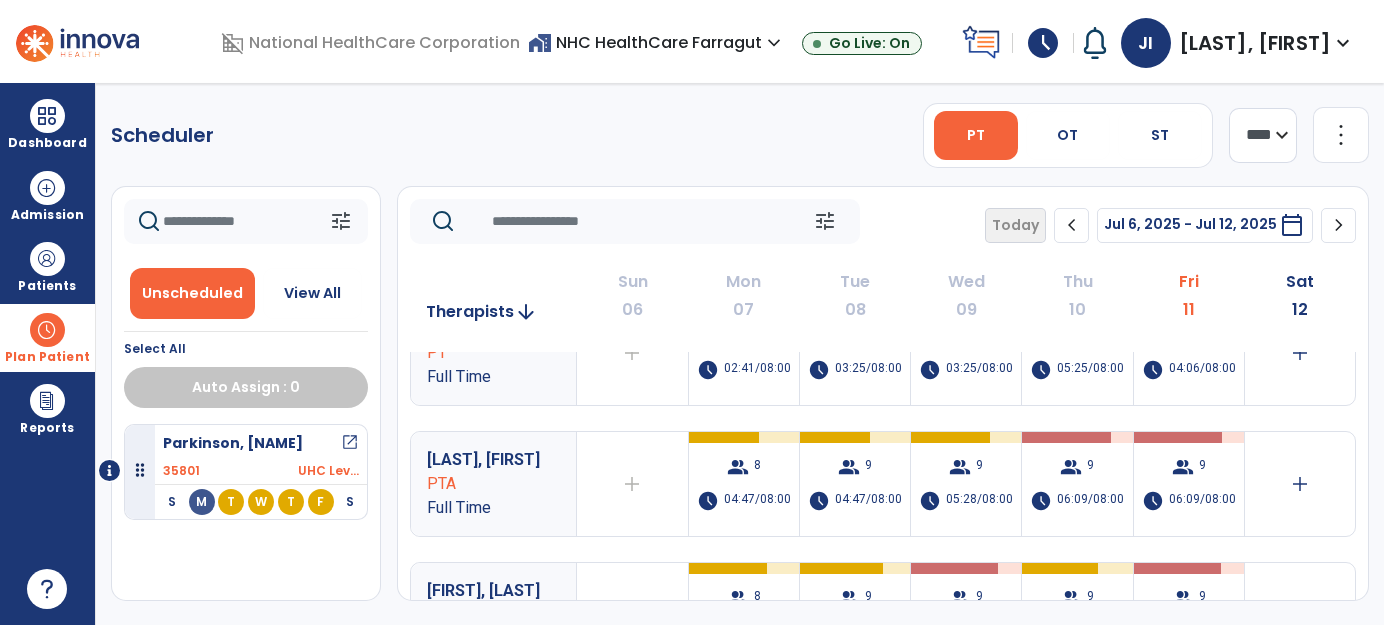 scroll, scrollTop: 272, scrollLeft: 0, axis: vertical 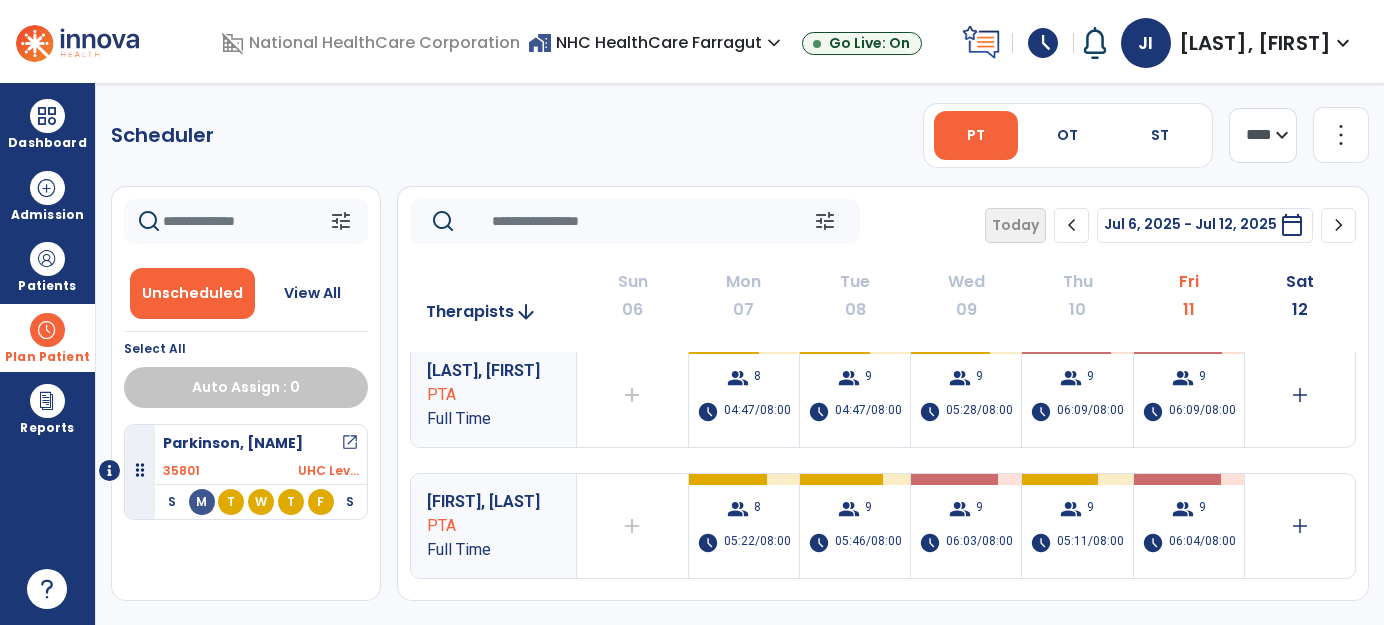 click on "[FIRST] [LAST] PT Full Time add Therapist not available for the day group 9 schedule 02:41/08:00 group 9 schedule 02:30/08:00 group 11 schedule 03:22/08:00 group 13 schedule 03:55/08:00 group 5 schedule 02:44/08:00 add [FIRST] [LAST] PT Full Time add Therapist not available for the day group 6 schedule 02:41/08:00 group 10 schedule 03:25/08:00 group 9 schedule 03:25/08:00 group 13 schedule 05:25/08:00 group 7 schedule 04:06/08:00 add [FIRST] [LAST] PTA Full Time add Therapist not available for the day group 8 schedule 04:47/08:00 group 9 schedule 04:47/08:00 group 9 schedule 05:28/08:00 group 9 schedule 06:09/08:00 group 9 schedule 06:09/08:00 add [FIRST] [LAST] PTA Full Time add Therapist not available for the day group 8 schedule 05:22/08:00 group 9 schedule 05:46/08:00 group 9 schedule 06:03/08:00 group 9 schedule 05:11/08:00 group 9 schedule 06:04/08:00 add [FIRST], [LAST]" 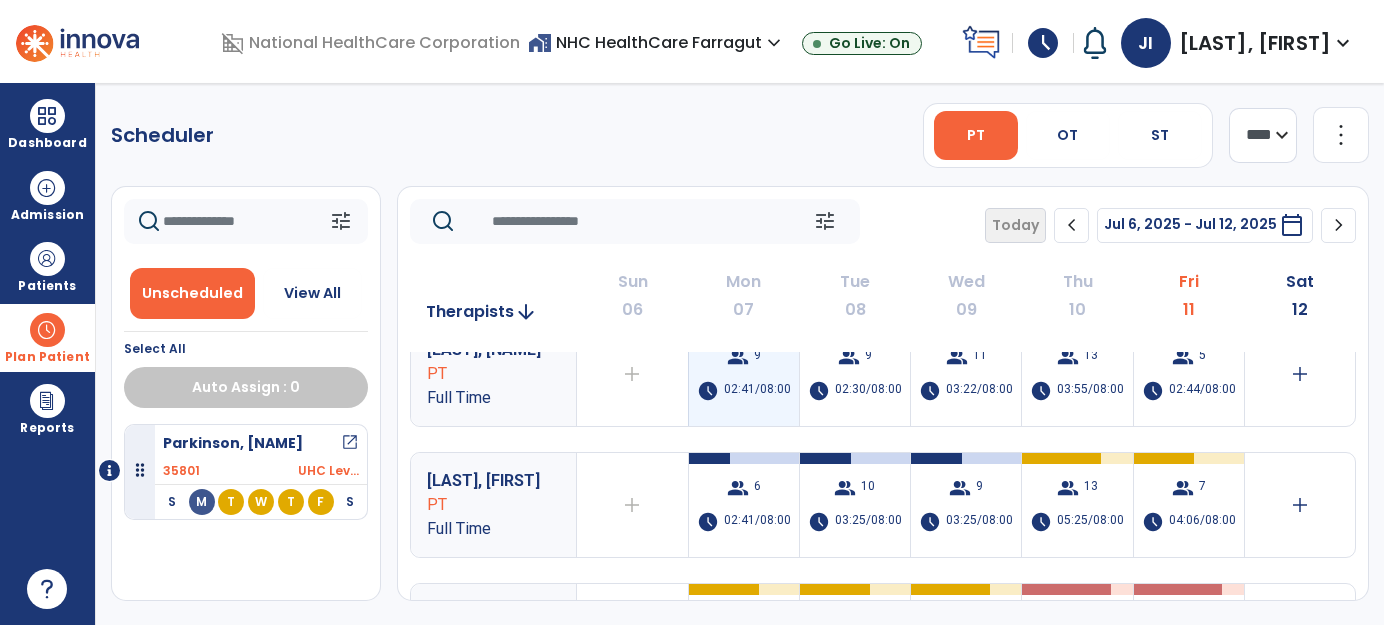 scroll, scrollTop: 0, scrollLeft: 0, axis: both 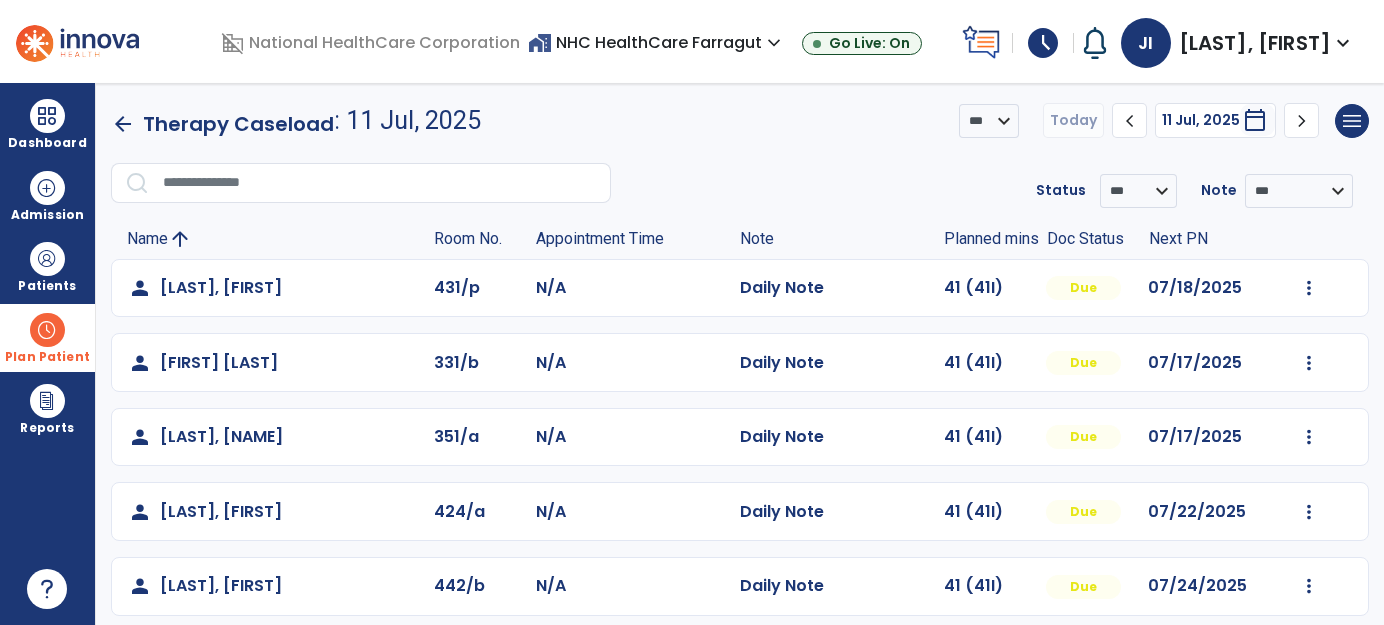 click on "chevron_left" 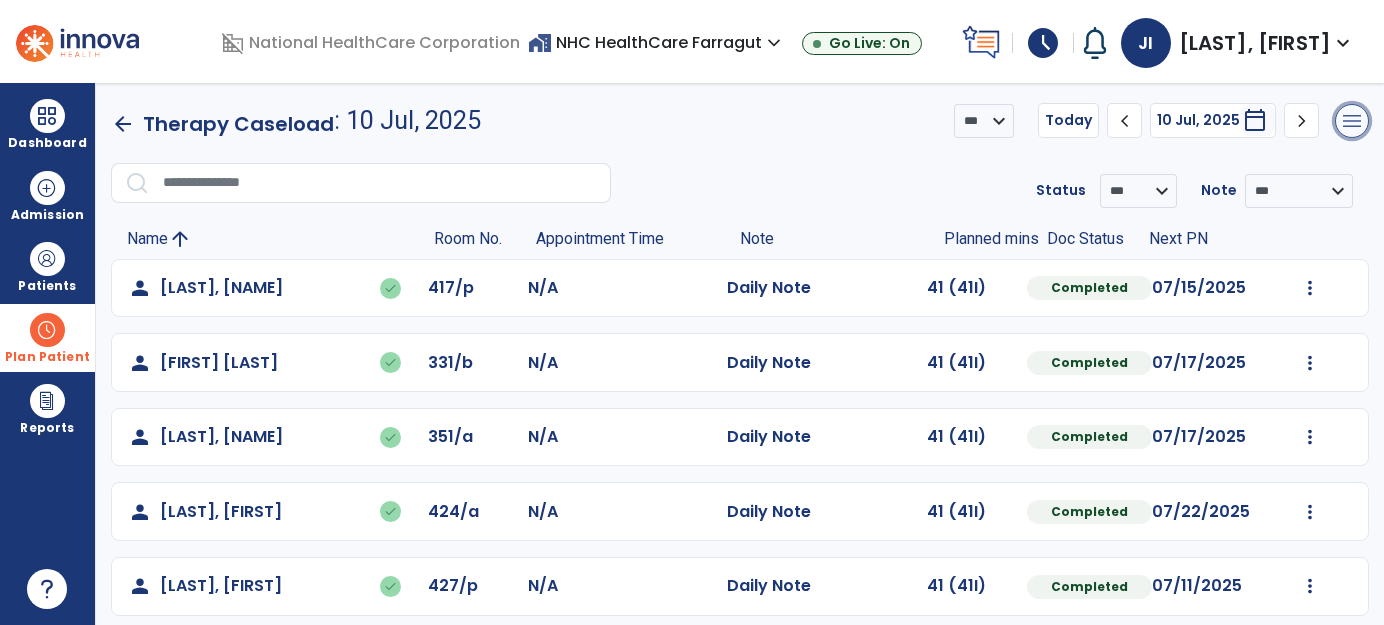 click on "menu" at bounding box center [1352, 121] 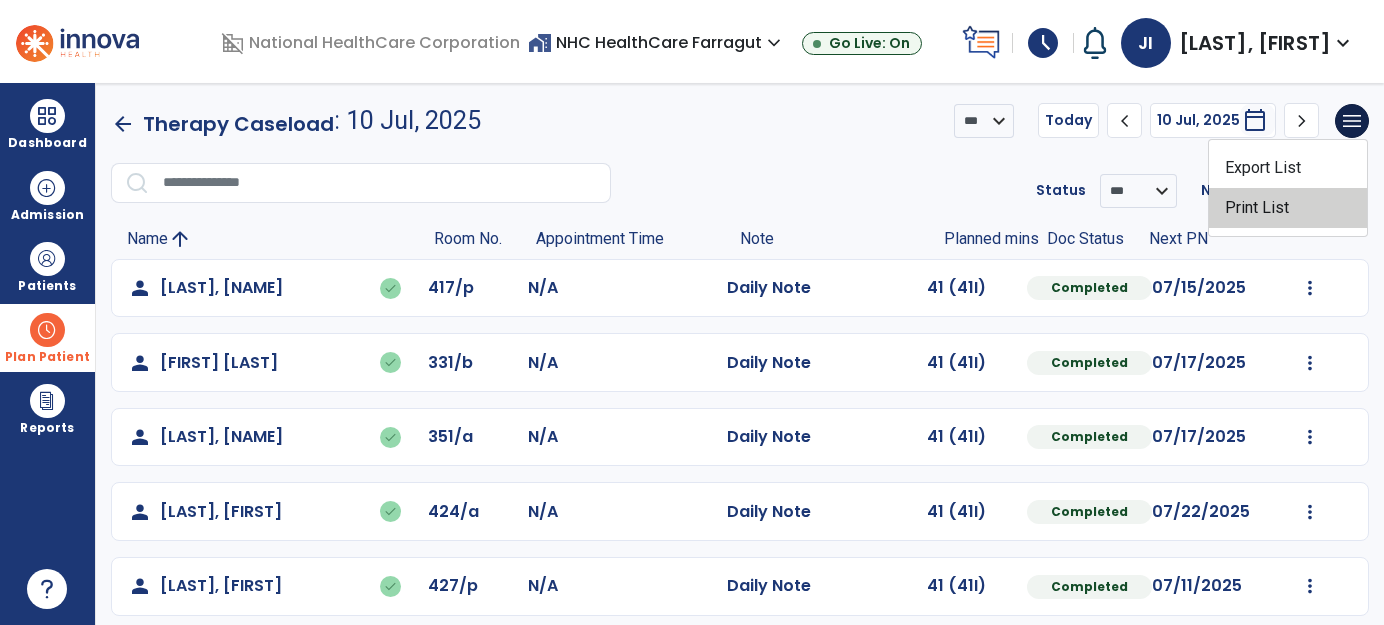 click on "Print List" 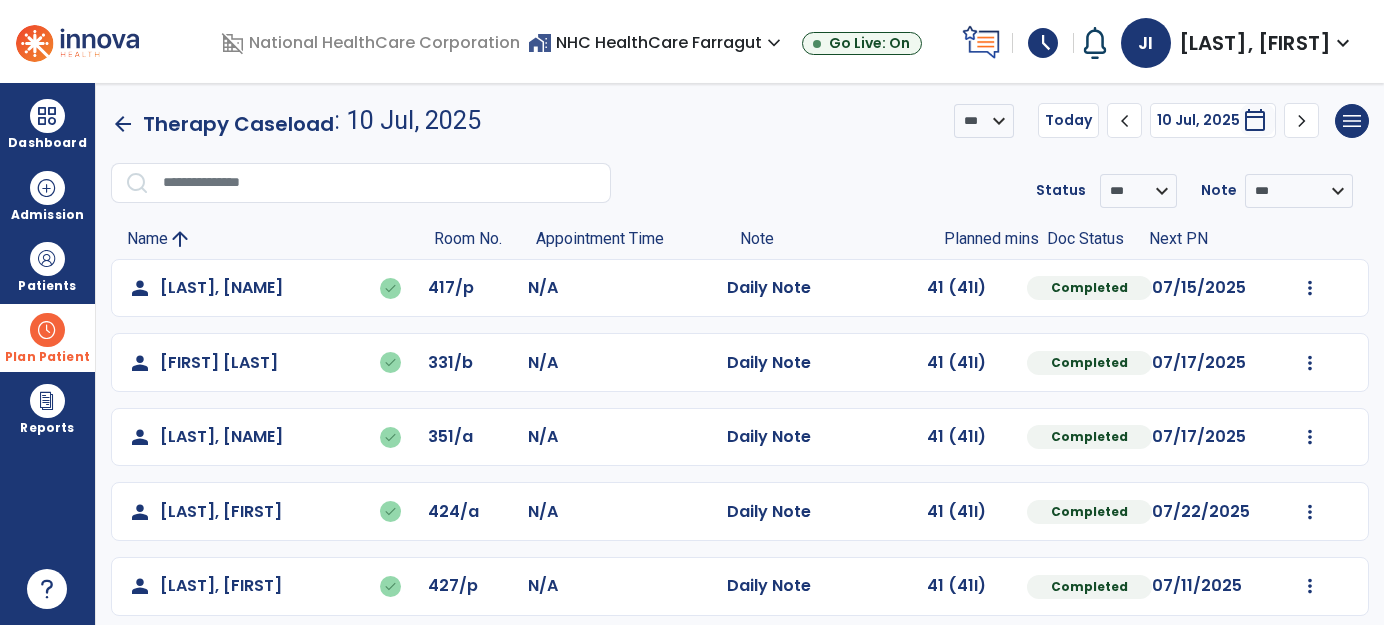 click on "chevron_left" 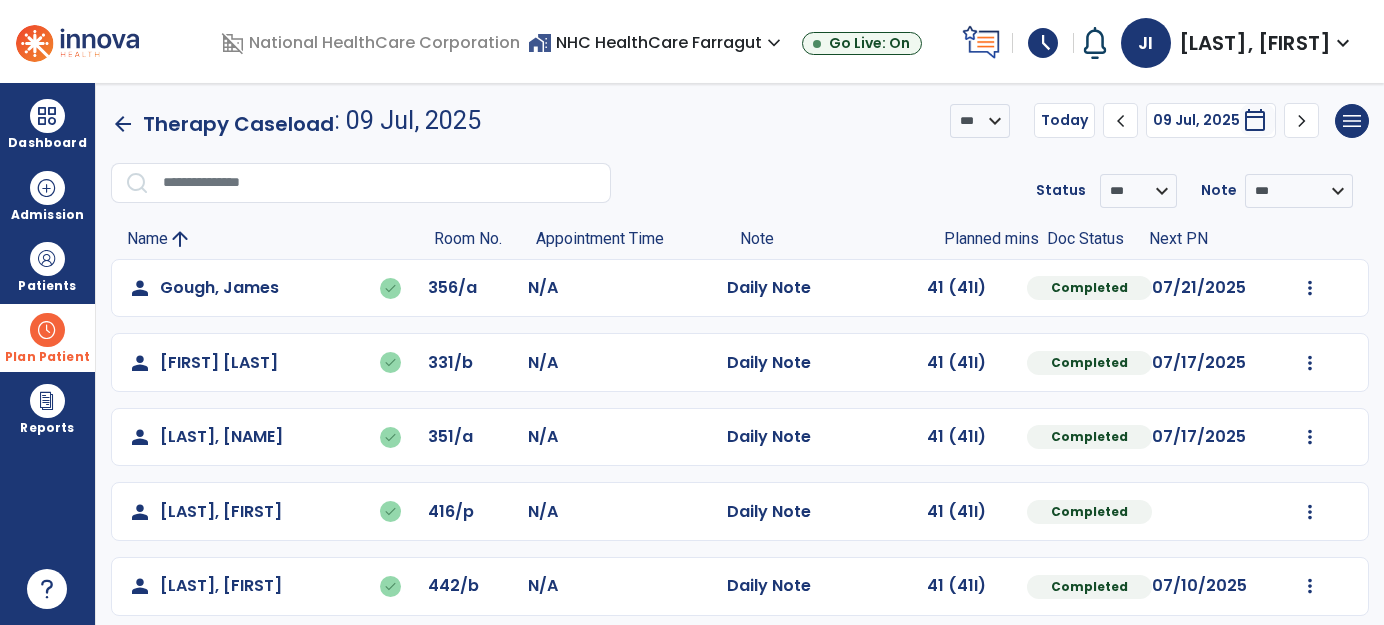 click on "chevron_right" 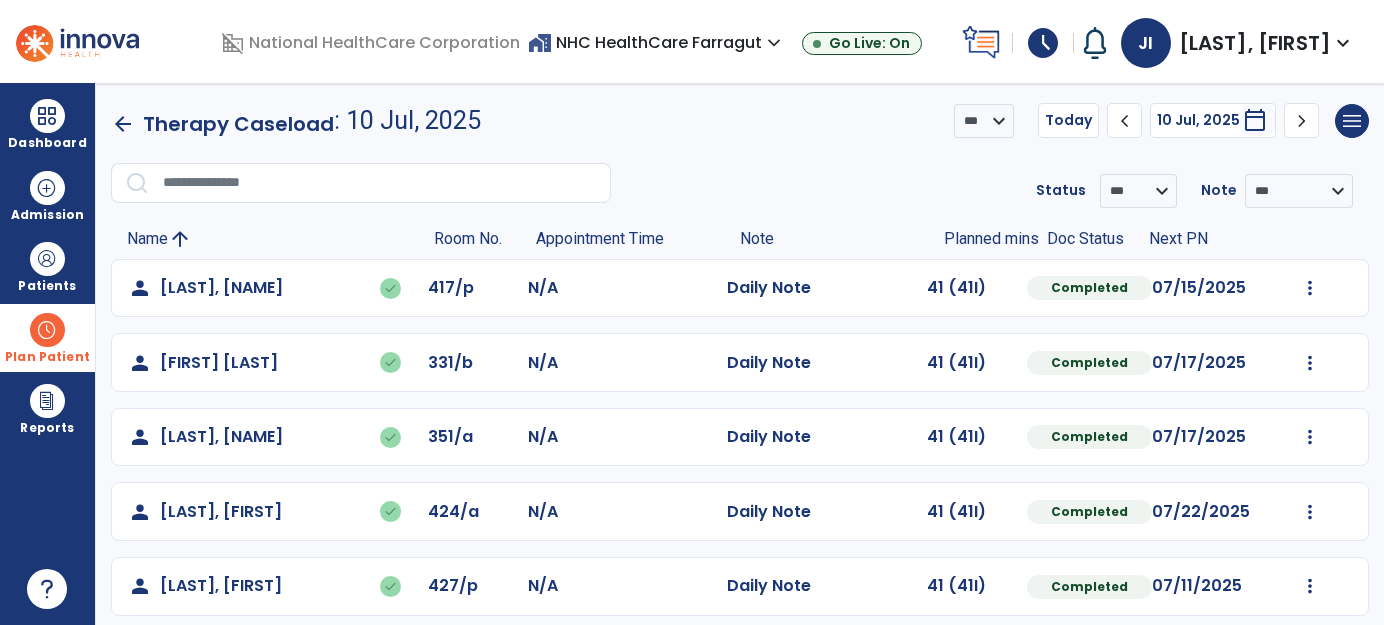 click on "chevron_right" 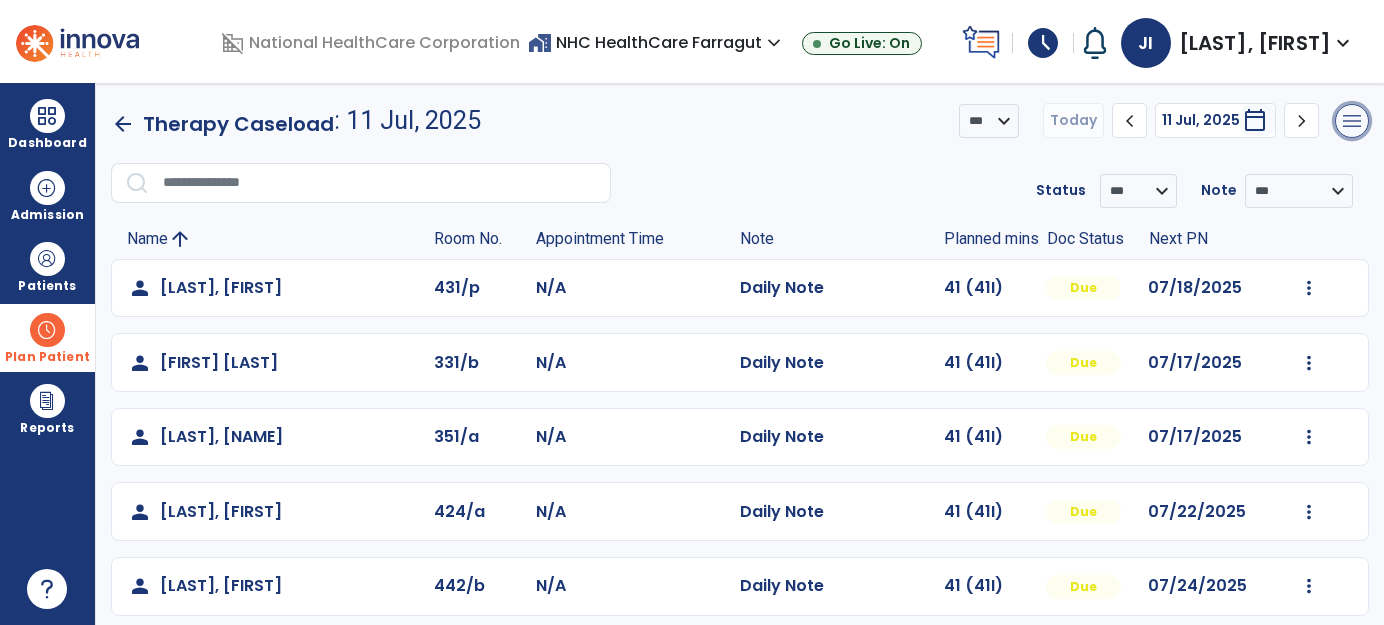 click on "menu" at bounding box center [1352, 121] 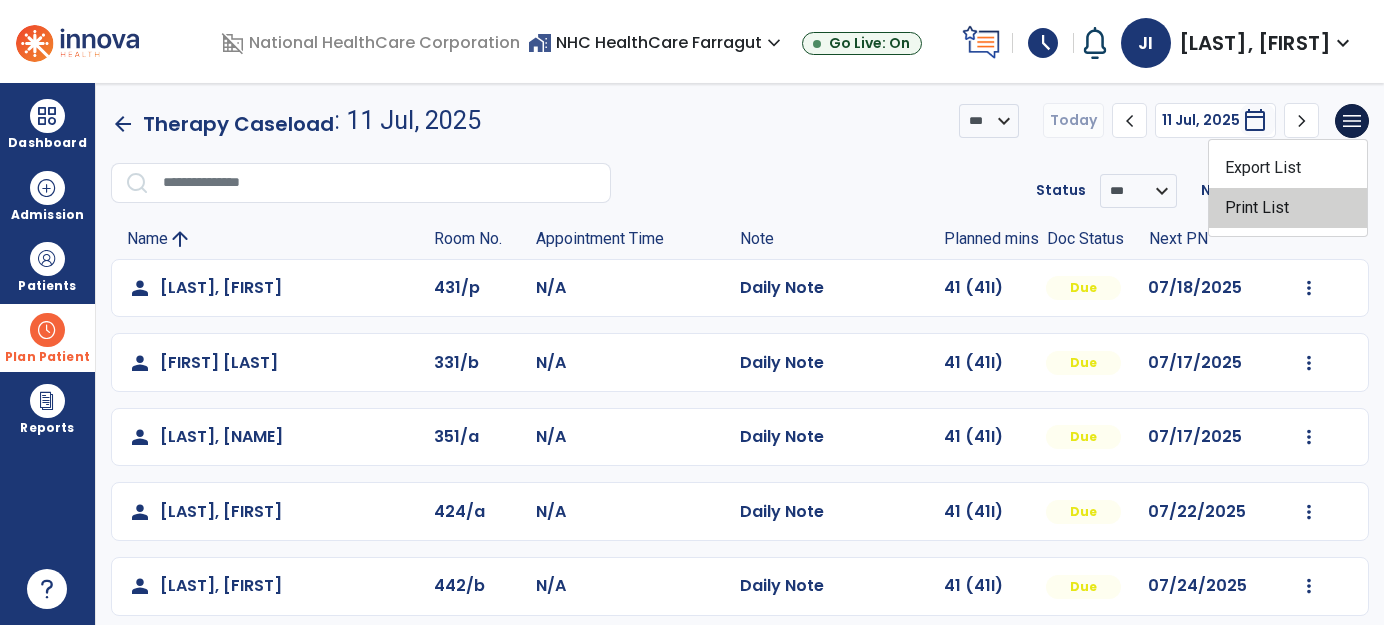 click on "Print List" 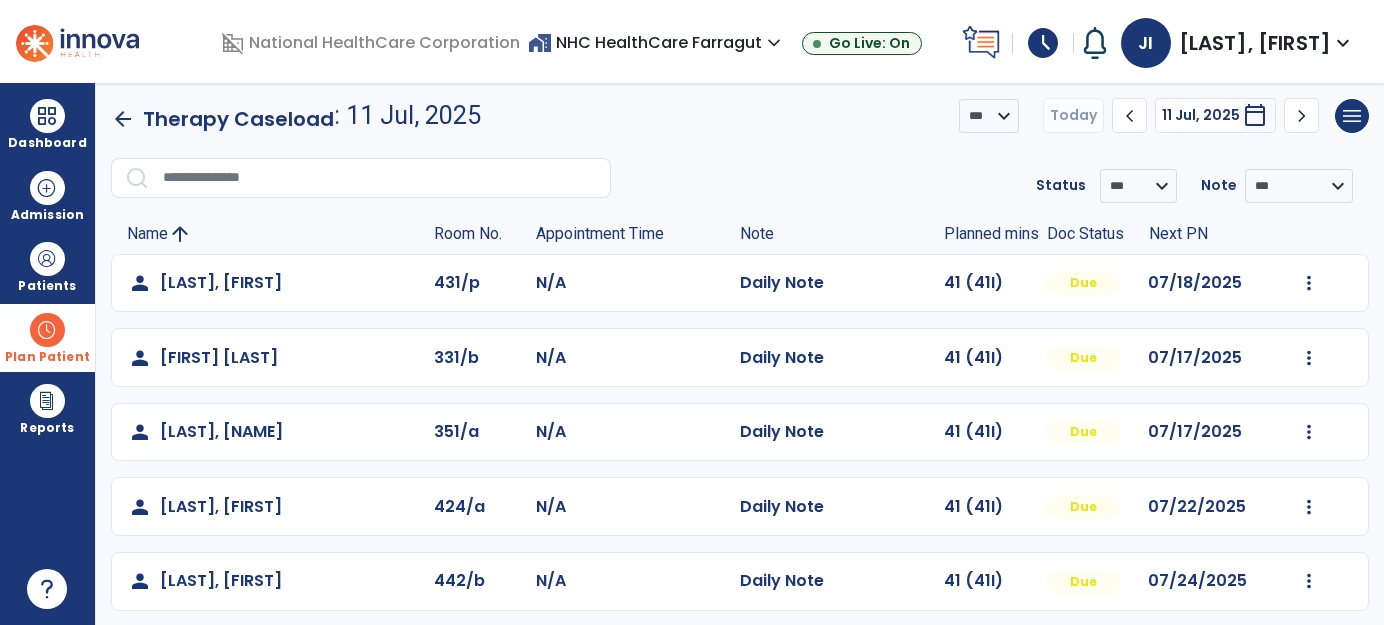 scroll, scrollTop: 0, scrollLeft: 0, axis: both 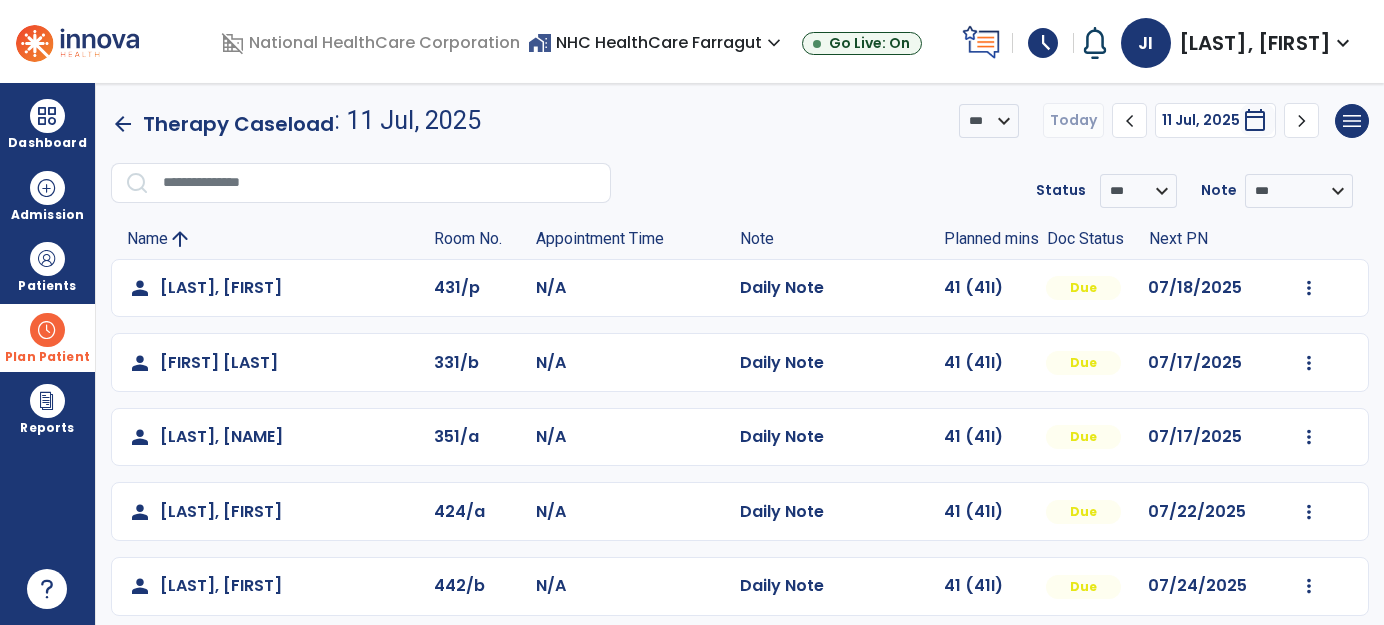 click on "chevron_right" 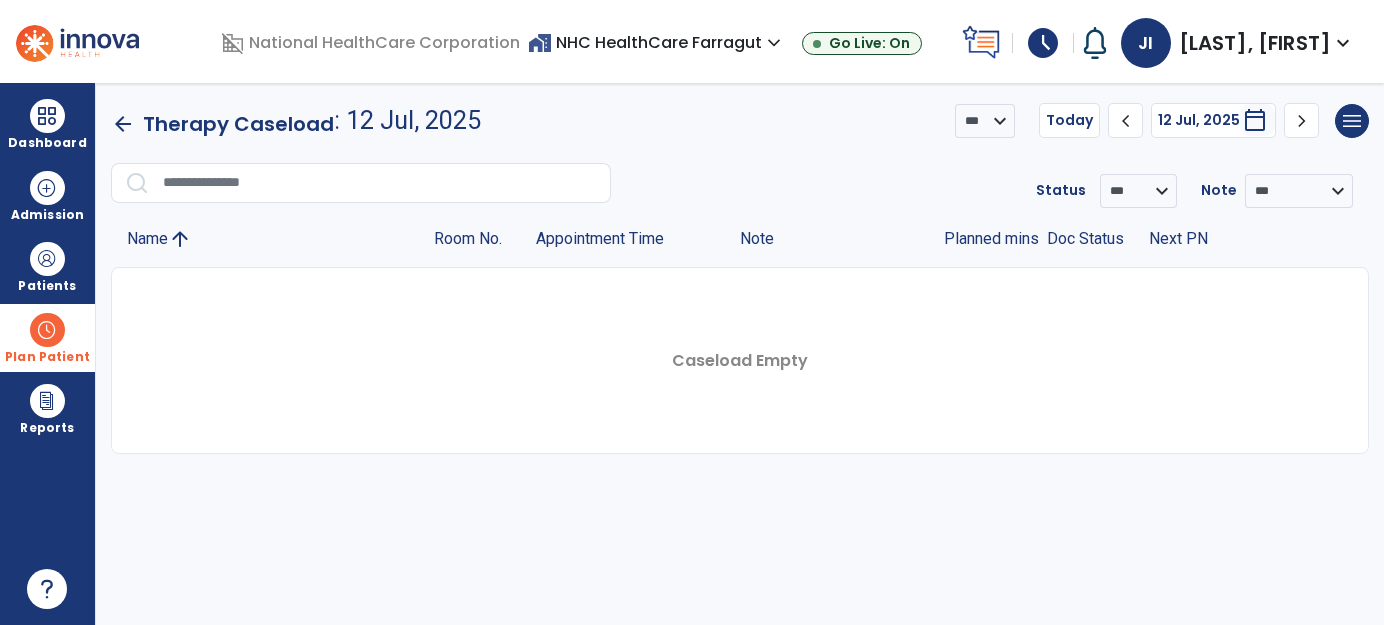 click on "chevron_left" 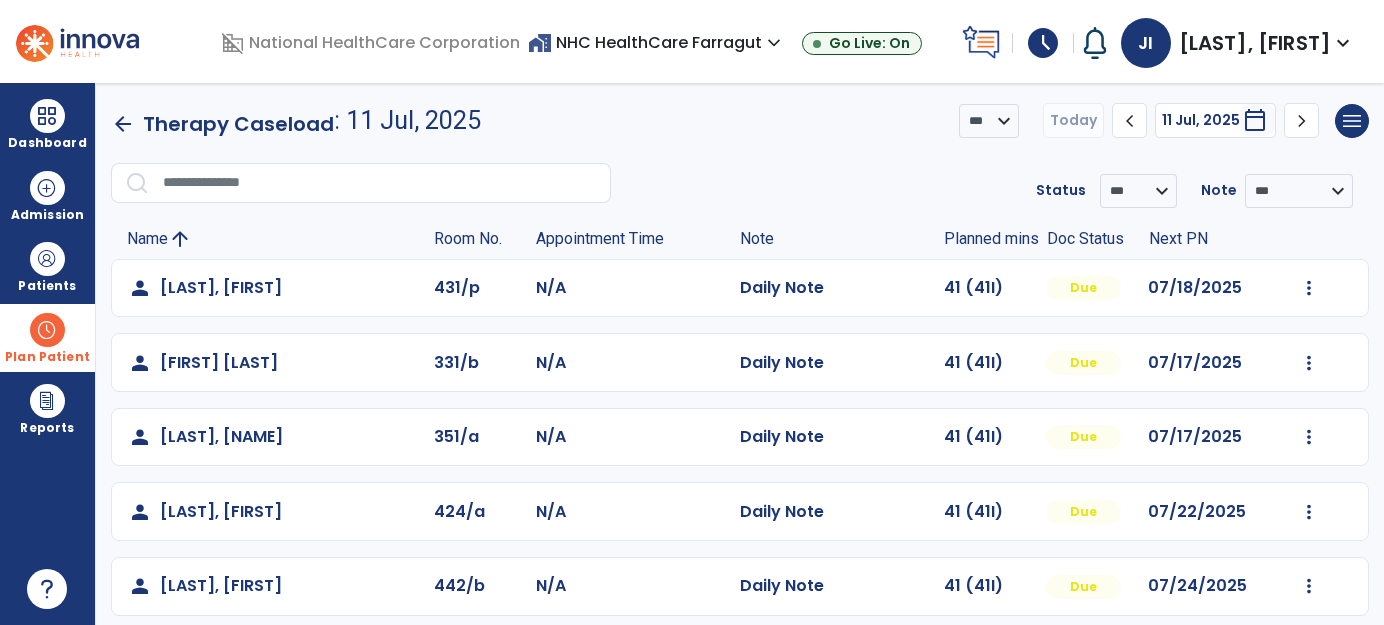 click on "chevron_left" 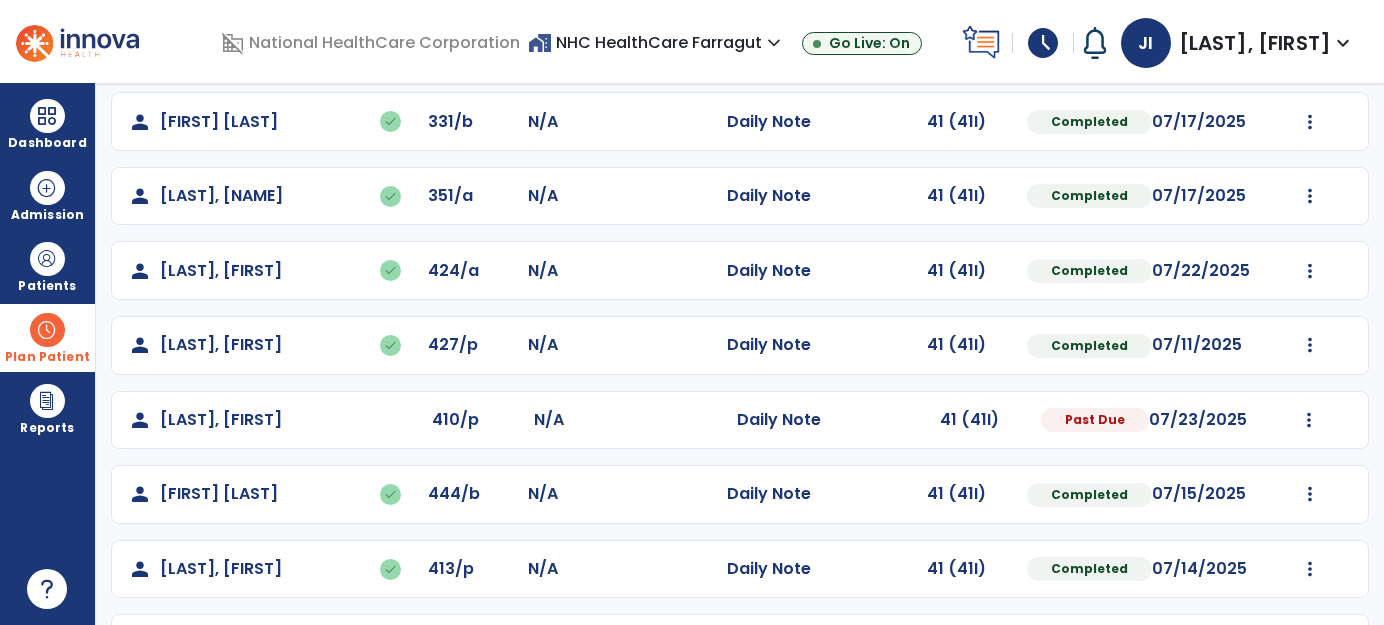 scroll, scrollTop: 272, scrollLeft: 0, axis: vertical 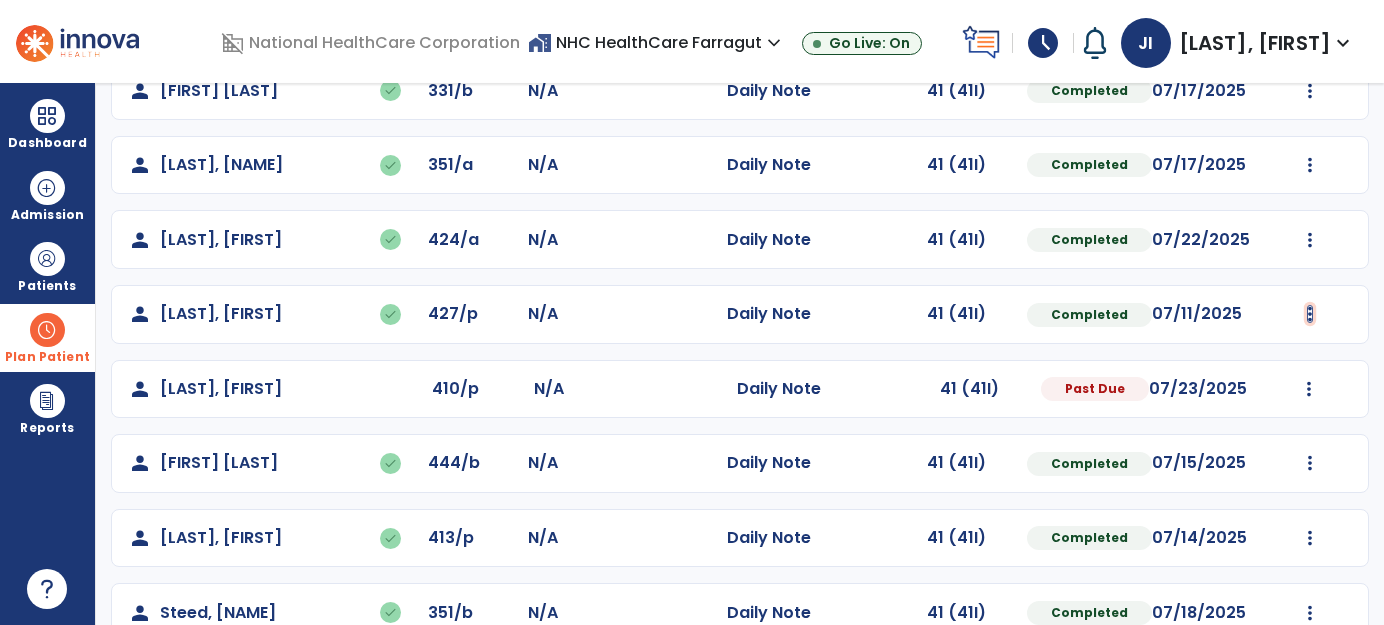 click at bounding box center (1310, 16) 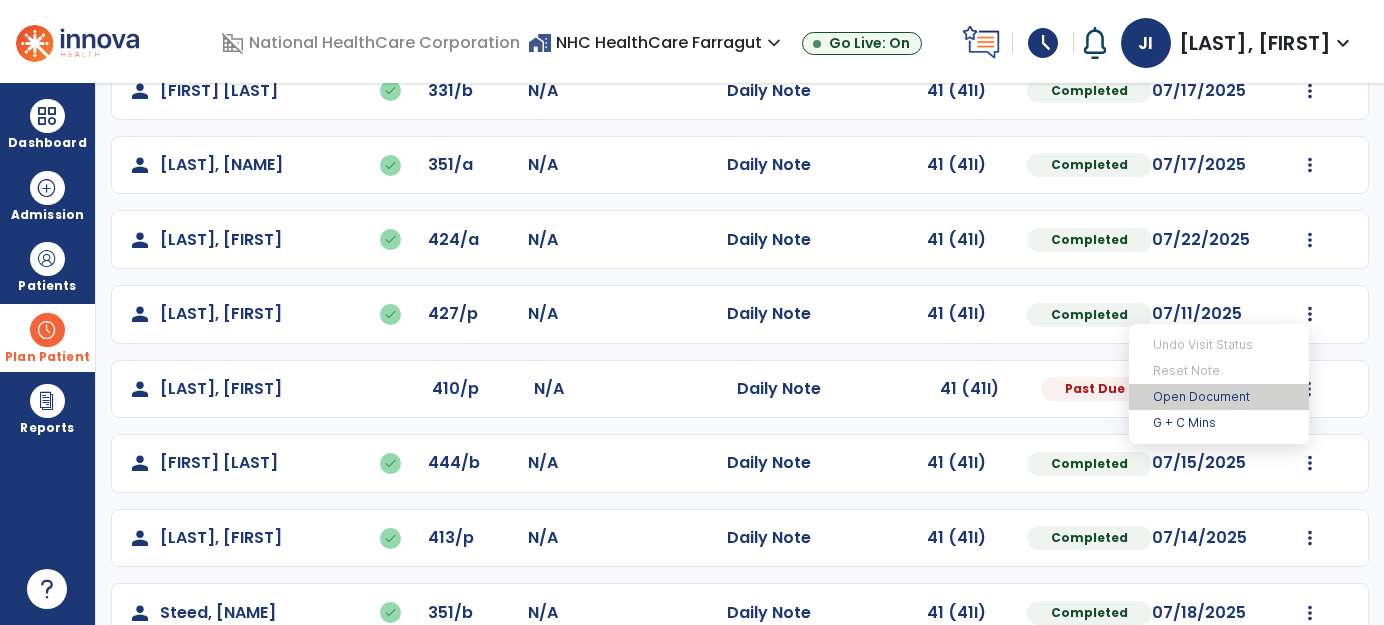 click on "Open Document" at bounding box center (1219, 397) 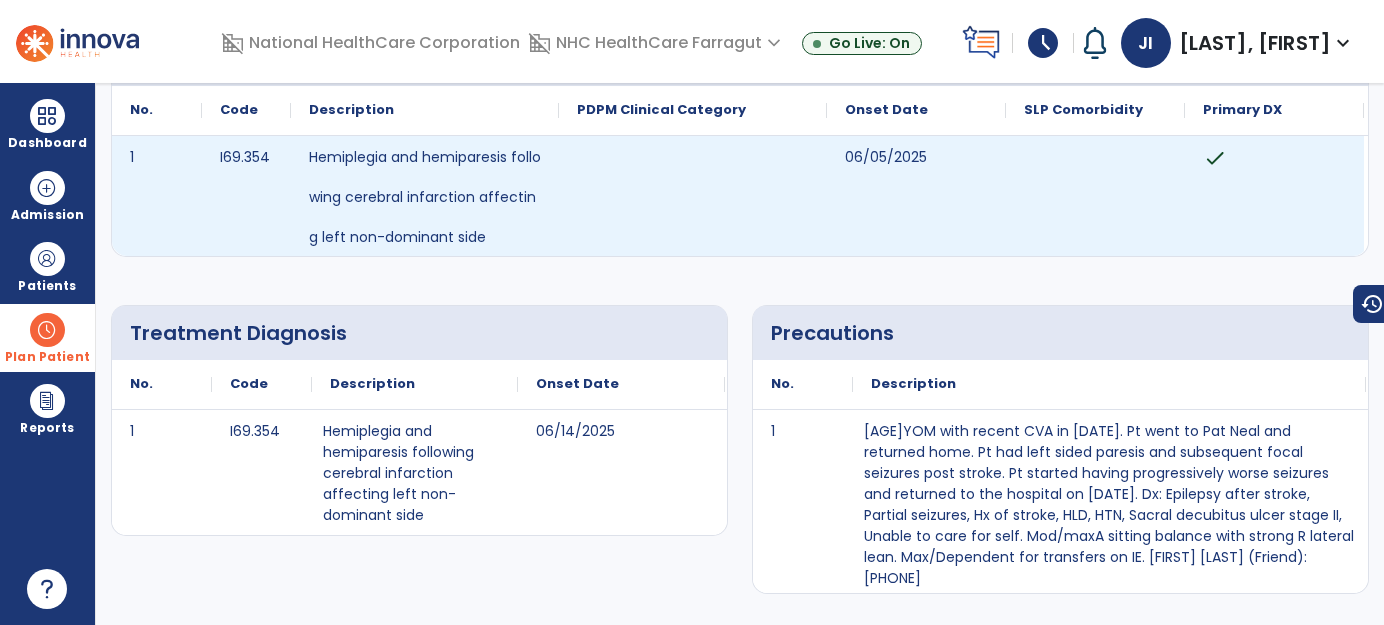 scroll, scrollTop: 0, scrollLeft: 0, axis: both 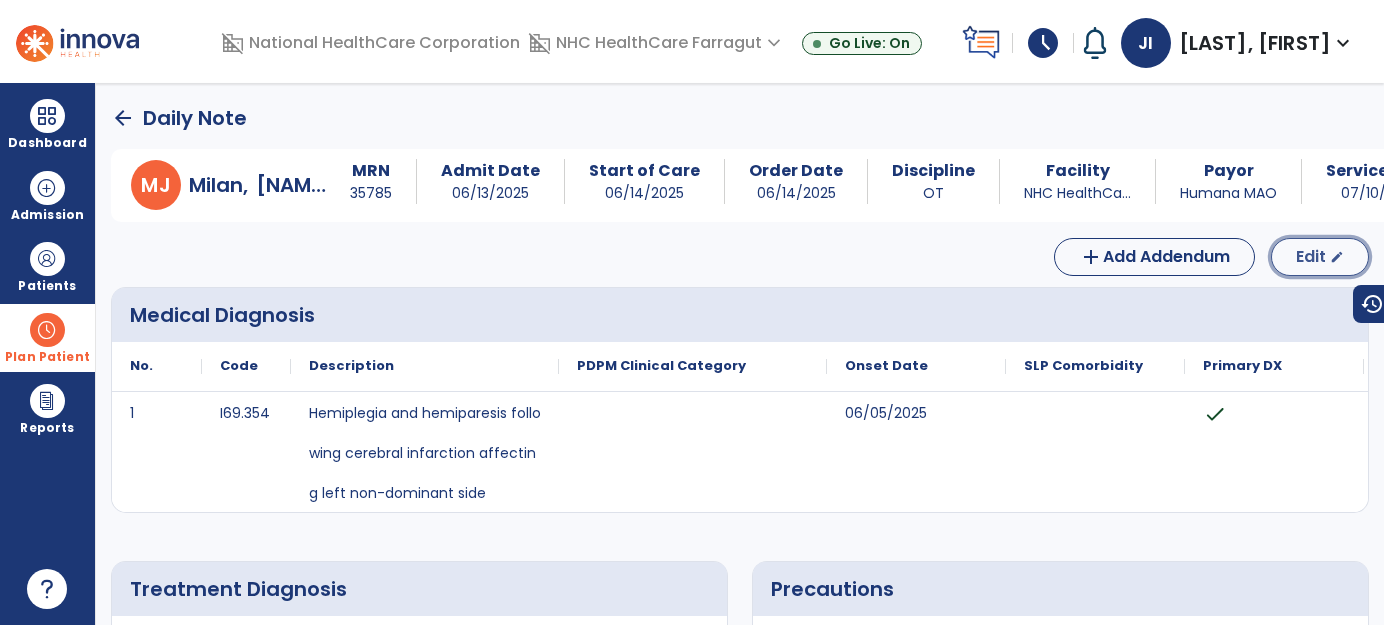 click on "Edit" 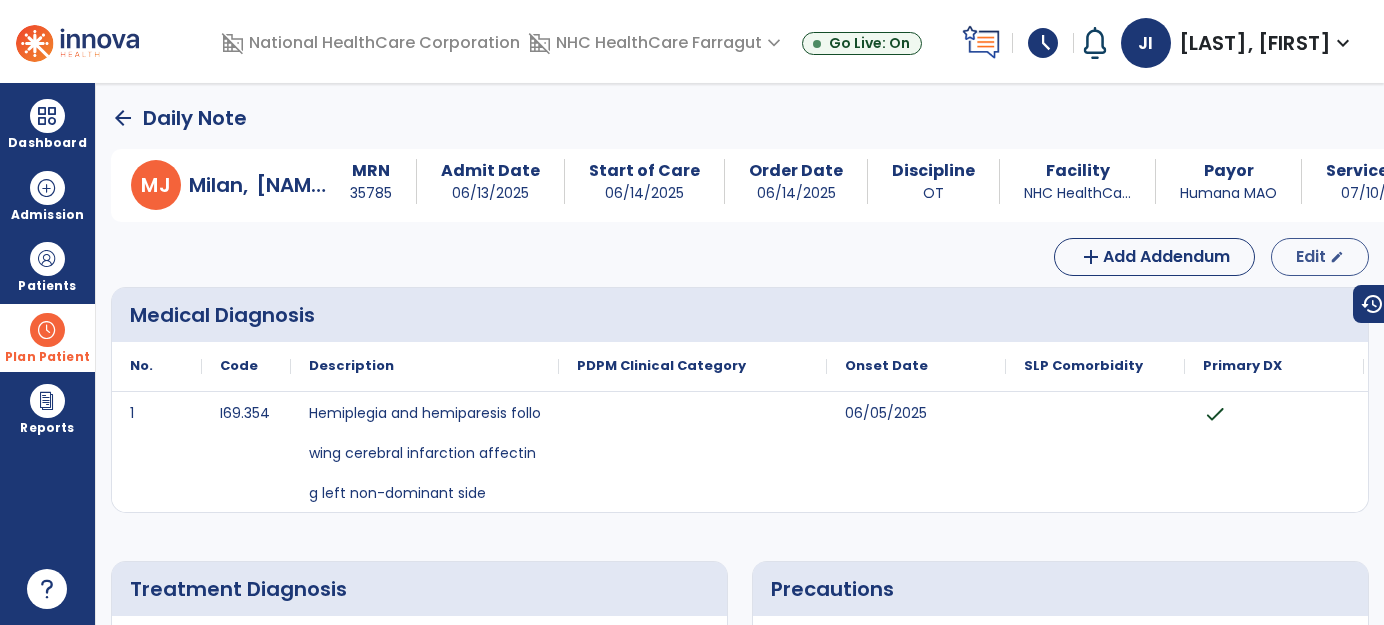 select on "*" 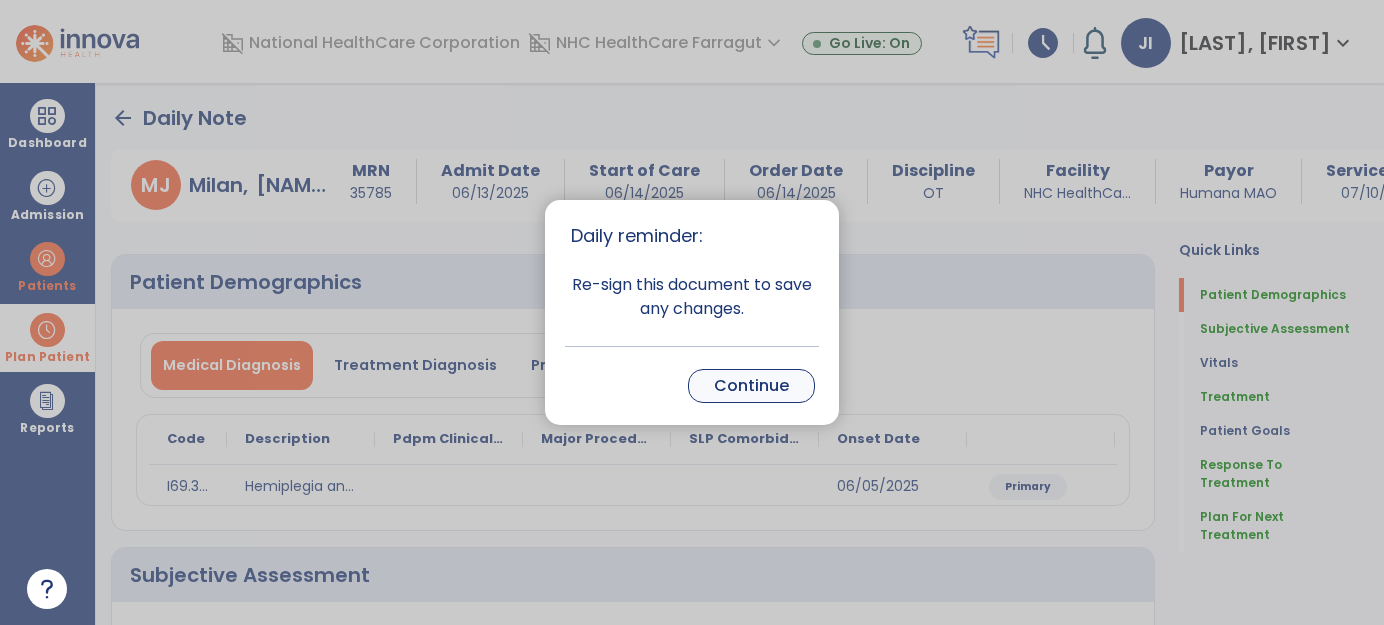 click on "Continue" at bounding box center [751, 386] 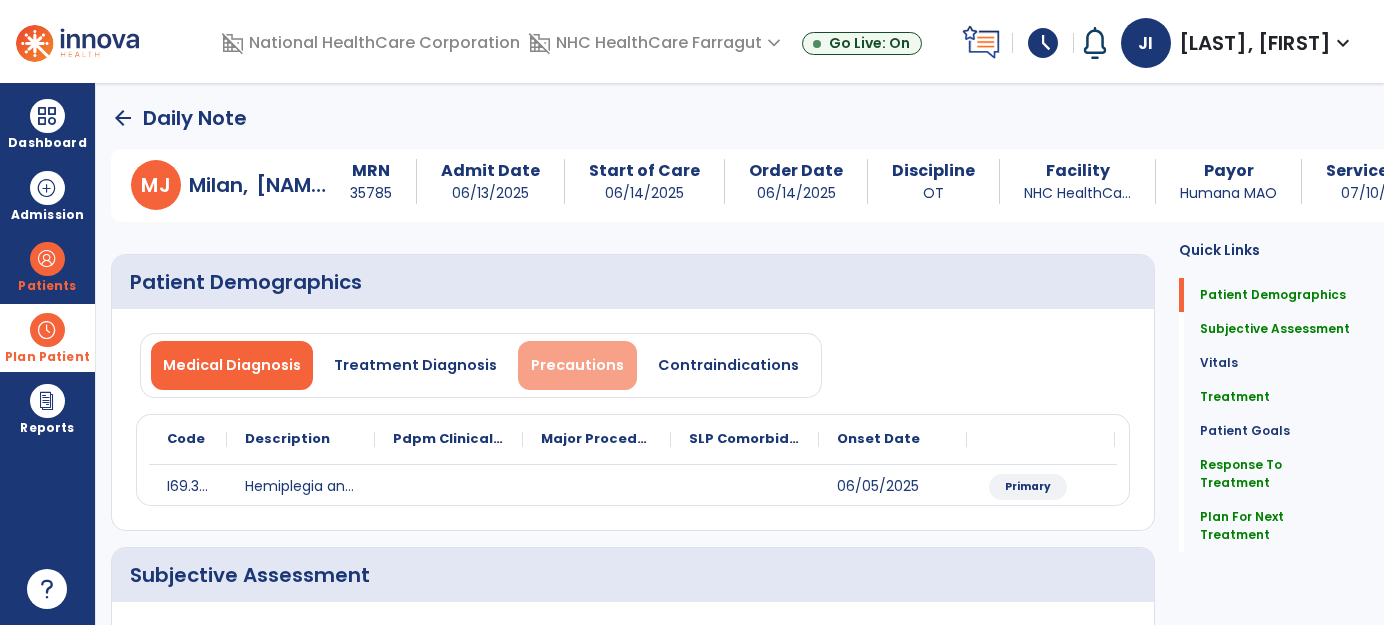 click on "Precautions" at bounding box center [577, 365] 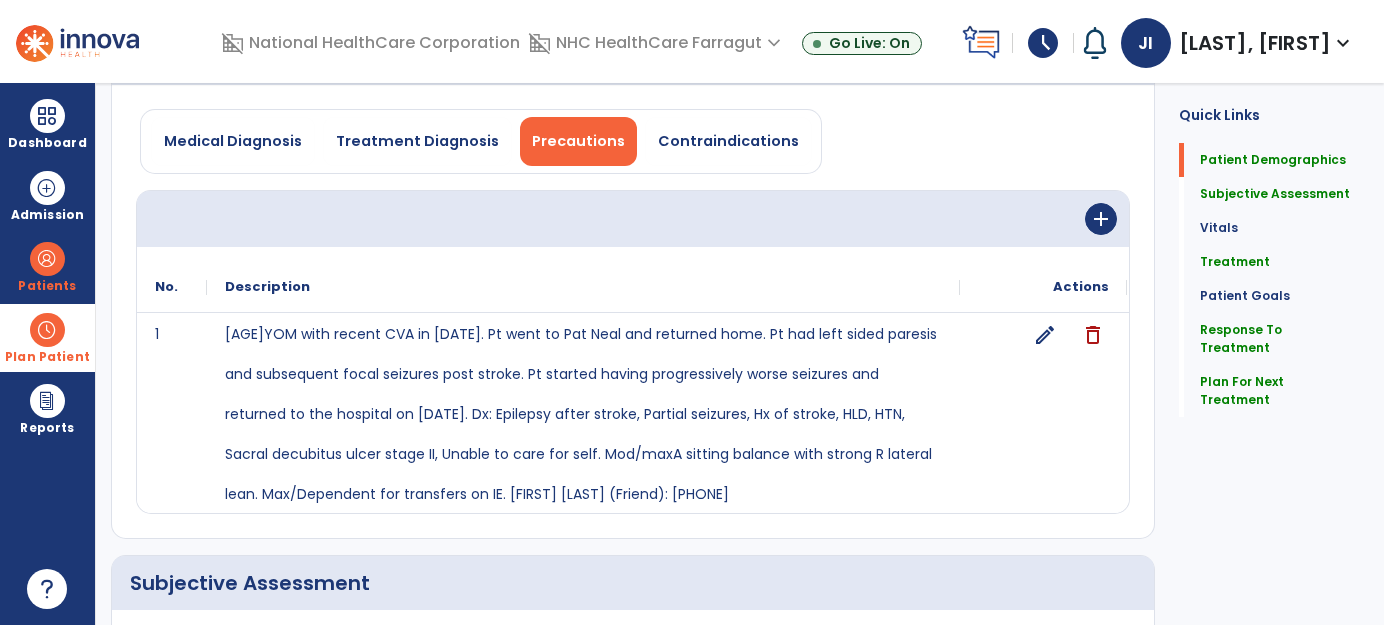 scroll, scrollTop: 272, scrollLeft: 0, axis: vertical 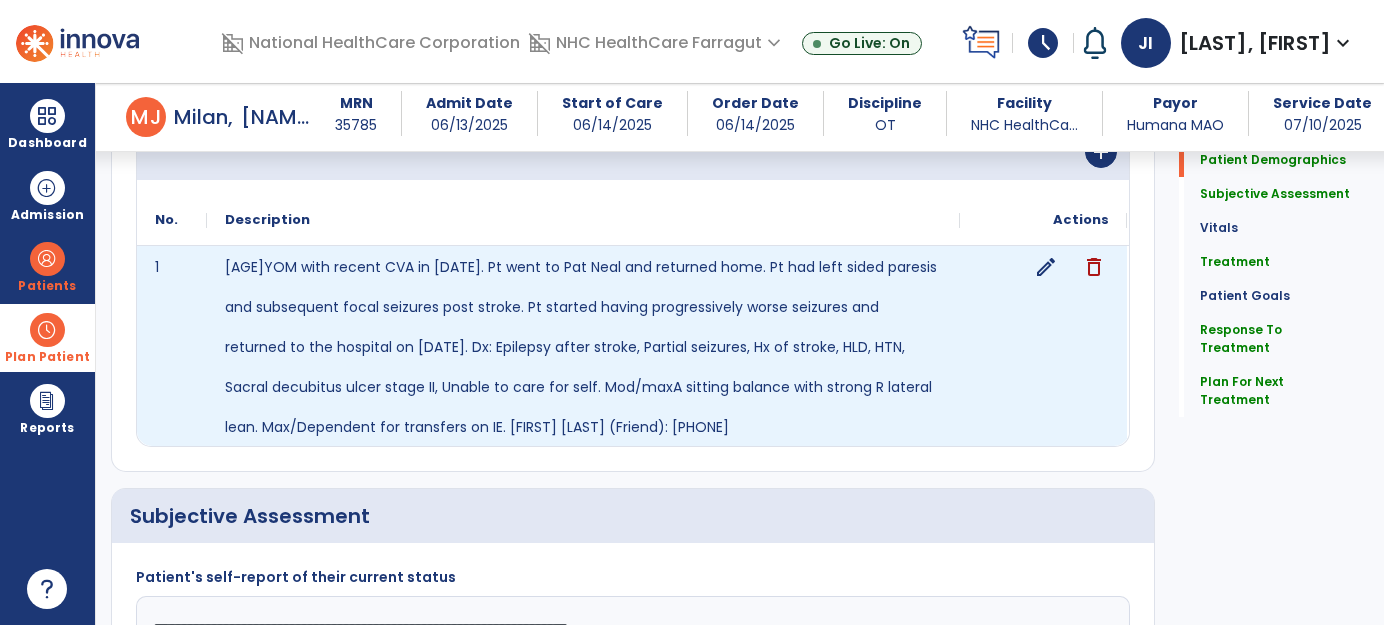 click on "edit" 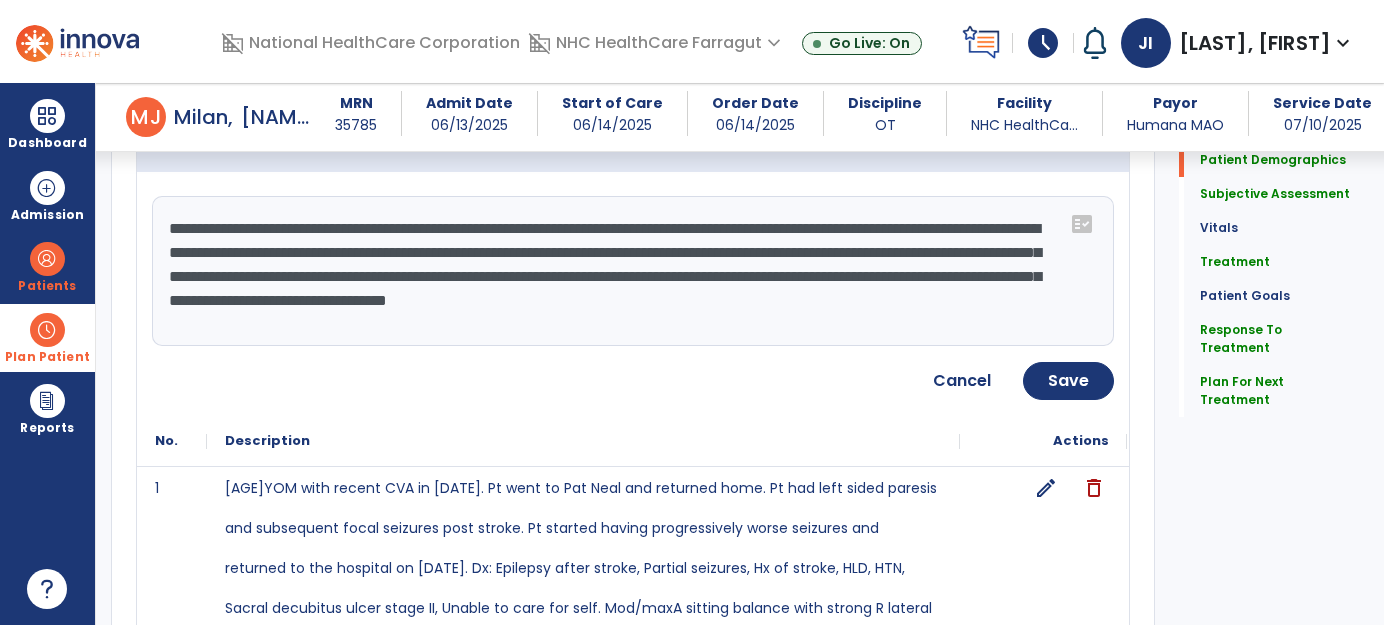 click on "**********" 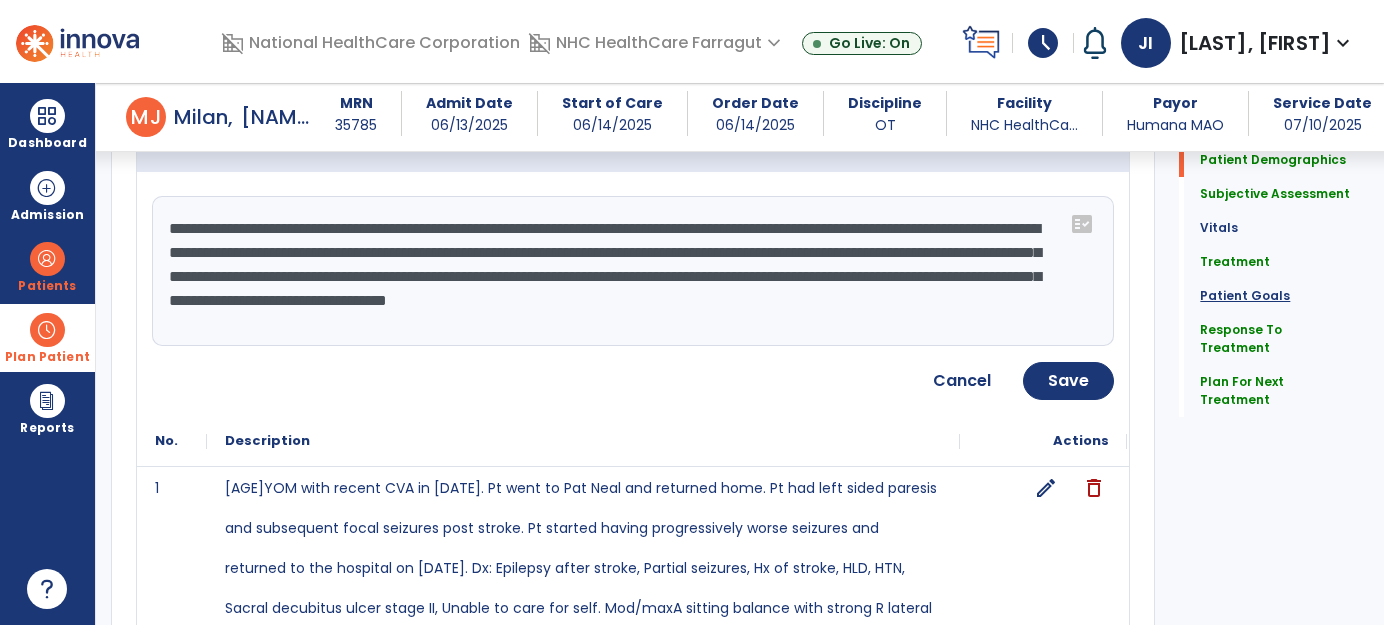 click on "Patient Goals" 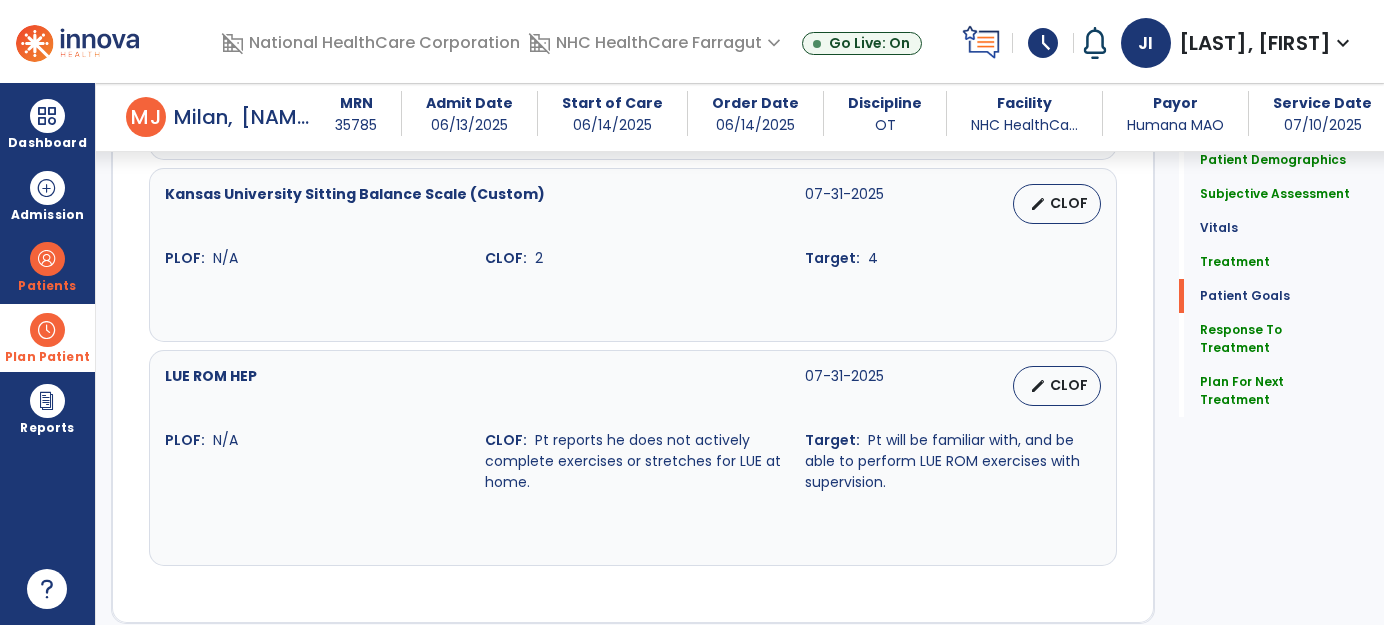 scroll, scrollTop: 3031, scrollLeft: 0, axis: vertical 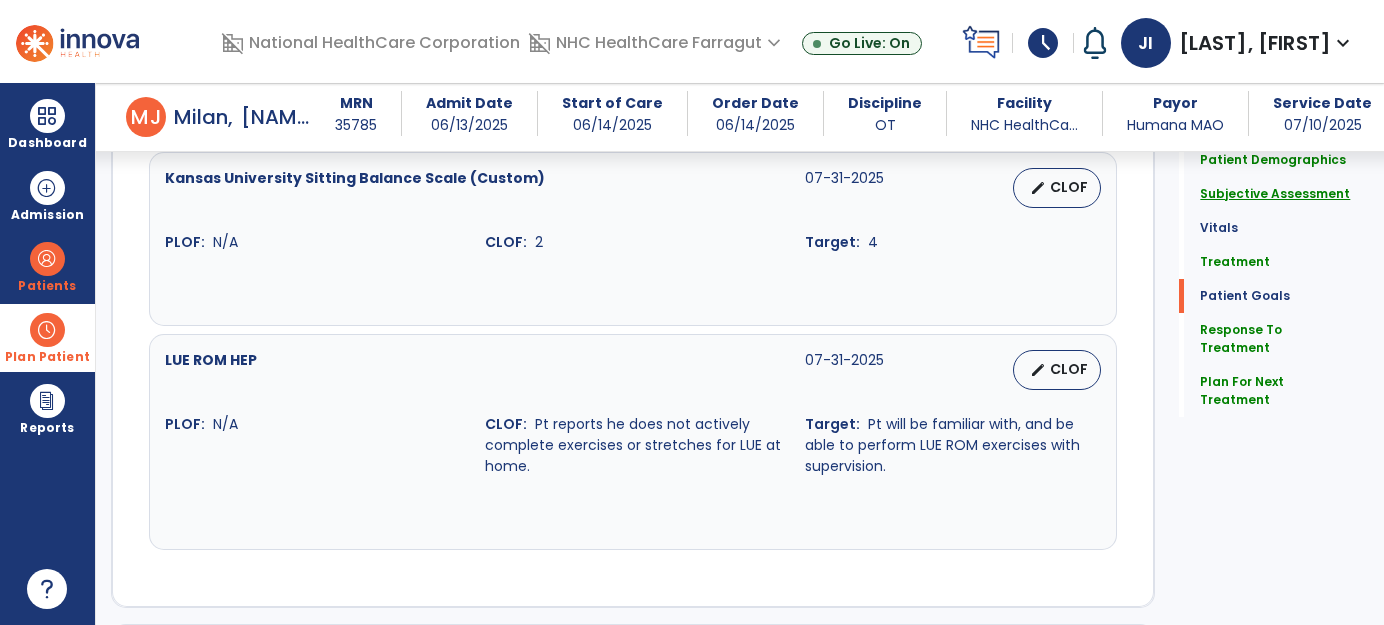 click on "Subjective Assessment" 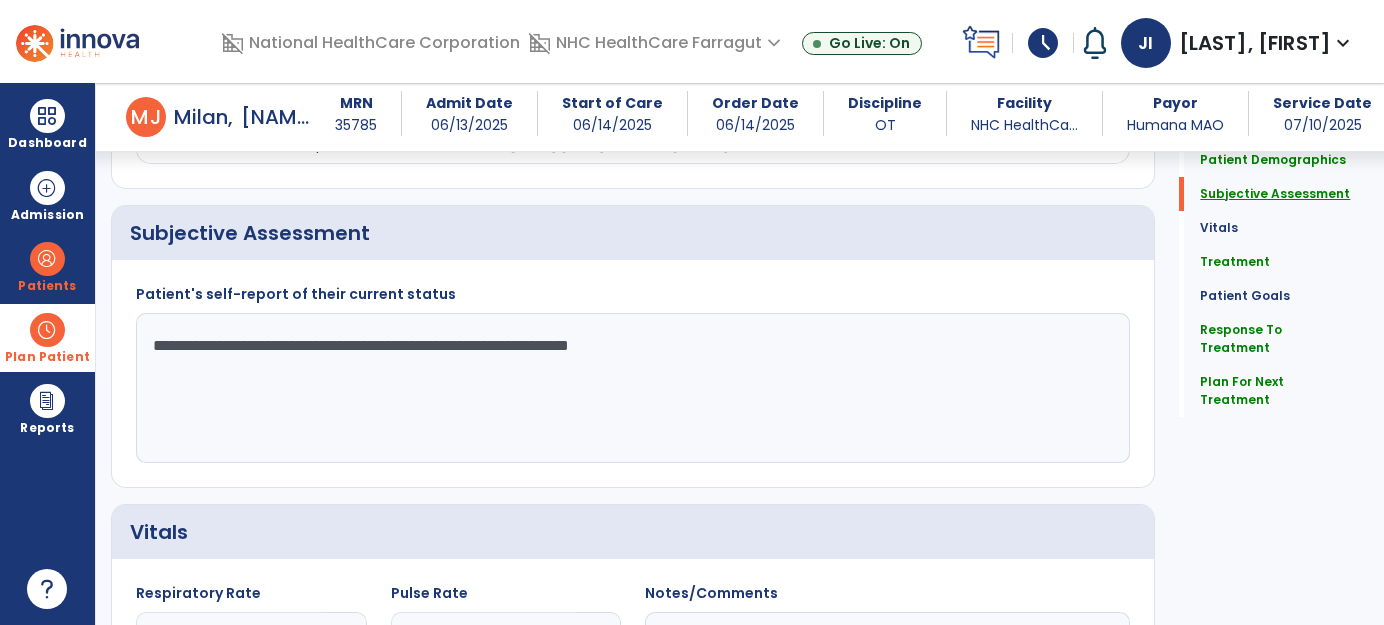 scroll, scrollTop: 765, scrollLeft: 0, axis: vertical 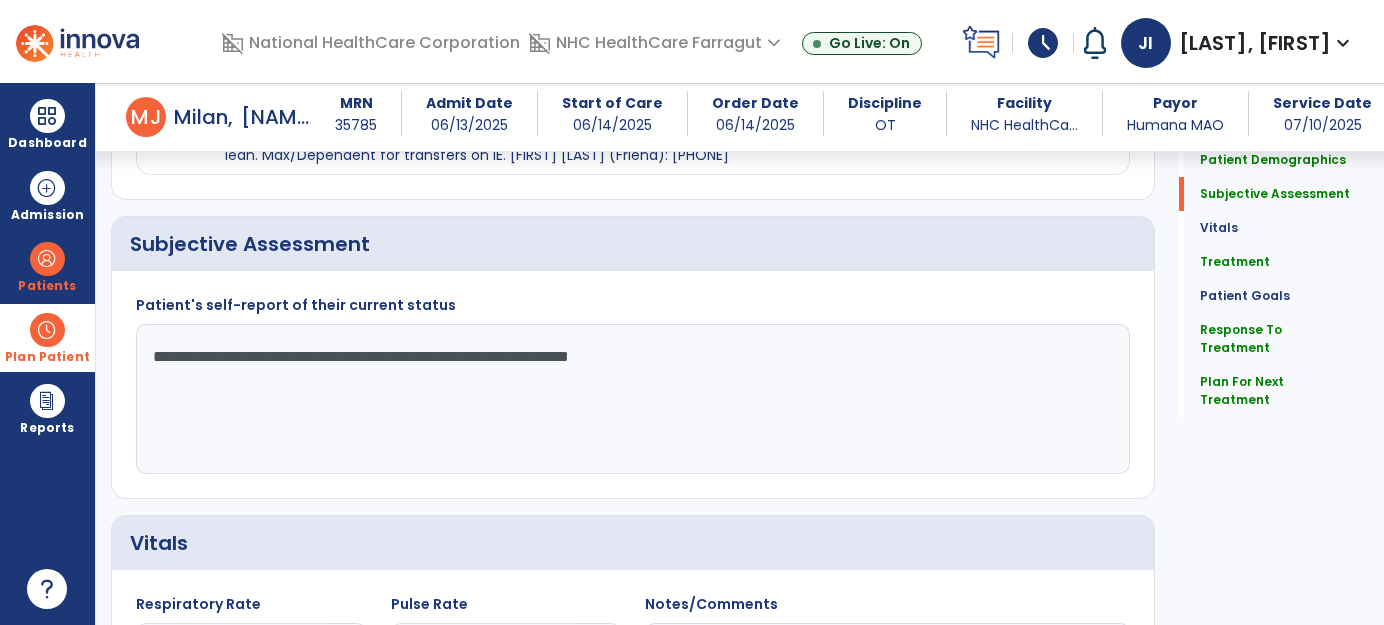 drag, startPoint x: 152, startPoint y: 354, endPoint x: 810, endPoint y: 378, distance: 658.43756 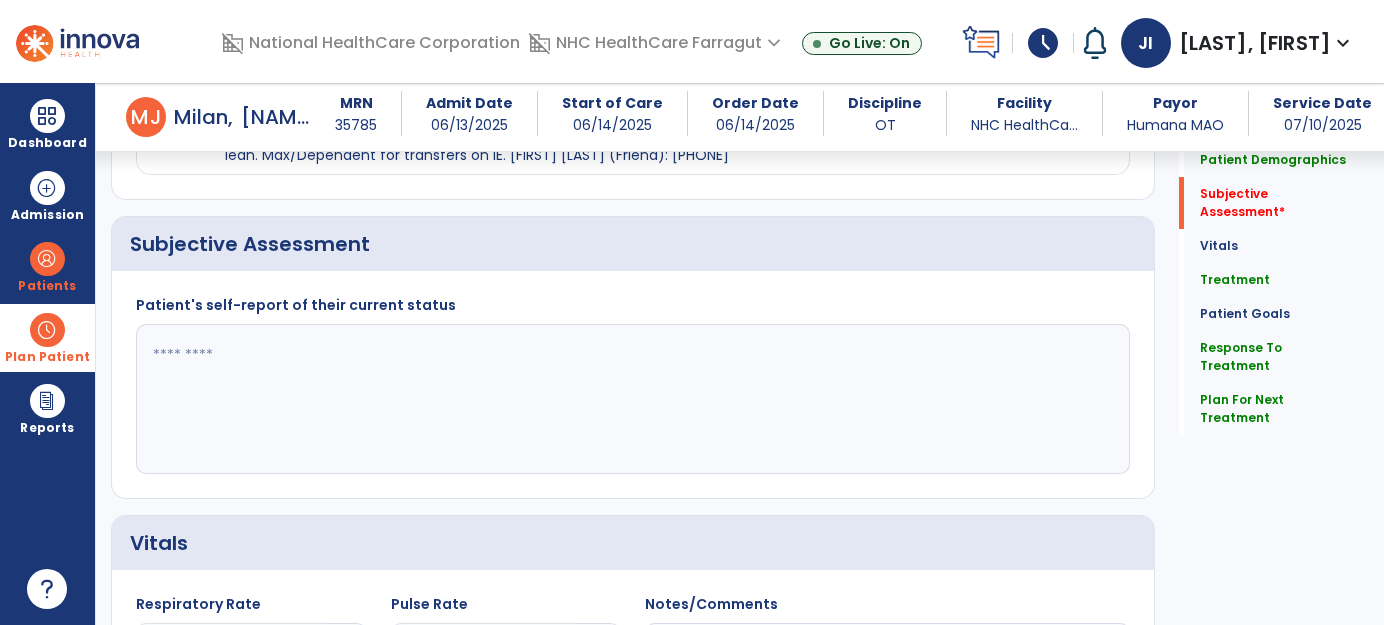scroll, scrollTop: 925, scrollLeft: 0, axis: vertical 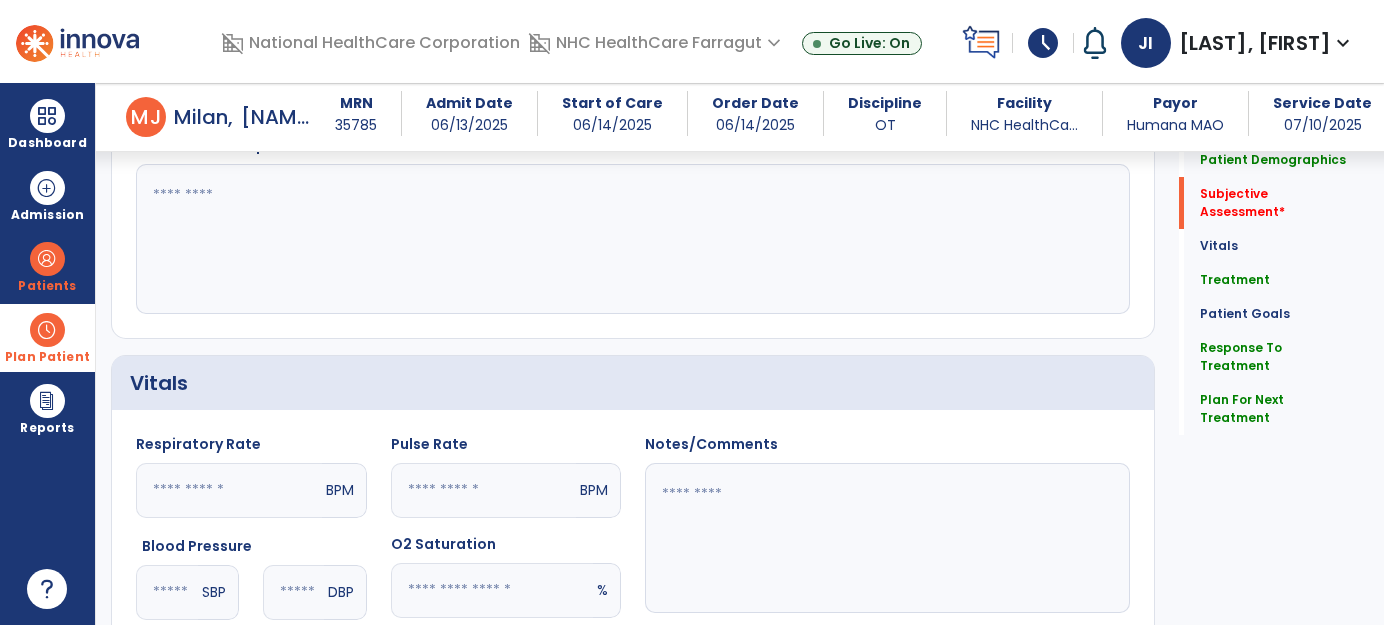 paste on "**********" 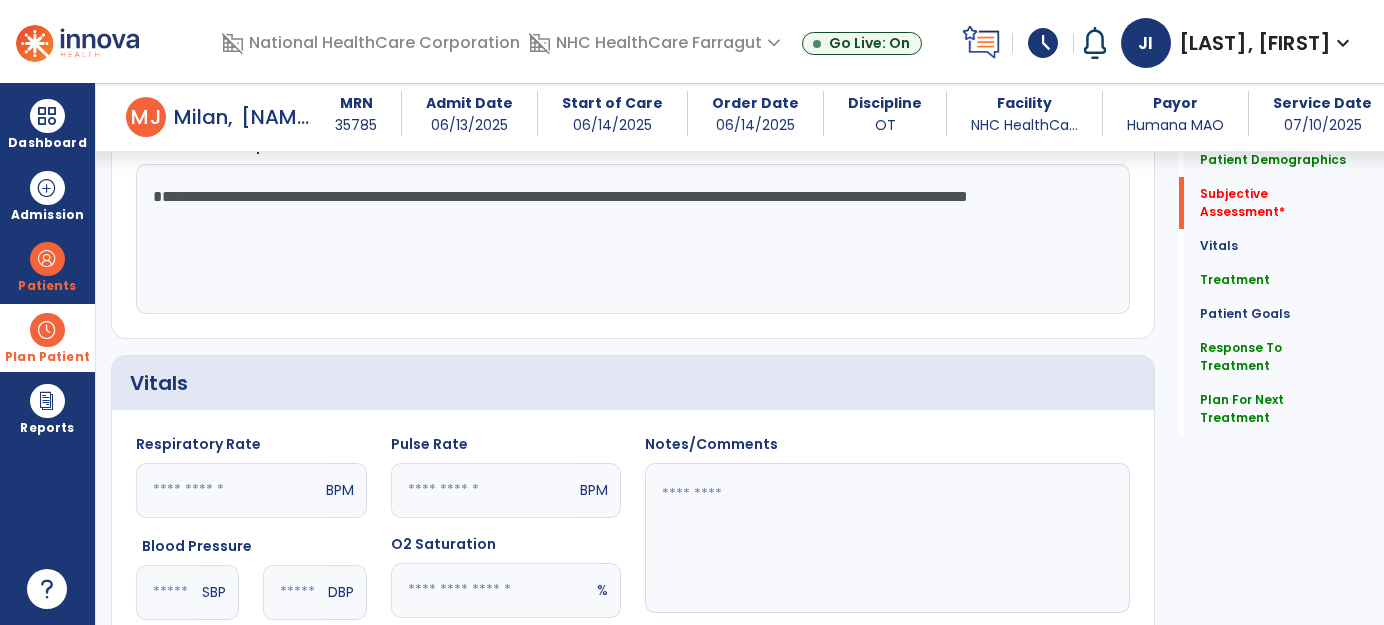 click on "**********" 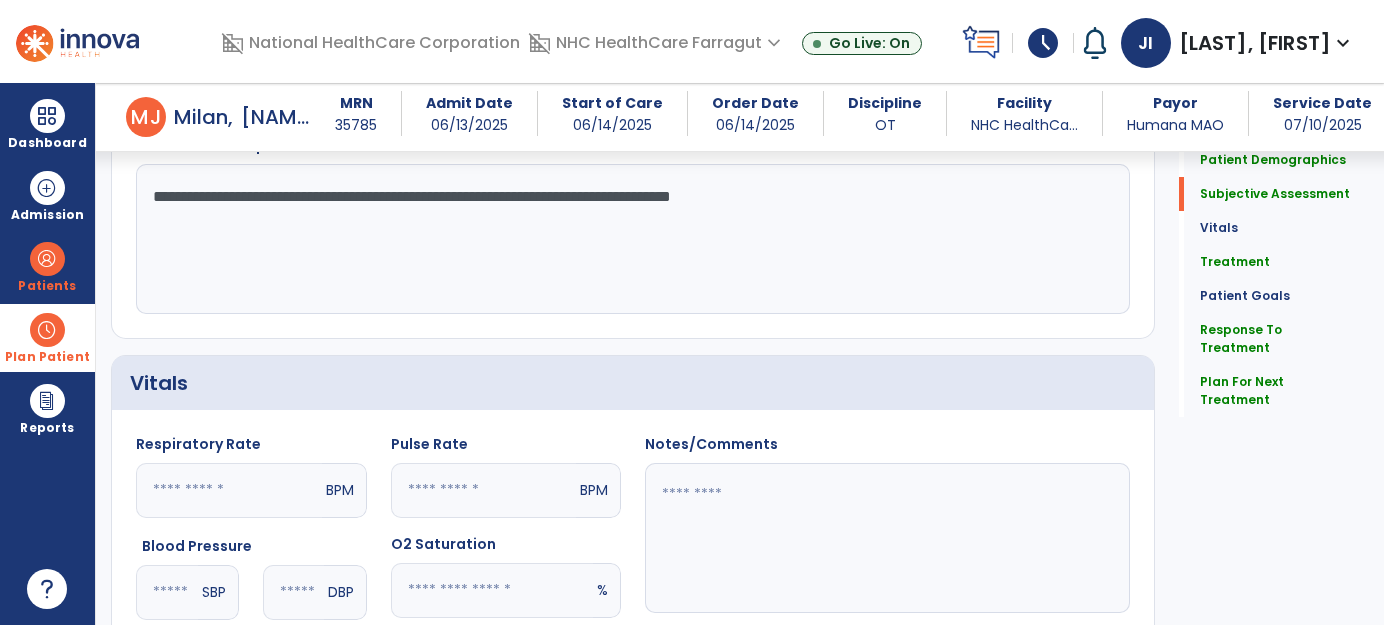 scroll, scrollTop: 925, scrollLeft: 0, axis: vertical 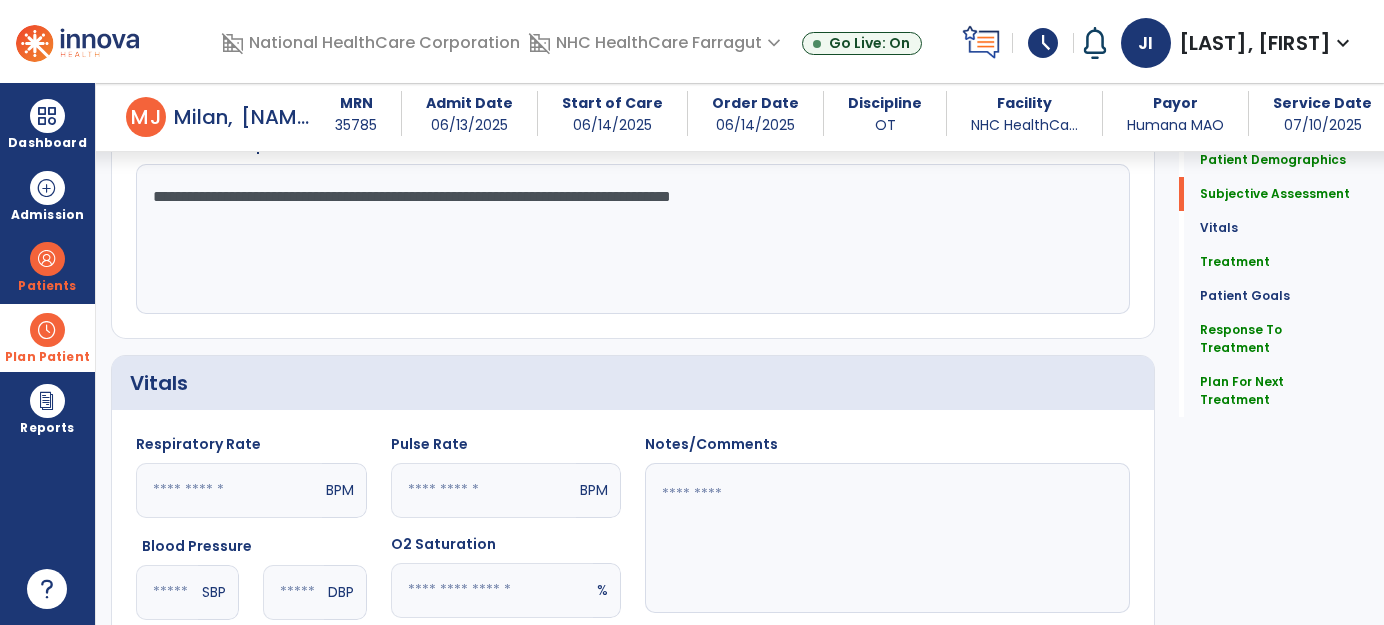 click on "**********" 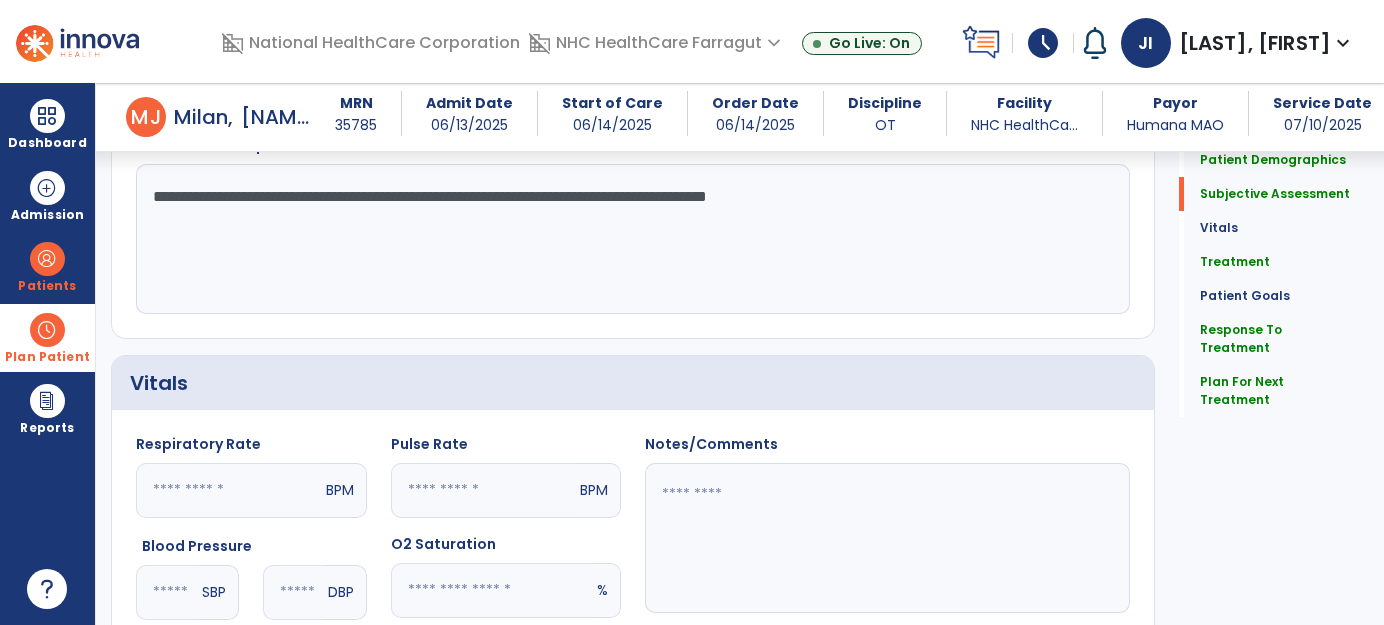 scroll, scrollTop: 925, scrollLeft: 0, axis: vertical 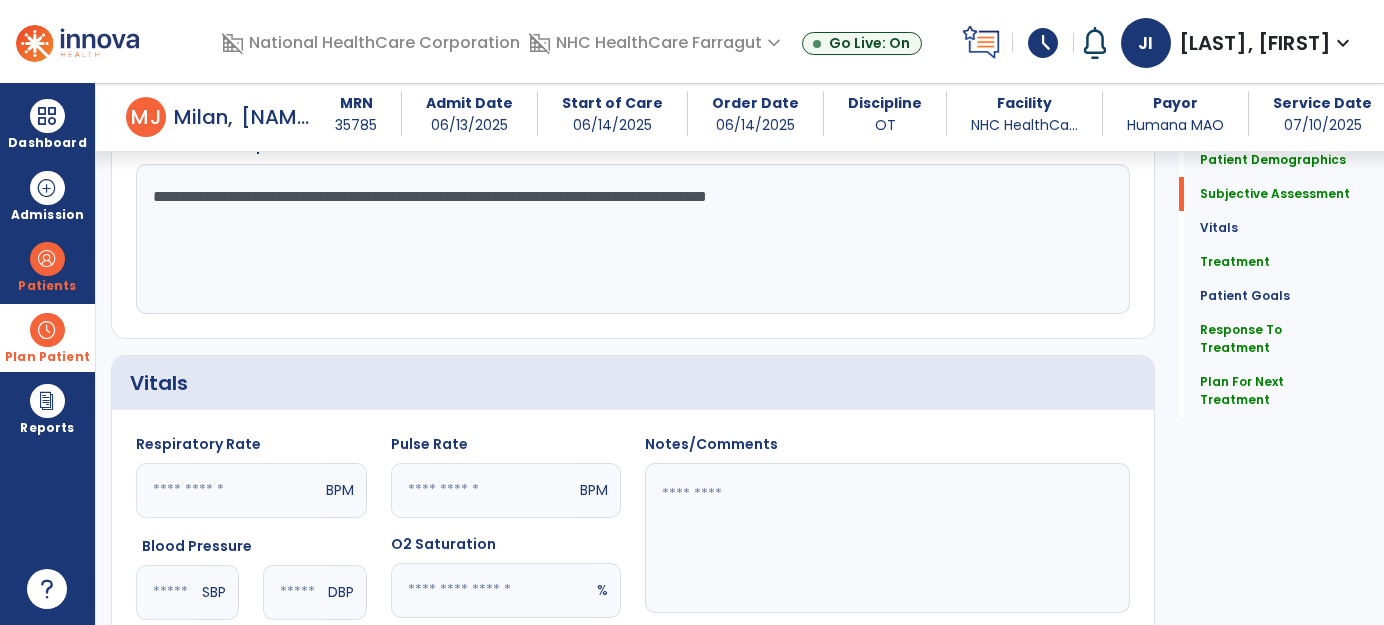 click on "**********" 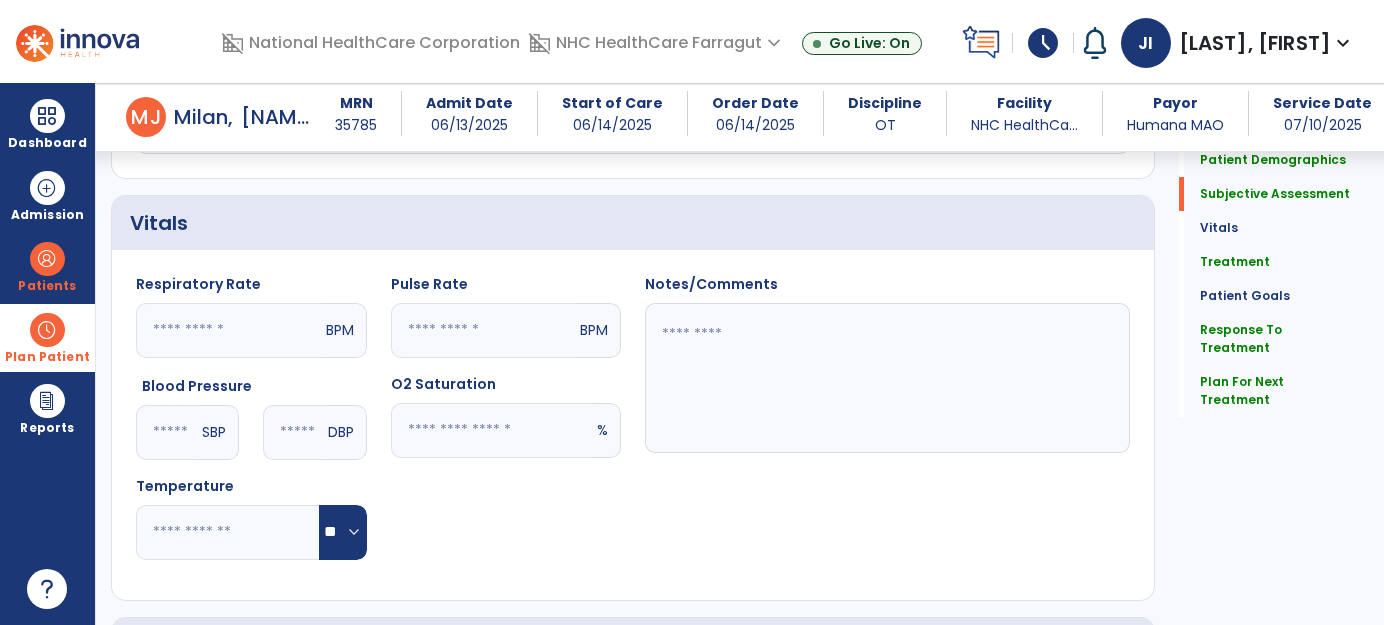 scroll, scrollTop: 925, scrollLeft: 0, axis: vertical 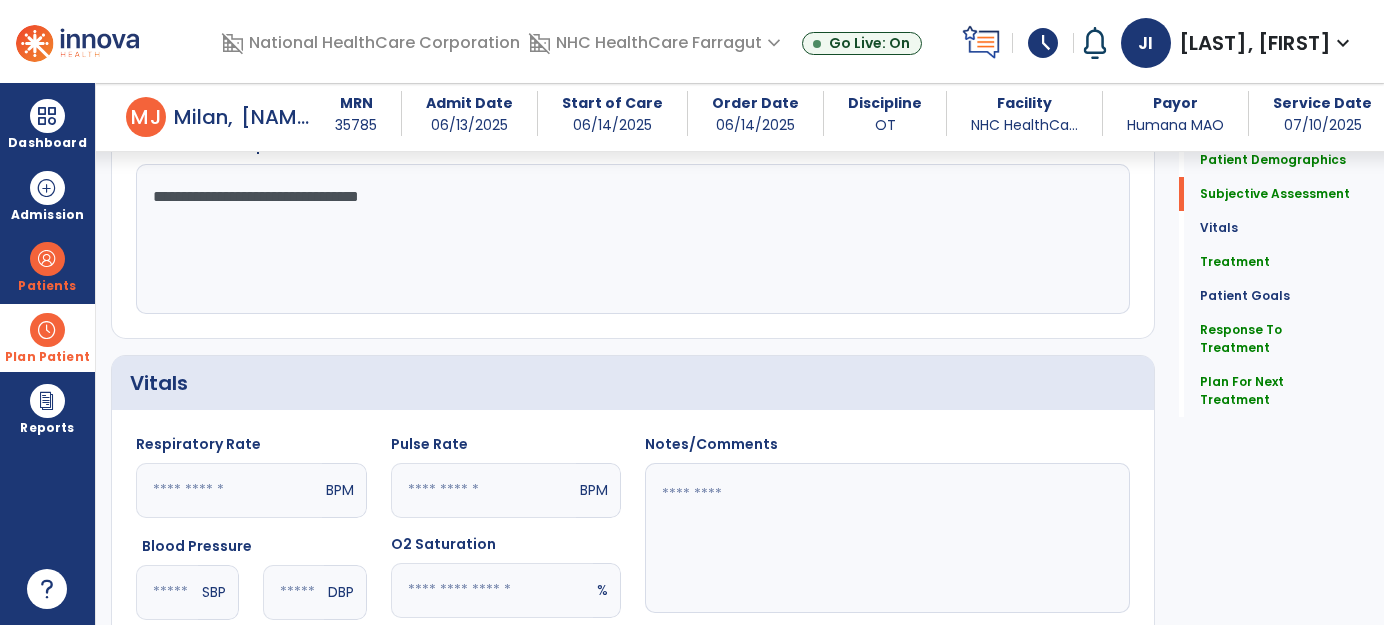 click on "**********" 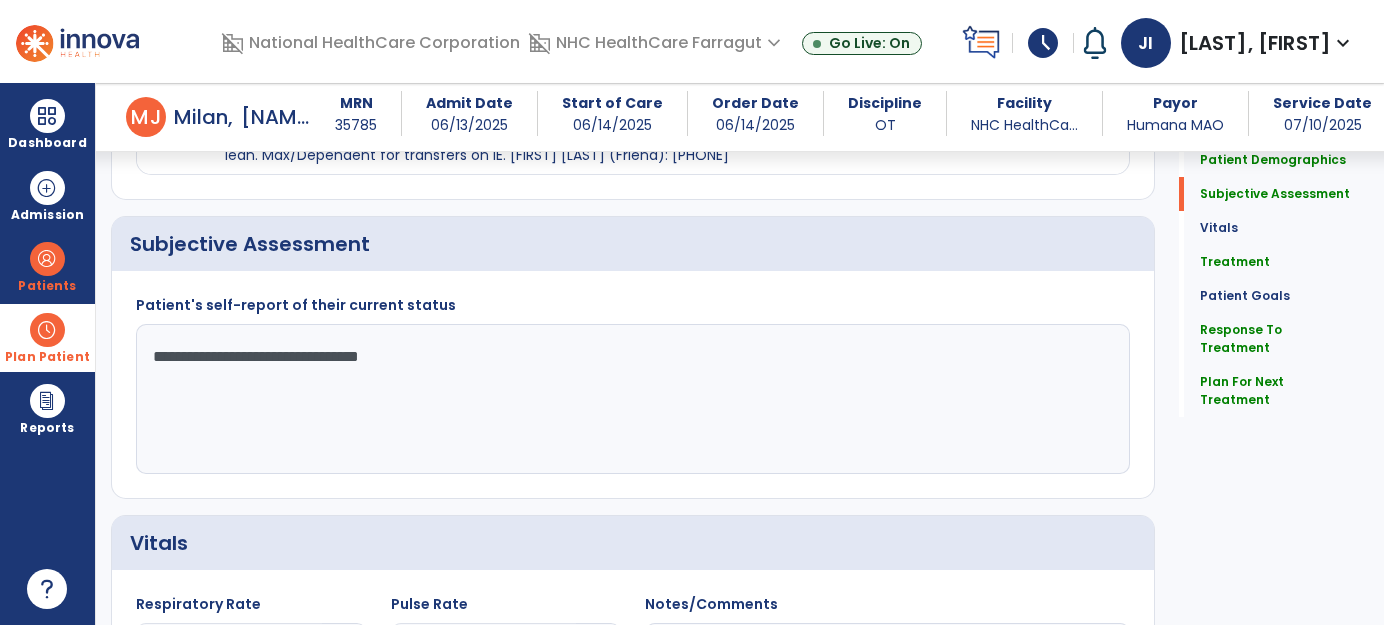 scroll, scrollTop: 925, scrollLeft: 0, axis: vertical 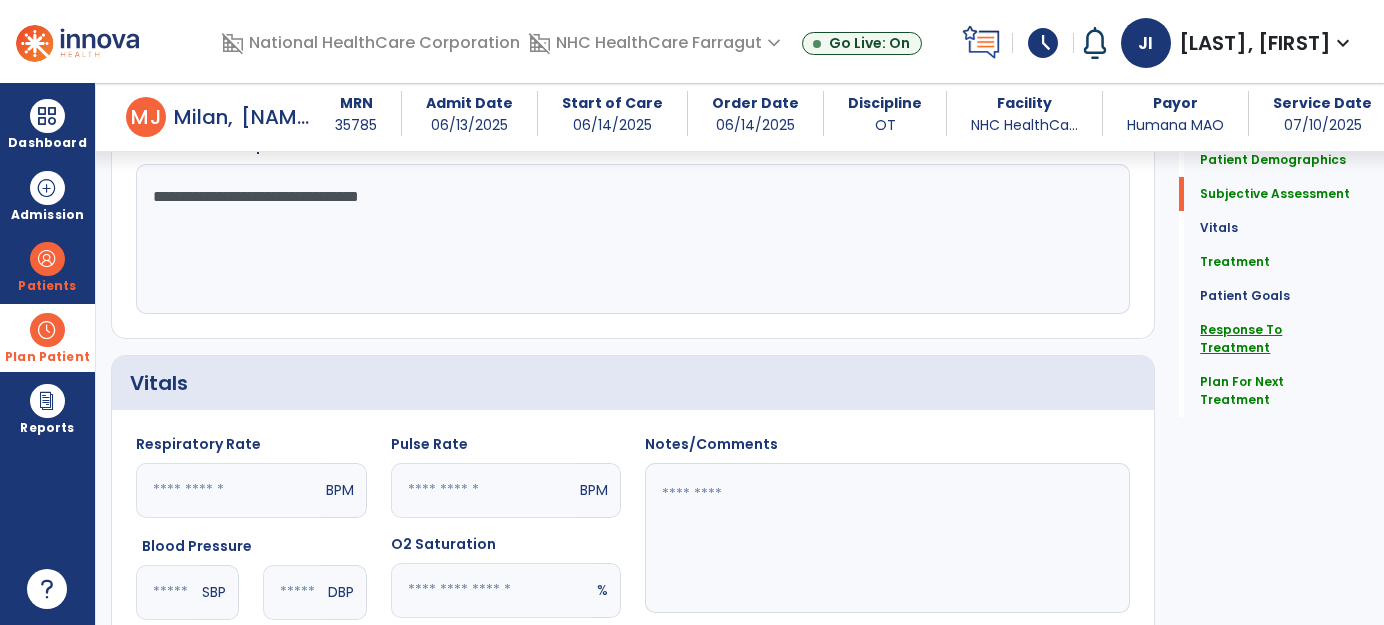 type on "**********" 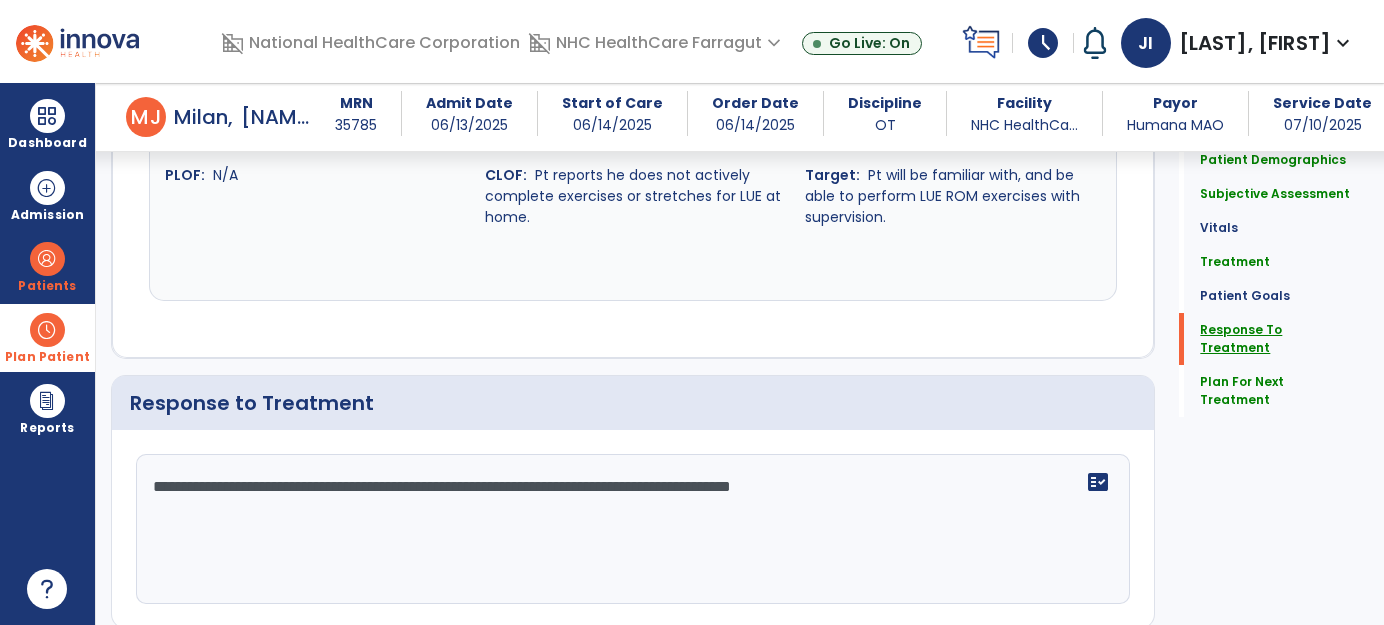 scroll, scrollTop: 3421, scrollLeft: 0, axis: vertical 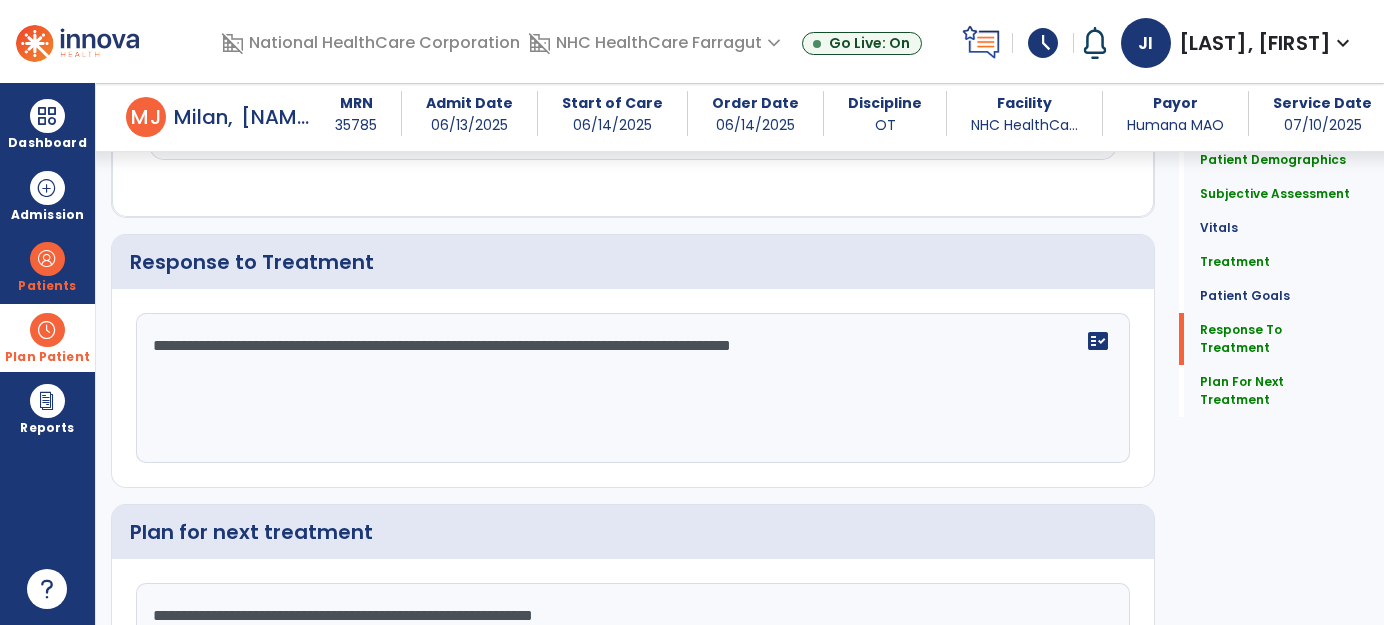 drag, startPoint x: 152, startPoint y: 338, endPoint x: 887, endPoint y: 362, distance: 735.3917 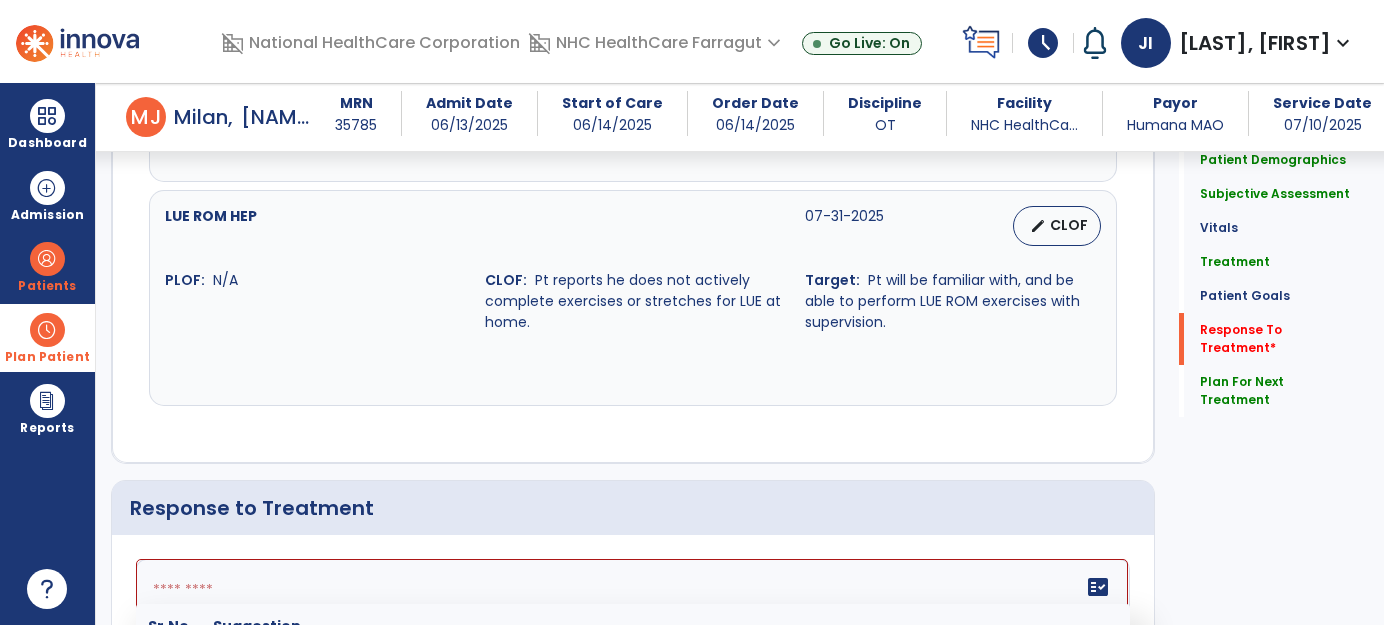 scroll, scrollTop: 3421, scrollLeft: 0, axis: vertical 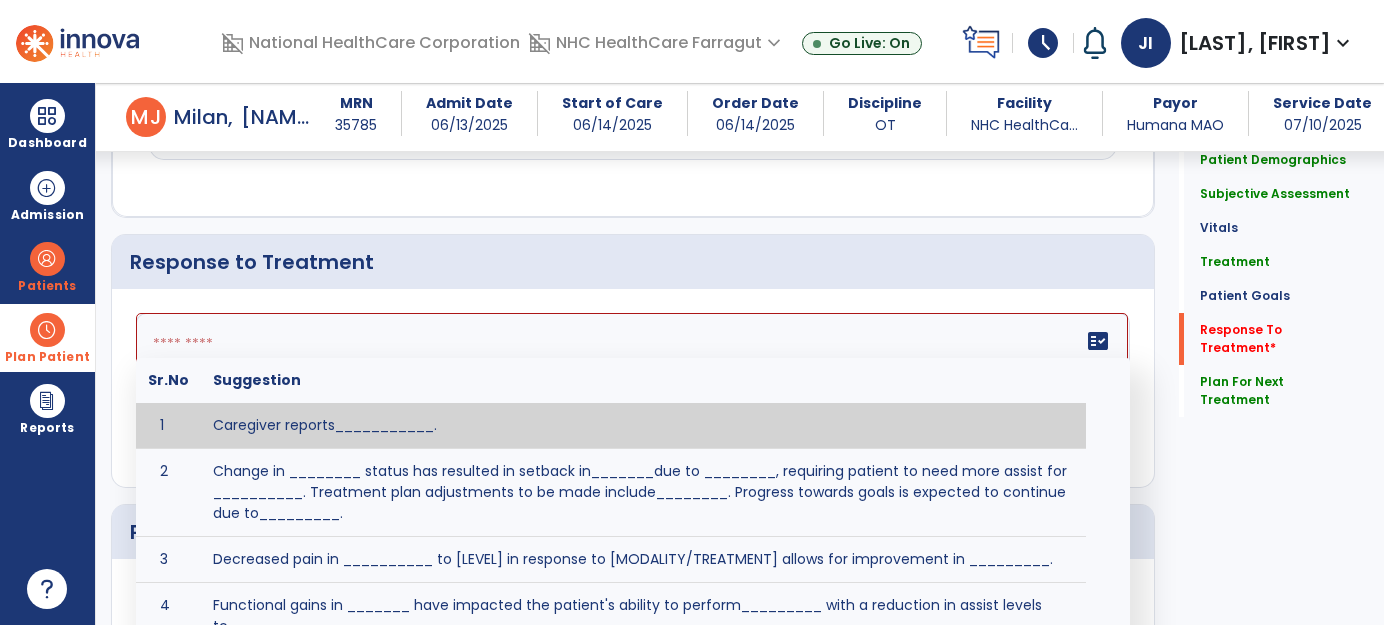 paste on "**********" 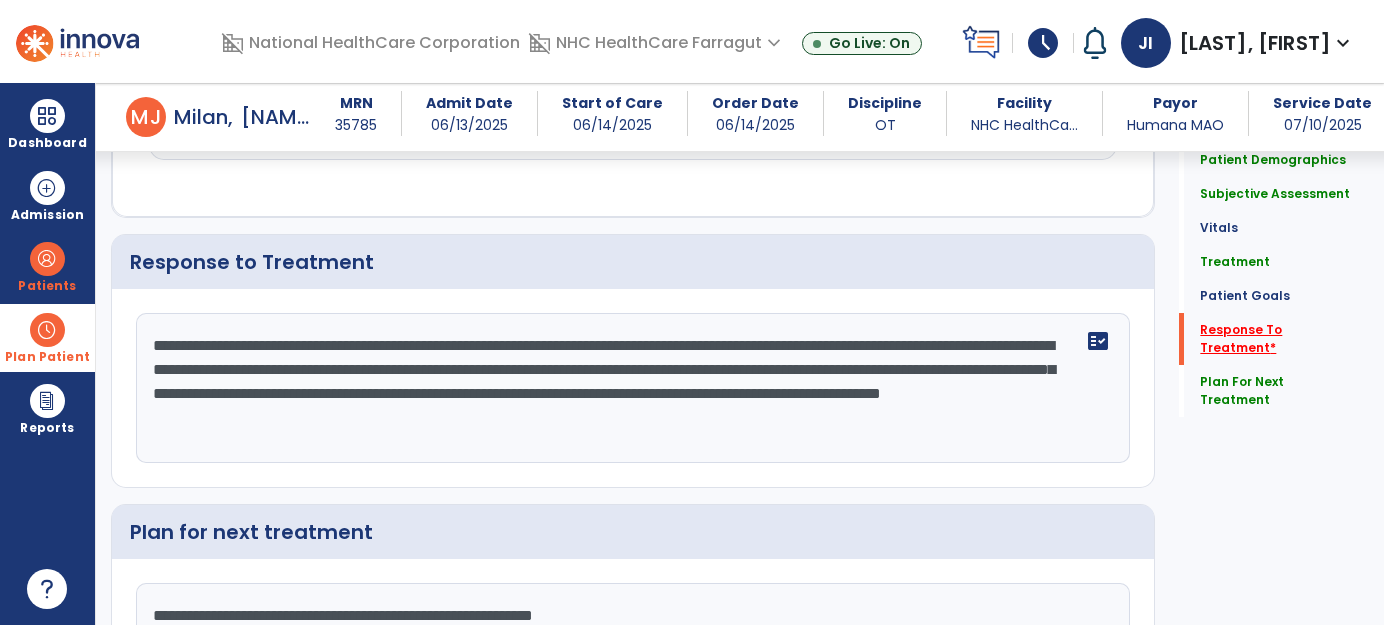 click on "Response To Treatment   *" 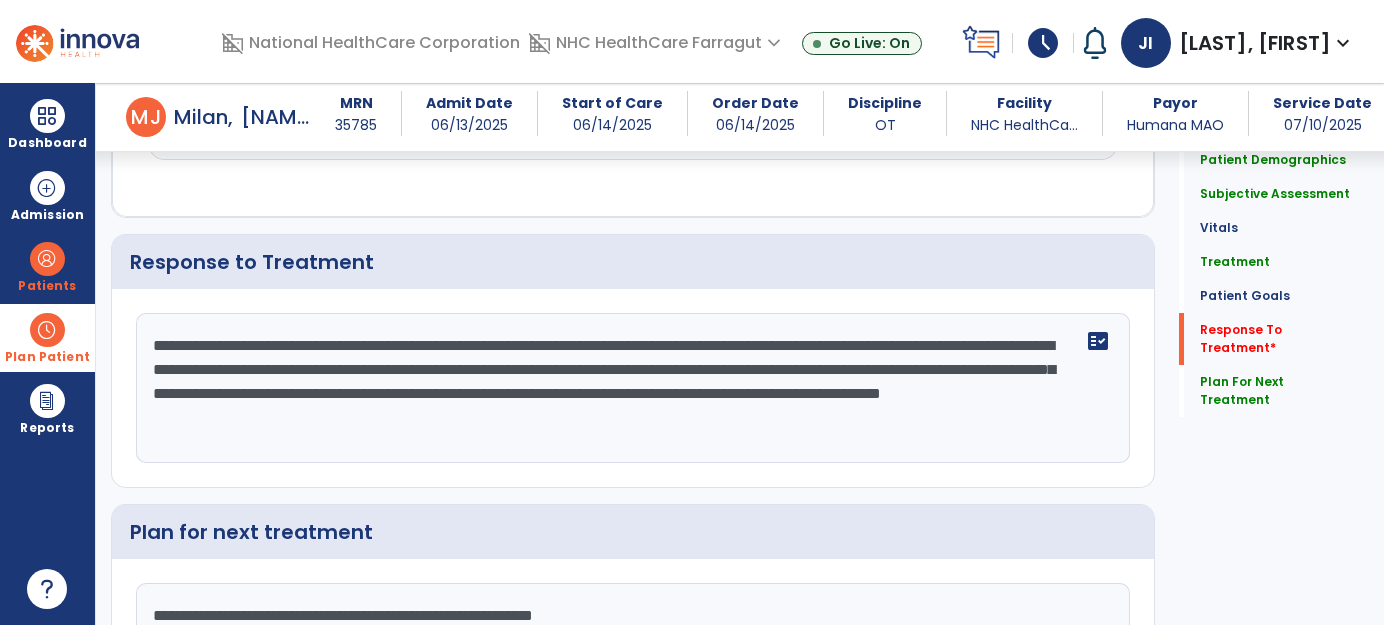 click on "**********" 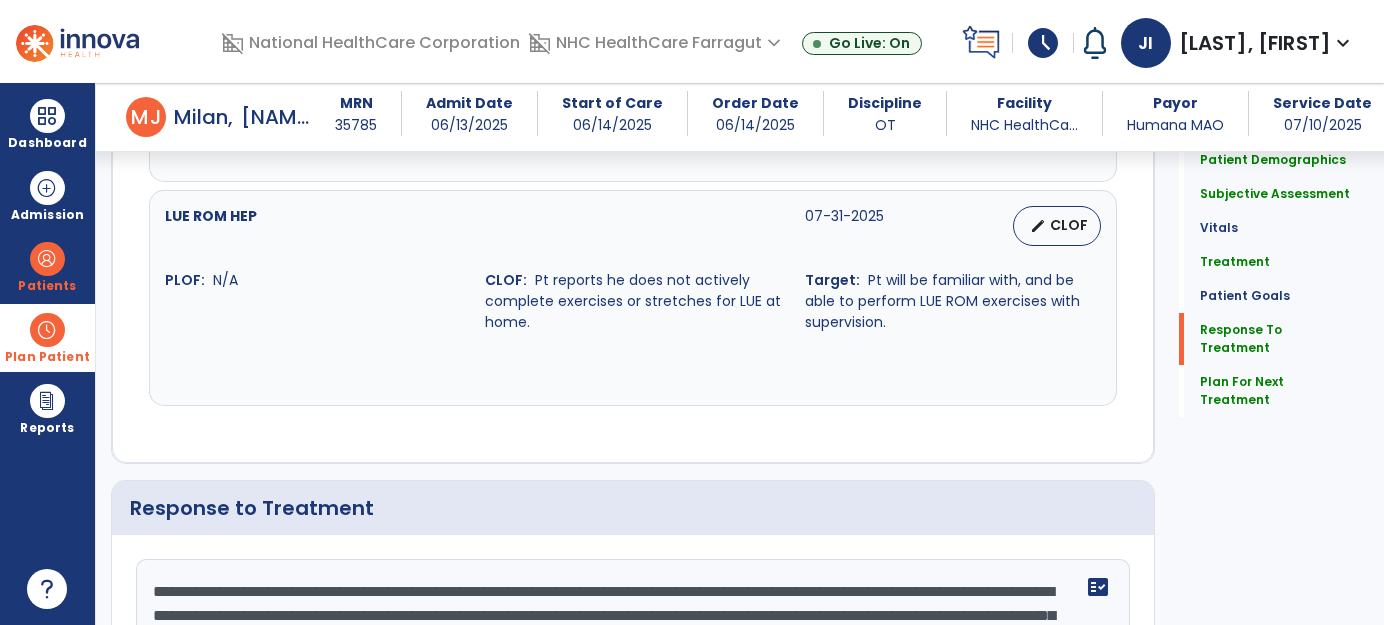 scroll, scrollTop: 3421, scrollLeft: 0, axis: vertical 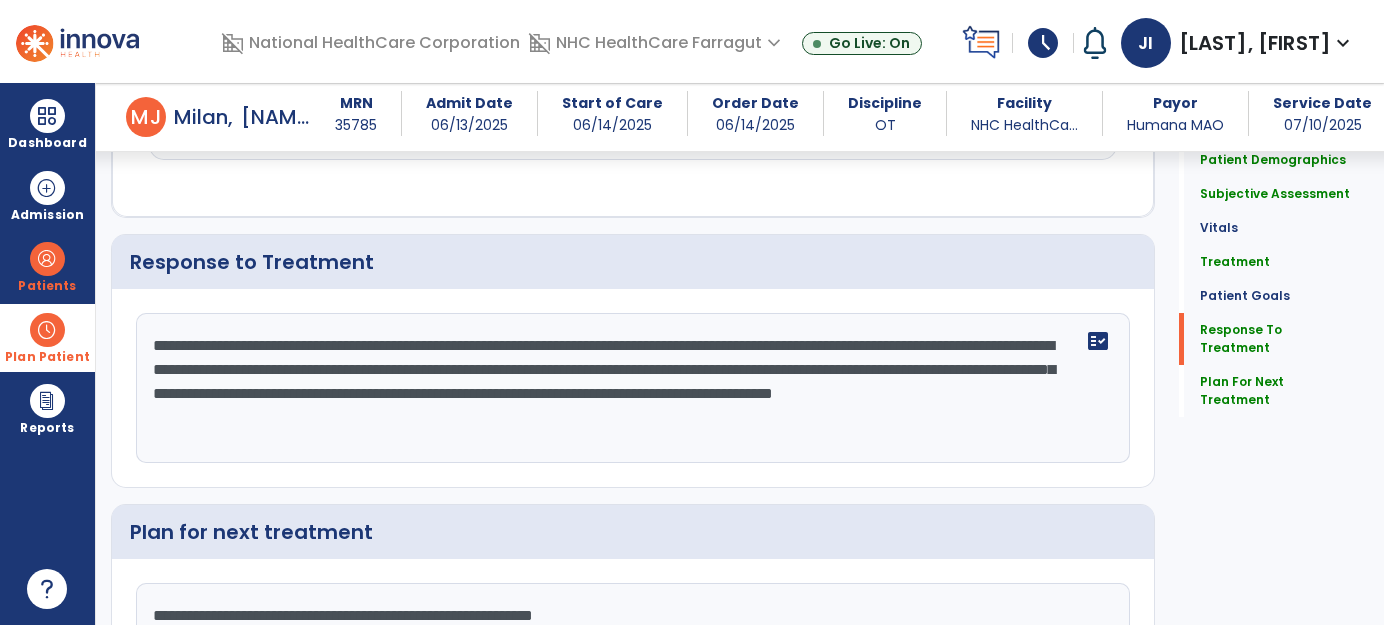 click on "**********" 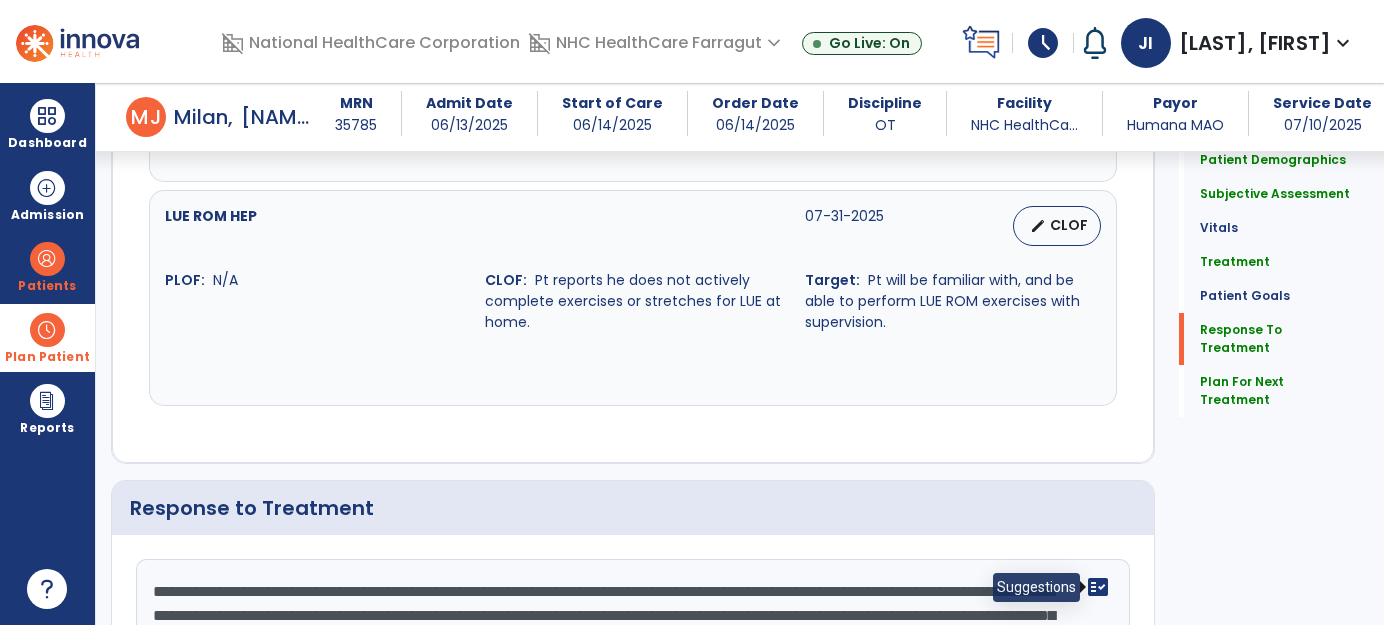 scroll, scrollTop: 3421, scrollLeft: 0, axis: vertical 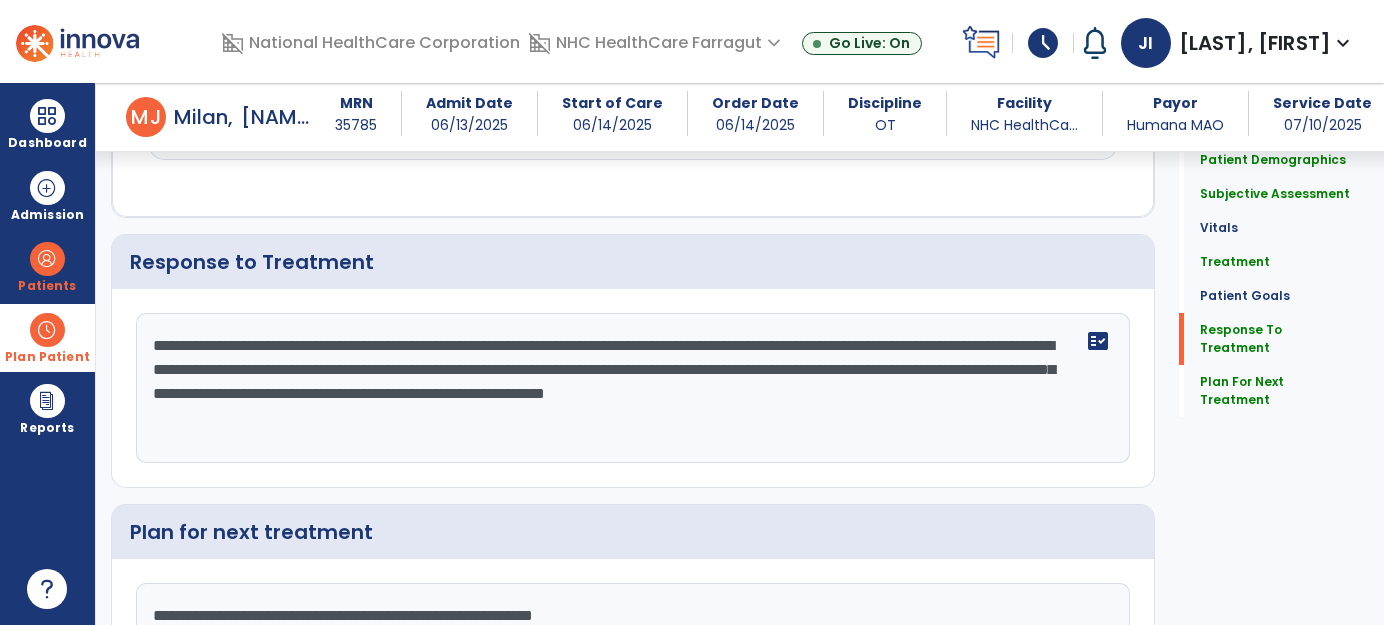 click on "**********" 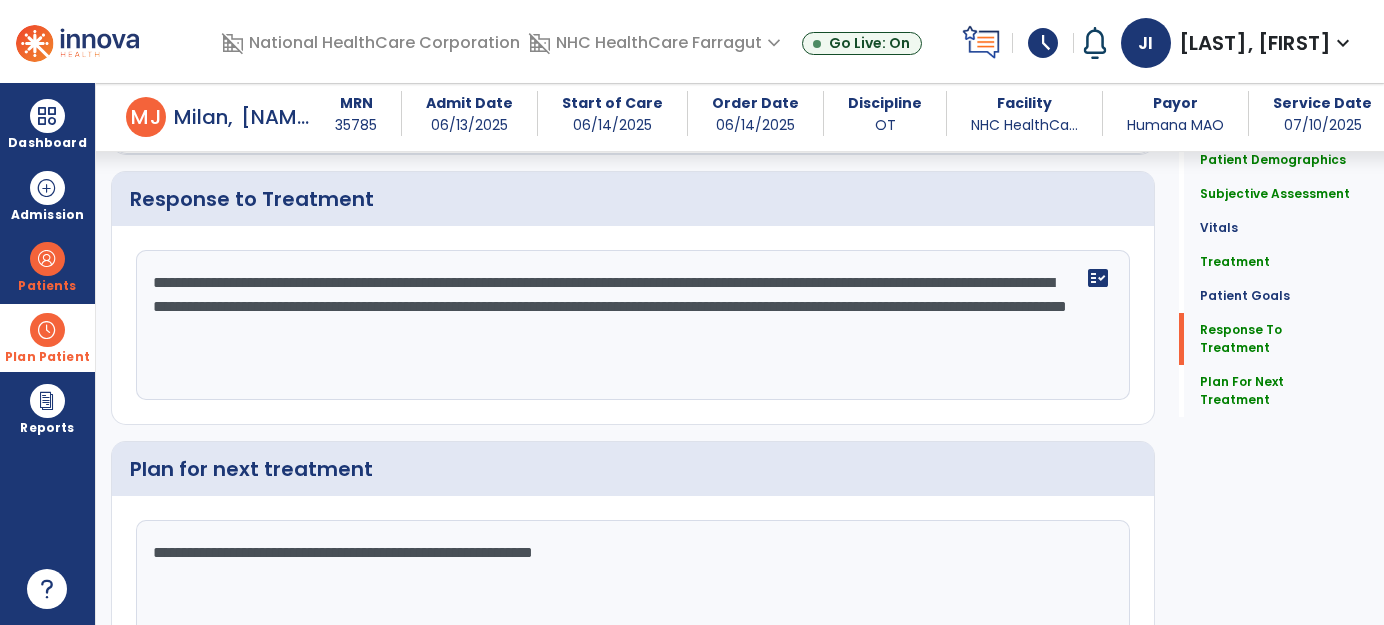 scroll, scrollTop: 3421, scrollLeft: 0, axis: vertical 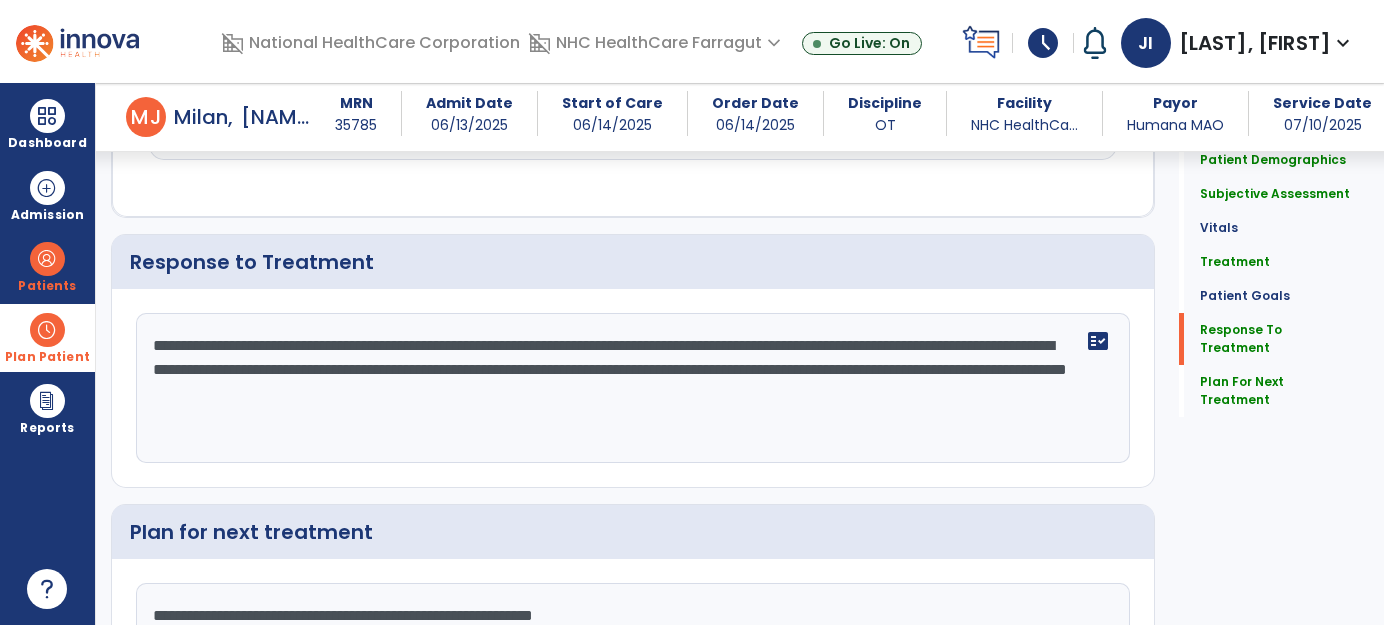 drag, startPoint x: 593, startPoint y: 334, endPoint x: 928, endPoint y: 396, distance: 340.689 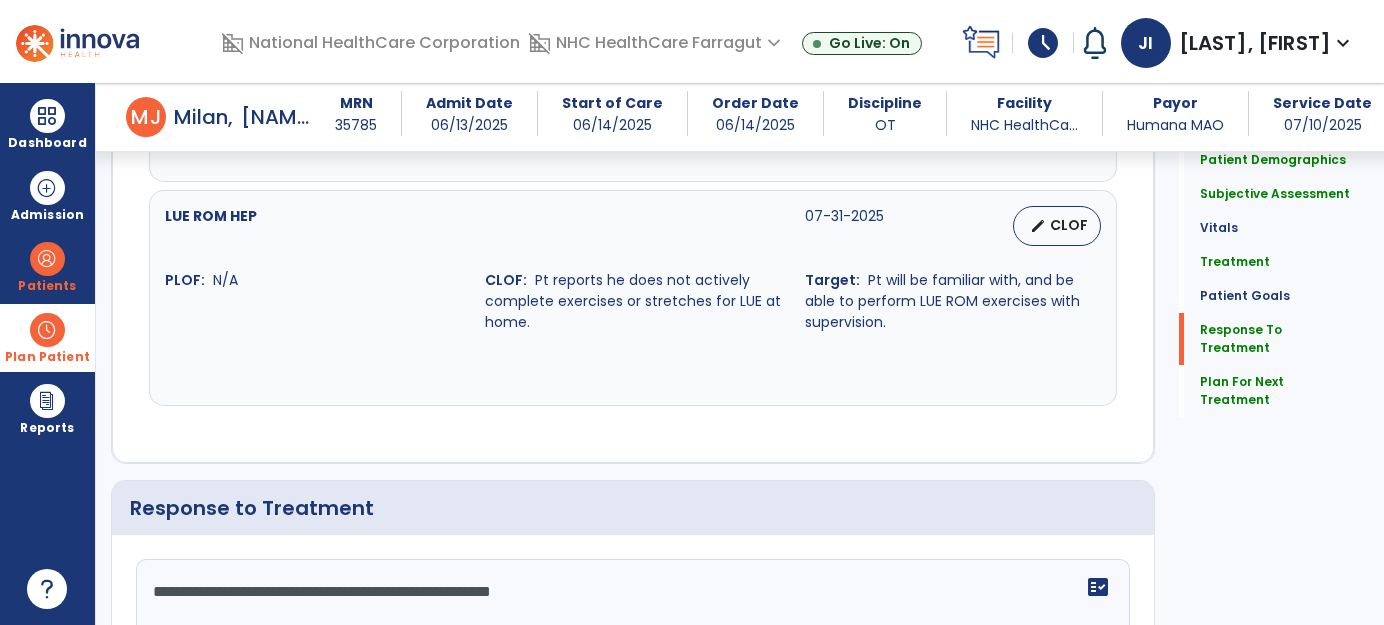 scroll, scrollTop: 3421, scrollLeft: 0, axis: vertical 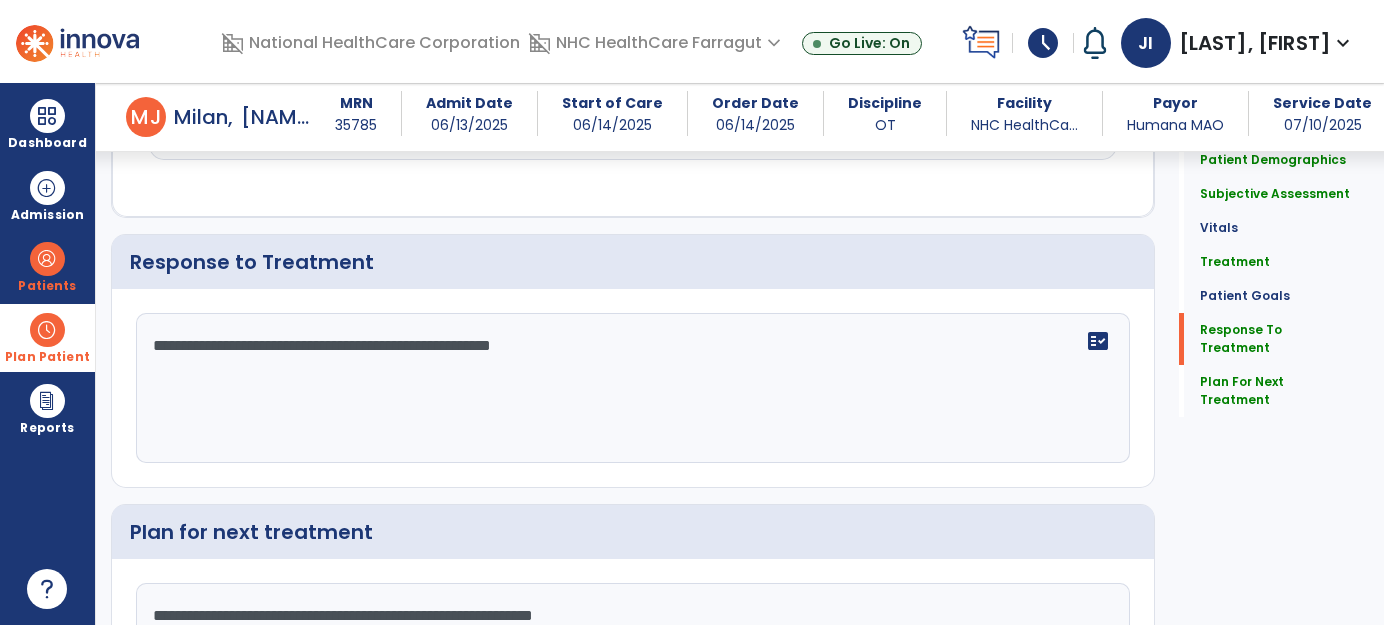 paste on "**********" 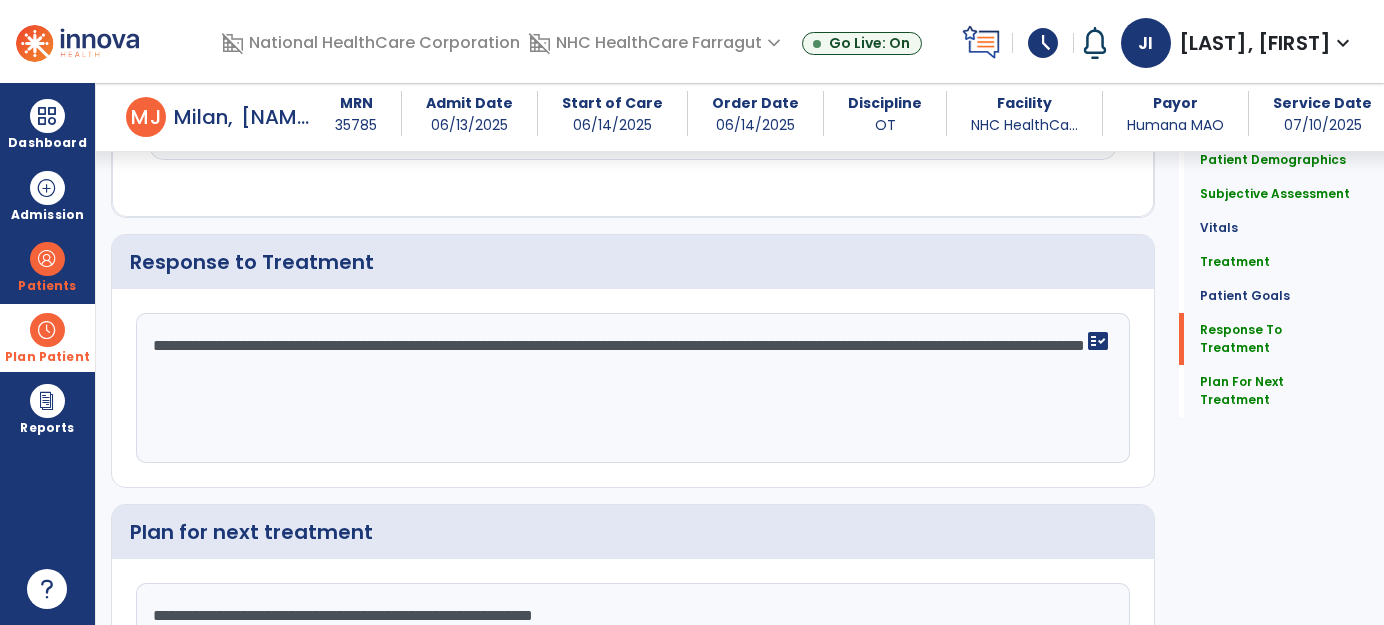 click on "**********" 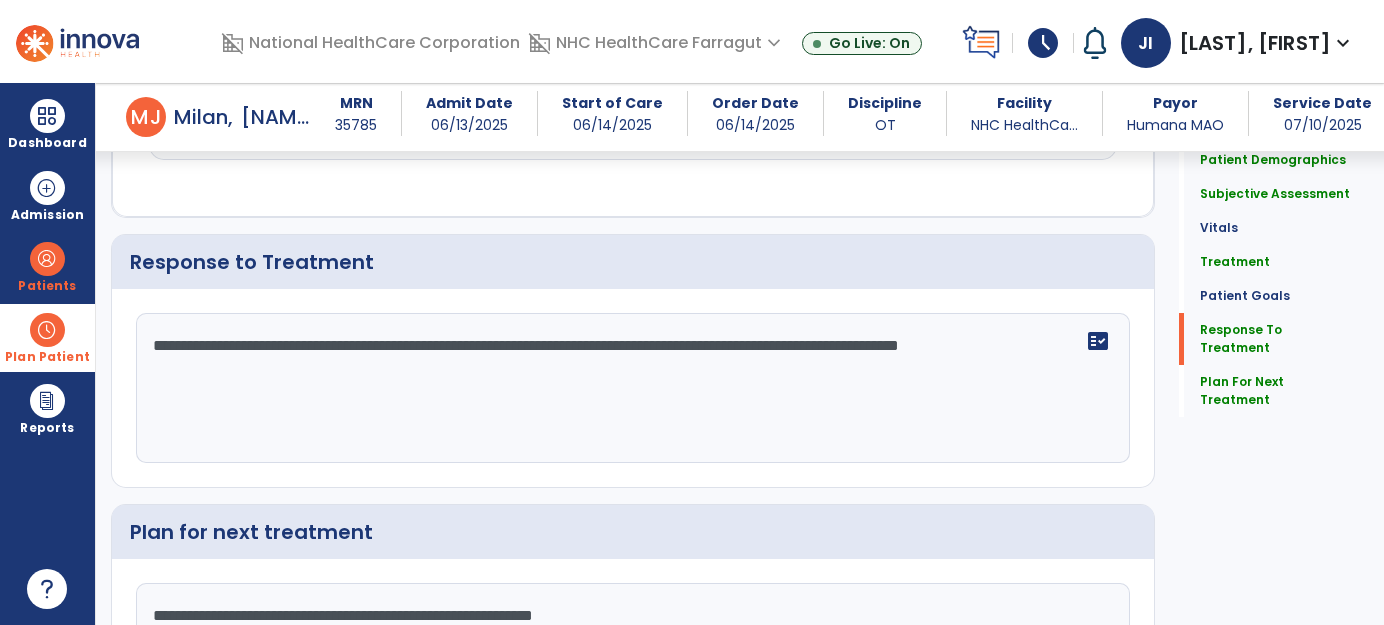 click on "**********" 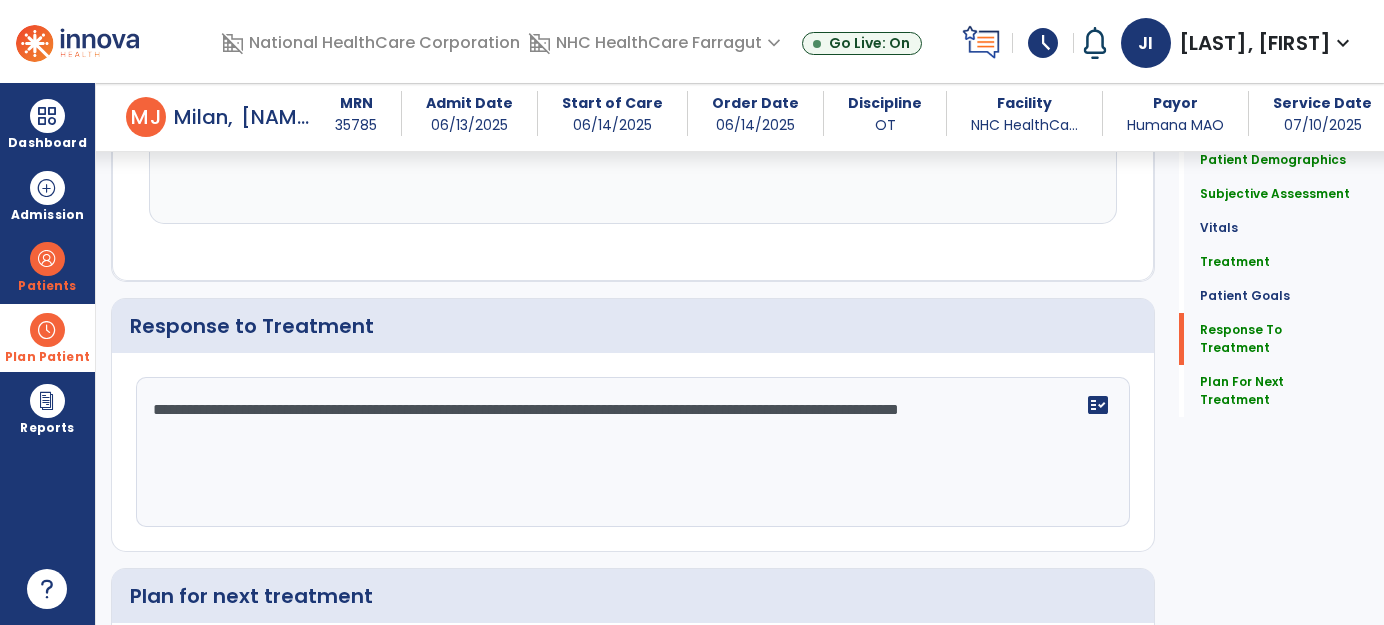 scroll, scrollTop: 3421, scrollLeft: 0, axis: vertical 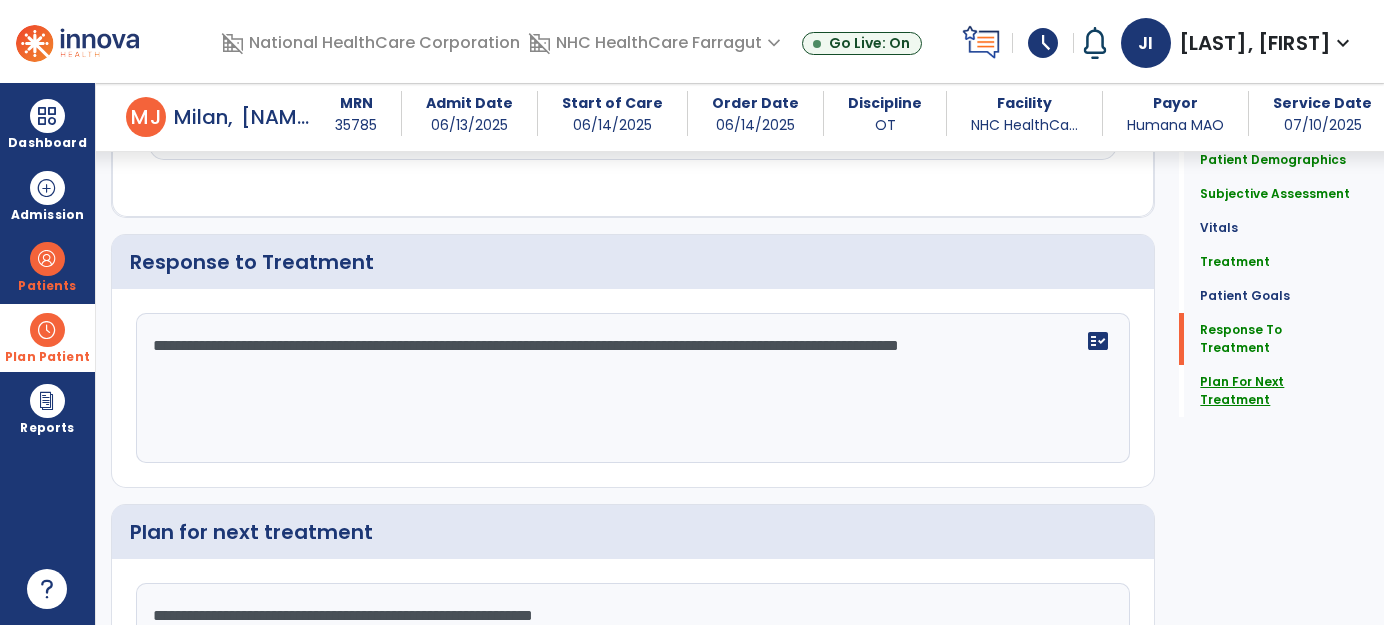 type on "**********" 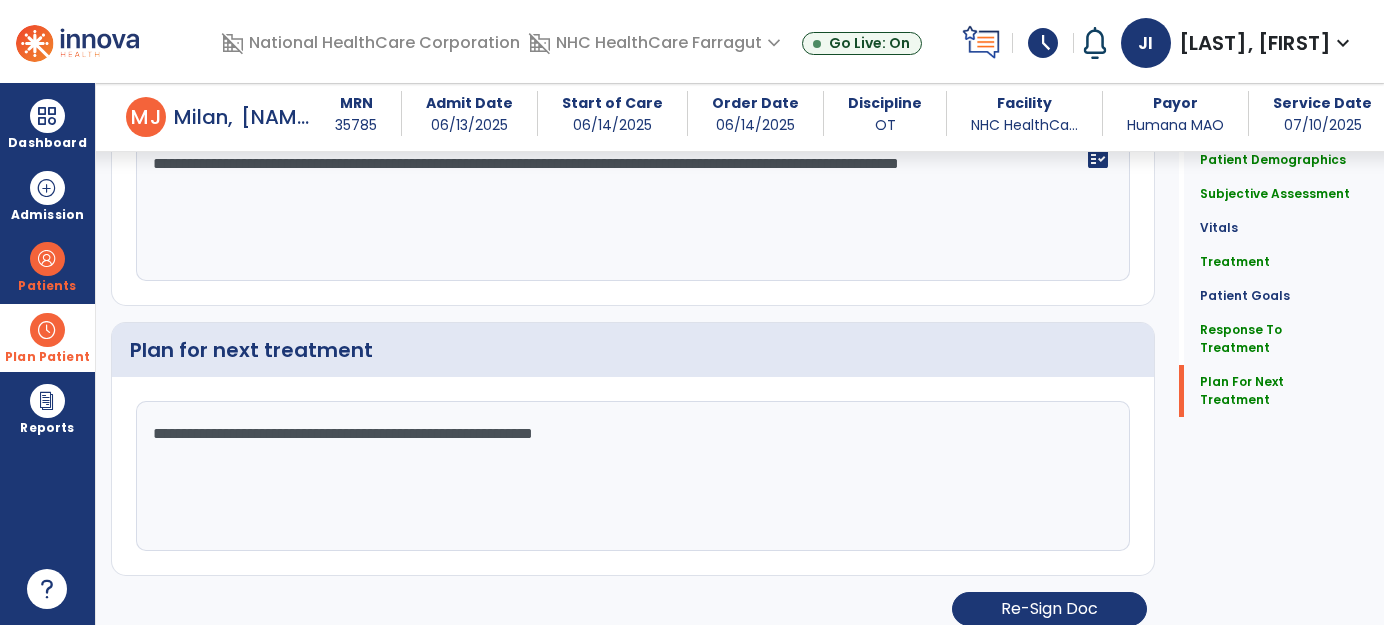 scroll, scrollTop: 3610, scrollLeft: 0, axis: vertical 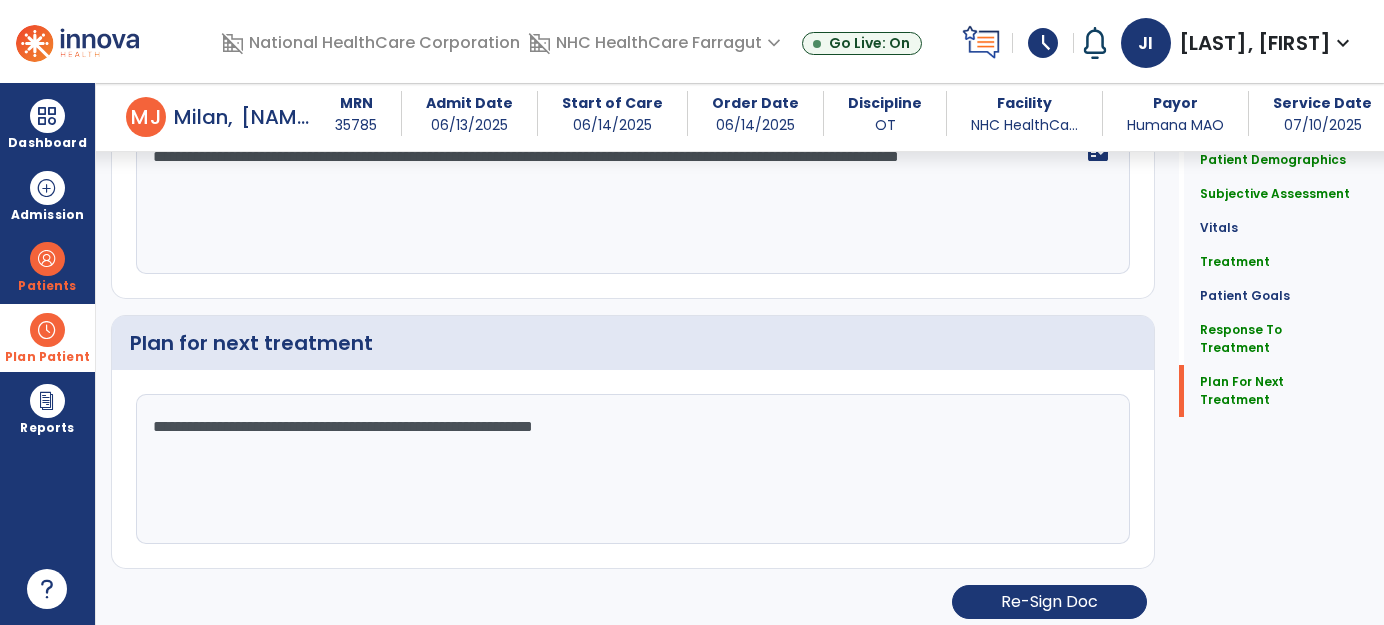 click on "**********" 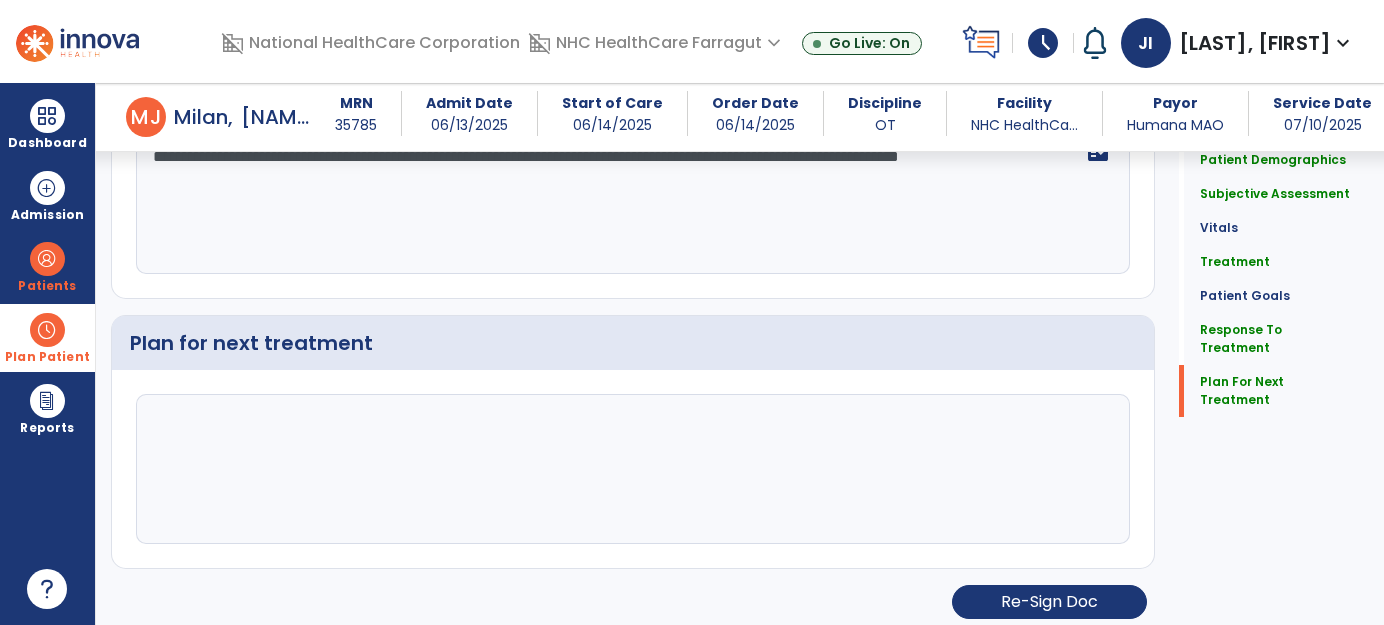 scroll, scrollTop: 3610, scrollLeft: 0, axis: vertical 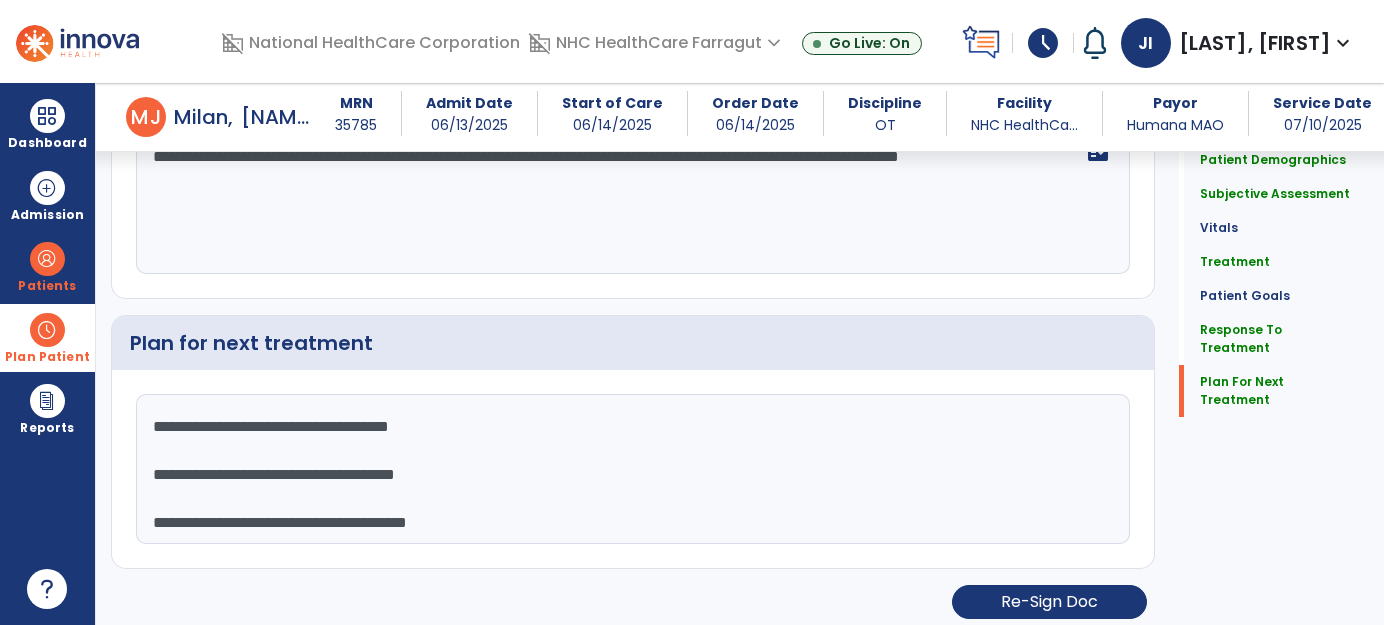 click on "**********" 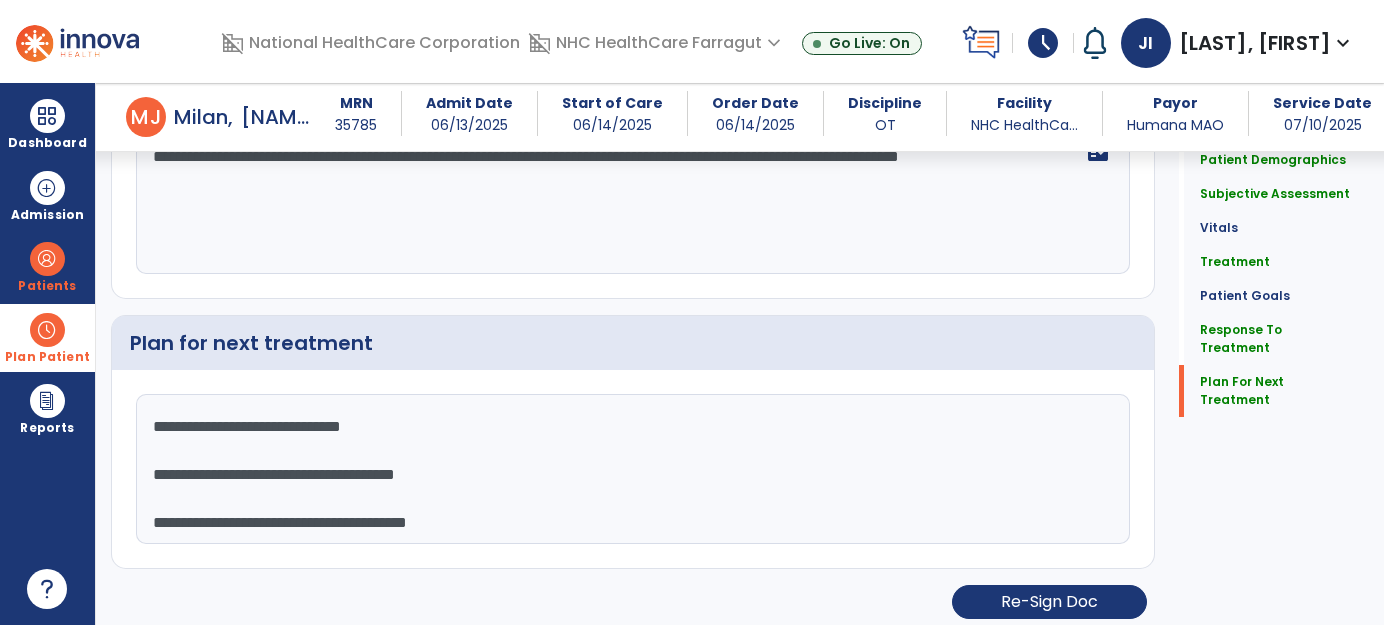scroll, scrollTop: 3610, scrollLeft: 0, axis: vertical 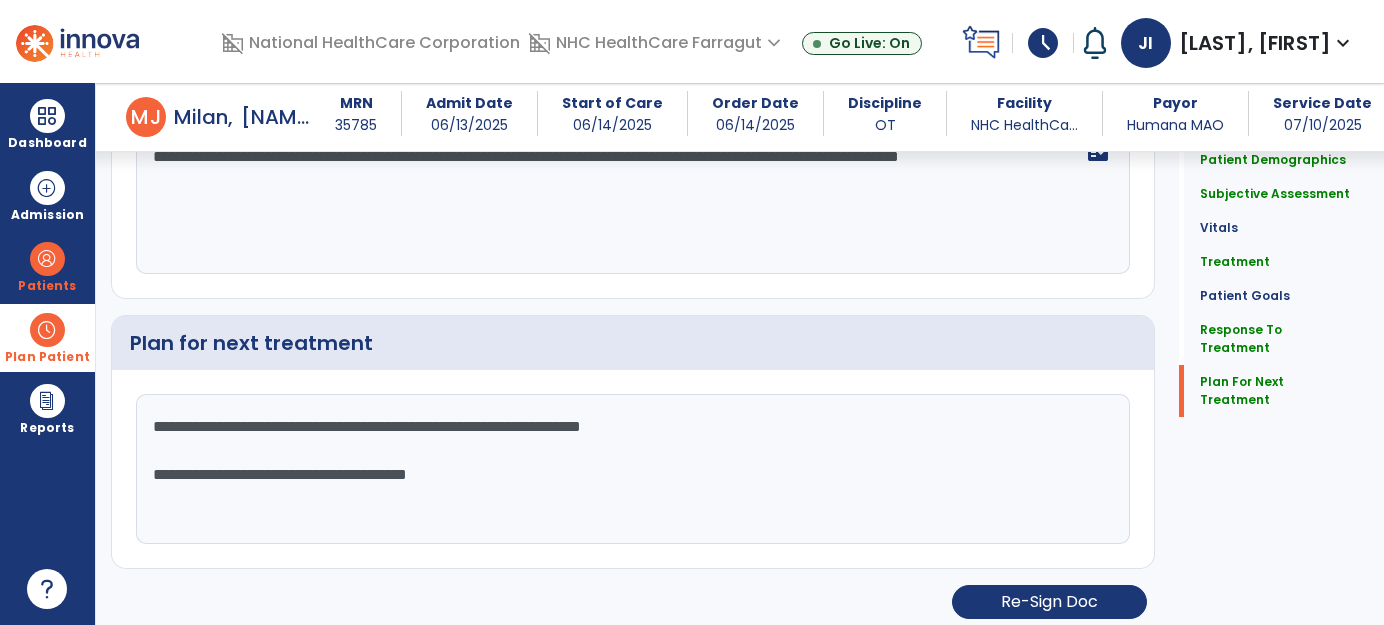 click on "**********" 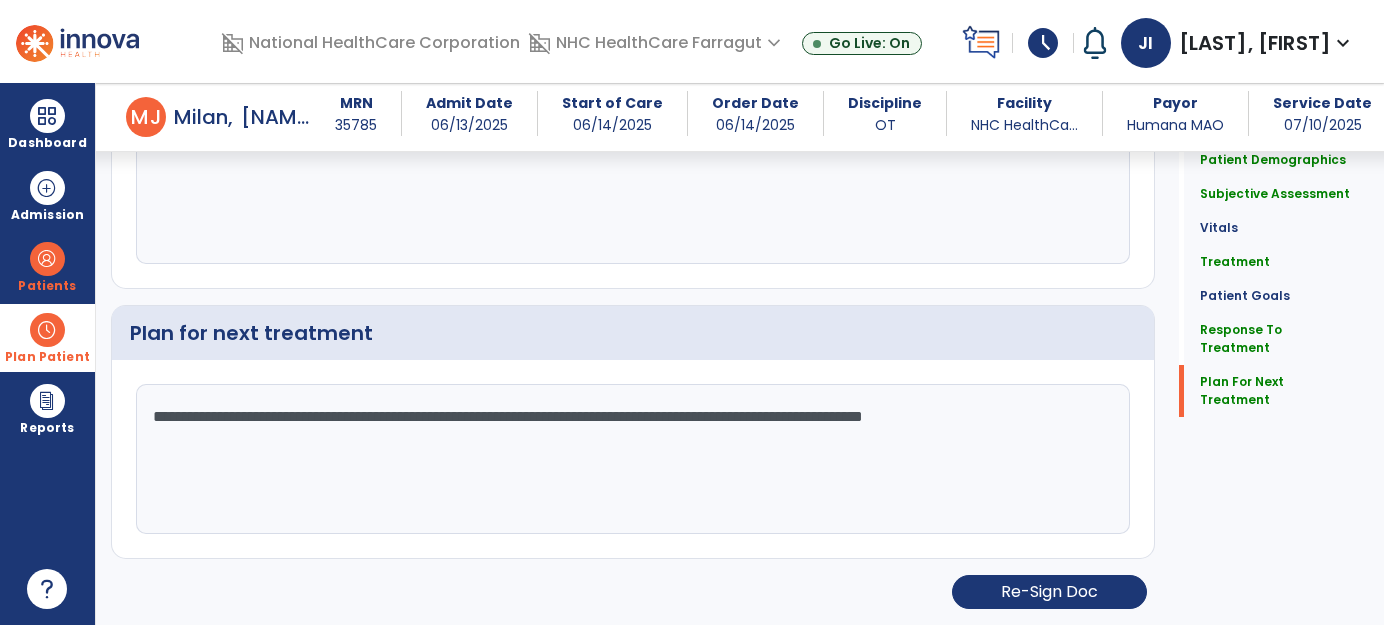 click on "**********" 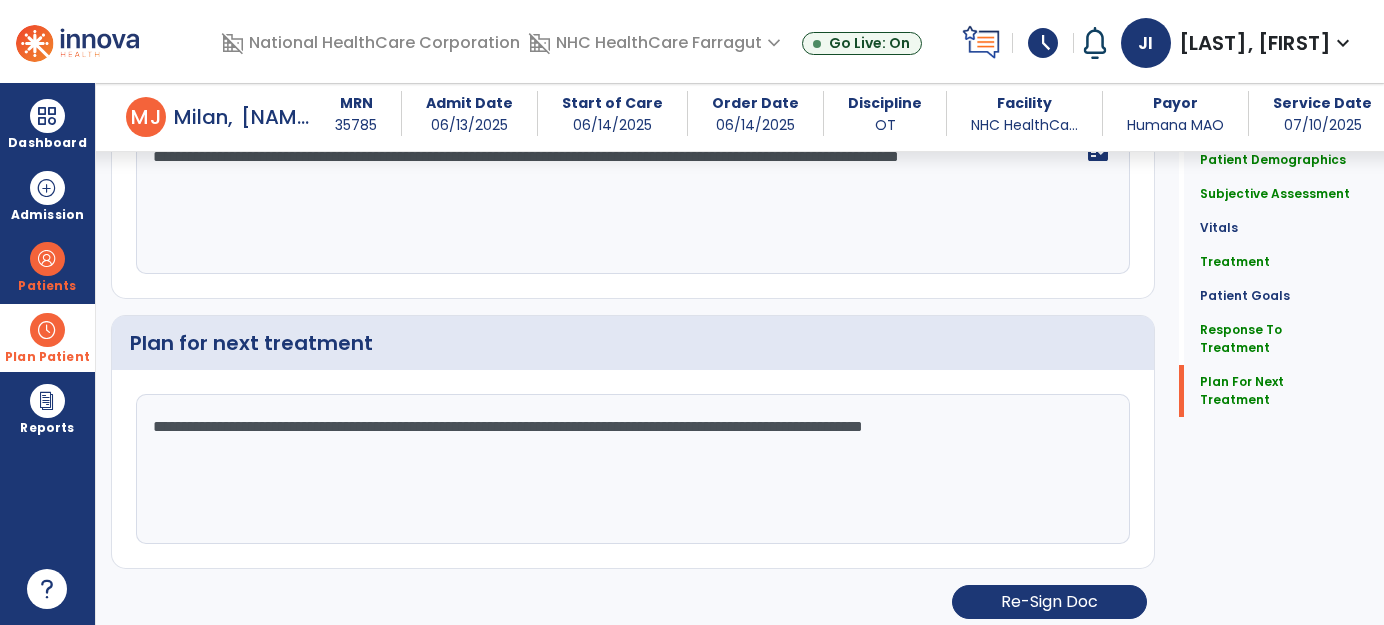 click on "**********" 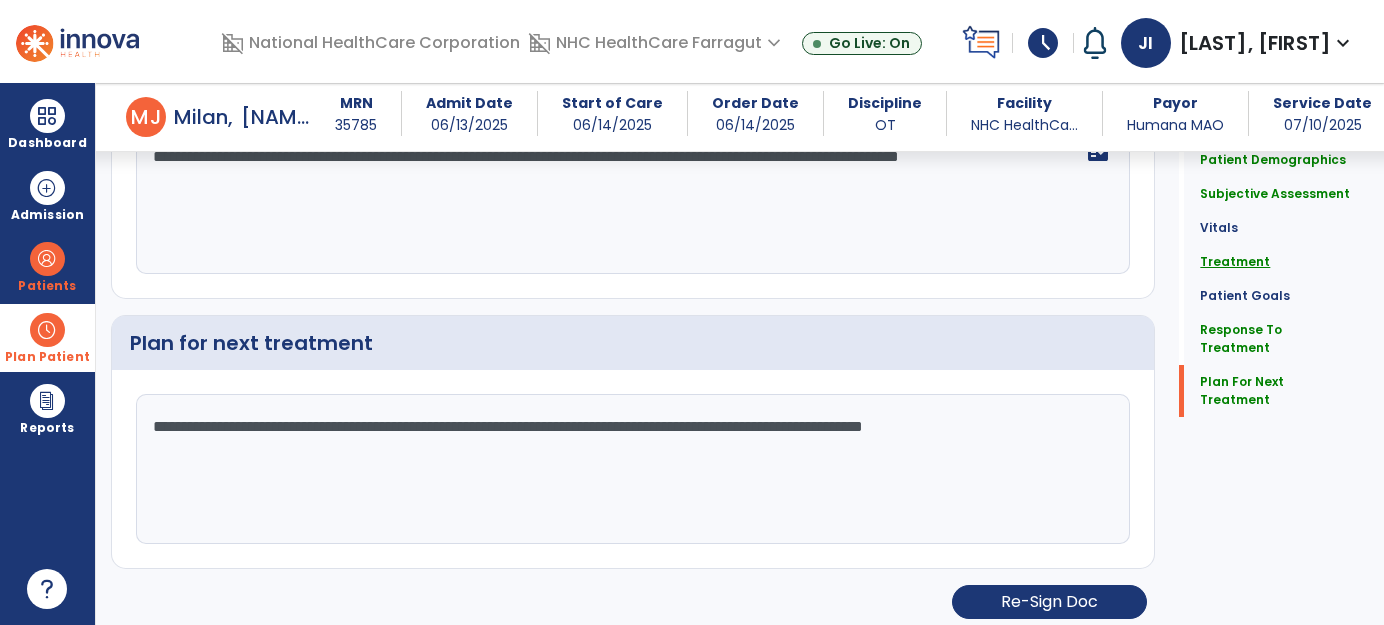 type on "**********" 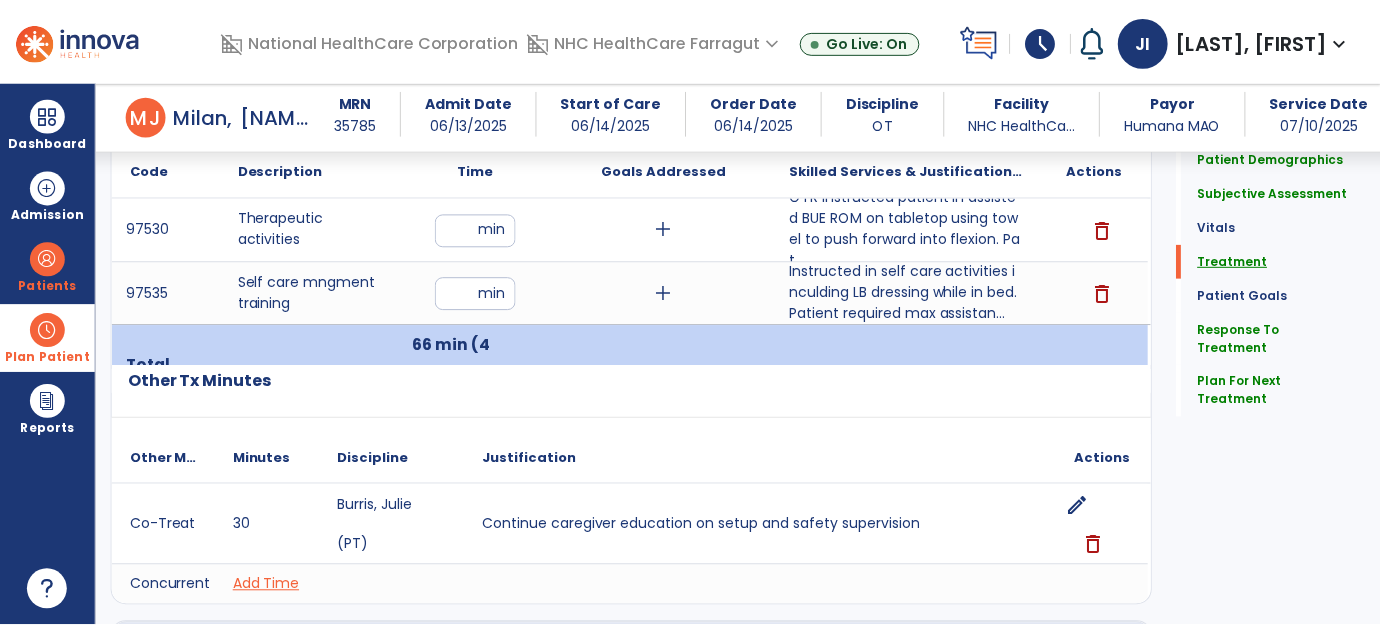 scroll, scrollTop: 1602, scrollLeft: 0, axis: vertical 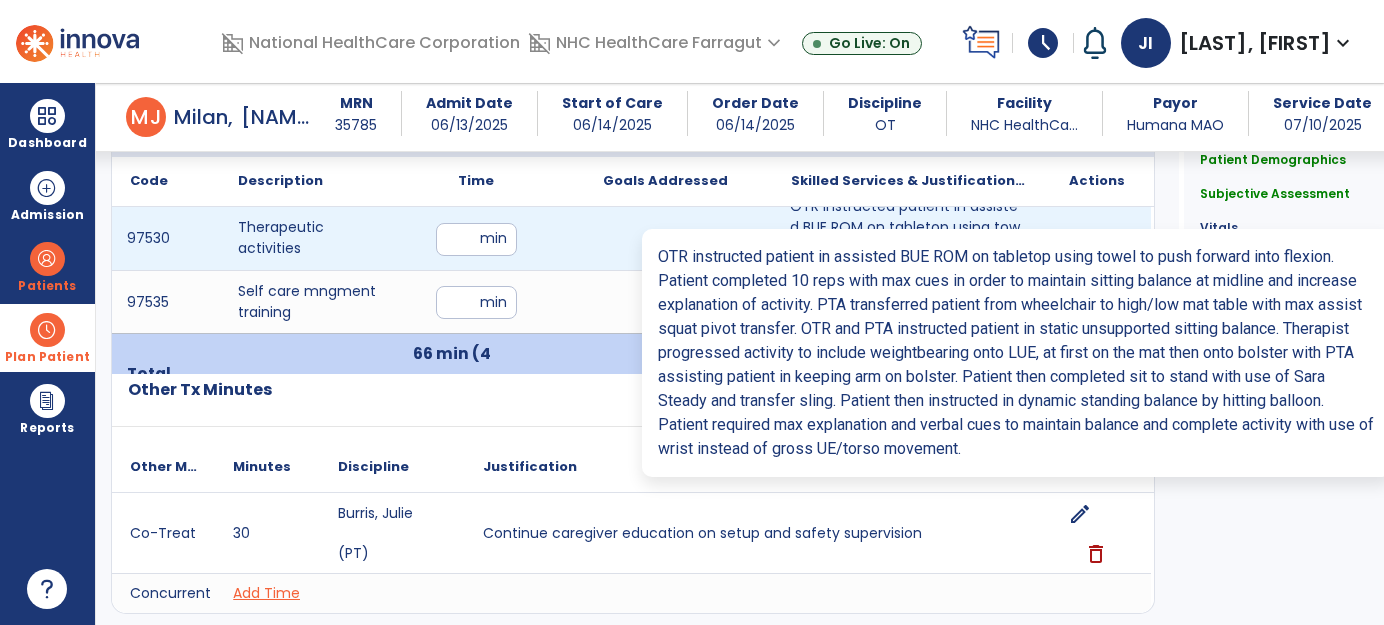 click on "OTR instructed patient in assisted BUE ROM on tabletop using towel to push forward into flexion. Pat..." at bounding box center [908, 238] 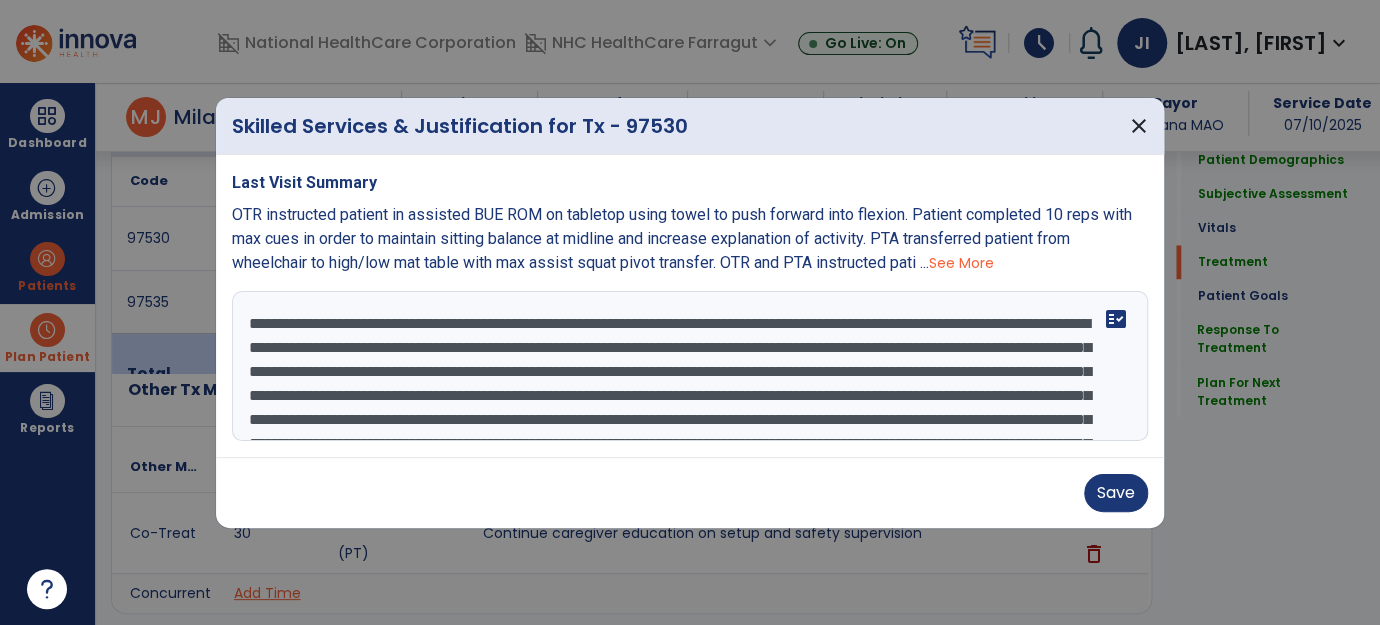 scroll, scrollTop: 1602, scrollLeft: 0, axis: vertical 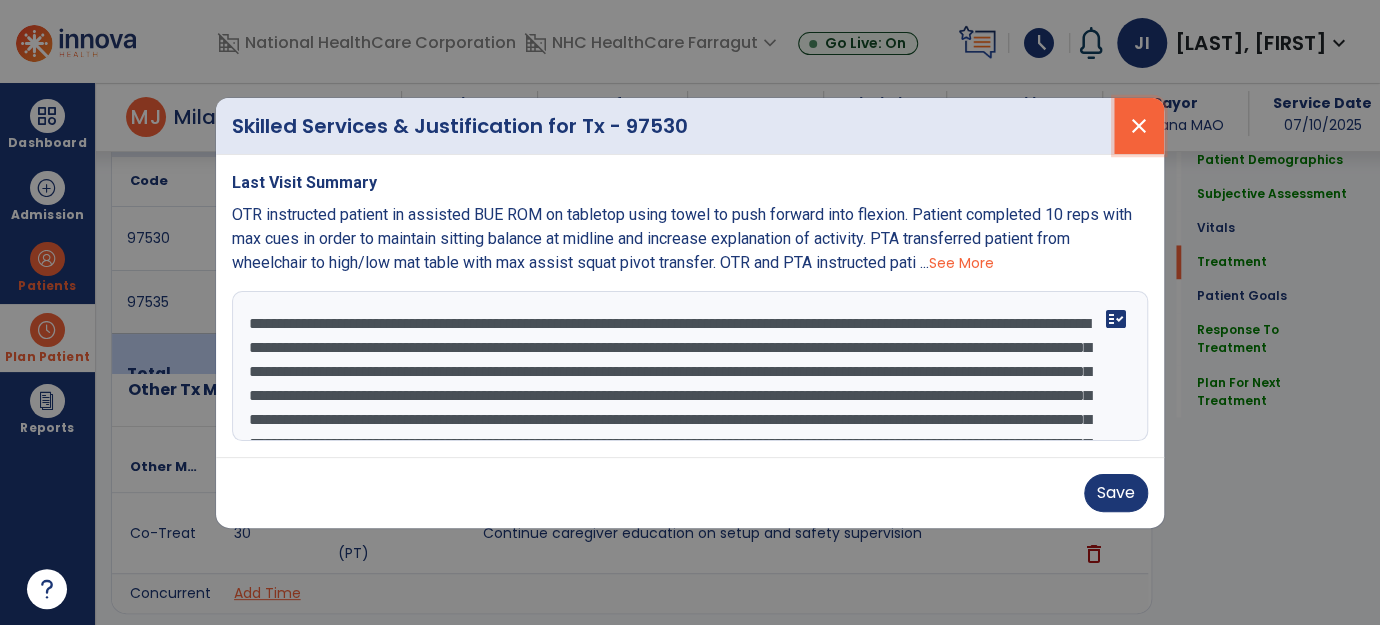 click on "close" at bounding box center [1139, 126] 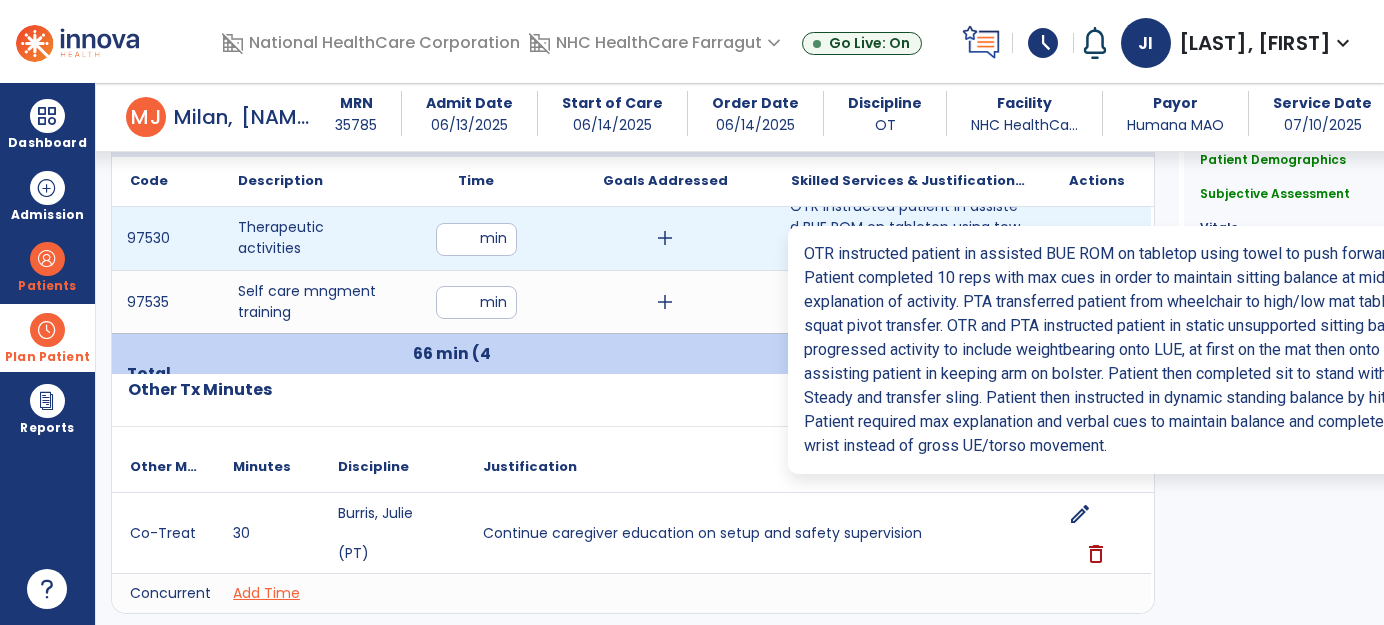 click on "OTR instructed patient in assisted BUE ROM on tabletop using towel to push forward into flexion. Pat..." at bounding box center (908, 238) 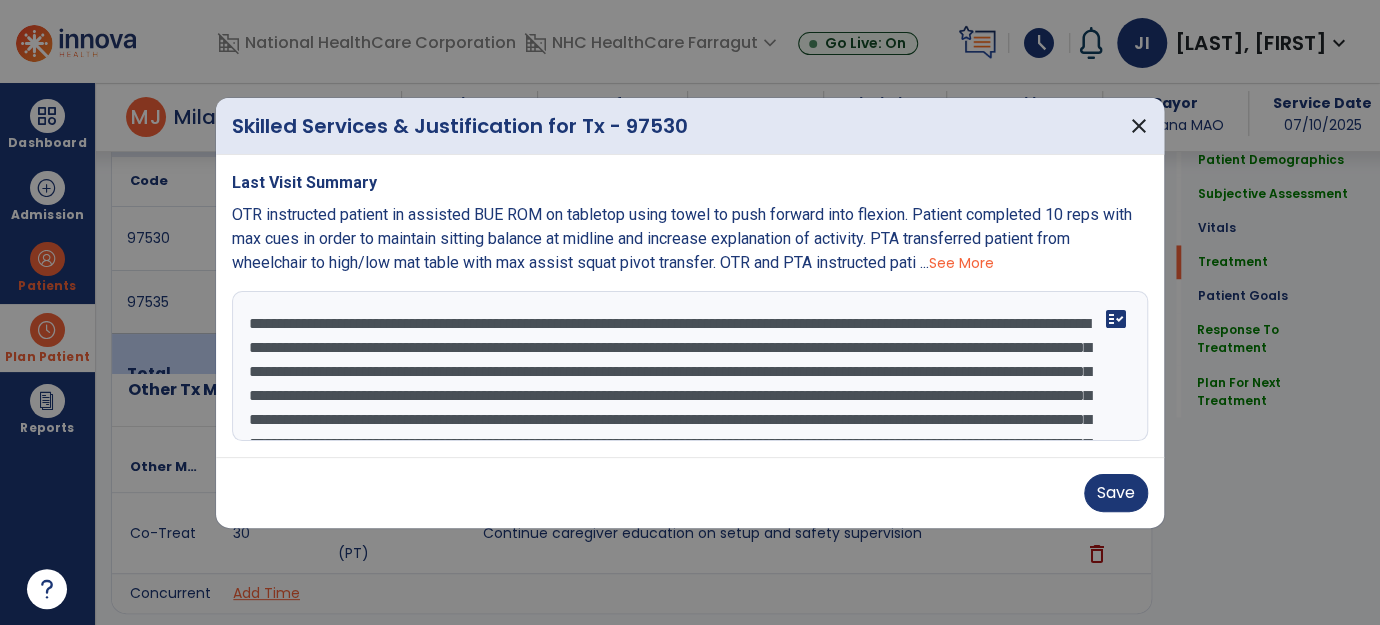 scroll, scrollTop: 1602, scrollLeft: 0, axis: vertical 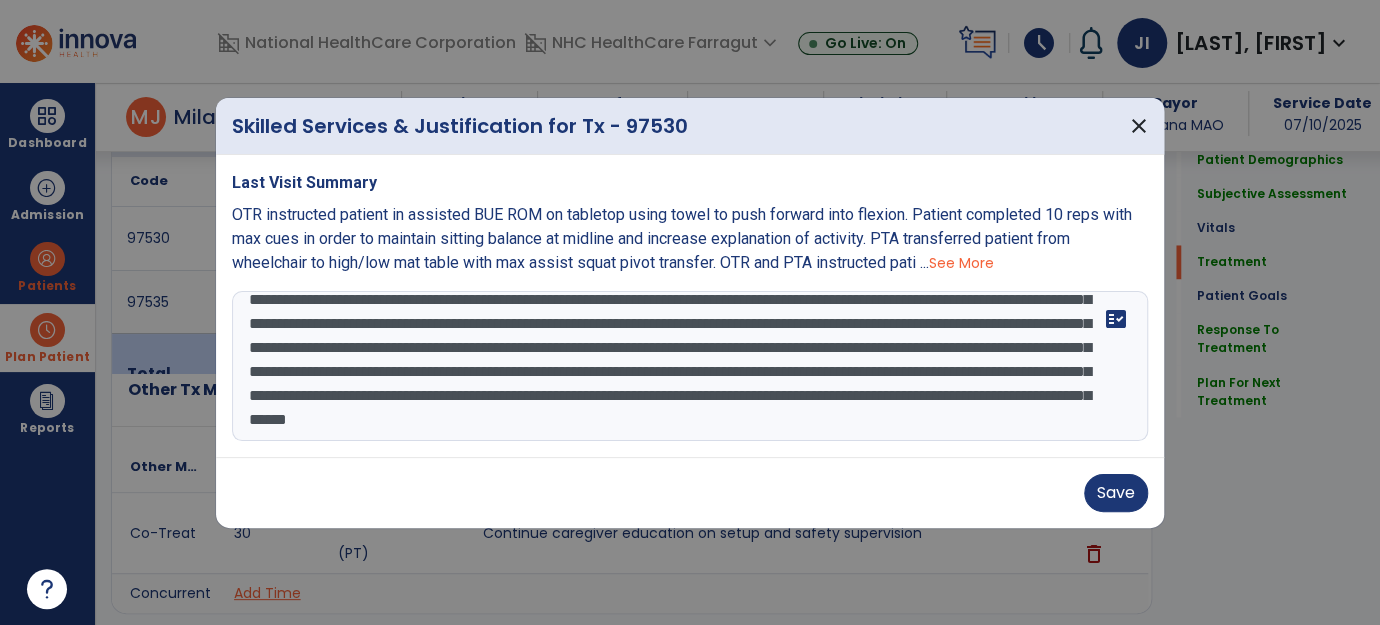 drag, startPoint x: 250, startPoint y: 324, endPoint x: 1094, endPoint y: 437, distance: 851.53094 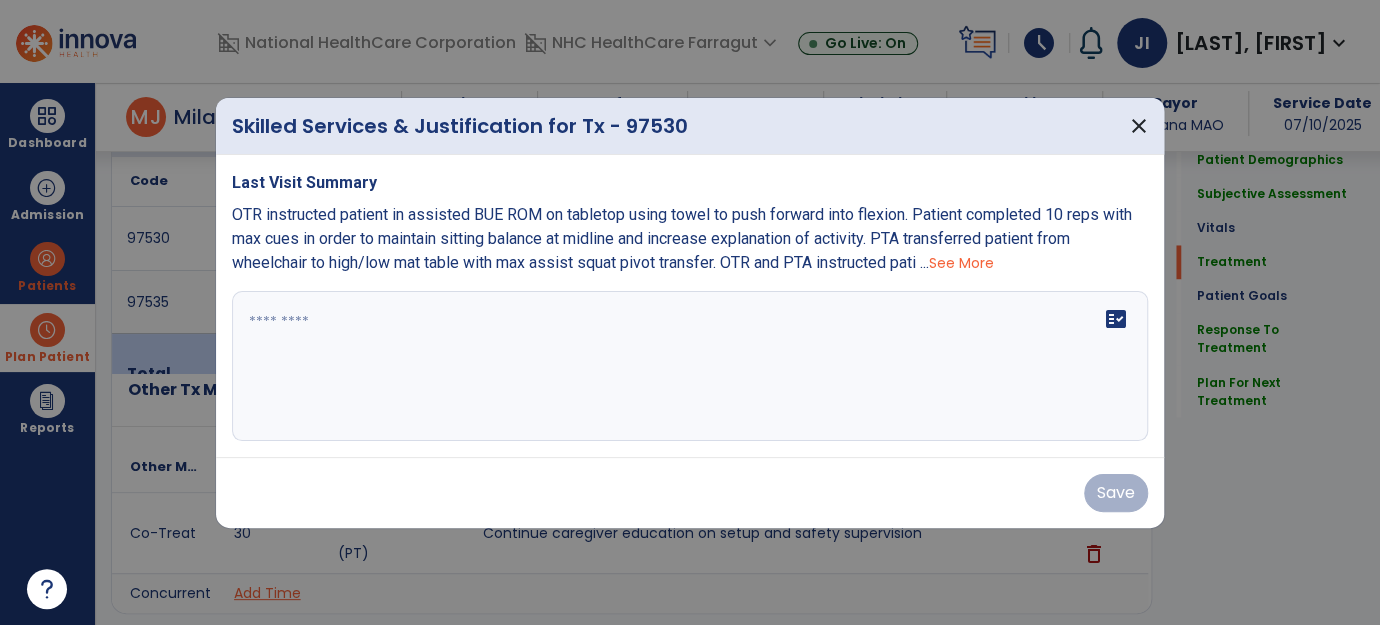 scroll, scrollTop: 0, scrollLeft: 0, axis: both 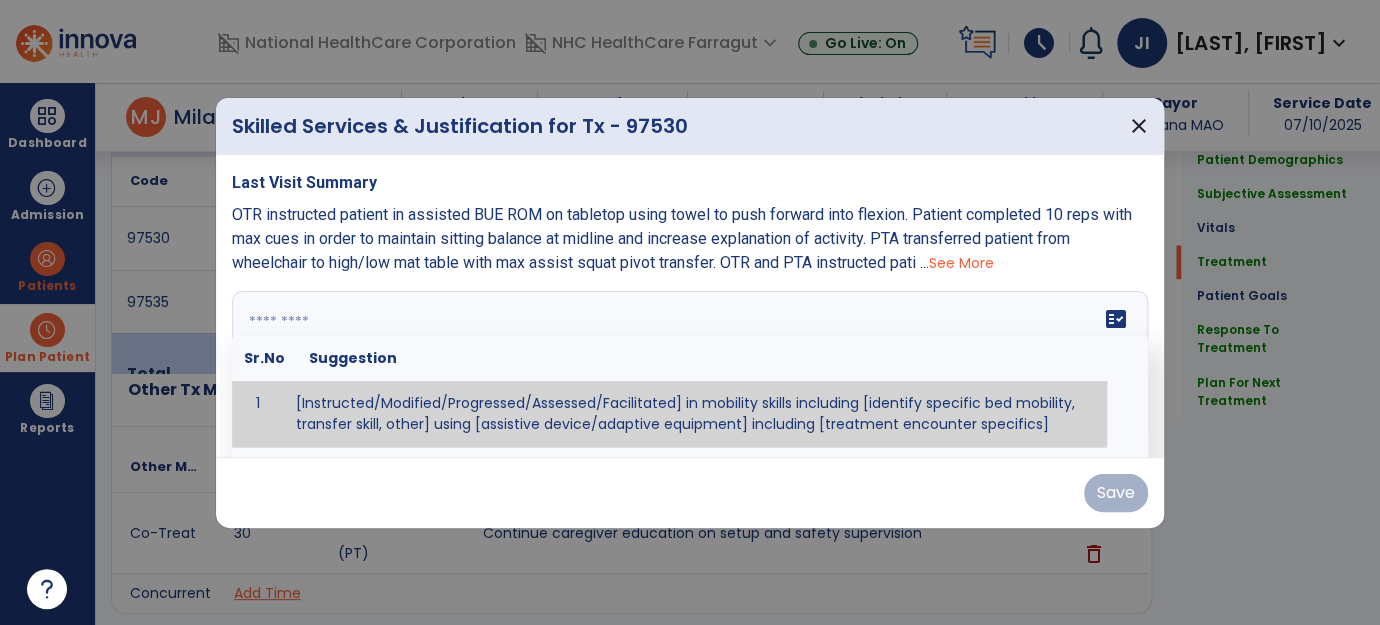 paste on "**********" 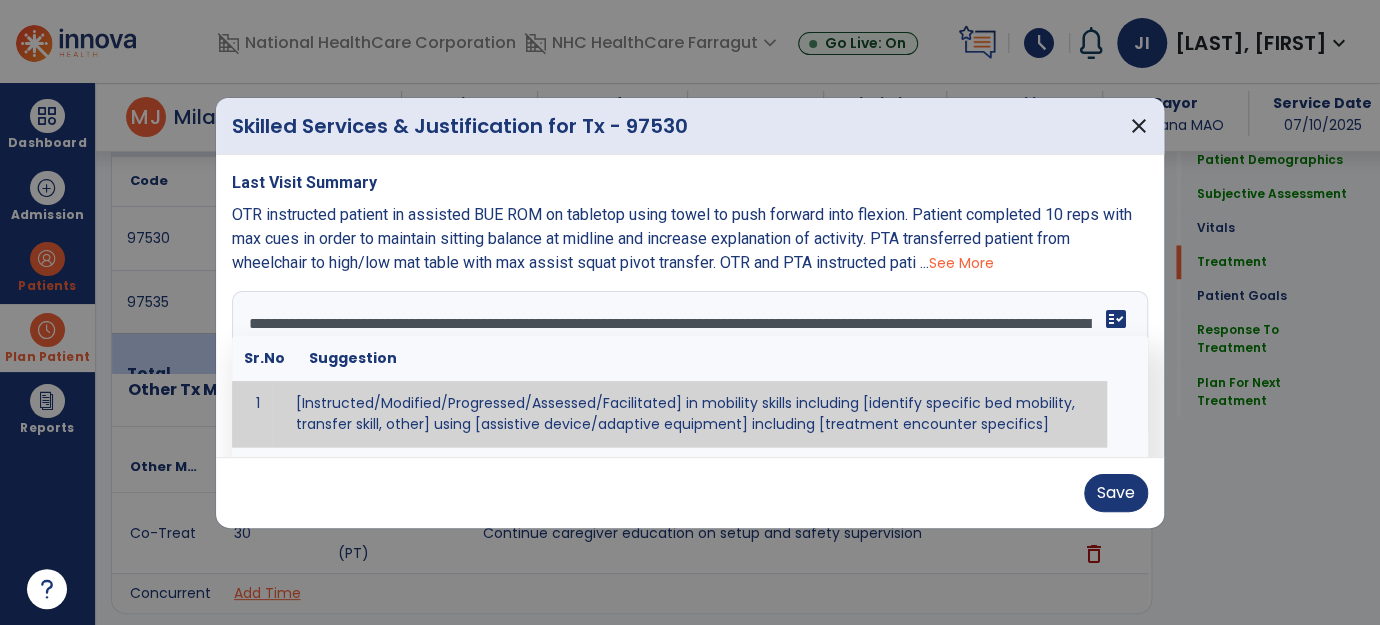 scroll, scrollTop: 63, scrollLeft: 0, axis: vertical 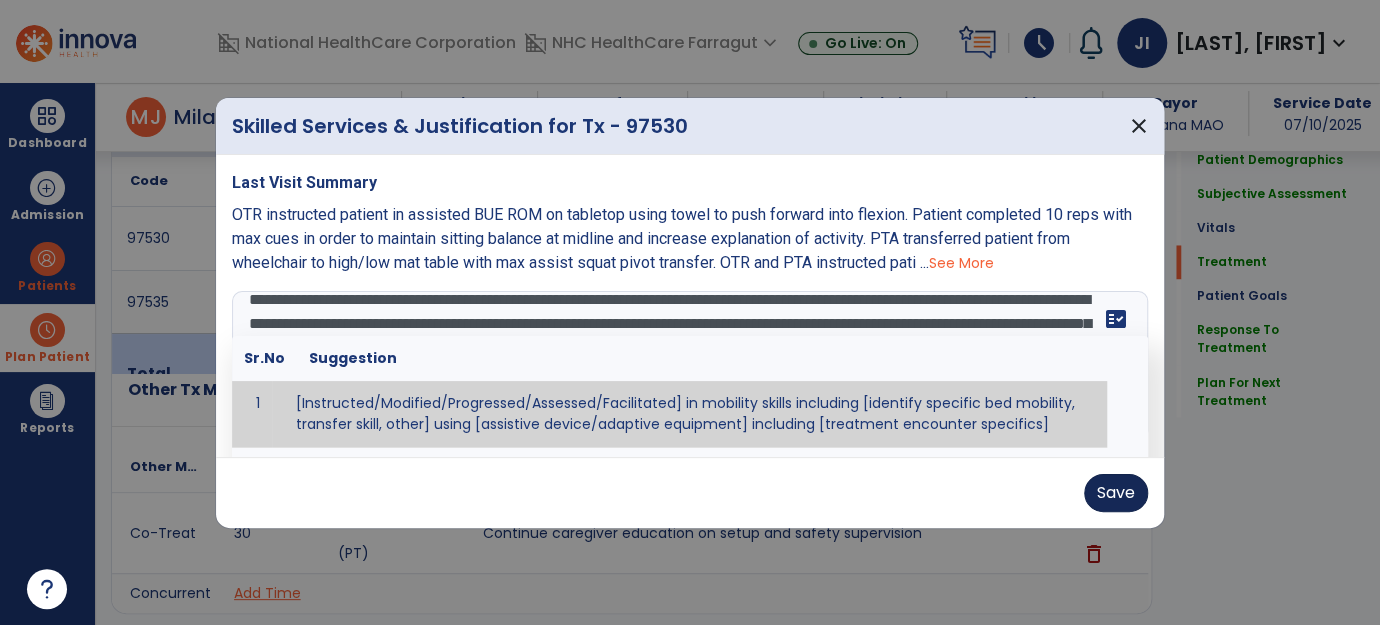 type on "**********" 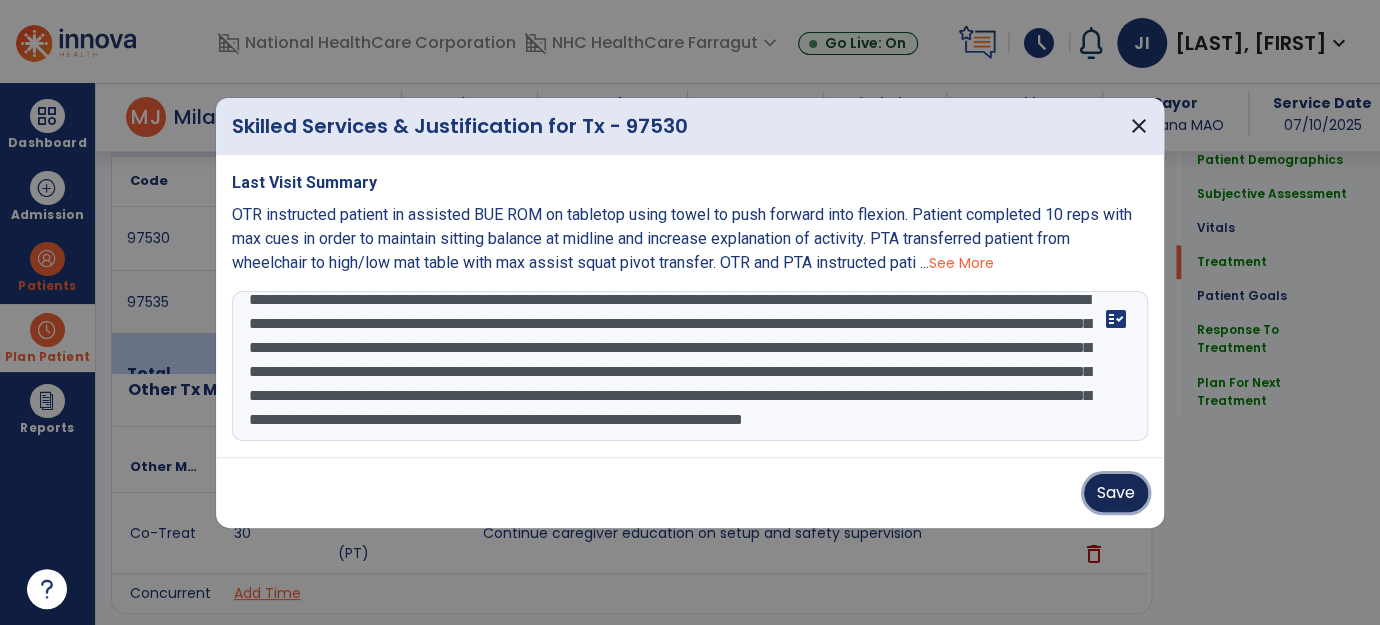 click on "Save" at bounding box center (1116, 493) 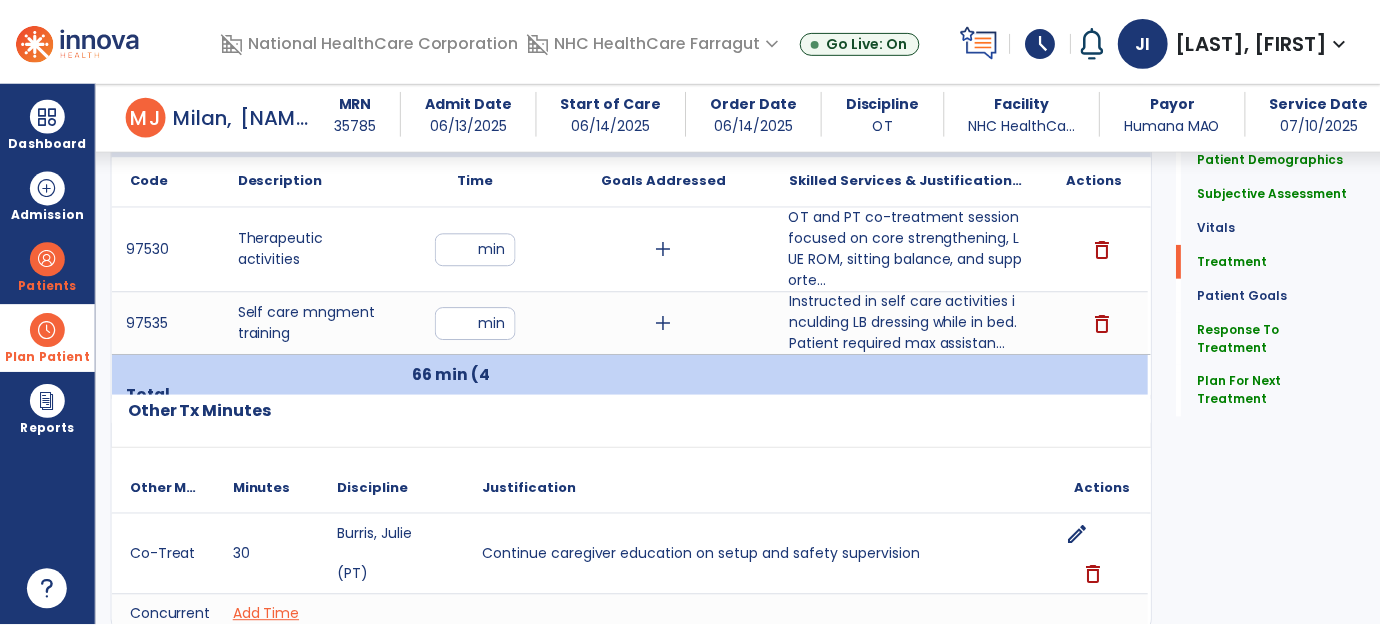 scroll, scrollTop: 1693, scrollLeft: 0, axis: vertical 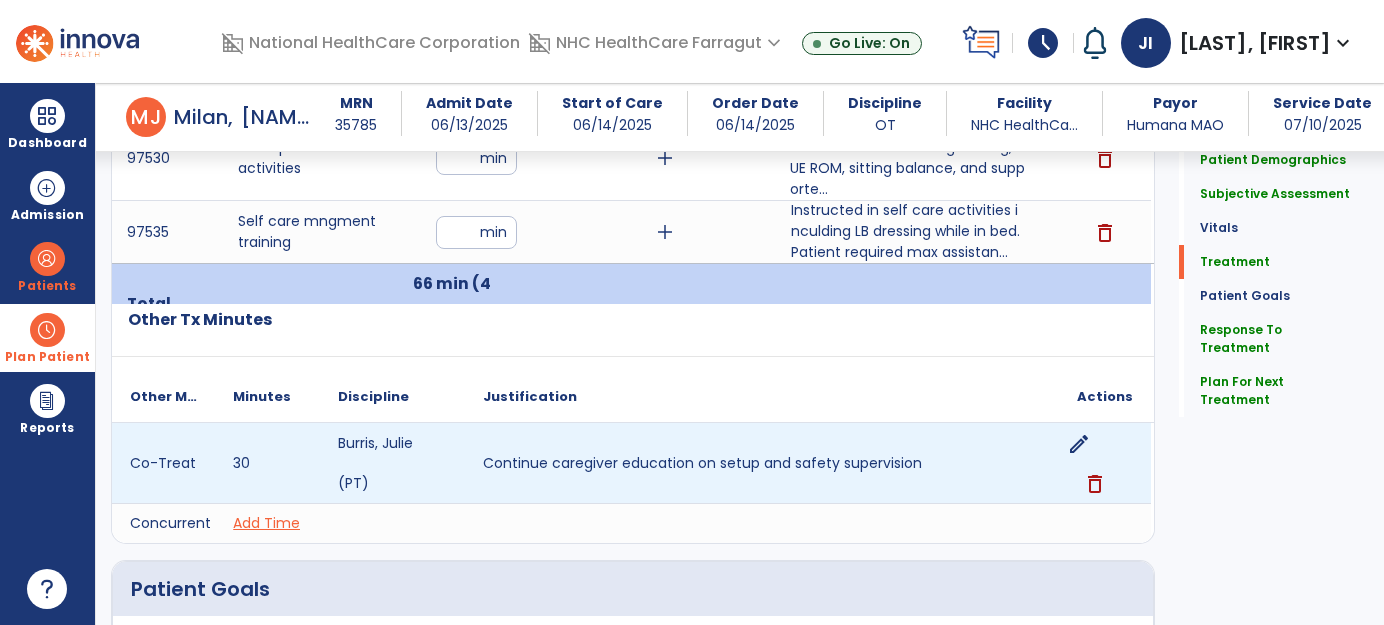click on "edit" 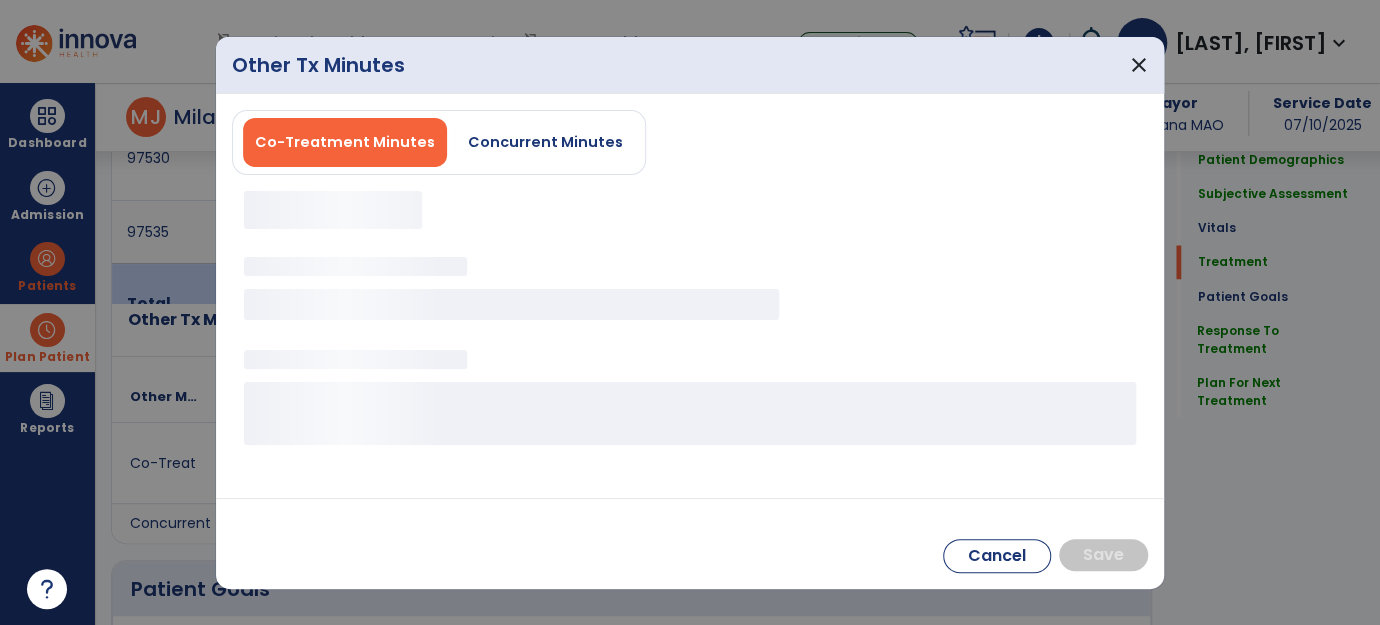scroll, scrollTop: 1693, scrollLeft: 0, axis: vertical 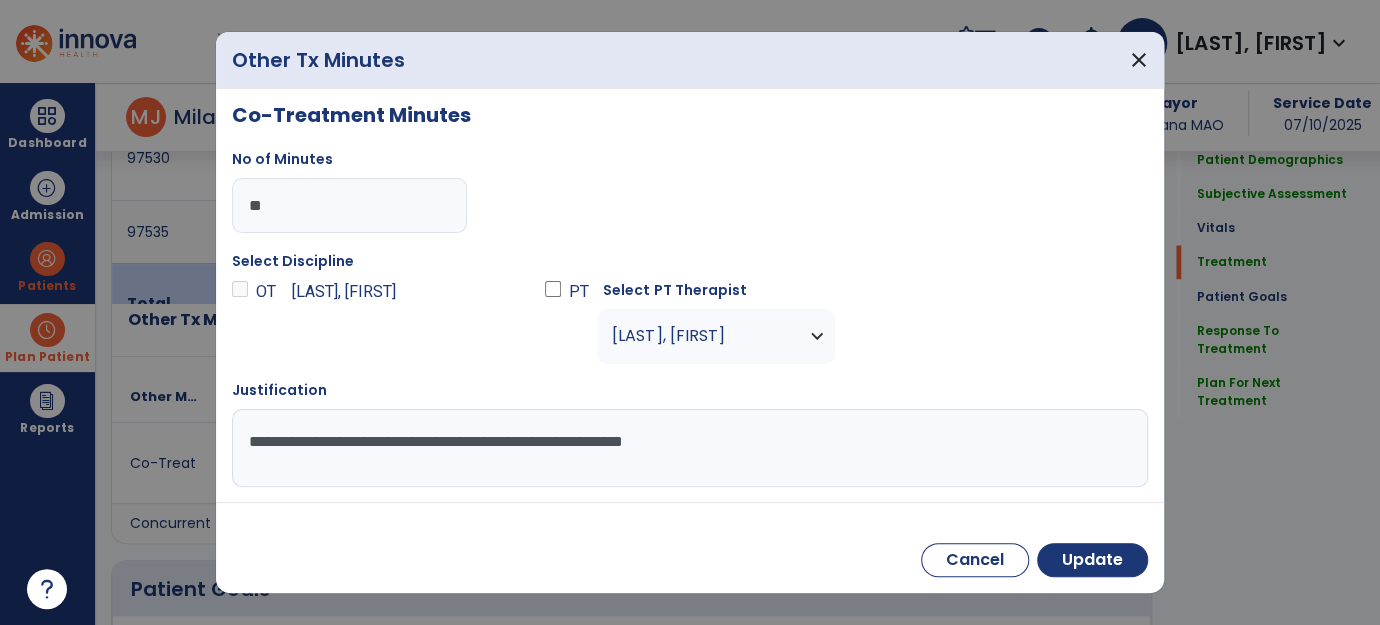 drag, startPoint x: 248, startPoint y: 440, endPoint x: 858, endPoint y: 447, distance: 610.04016 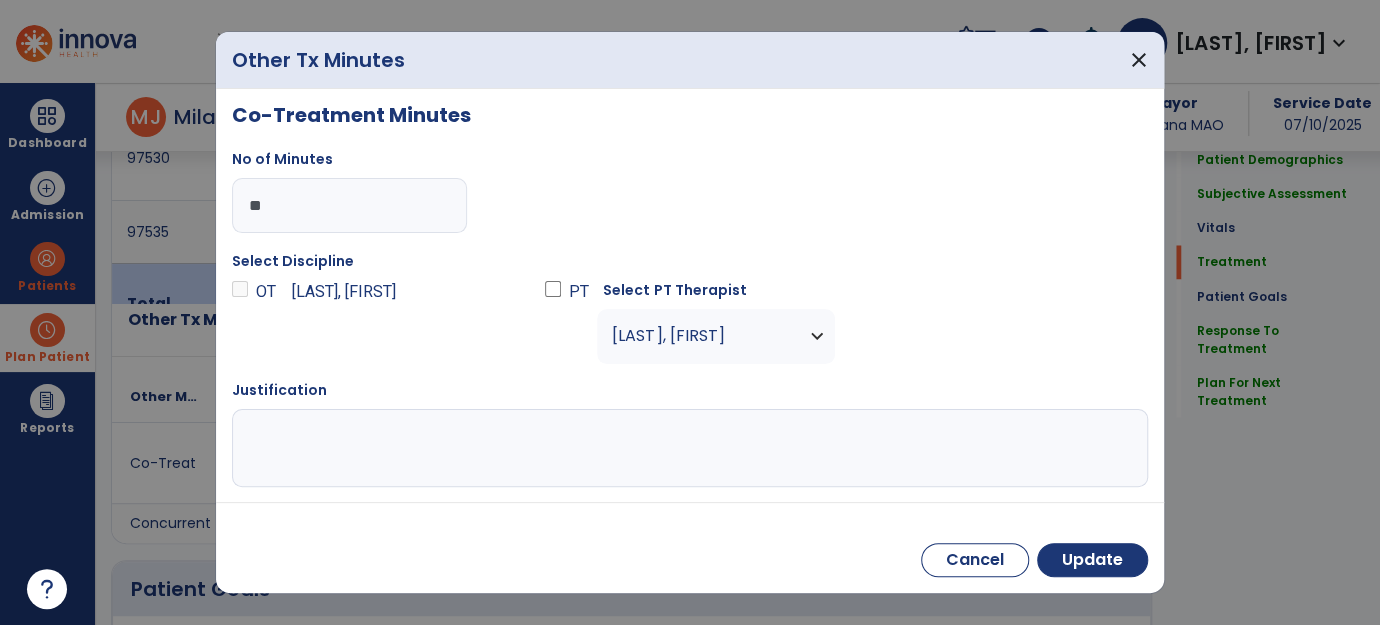 paste on "**********" 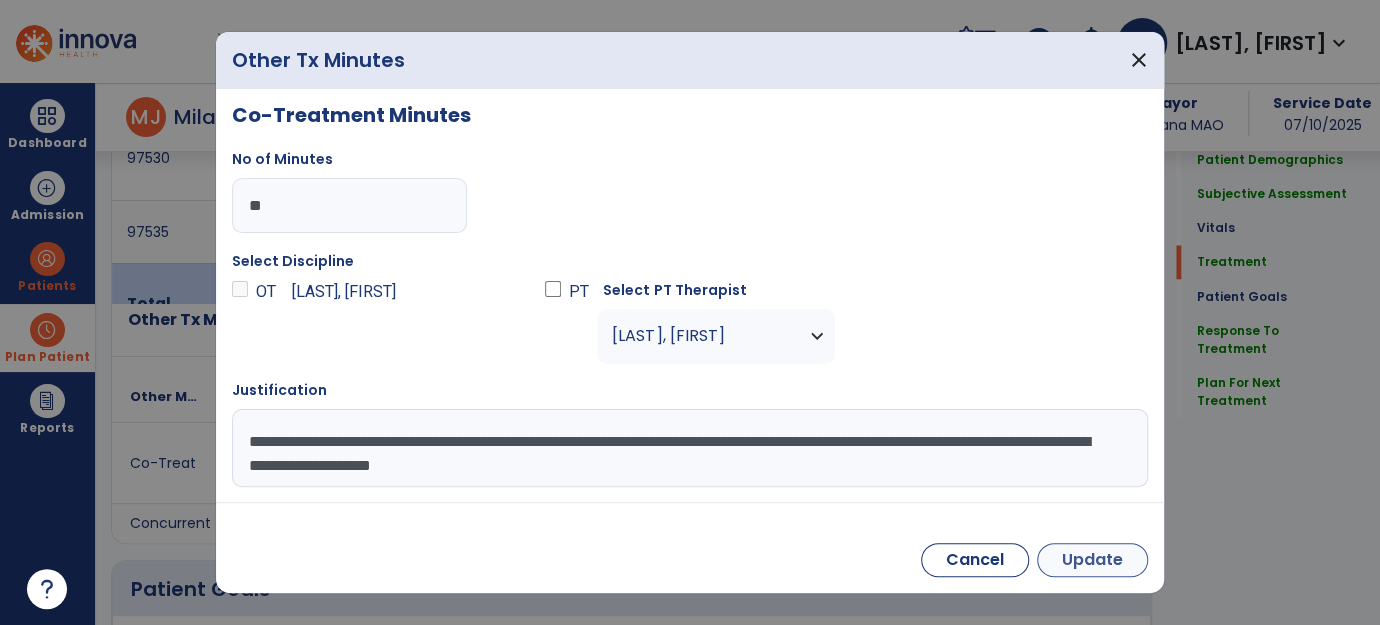 type on "**********" 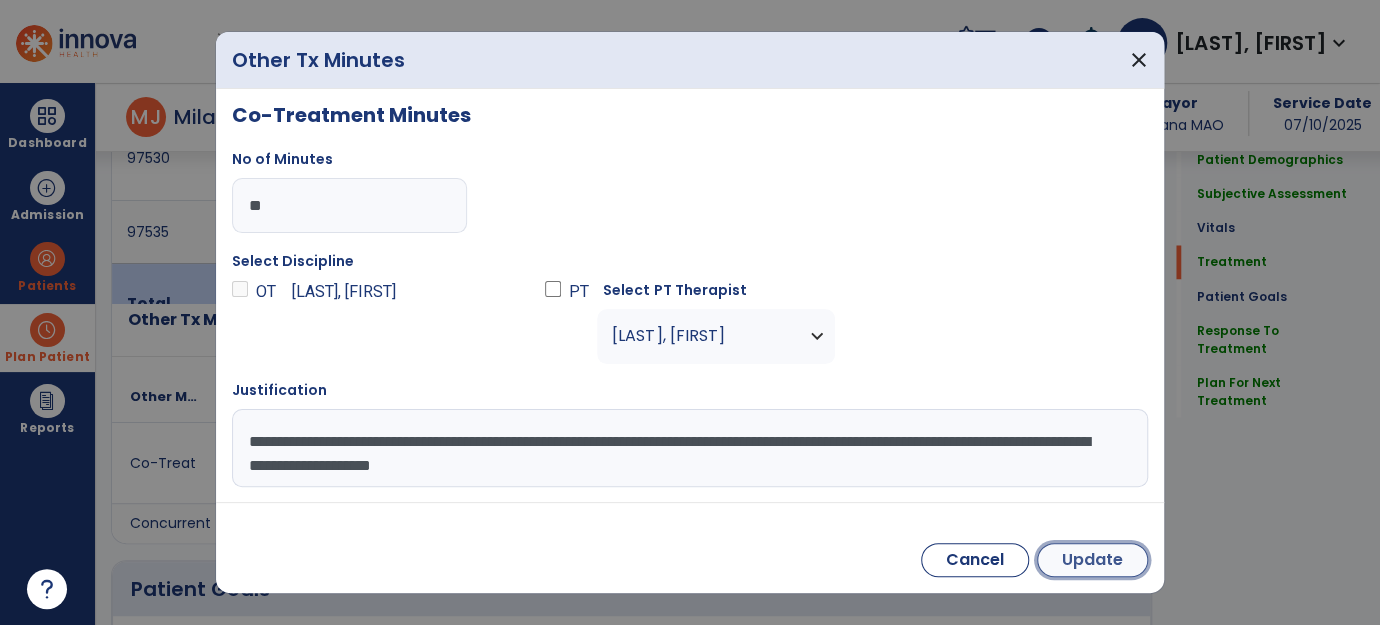 click on "Update" at bounding box center [1092, 560] 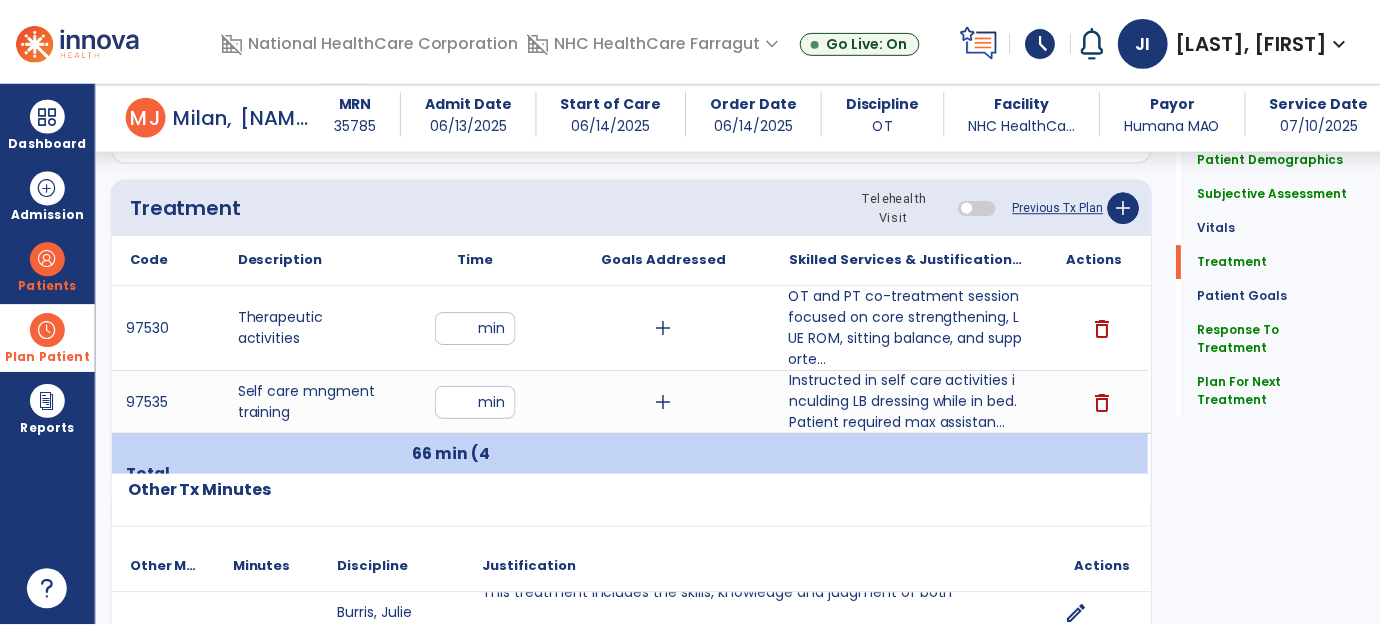 scroll, scrollTop: 1512, scrollLeft: 0, axis: vertical 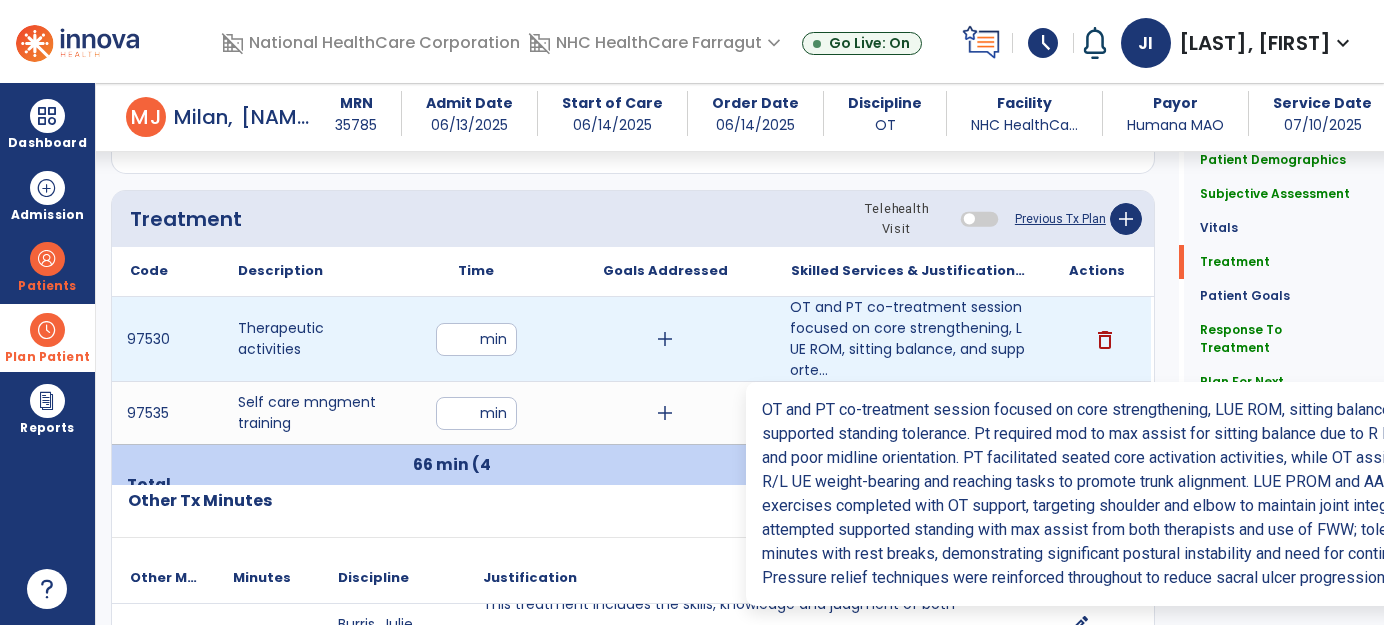 click on "OT and PT co-treatment session focused on core strengthening, LUE ROM, sitting balance, and supporte..." at bounding box center [908, 339] 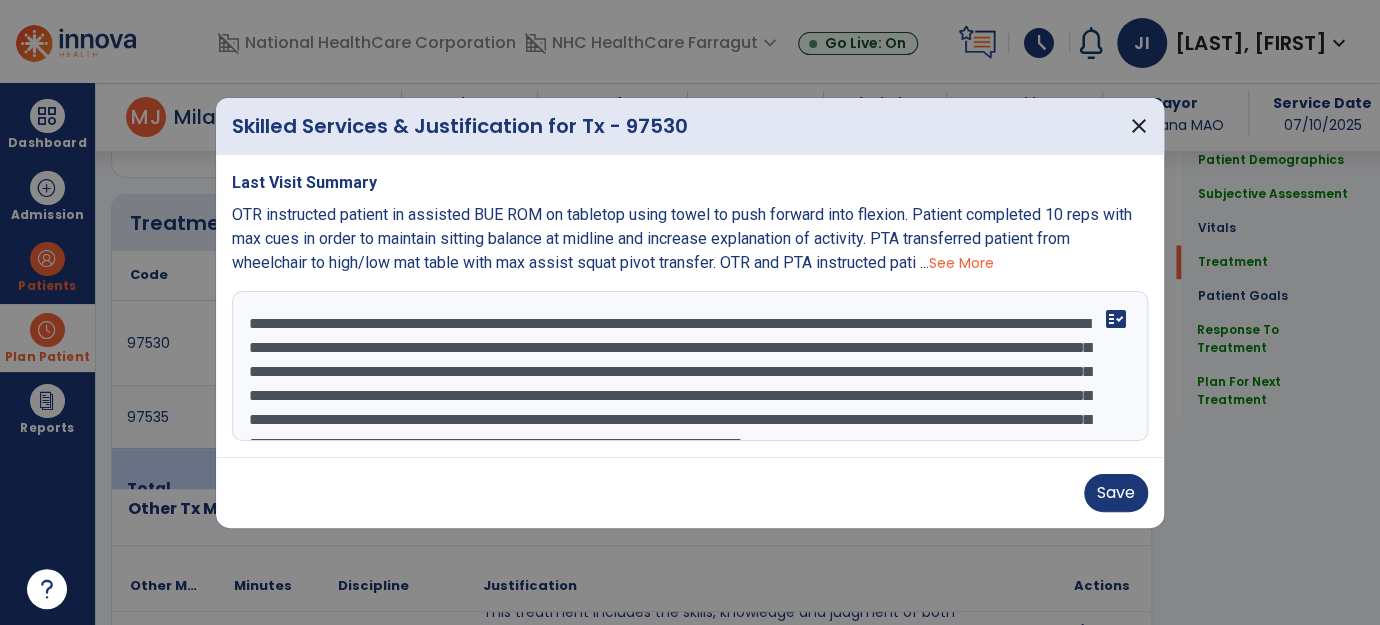 scroll, scrollTop: 1512, scrollLeft: 0, axis: vertical 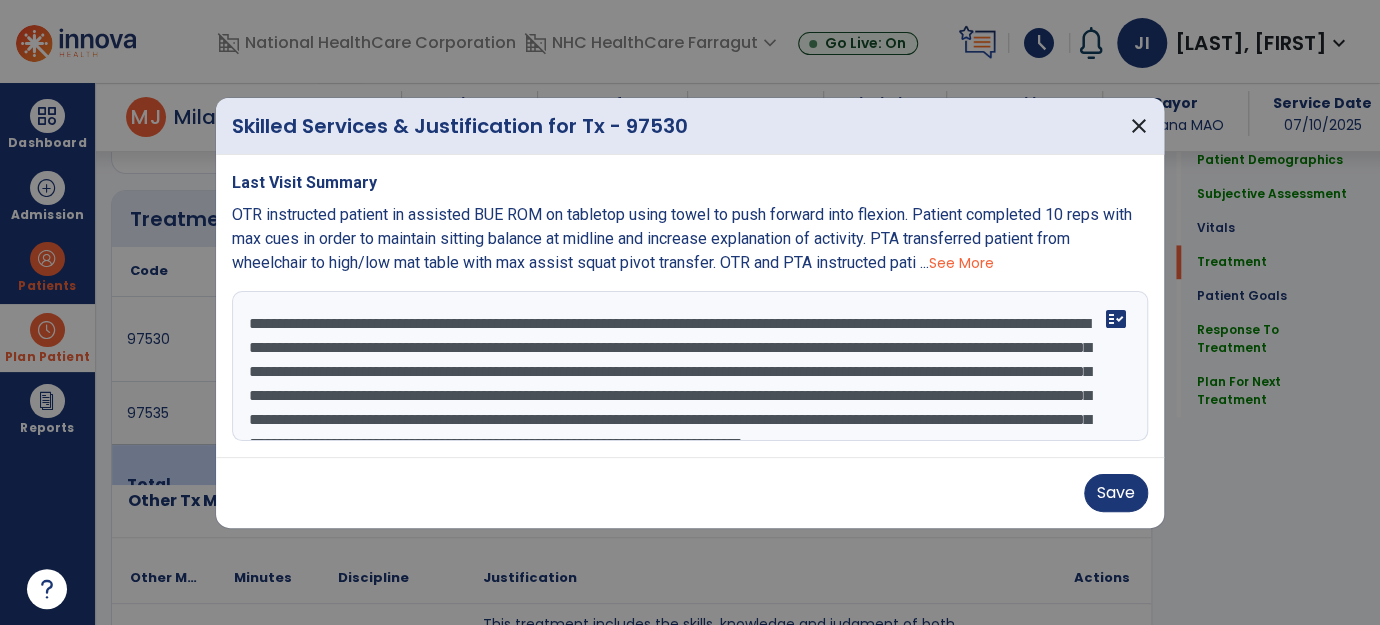 click on "**********" at bounding box center [690, 366] 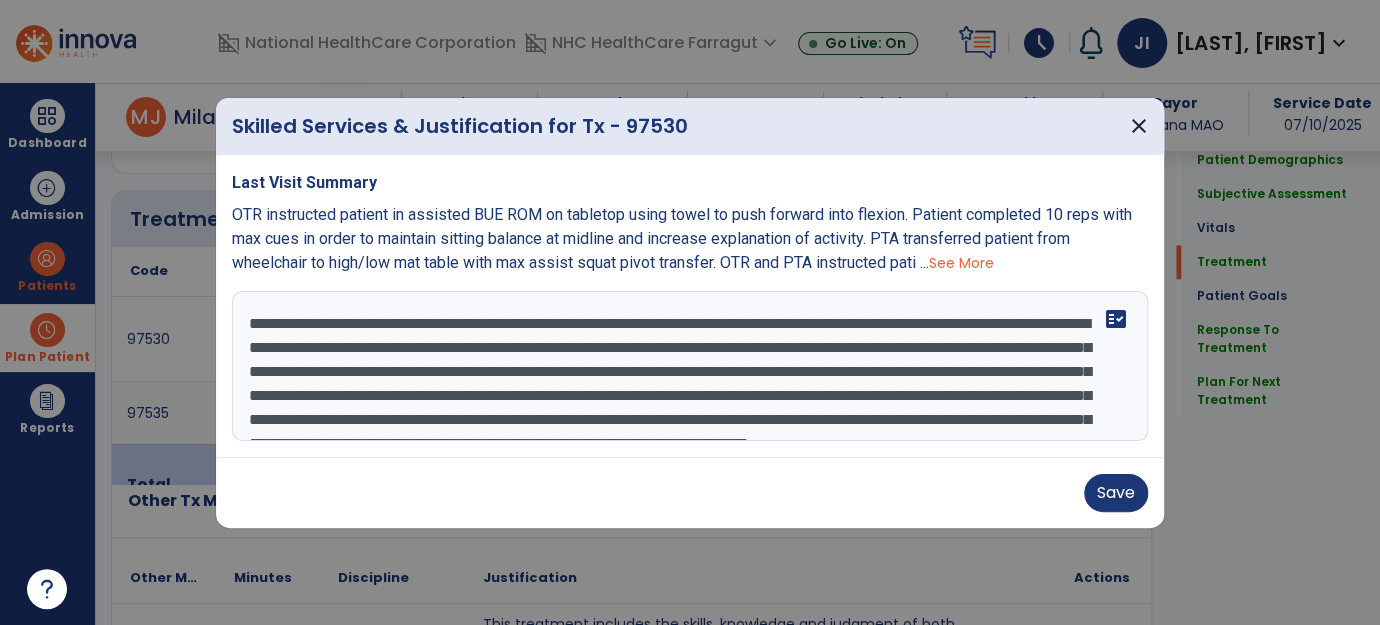 click on "**********" at bounding box center (690, 366) 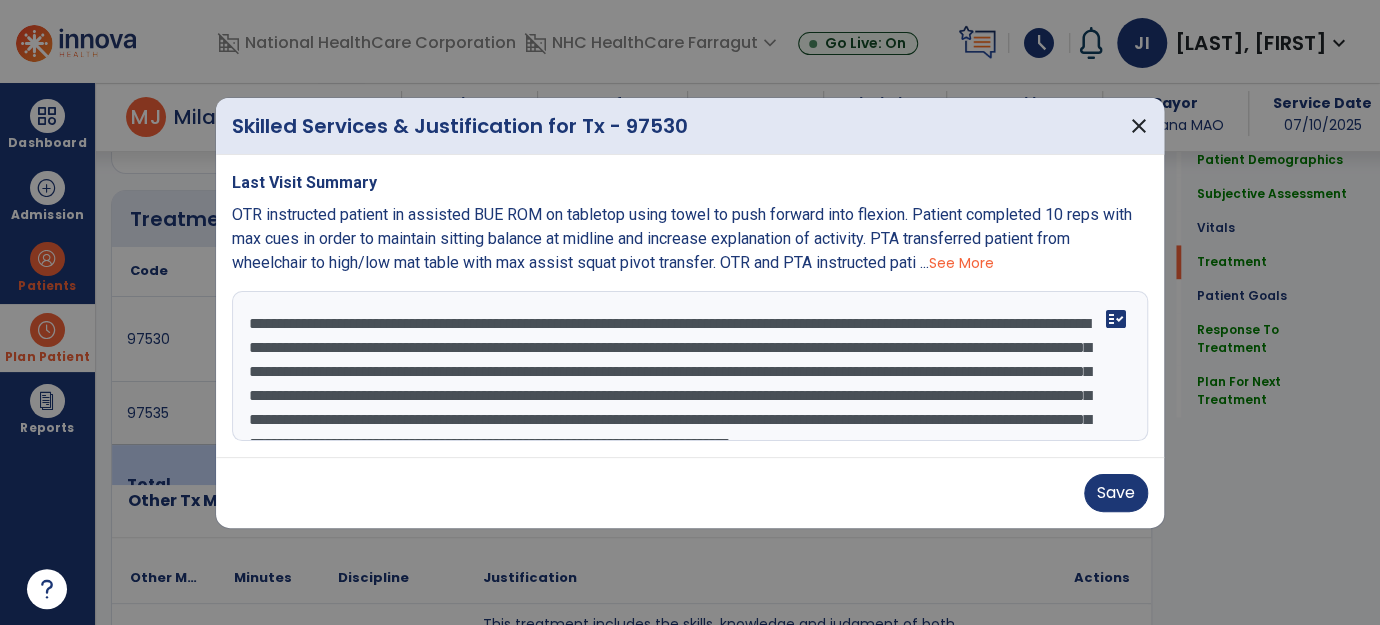 click on "**********" at bounding box center [690, 366] 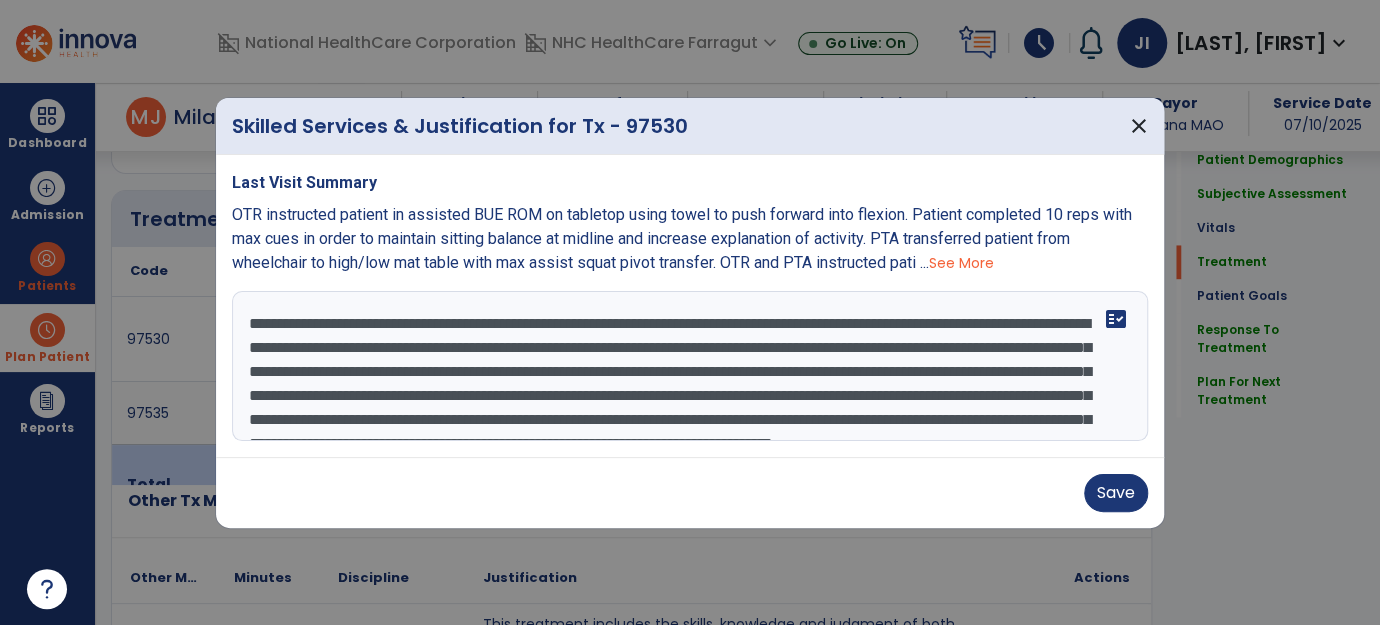 scroll, scrollTop: 50, scrollLeft: 0, axis: vertical 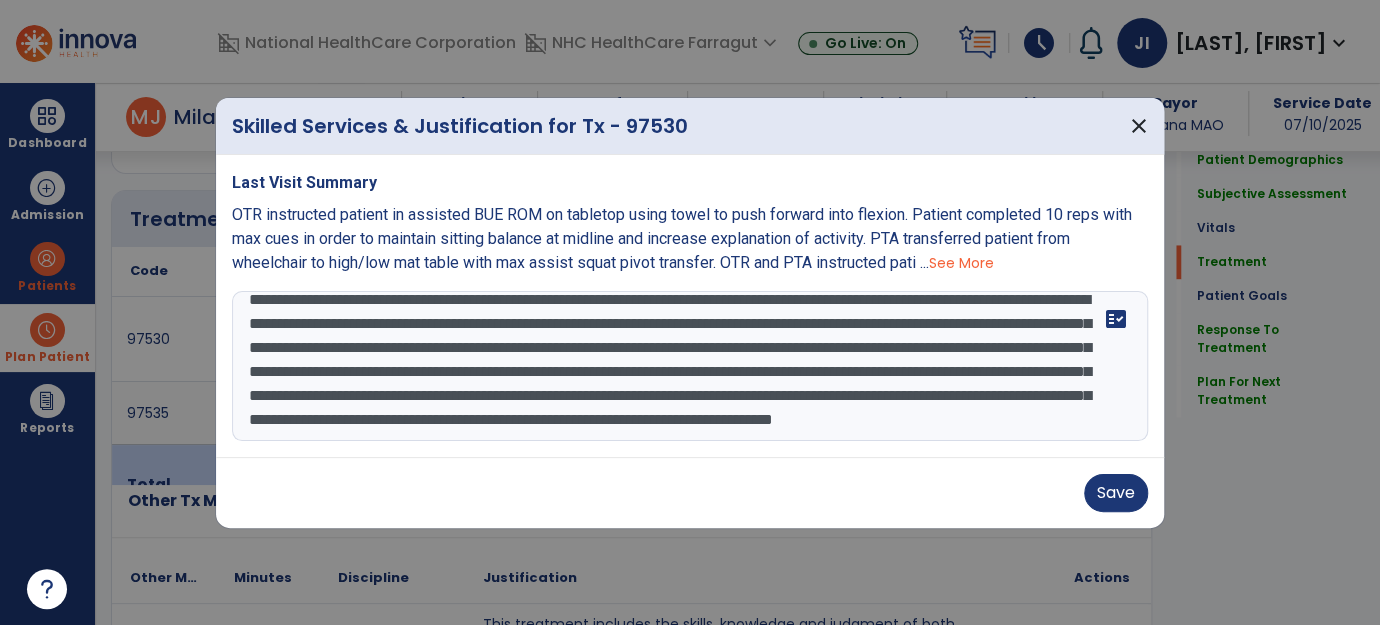 click on "**********" at bounding box center (690, 366) 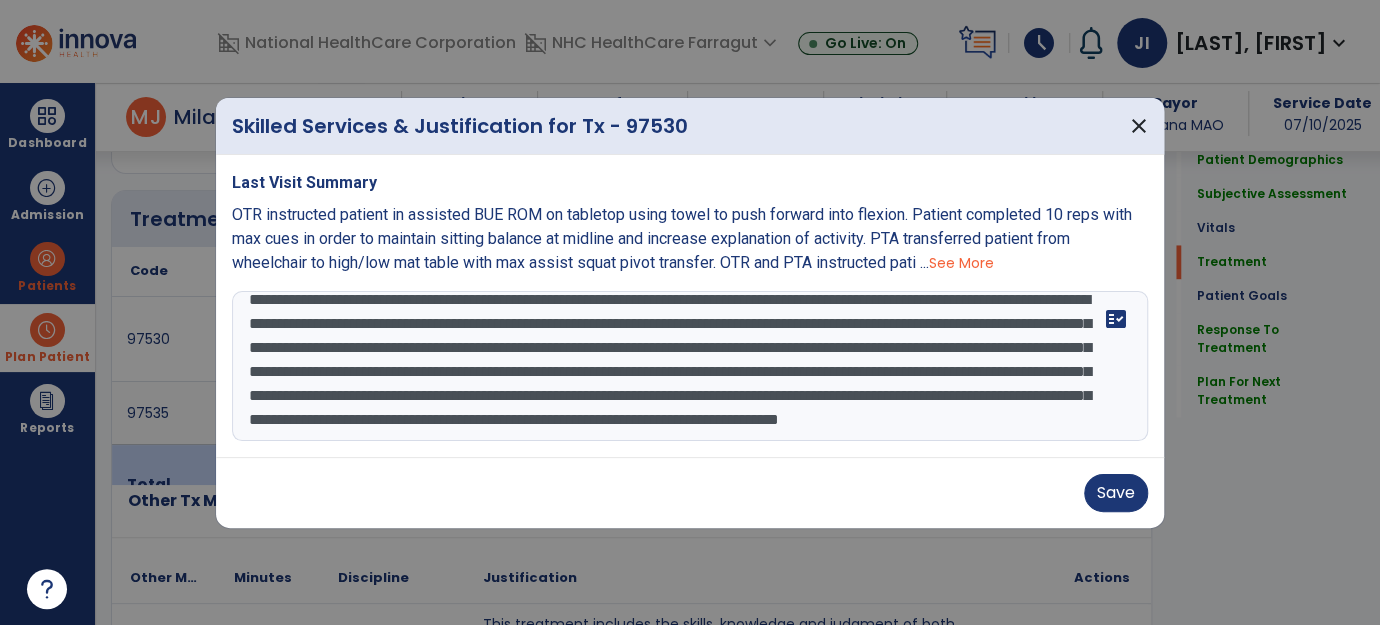 click on "**********" at bounding box center [690, 366] 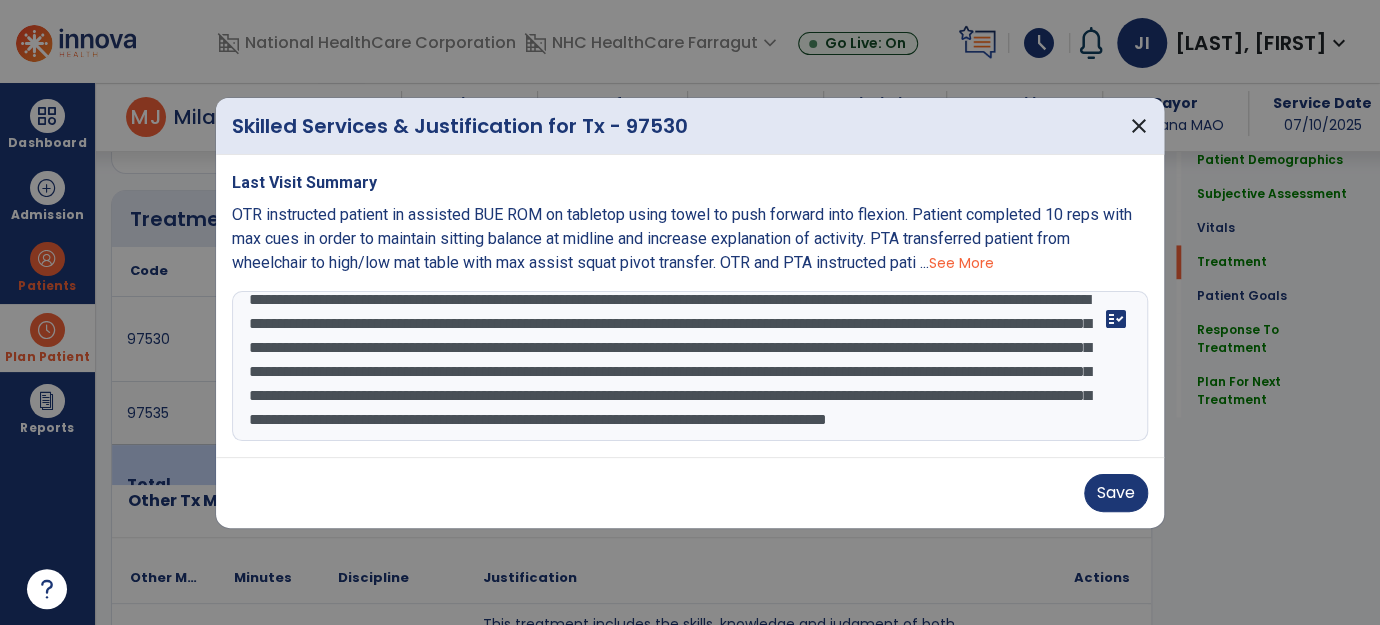 click on "**********" at bounding box center (690, 366) 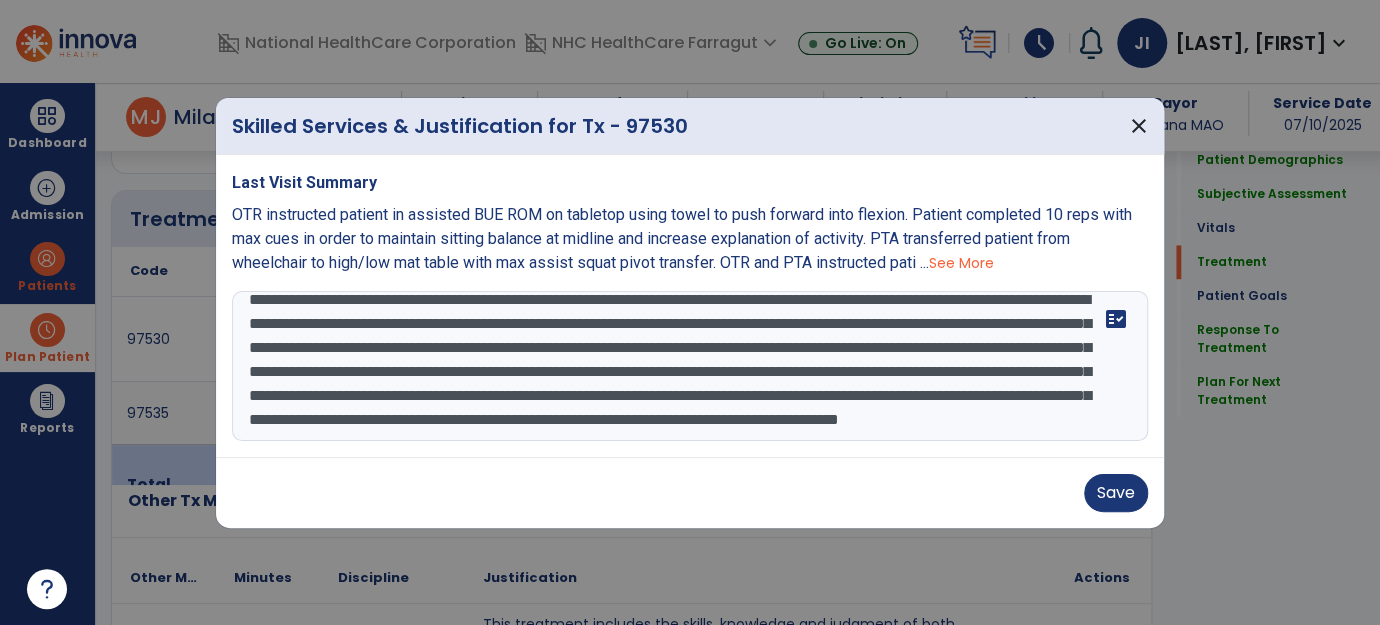 drag, startPoint x: 1005, startPoint y: 394, endPoint x: 1015, endPoint y: 420, distance: 27.856777 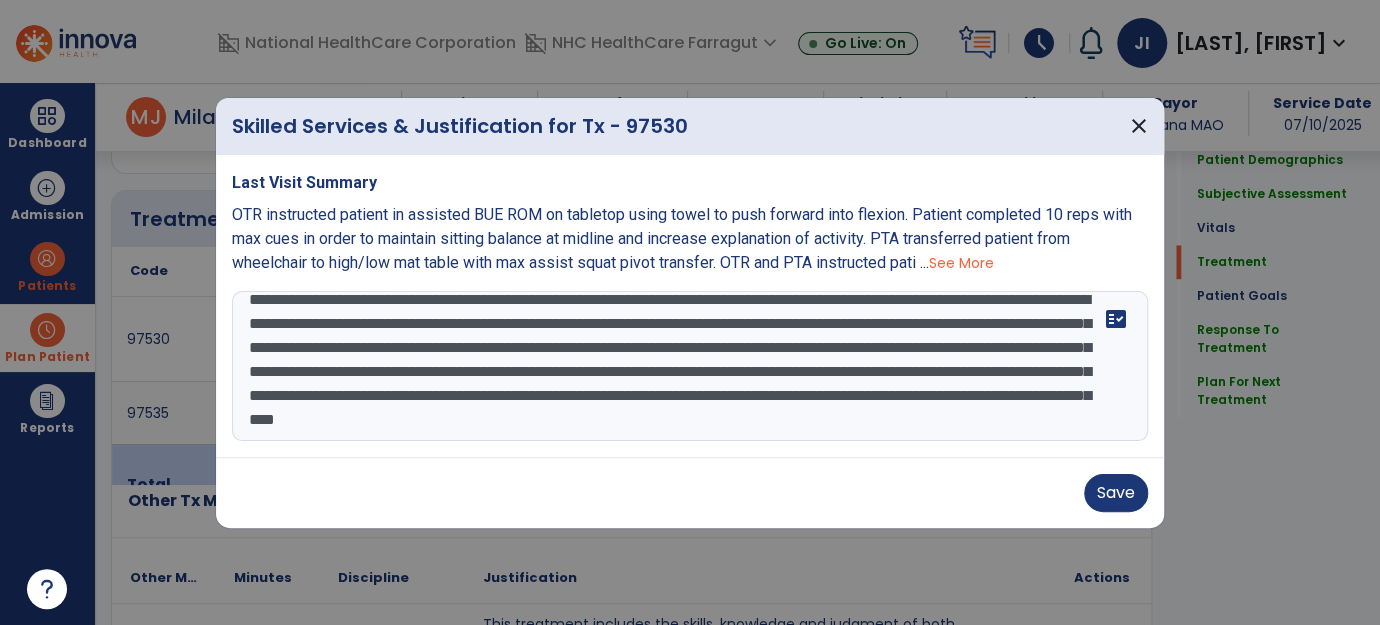 scroll, scrollTop: 48, scrollLeft: 0, axis: vertical 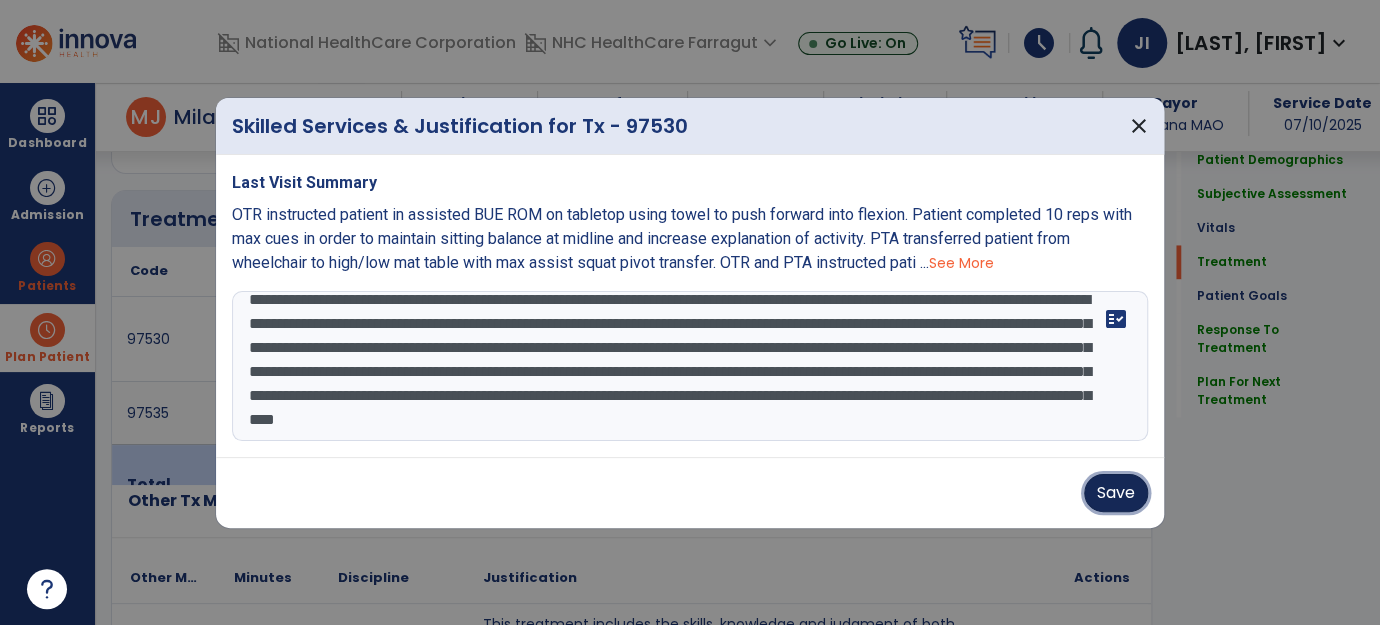 click on "Save" at bounding box center (1116, 493) 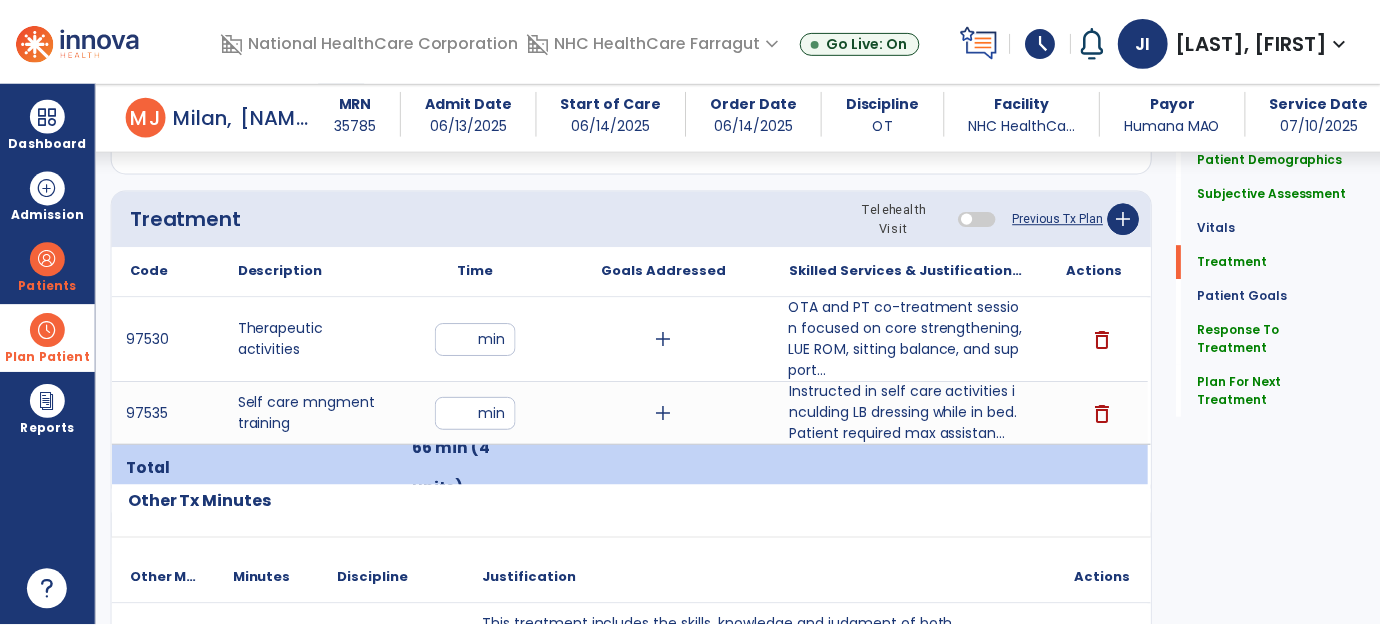 scroll, scrollTop: 1512, scrollLeft: 0, axis: vertical 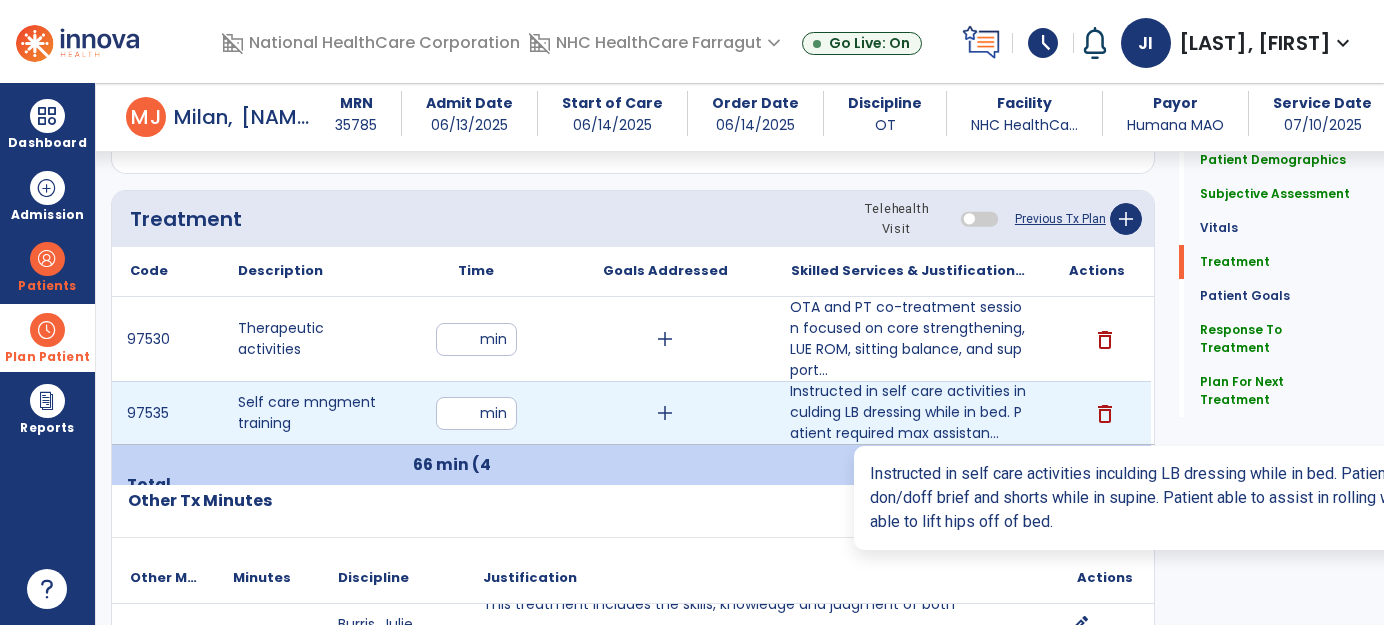 click on "Instructed in self care activities inculding LB dressing while in bed. Patient required max assistan..." at bounding box center (908, 412) 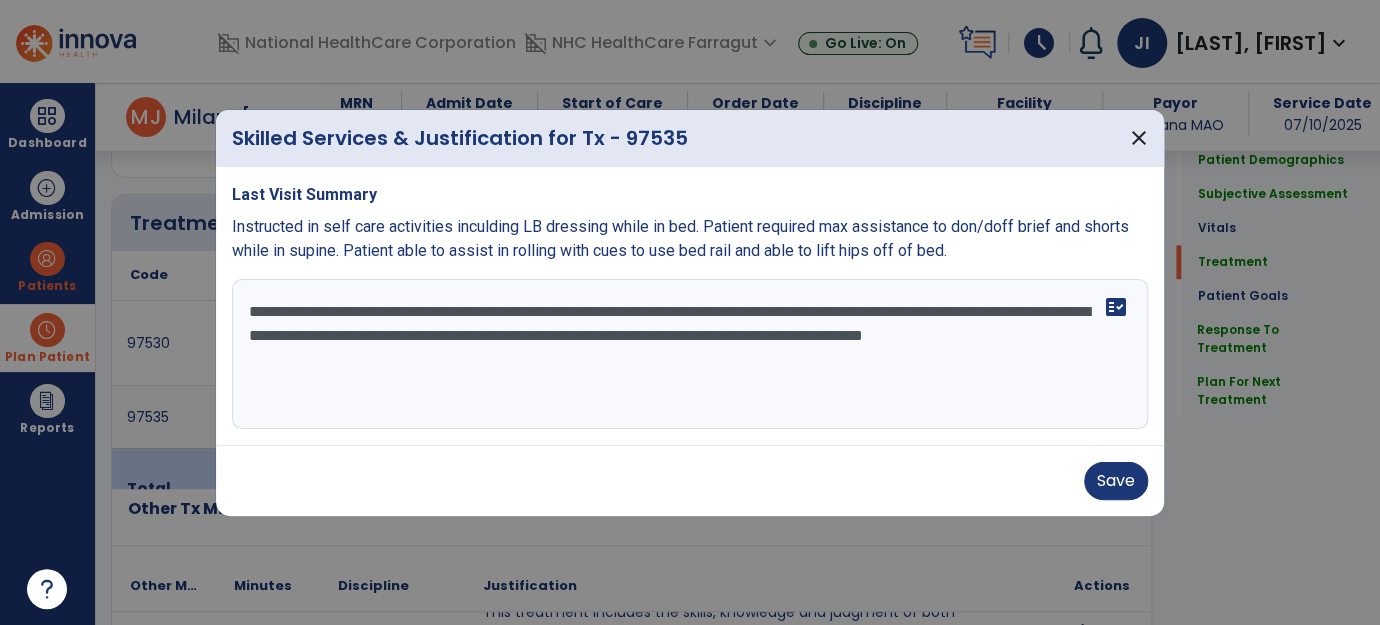 scroll, scrollTop: 1512, scrollLeft: 0, axis: vertical 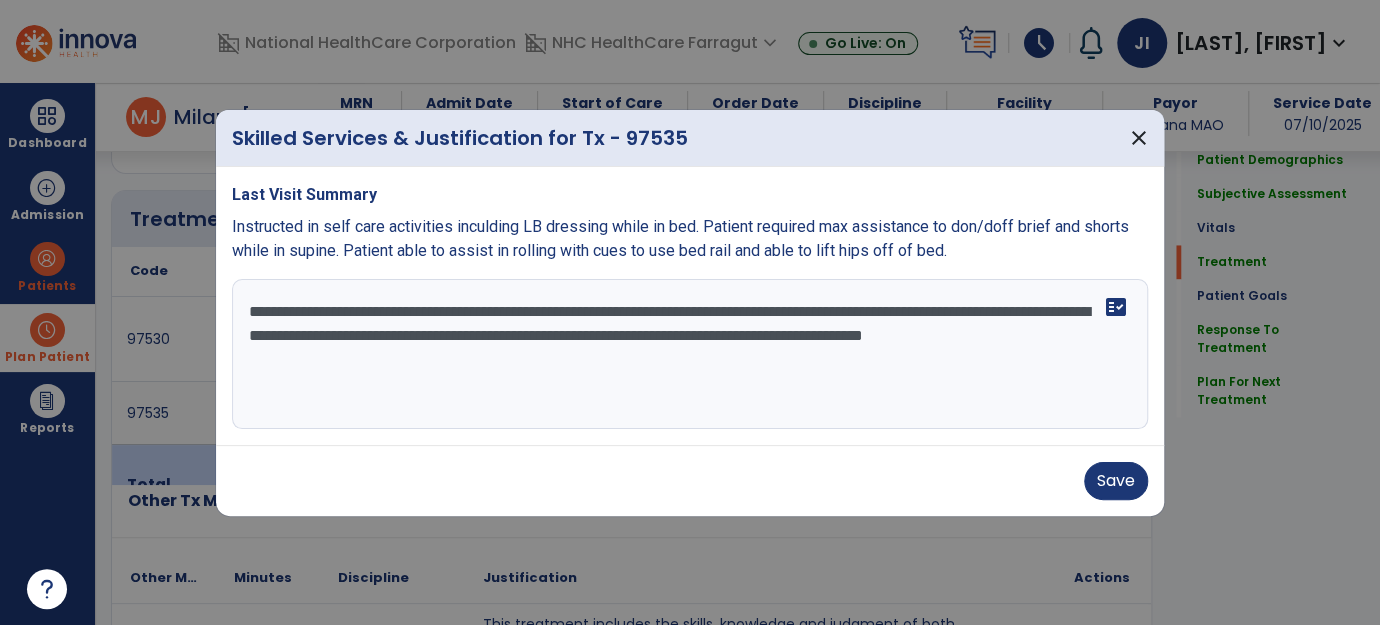 drag, startPoint x: 248, startPoint y: 308, endPoint x: 476, endPoint y: 374, distance: 237.36049 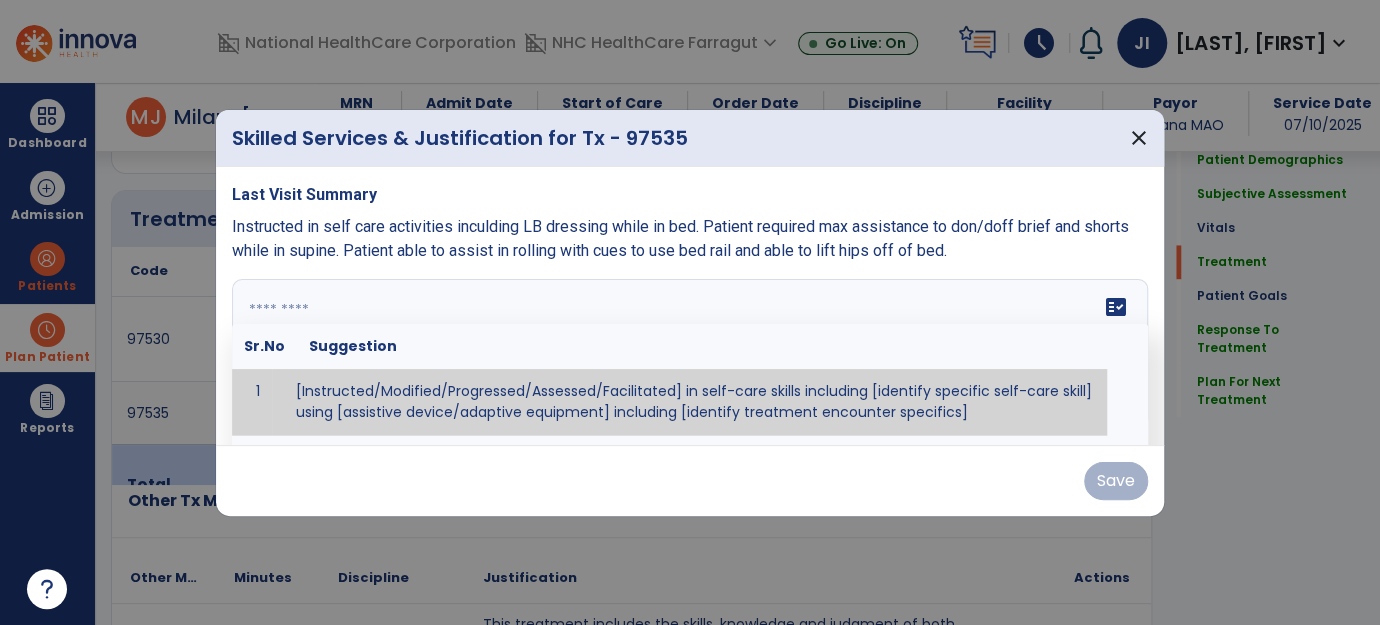 paste on "**********" 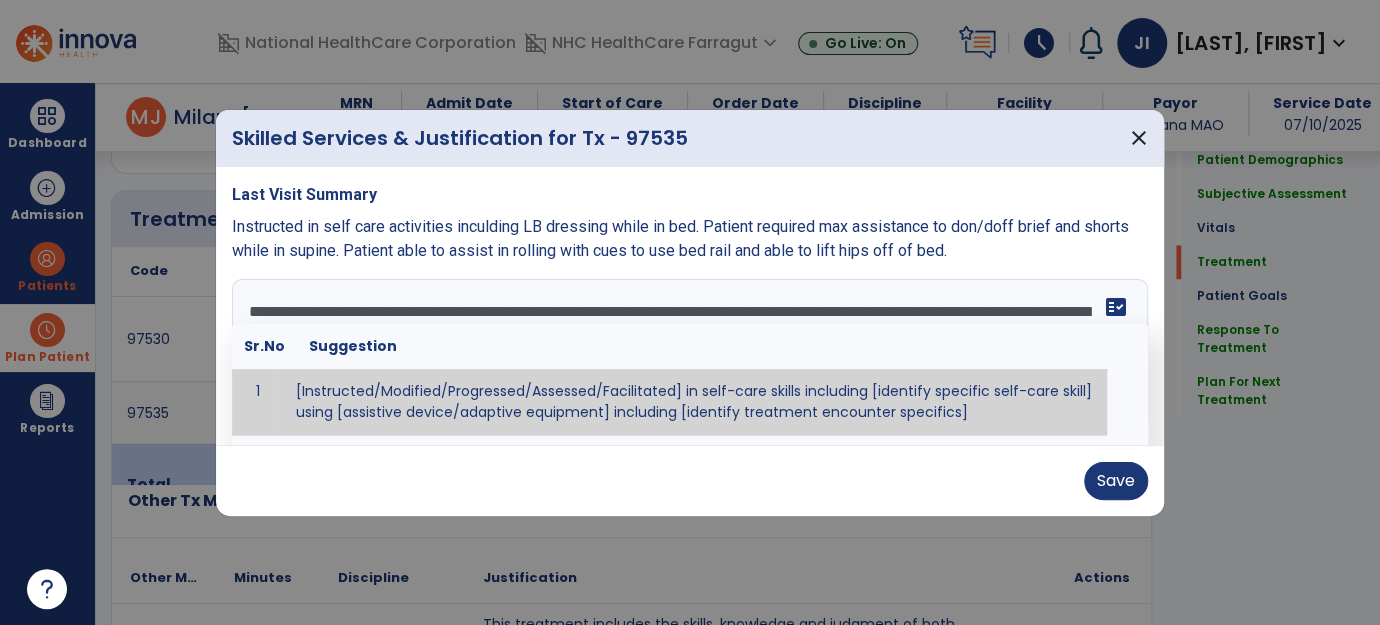 scroll, scrollTop: 39, scrollLeft: 0, axis: vertical 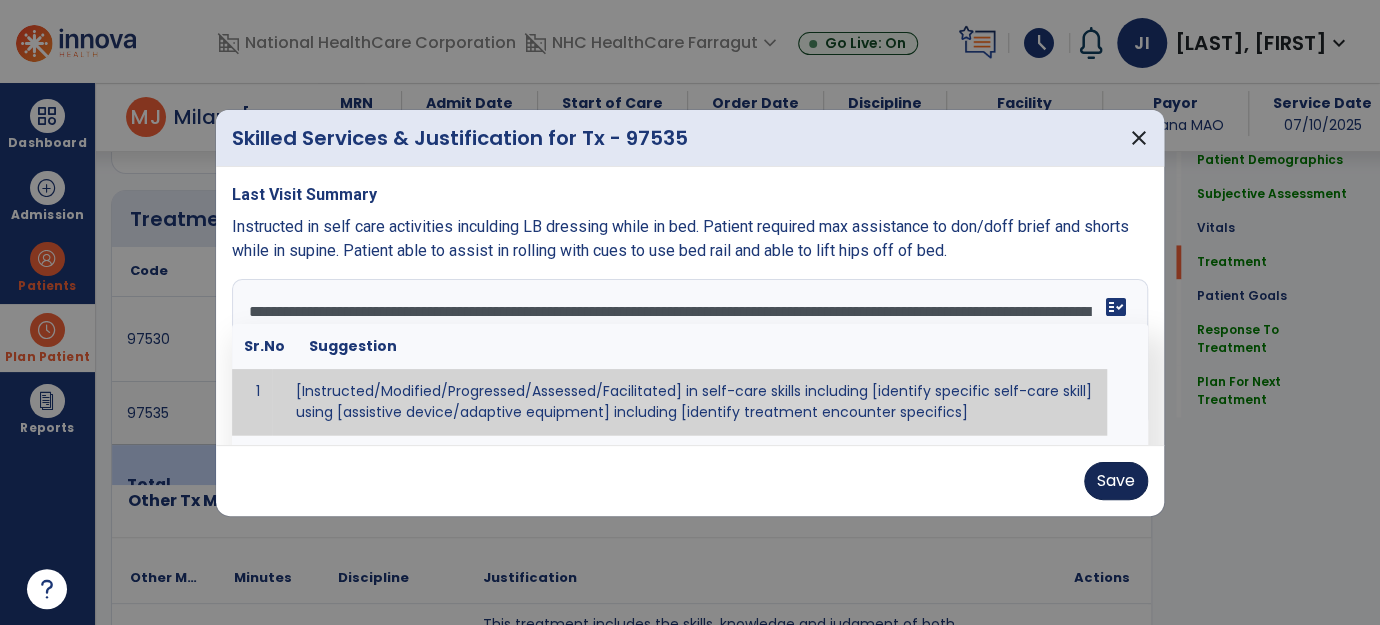 type on "**********" 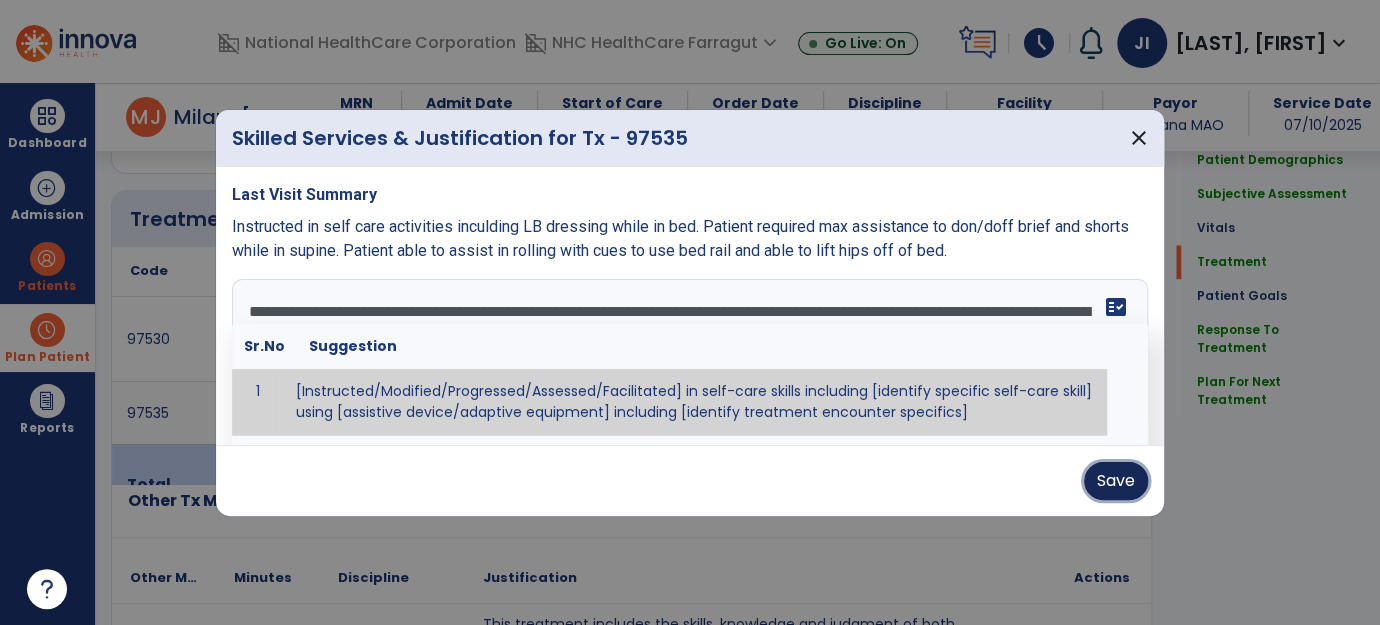 click on "Save" at bounding box center (1116, 481) 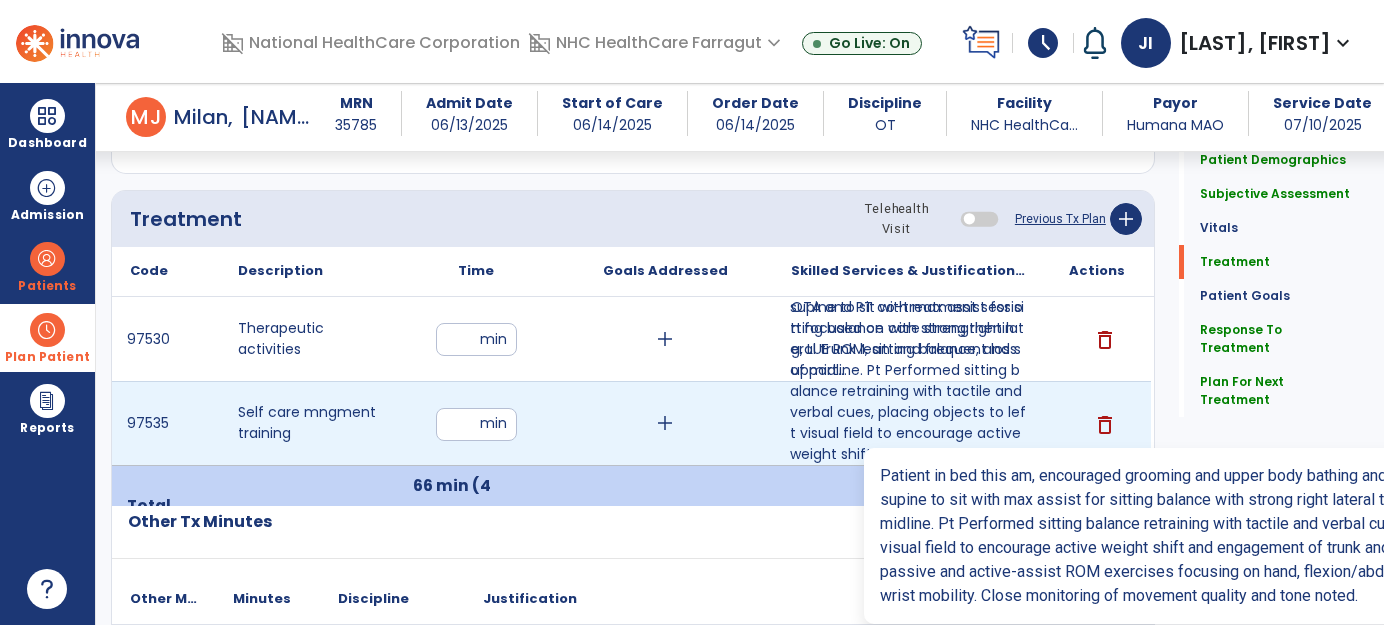 click on "Patient in bed this am, encouraged grooming and upper body bathing and dressing. Pt transferred supine to sit with max assist for sitting balance with strong right lateral trunk lean and frequent loss of midline. Pt Performed sitting balance retraining with tactile and verbal cues, placing objects to left visual field to encourage active weight shift and engagement of trunk and LUE. Pt assisted with LUE passive and active-assist ROM exercises focusing on hand,  flexion/abduction, elbow extension, and wrist mobility. Close monitoring of movement quality and tone noted." at bounding box center (908, 423) 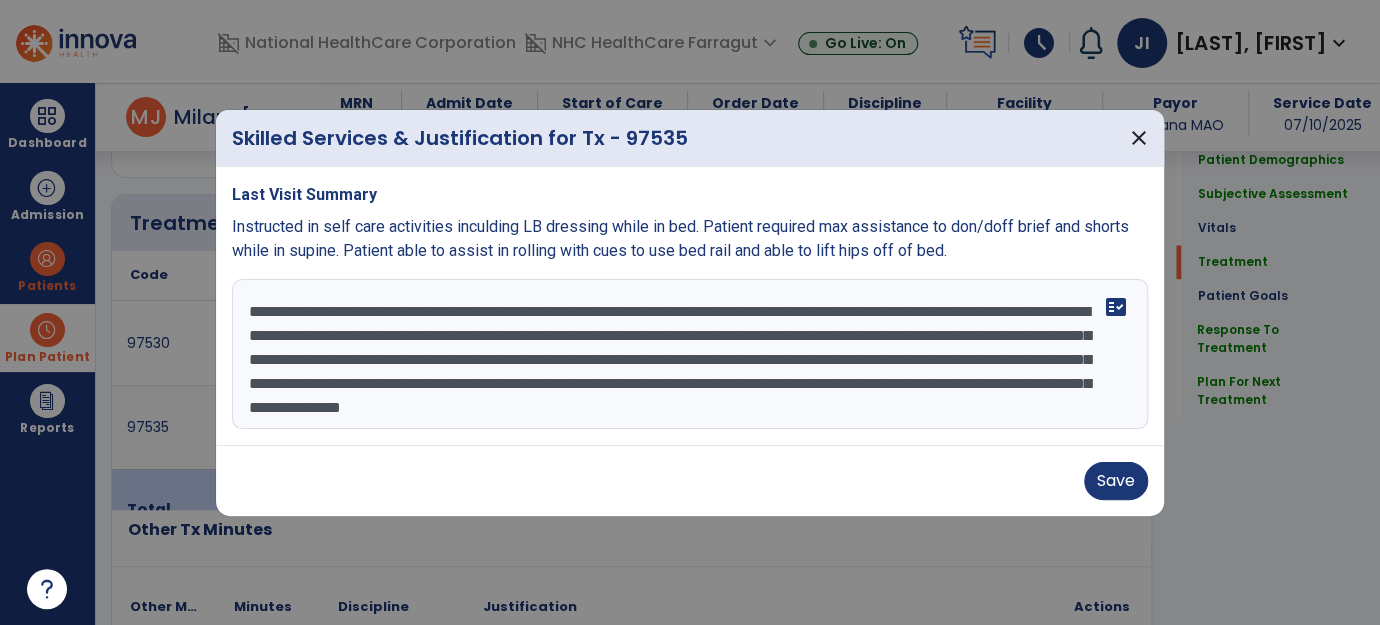 scroll, scrollTop: 1512, scrollLeft: 0, axis: vertical 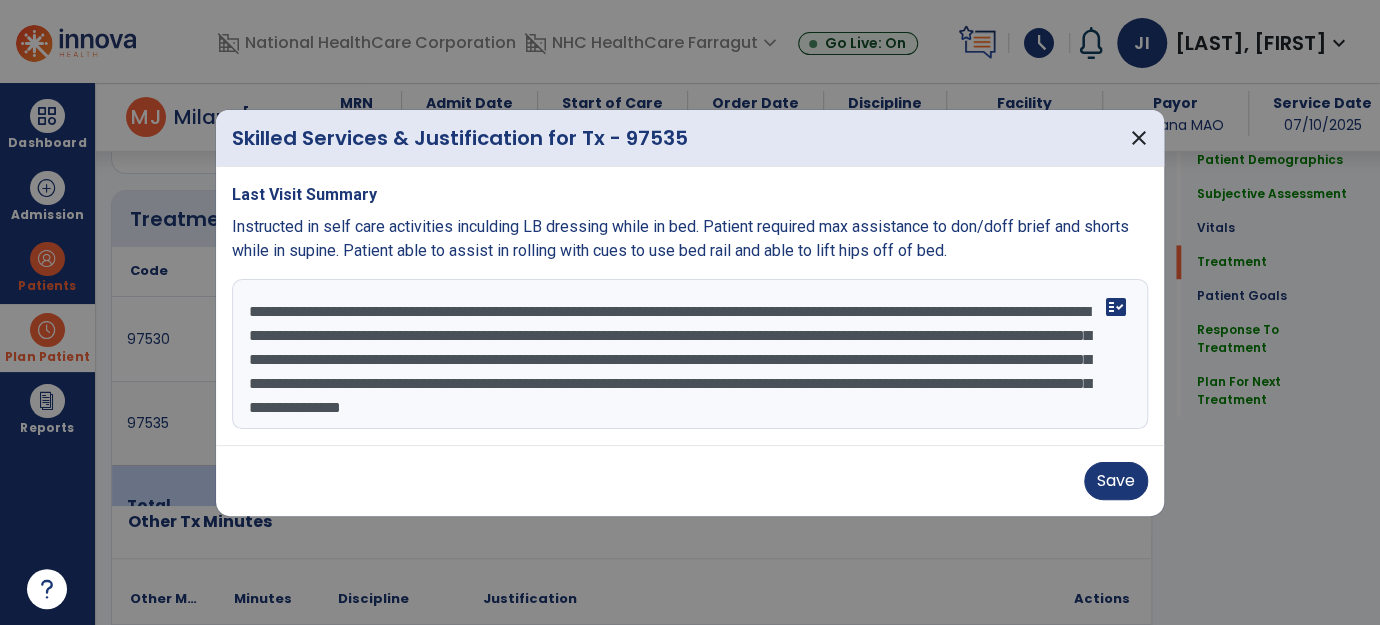 click on "**********" at bounding box center [690, 354] 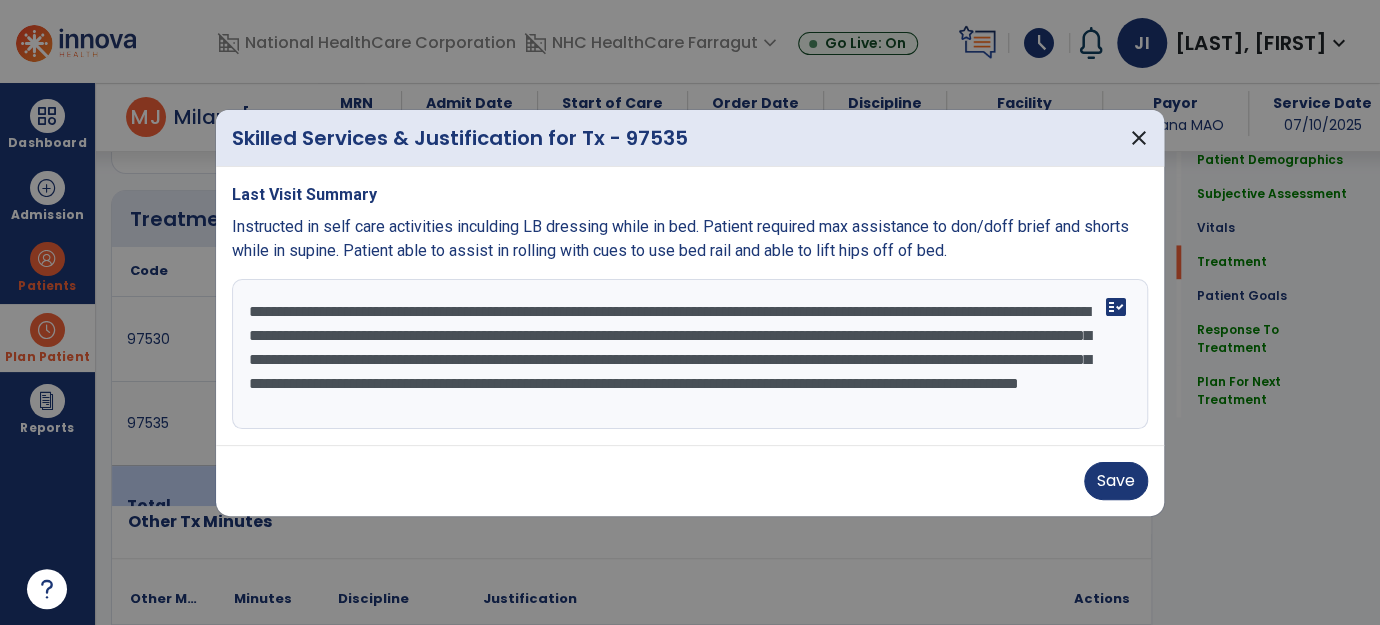 click on "**********" at bounding box center [690, 354] 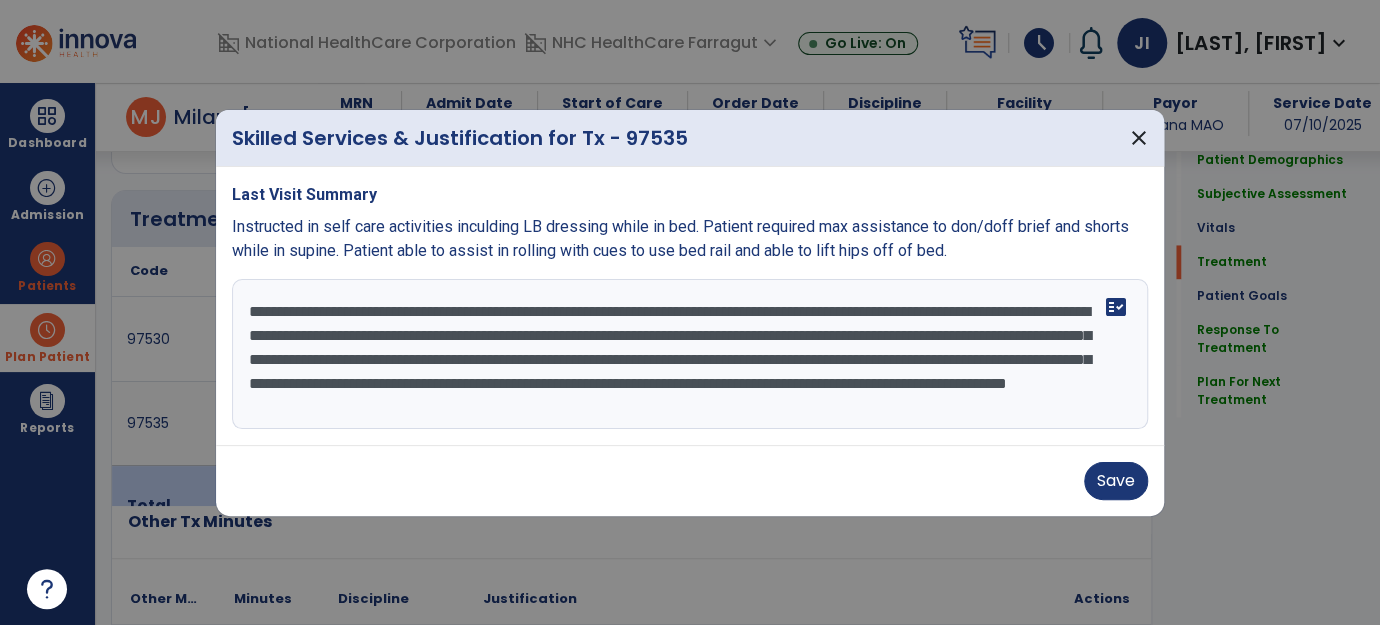 click on "**********" at bounding box center [690, 354] 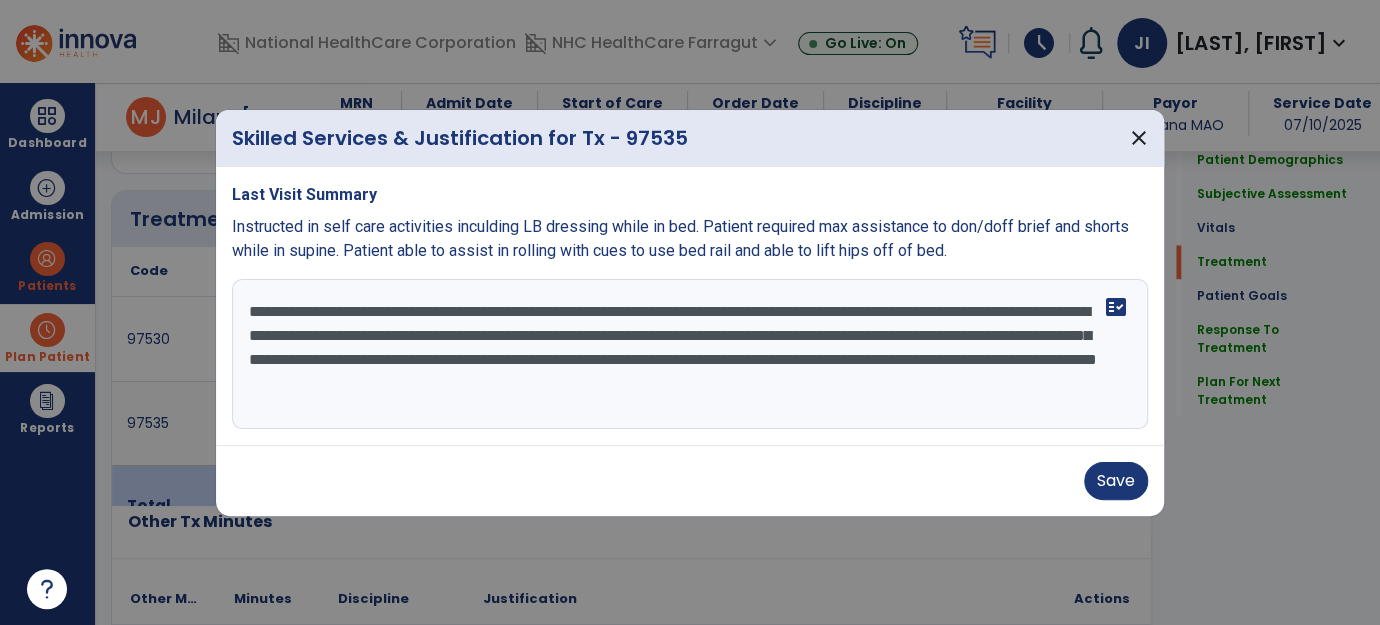 click on "**********" at bounding box center [690, 354] 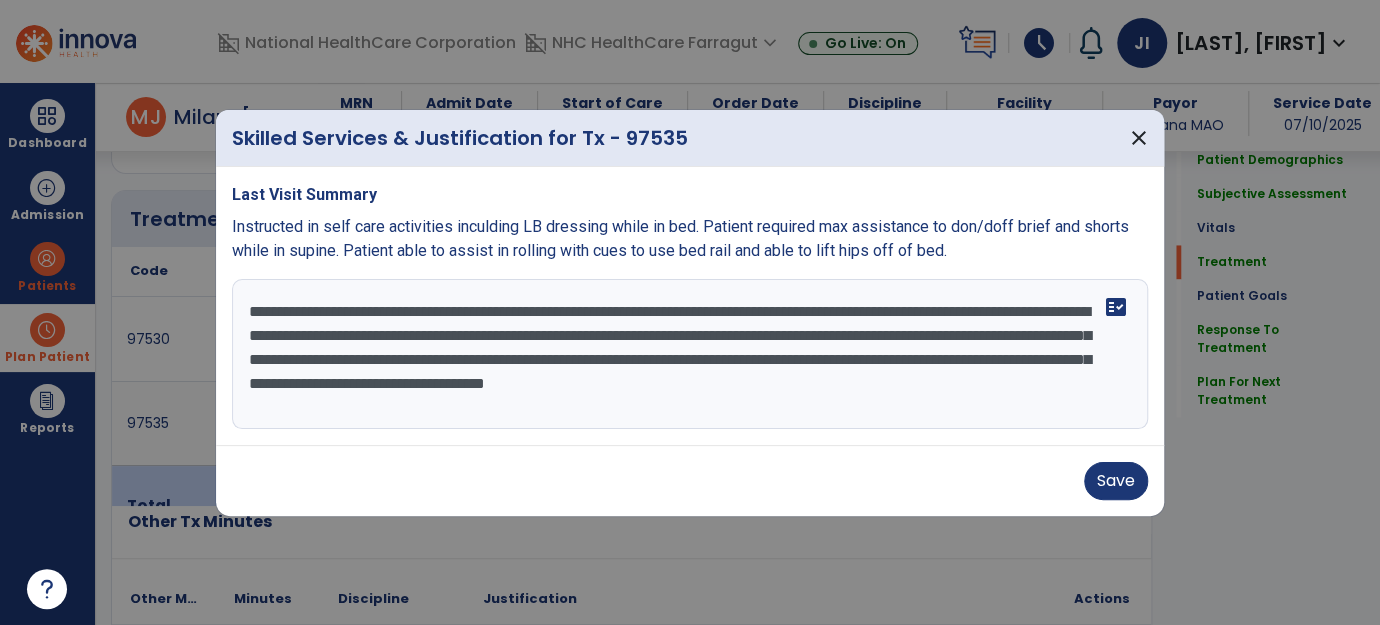 click on "**********" at bounding box center (690, 354) 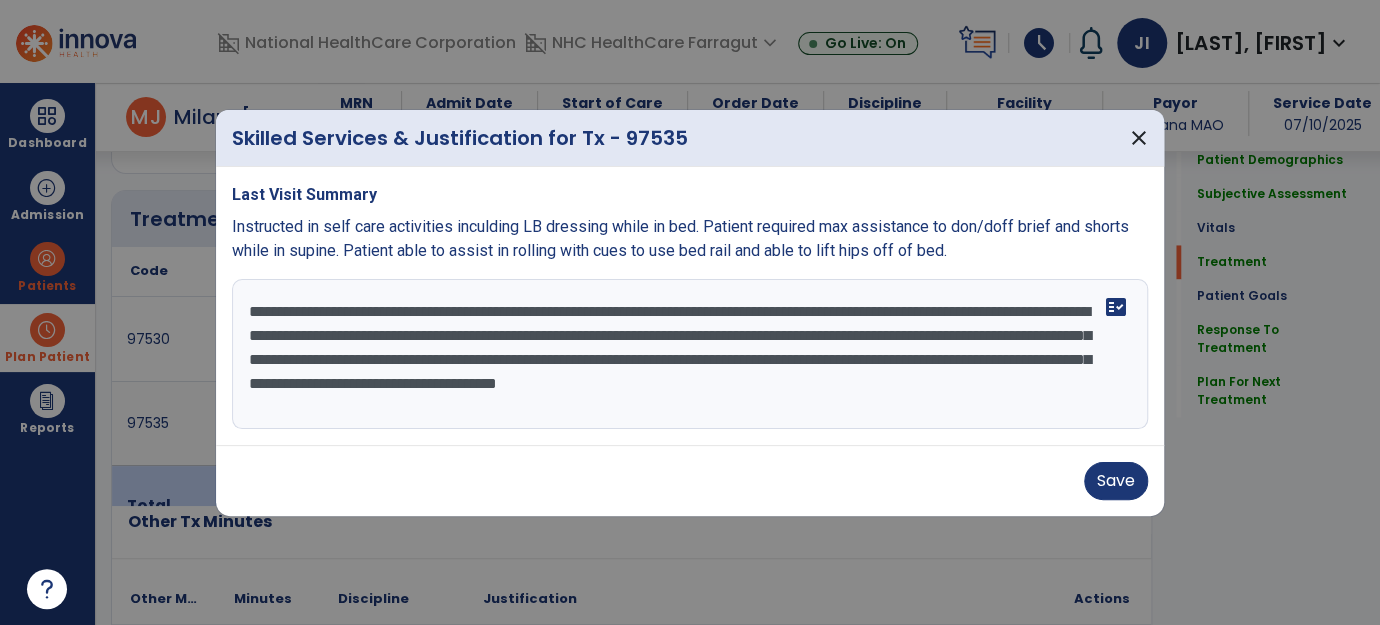 scroll, scrollTop: 18, scrollLeft: 0, axis: vertical 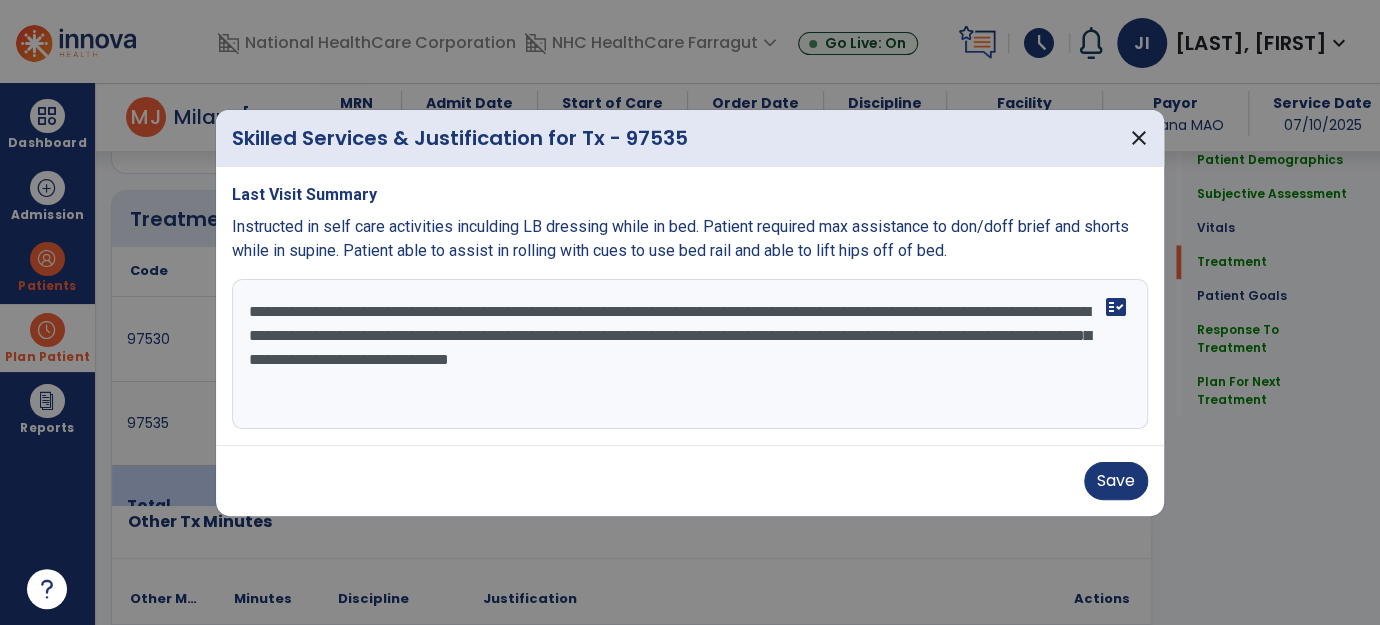 paste on "**********" 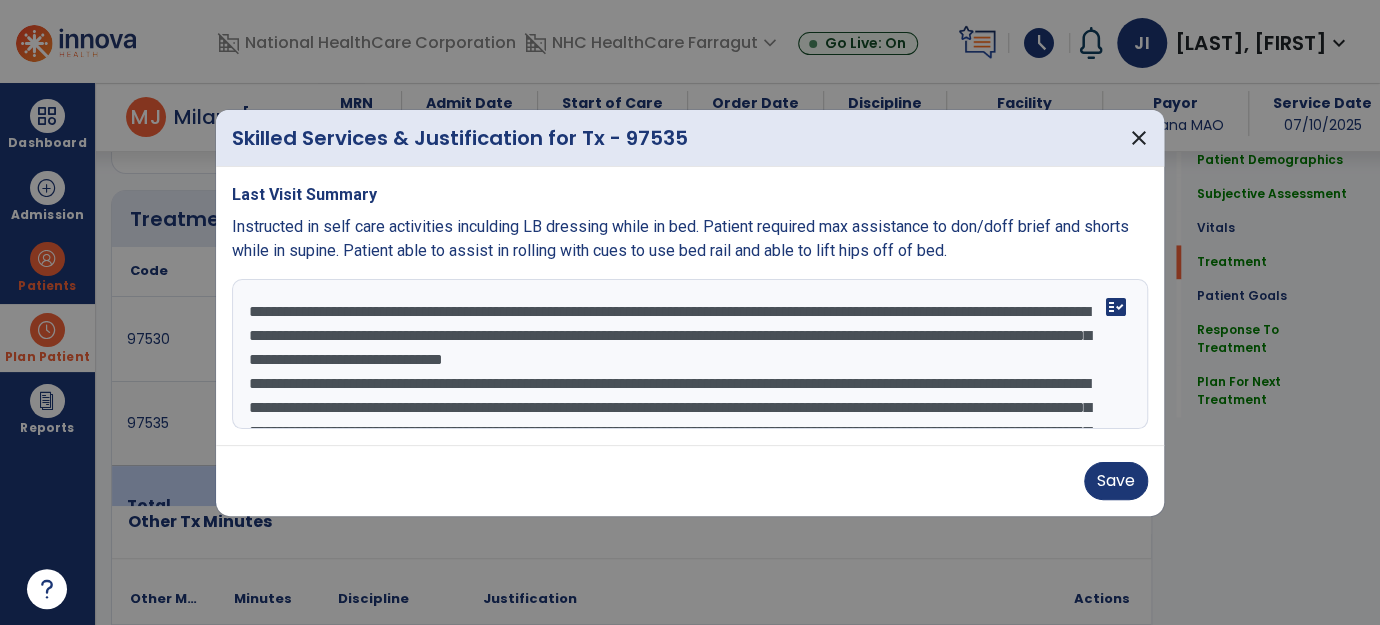 scroll, scrollTop: 111, scrollLeft: 0, axis: vertical 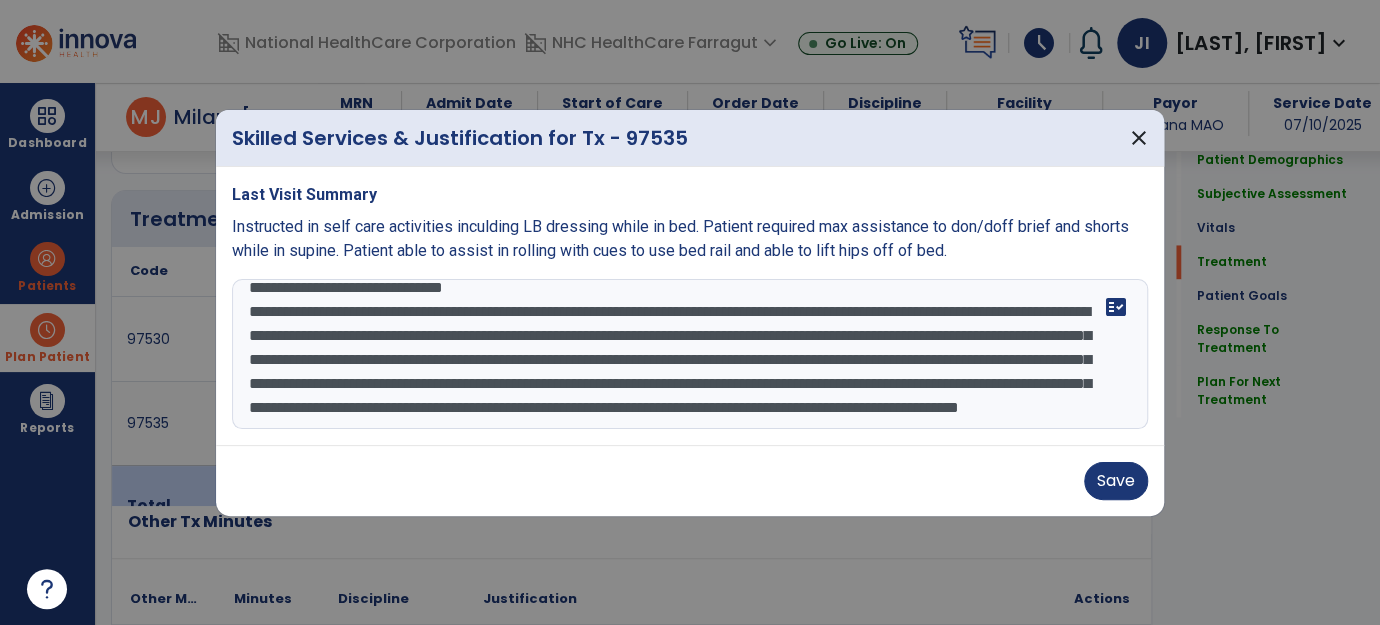 drag, startPoint x: 248, startPoint y: 292, endPoint x: 898, endPoint y: 301, distance: 650.0623 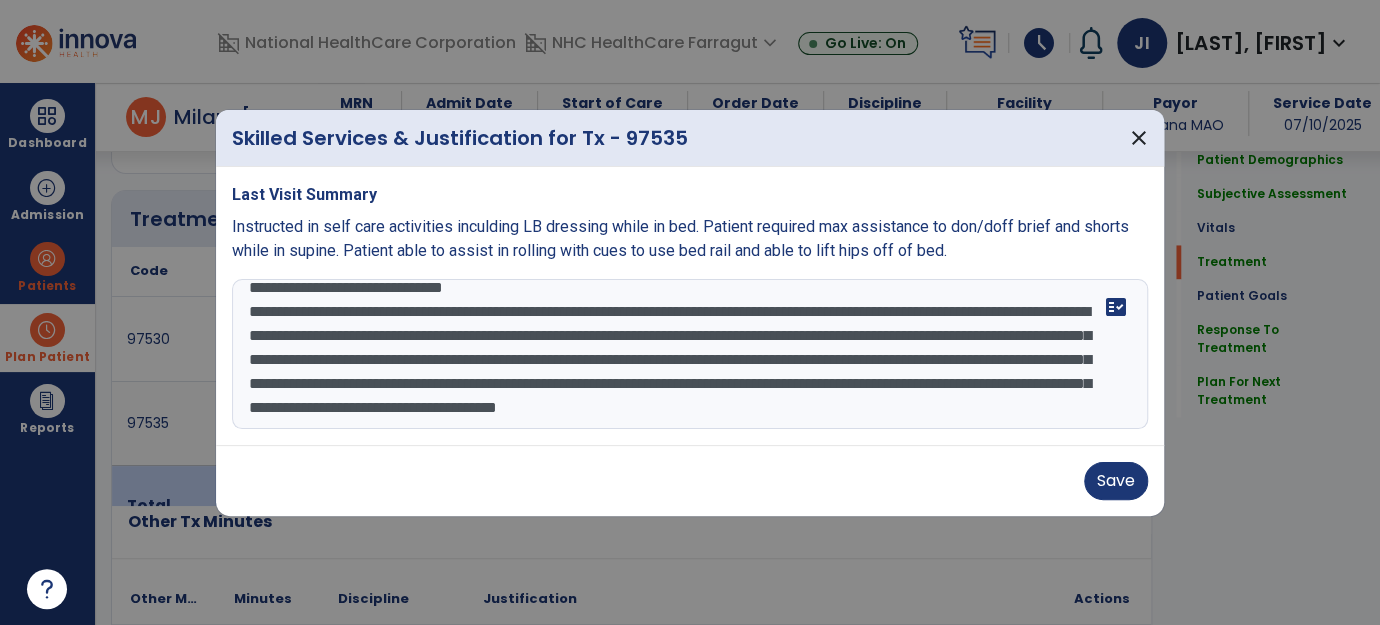 scroll, scrollTop: 24, scrollLeft: 0, axis: vertical 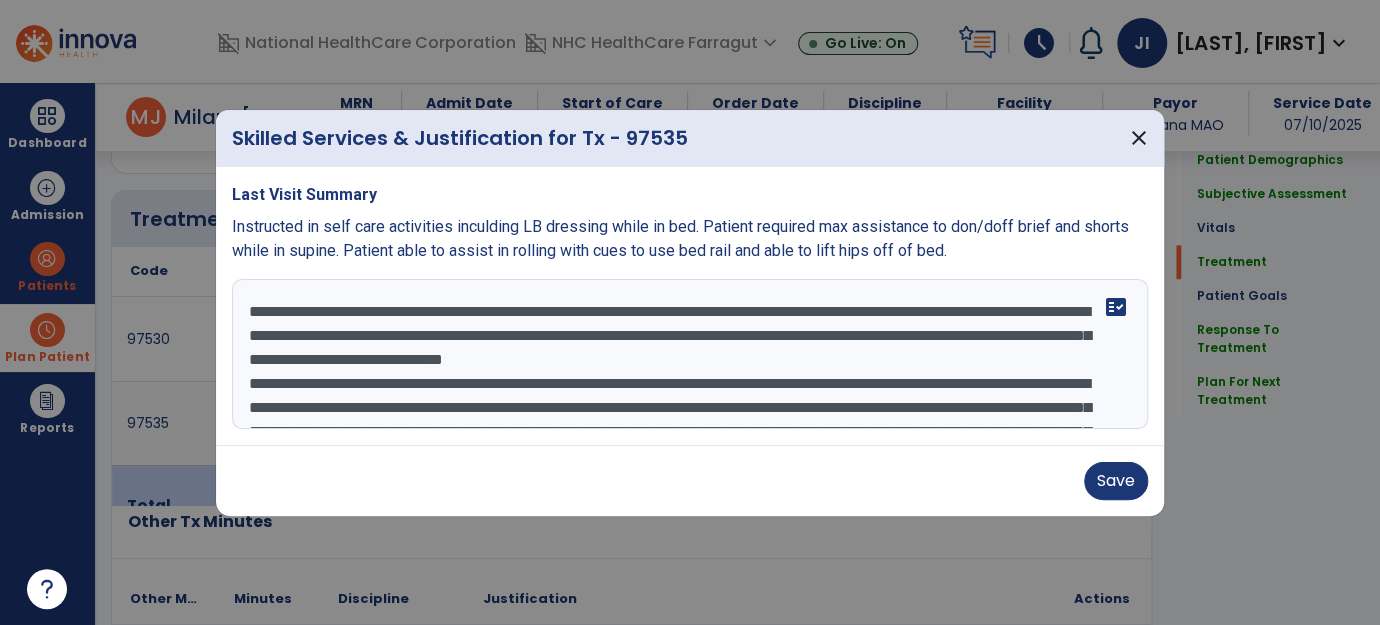 click on "**********" at bounding box center [690, 354] 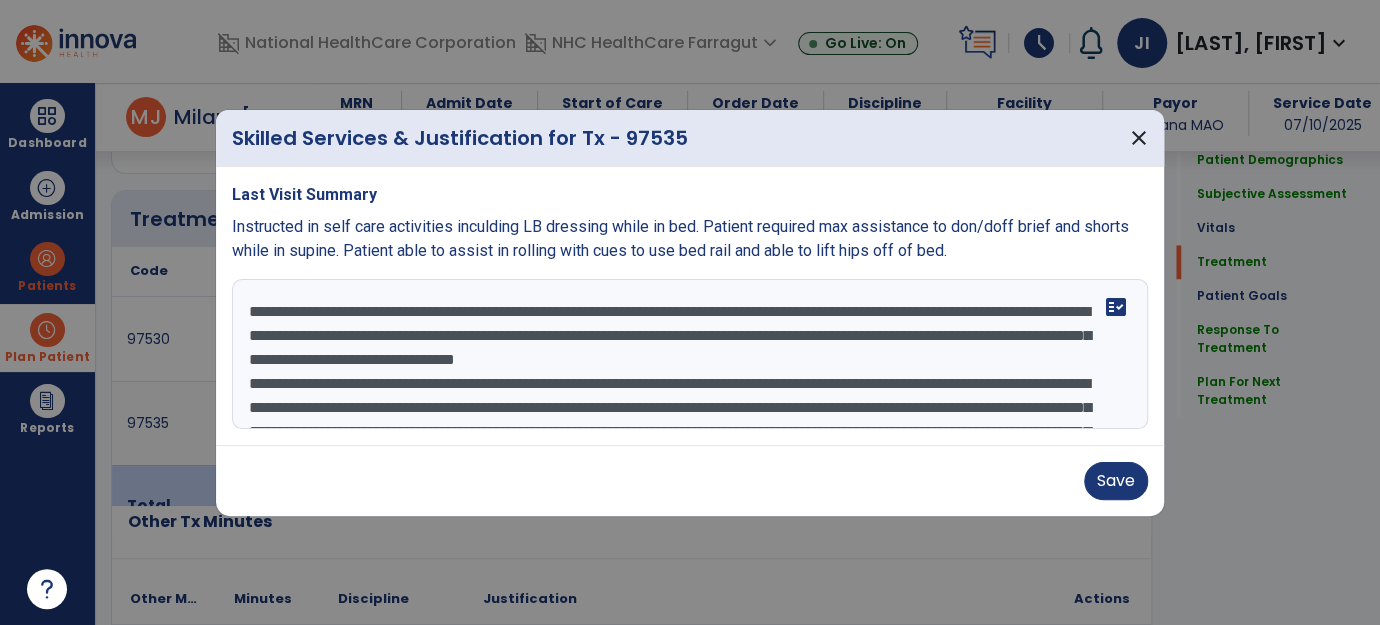 click on "**********" at bounding box center (690, 354) 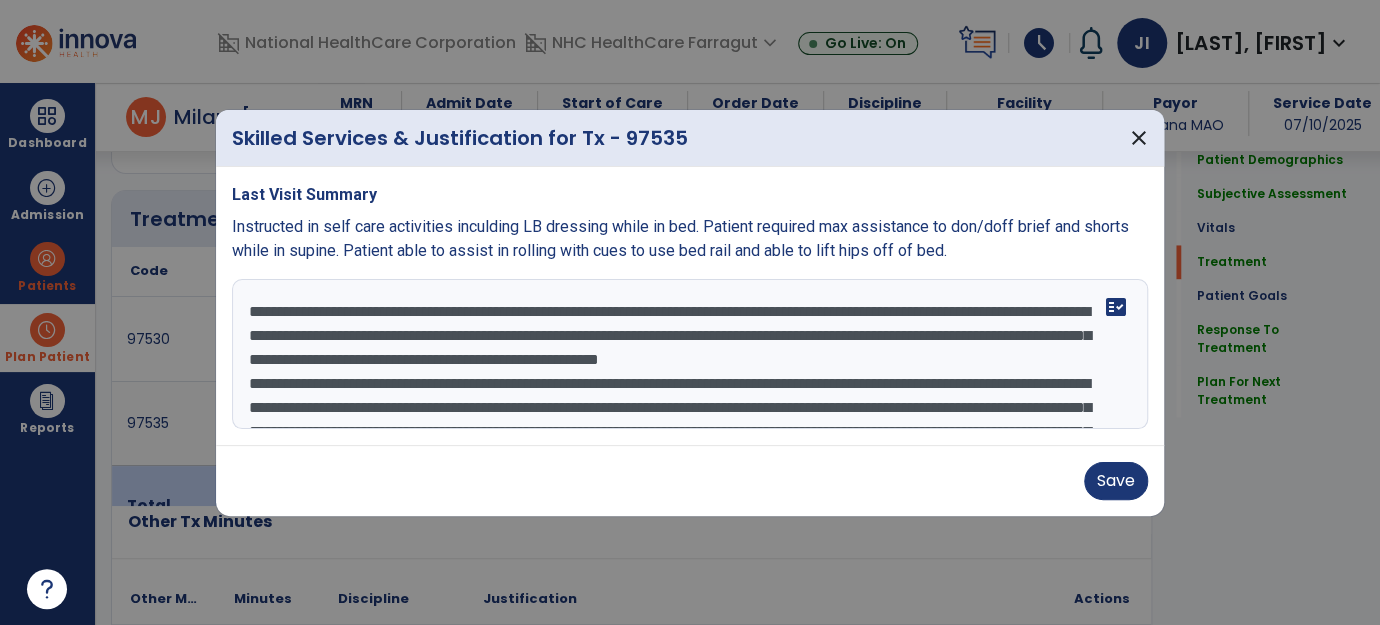 scroll, scrollTop: 90, scrollLeft: 0, axis: vertical 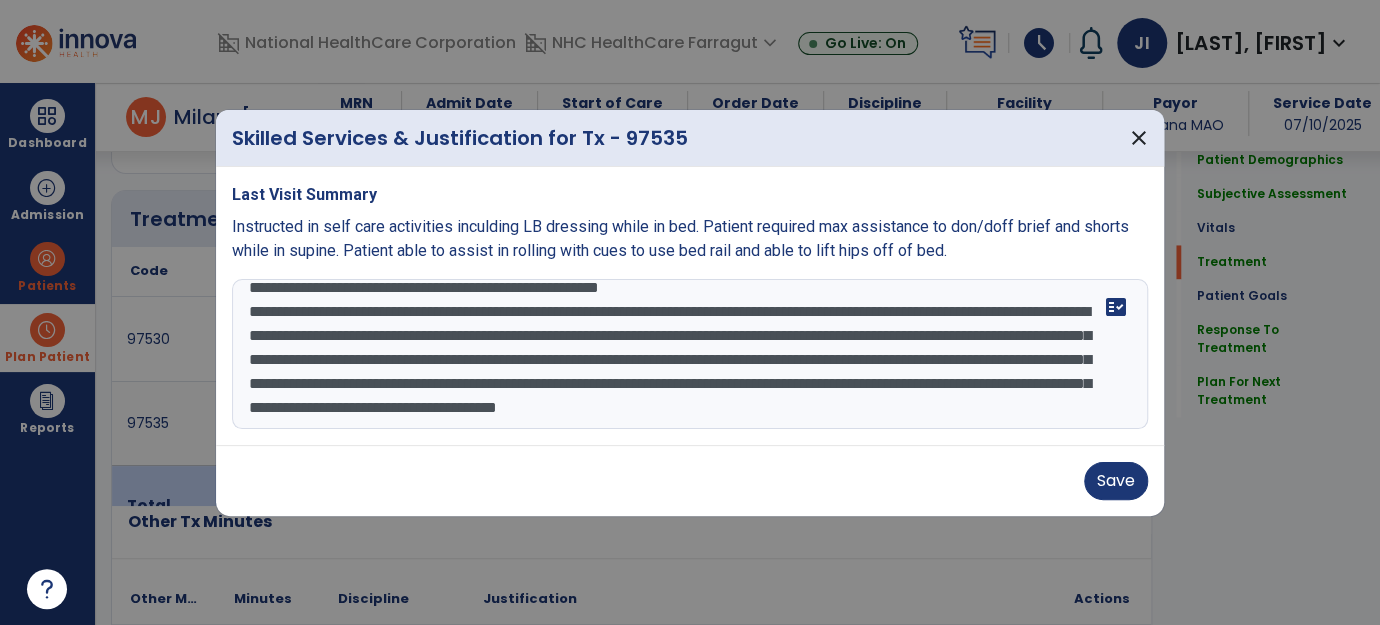click on "**********" at bounding box center (690, 354) 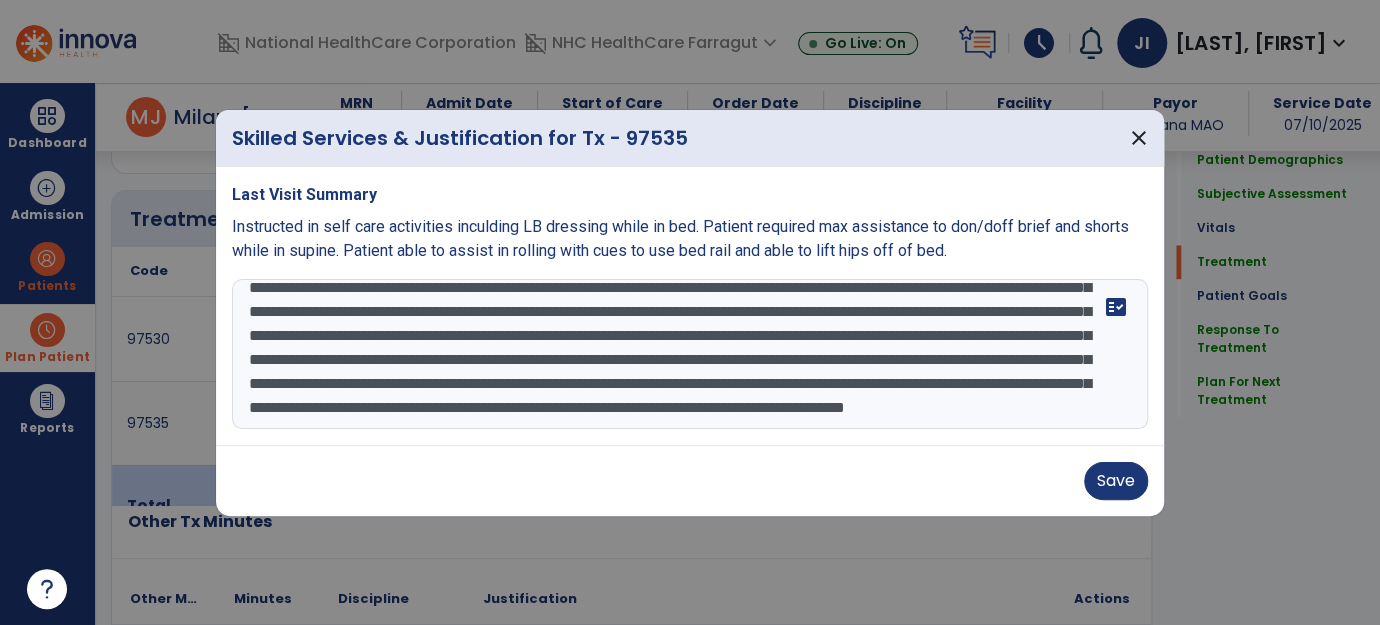 scroll, scrollTop: 66, scrollLeft: 0, axis: vertical 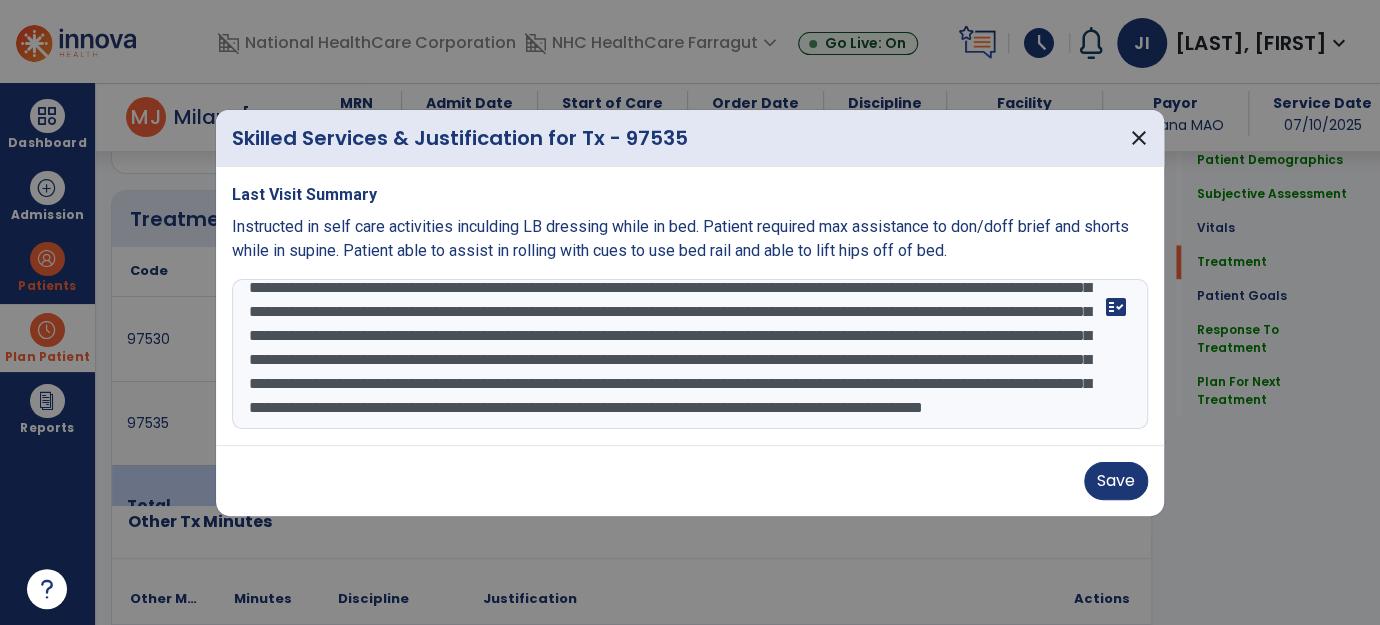 click on "**********" at bounding box center [690, 354] 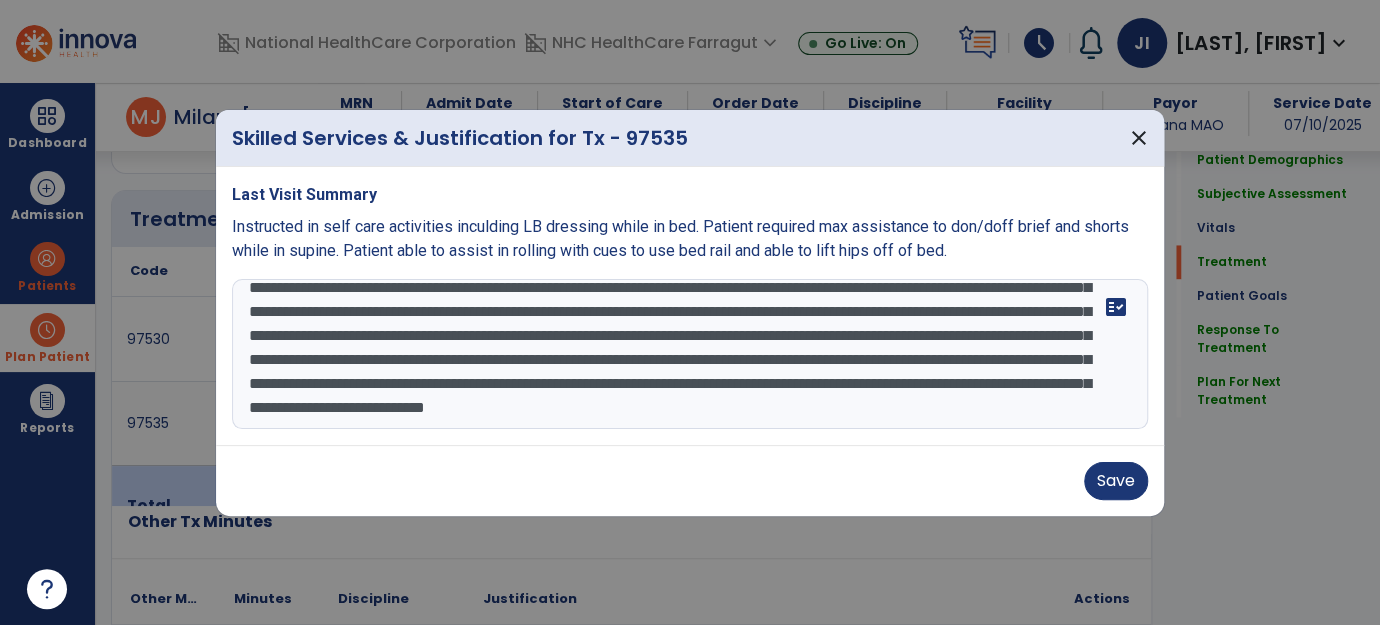 click on "**********" at bounding box center [690, 354] 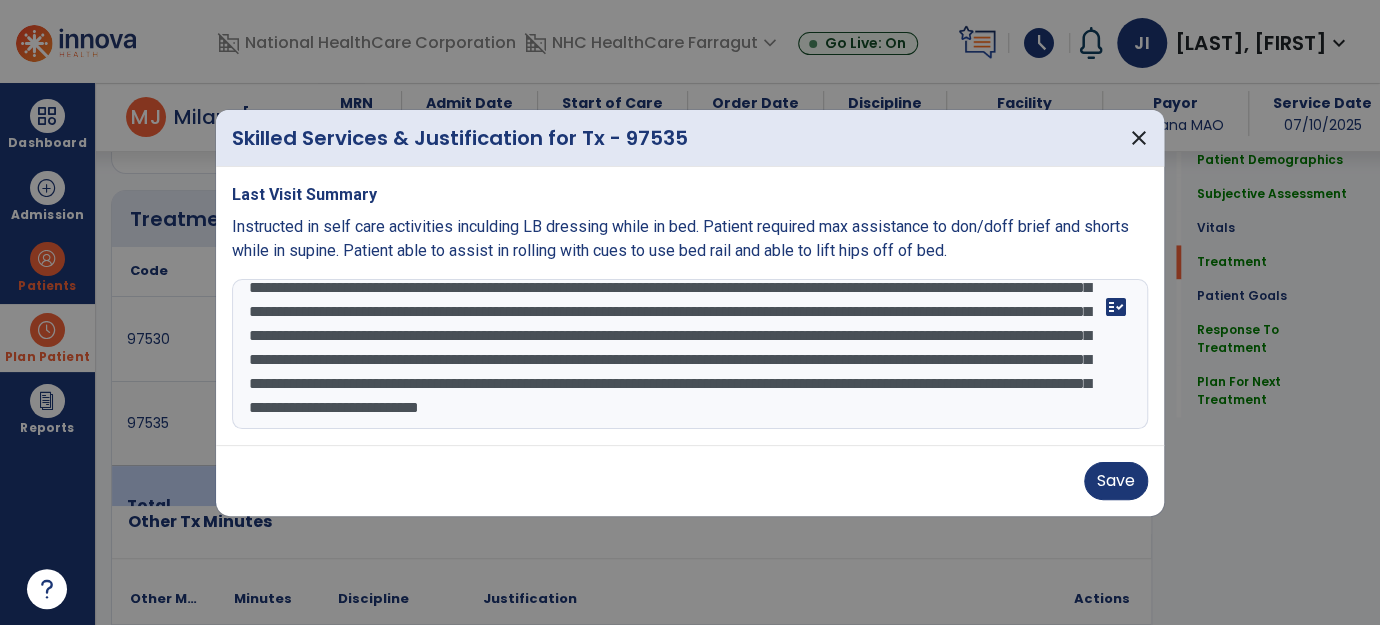 click on "**********" at bounding box center [690, 354] 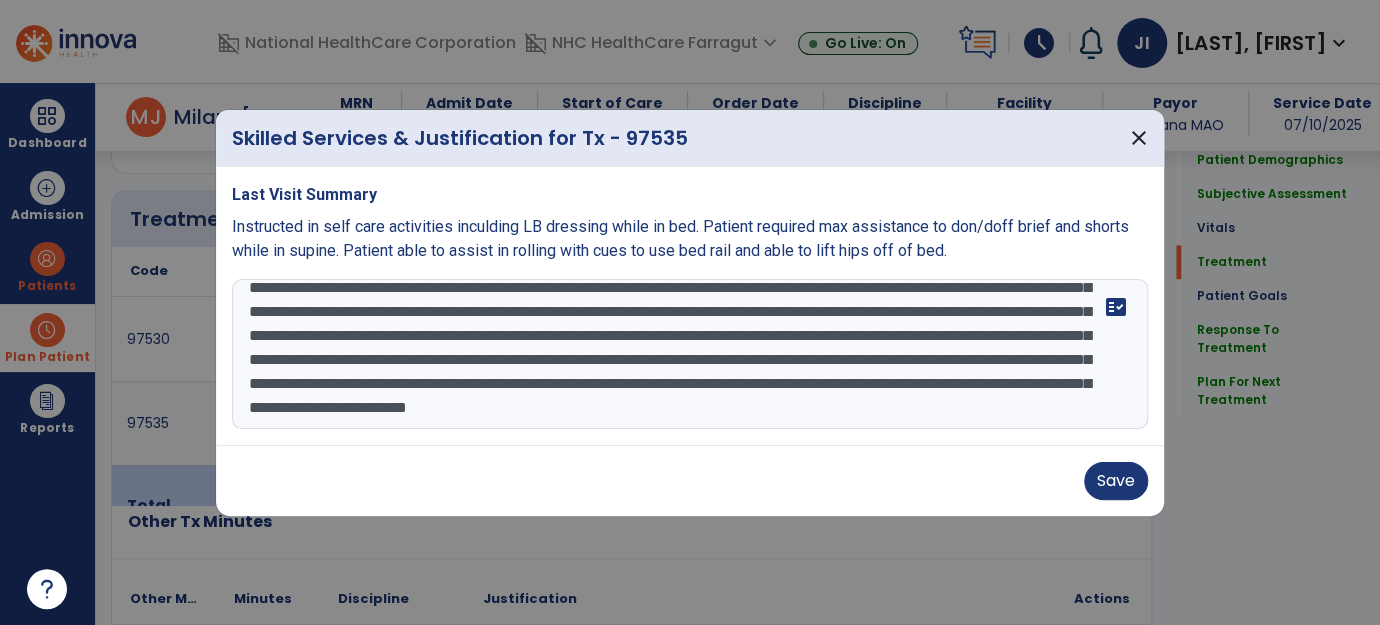 click on "**********" at bounding box center [690, 354] 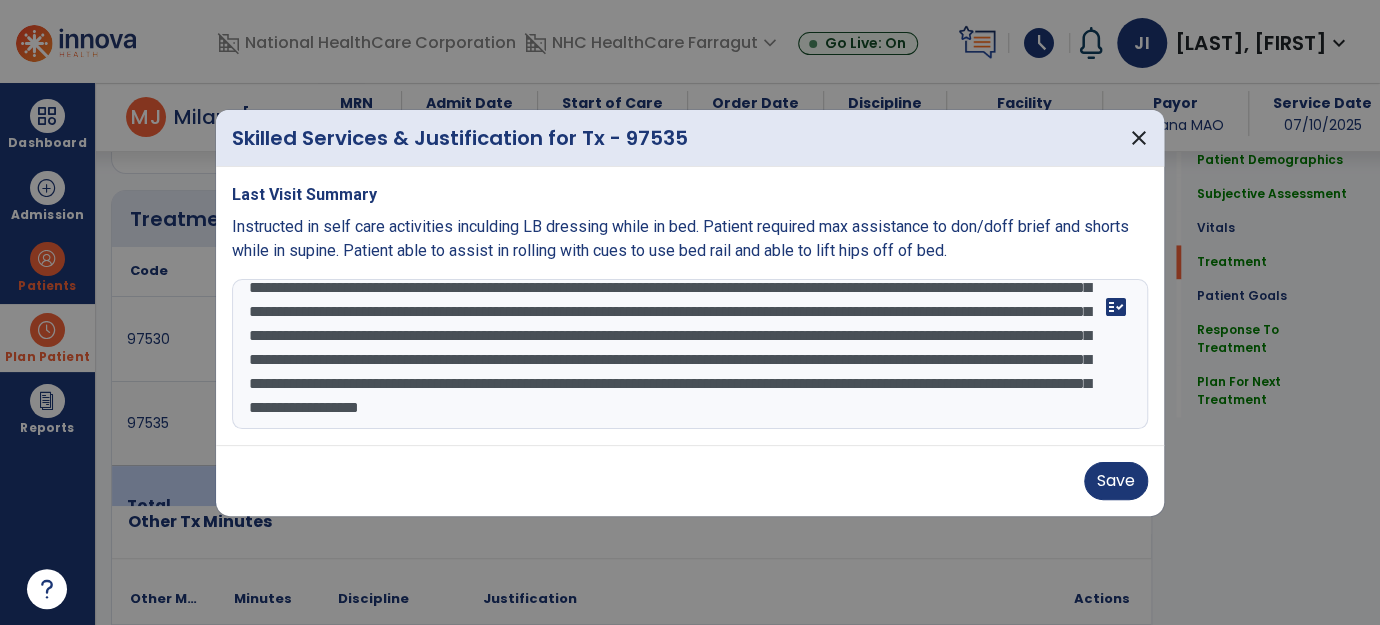 click on "**********" at bounding box center (690, 354) 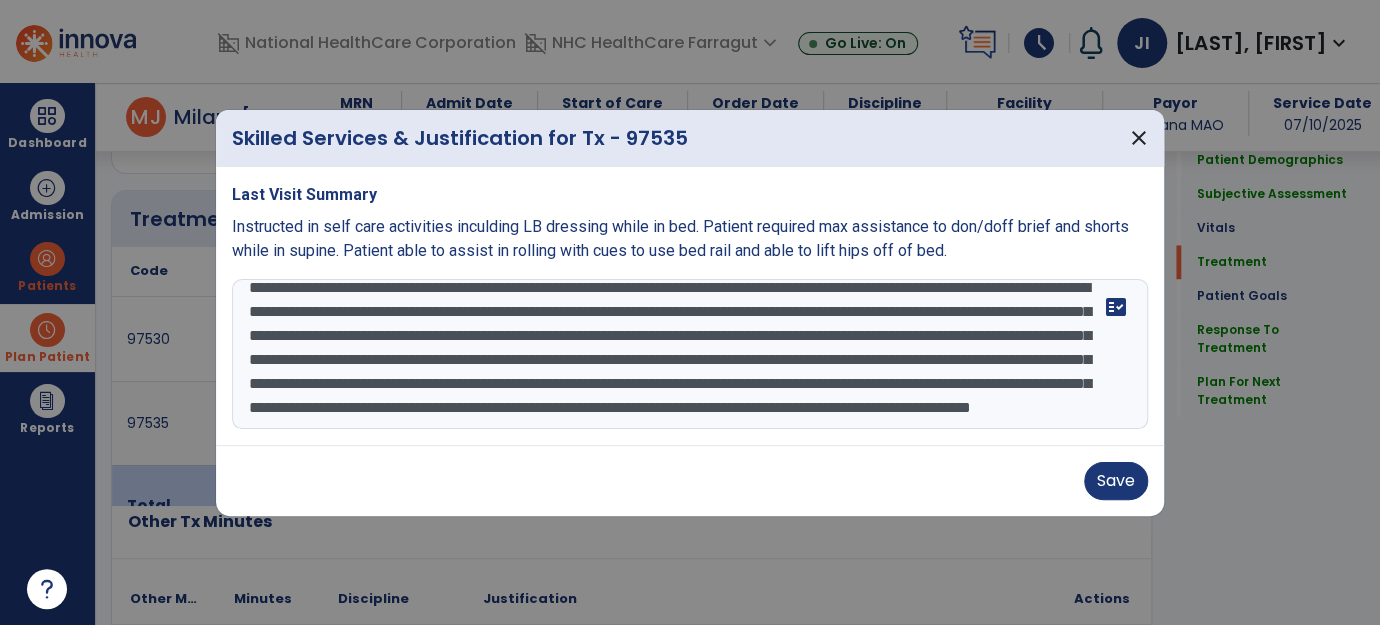click on "**********" at bounding box center [690, 354] 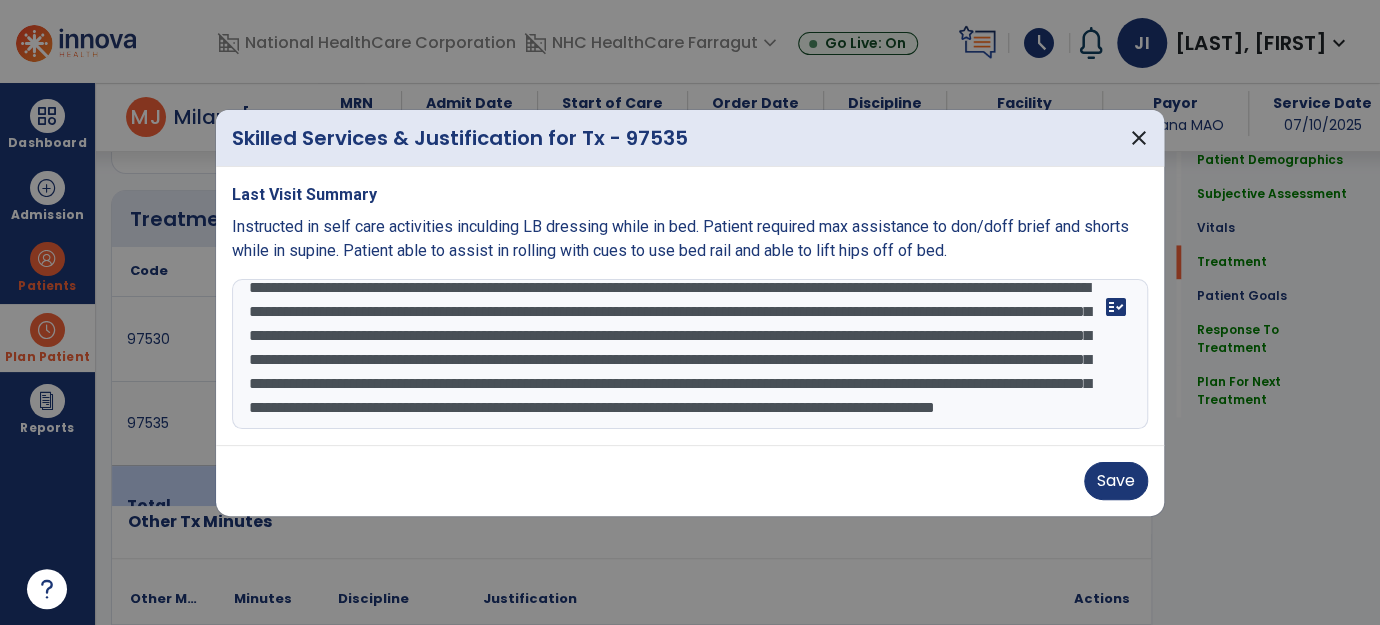 click on "**********" at bounding box center (690, 354) 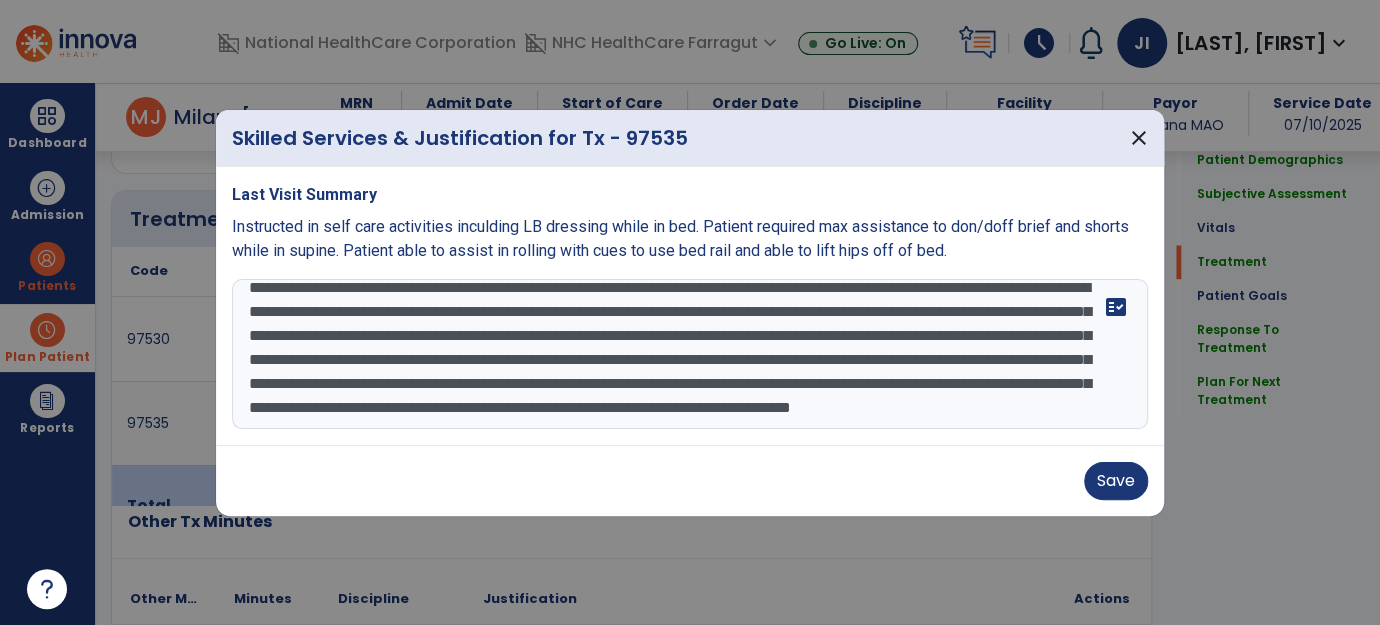 drag, startPoint x: 853, startPoint y: 362, endPoint x: 407, endPoint y: 396, distance: 447.2941 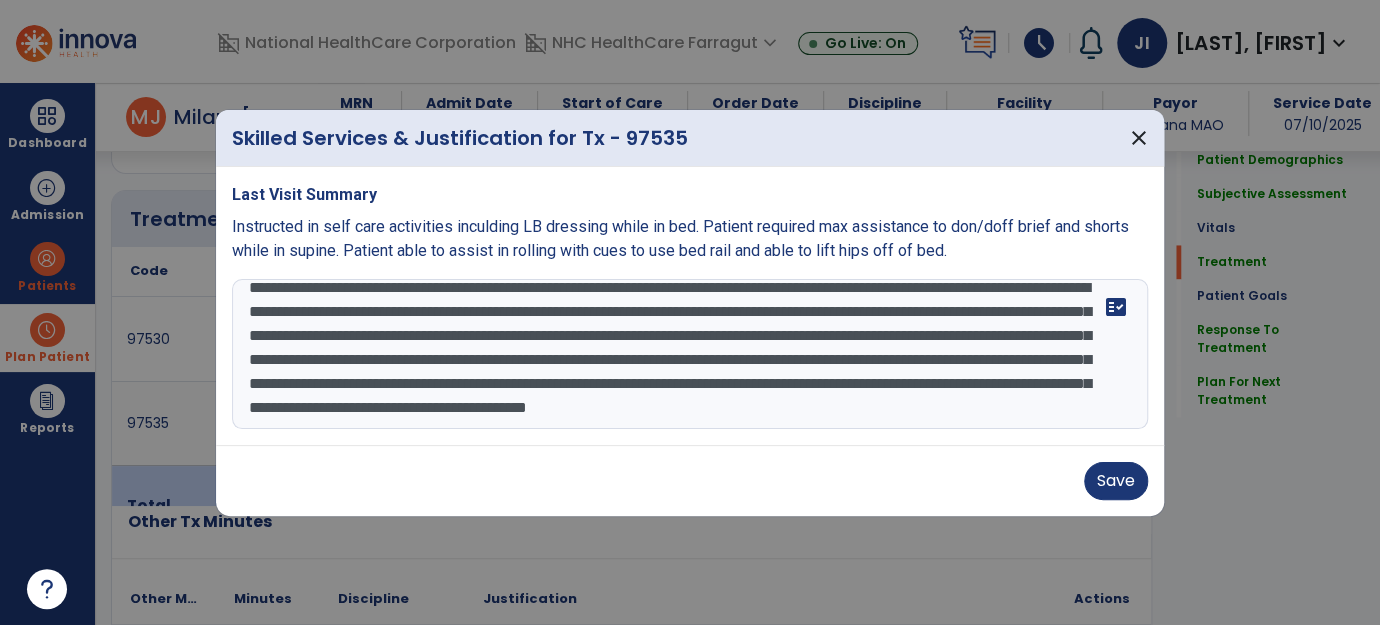 scroll, scrollTop: 72, scrollLeft: 0, axis: vertical 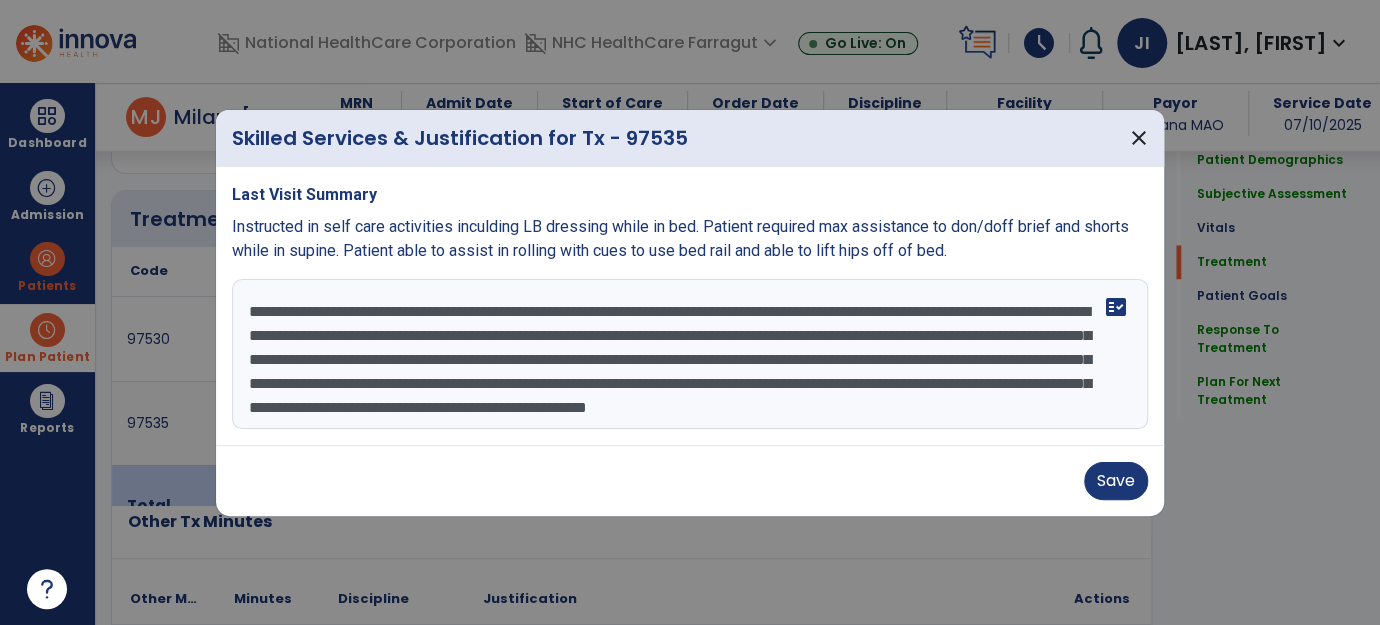 drag, startPoint x: 249, startPoint y: 311, endPoint x: 917, endPoint y: 422, distance: 677.1595 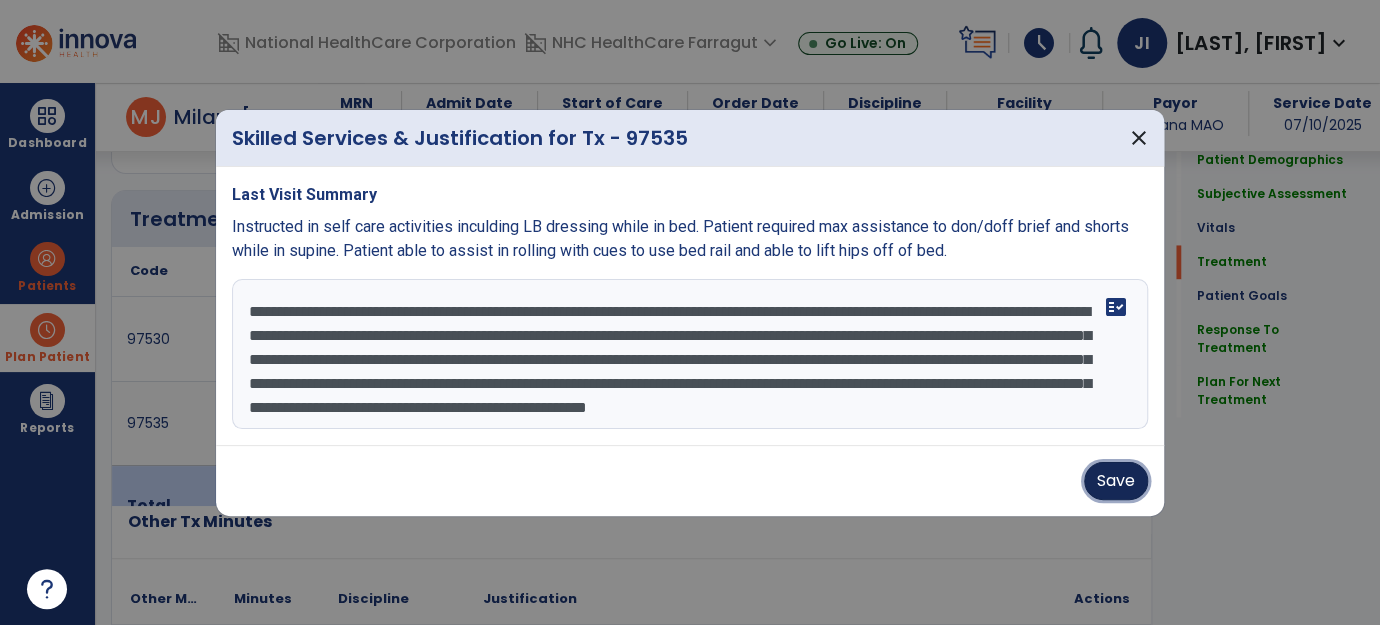 click on "Save" at bounding box center (1116, 481) 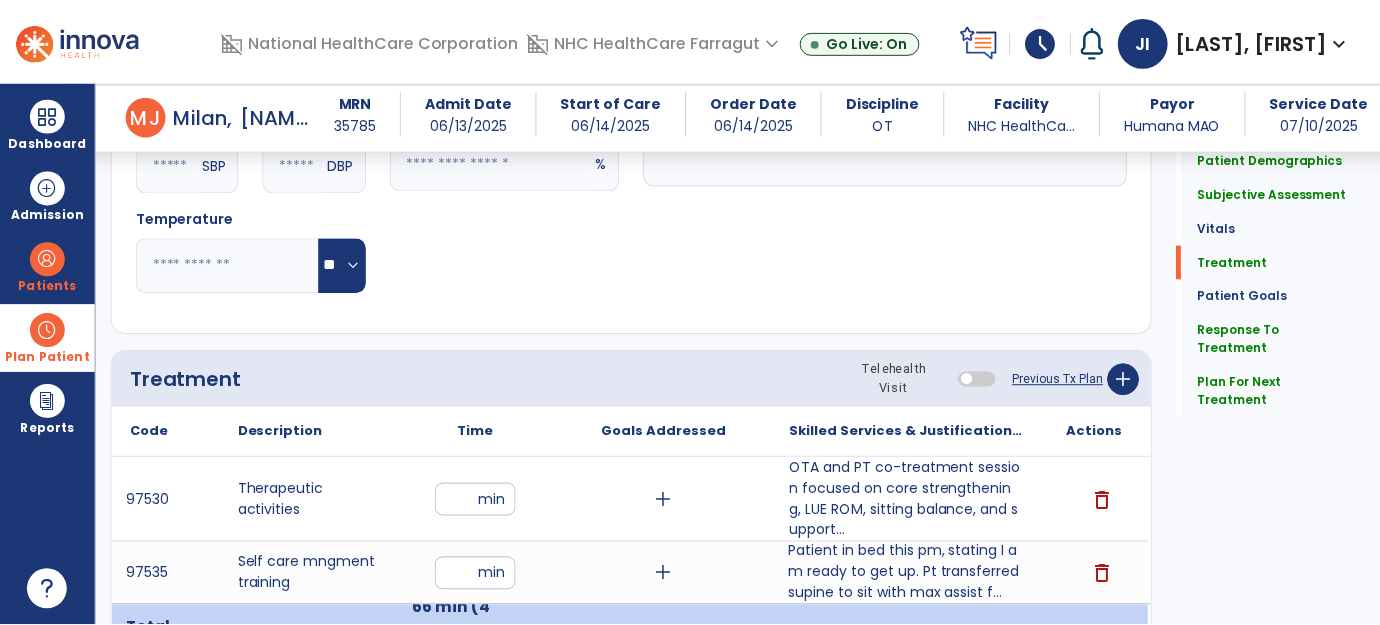 scroll, scrollTop: 1512, scrollLeft: 0, axis: vertical 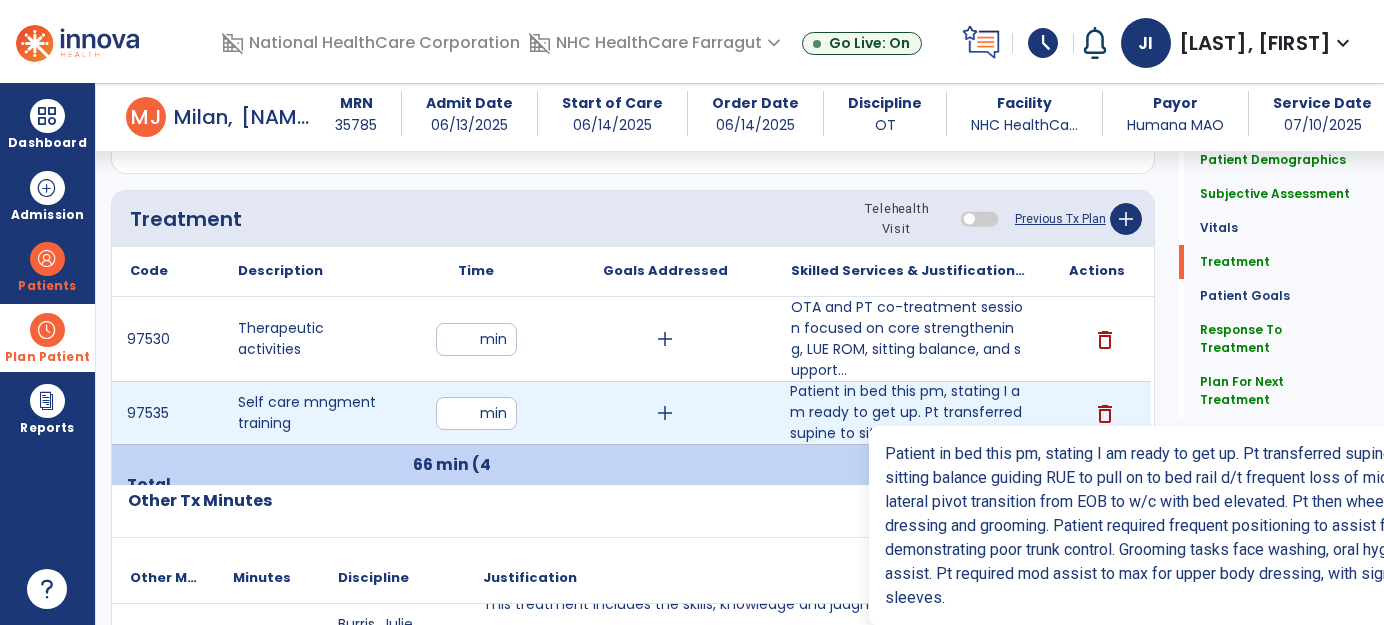 click on "Patient in bed this pm, stating I am ready to get up. Pt transferred supine to sit with max assist f..." at bounding box center [908, 412] 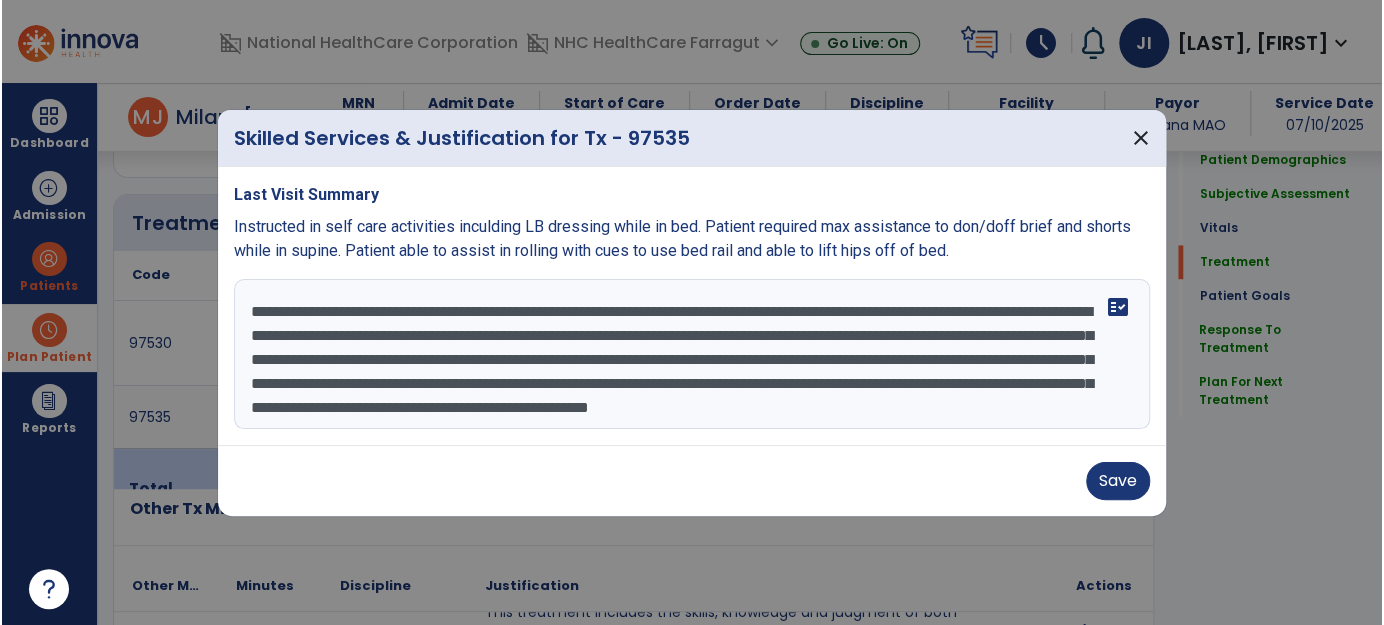 scroll, scrollTop: 1512, scrollLeft: 0, axis: vertical 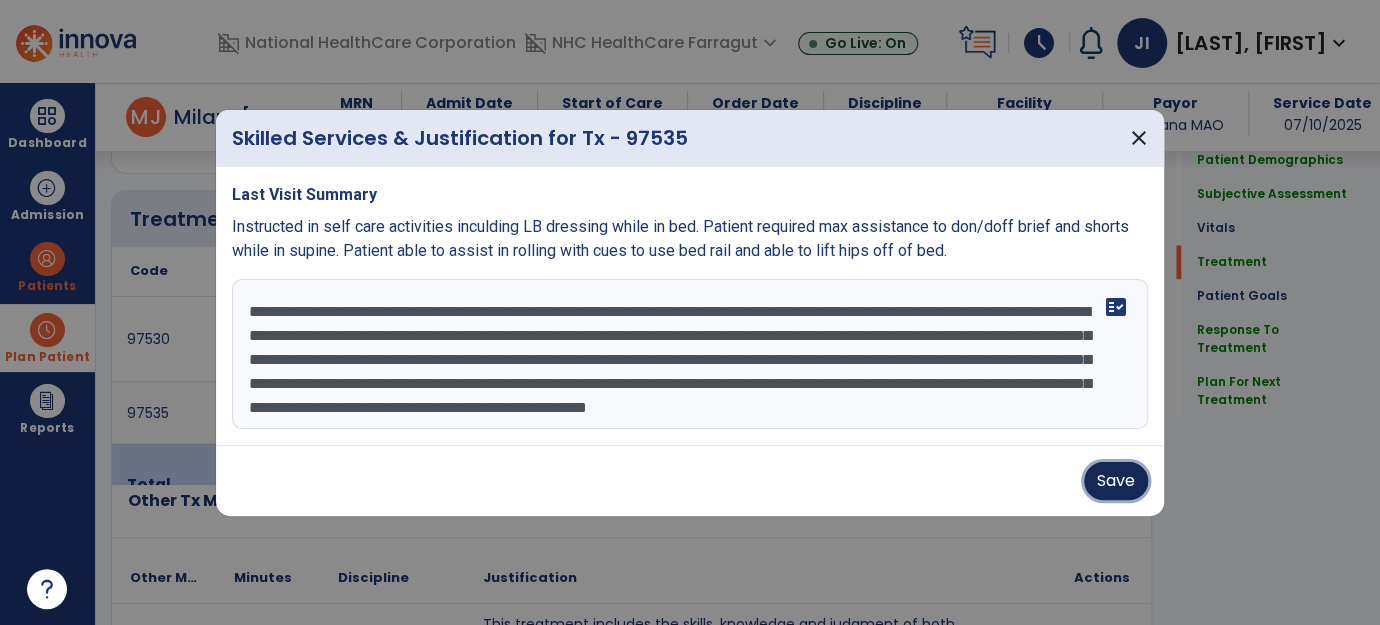 click on "Save" at bounding box center (1116, 481) 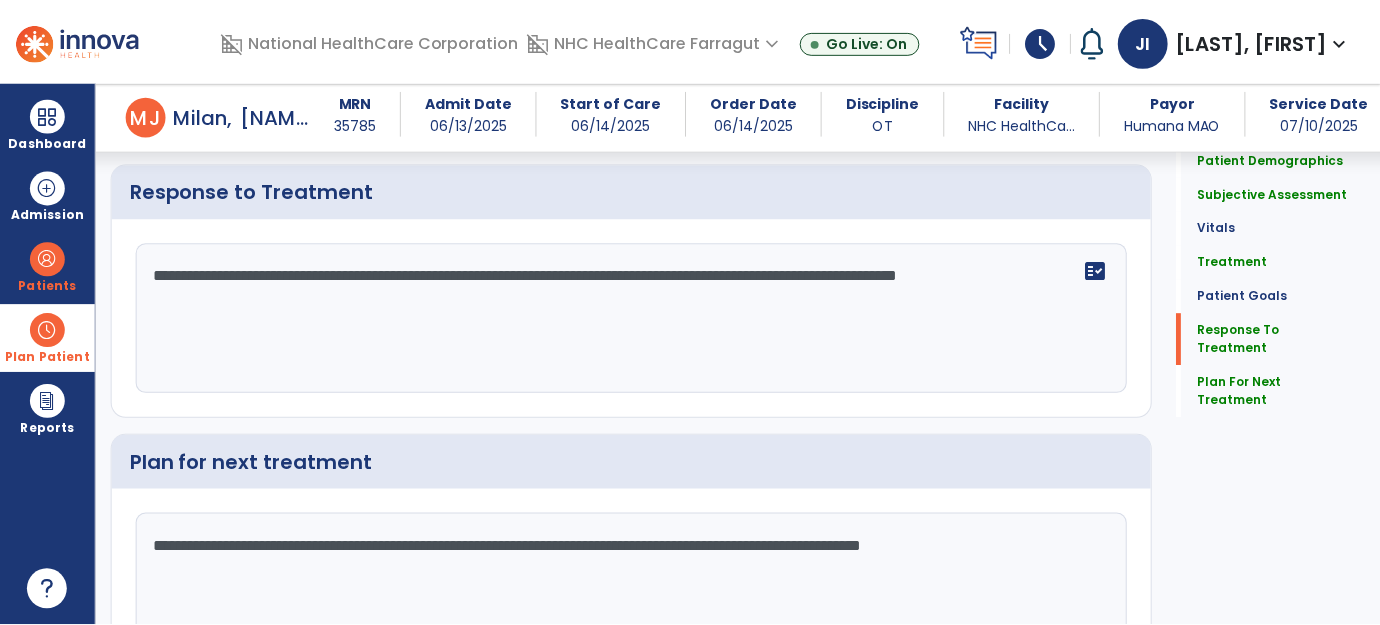 scroll, scrollTop: 3631, scrollLeft: 0, axis: vertical 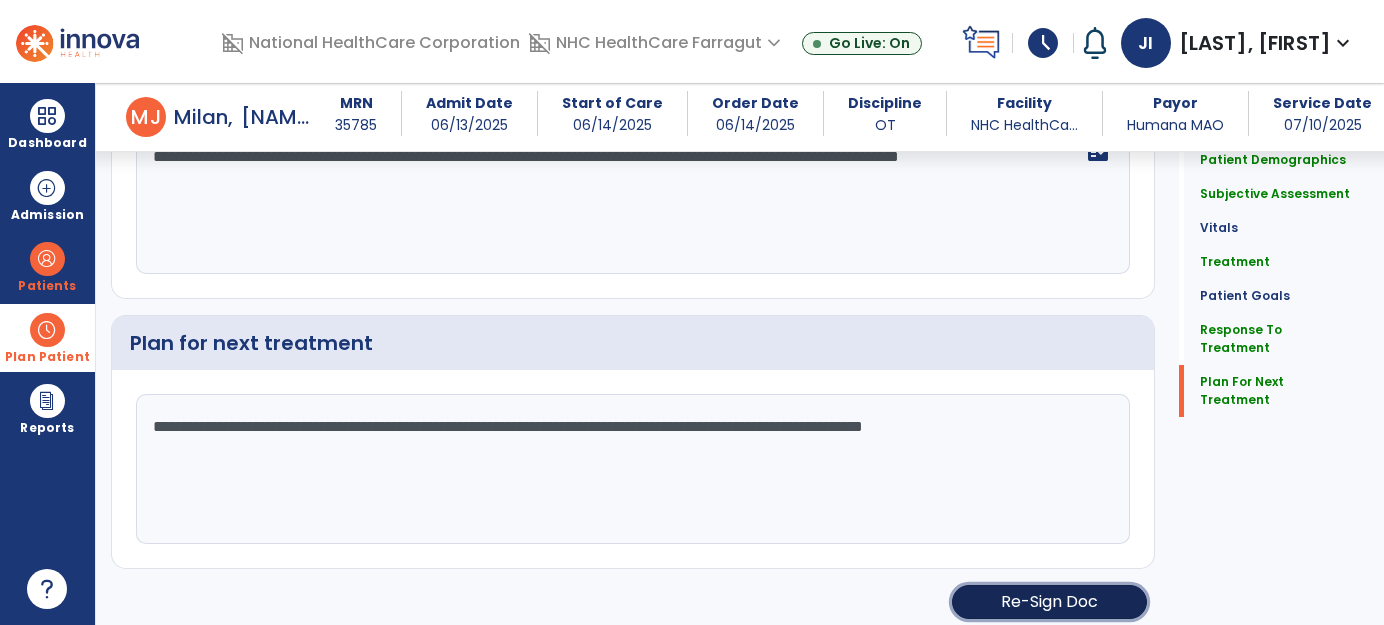 click on "Re-Sign Doc" 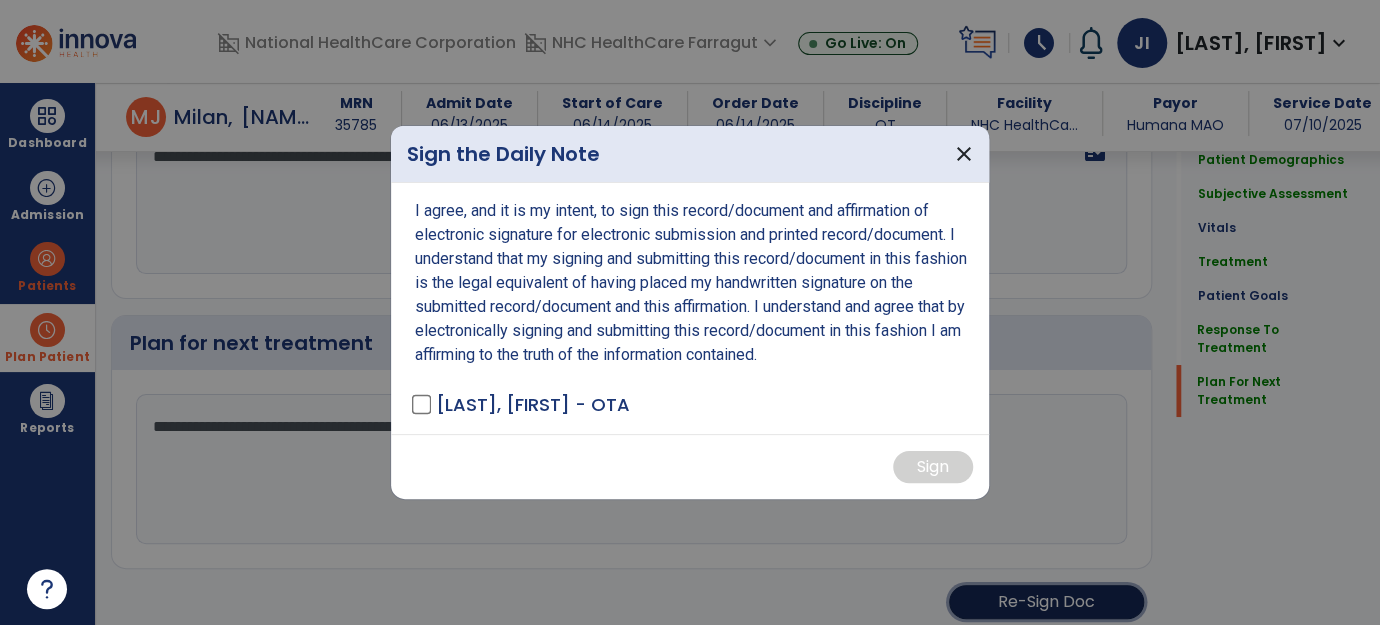 scroll, scrollTop: 3671, scrollLeft: 0, axis: vertical 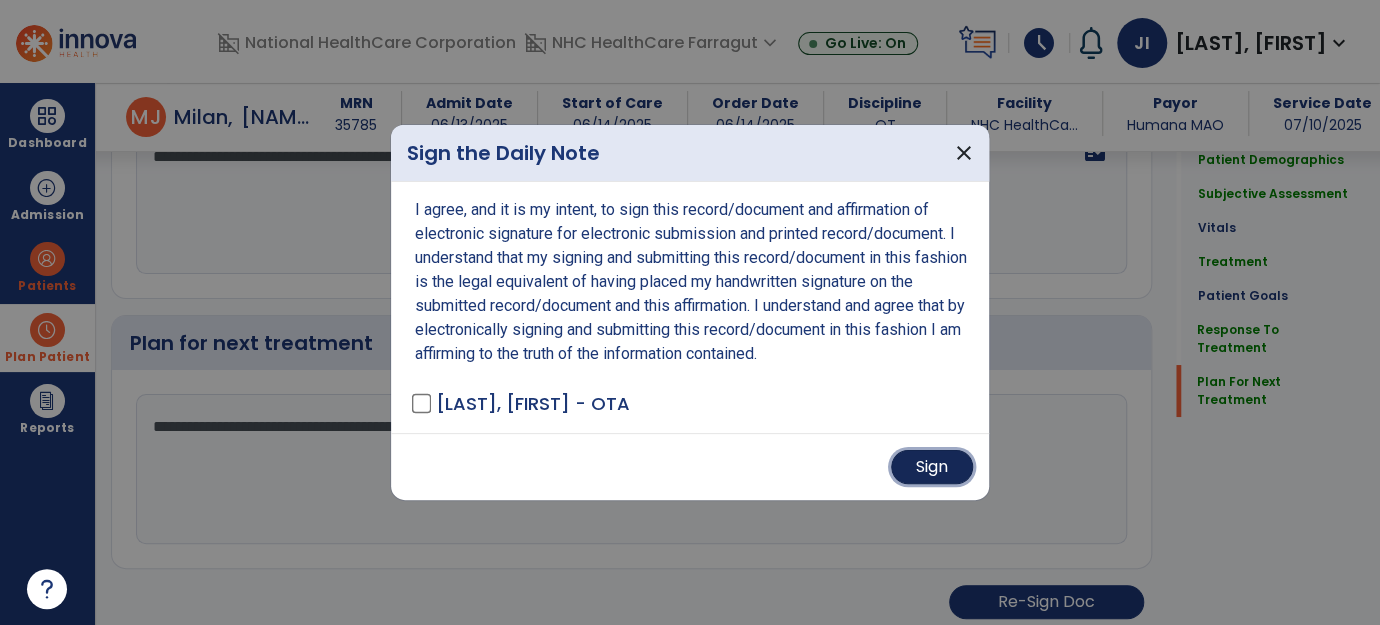 click on "Sign" at bounding box center (932, 467) 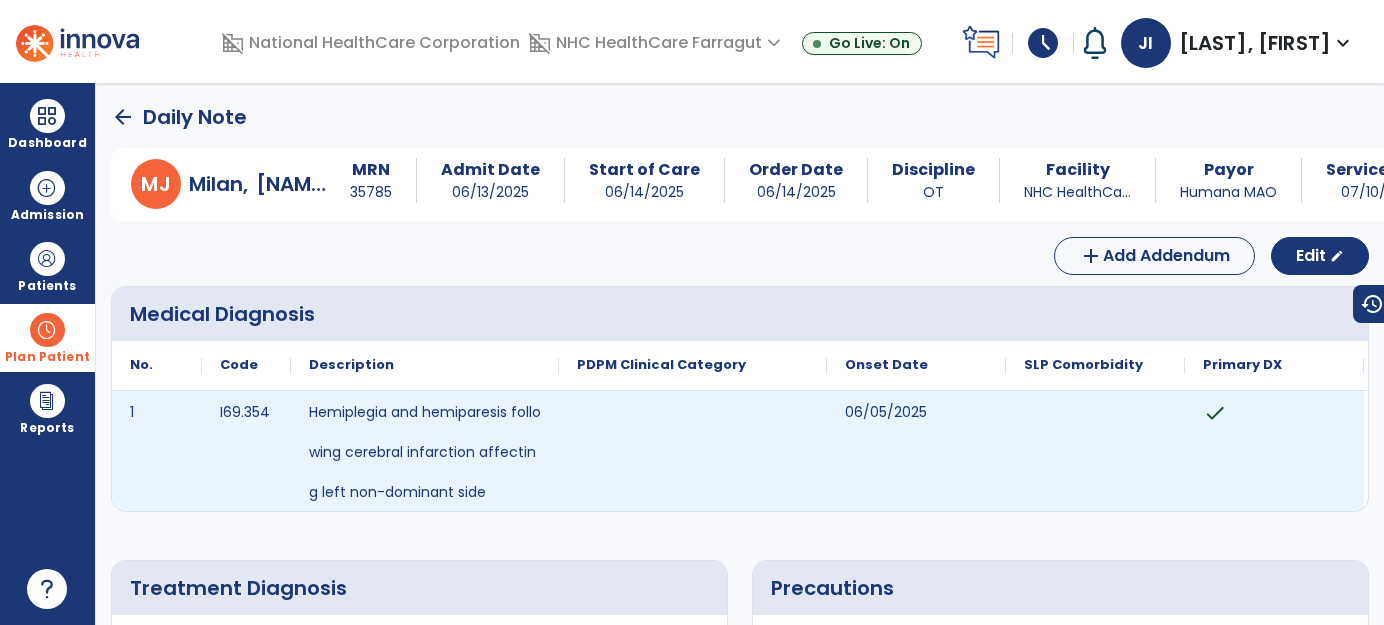 scroll, scrollTop: 0, scrollLeft: 0, axis: both 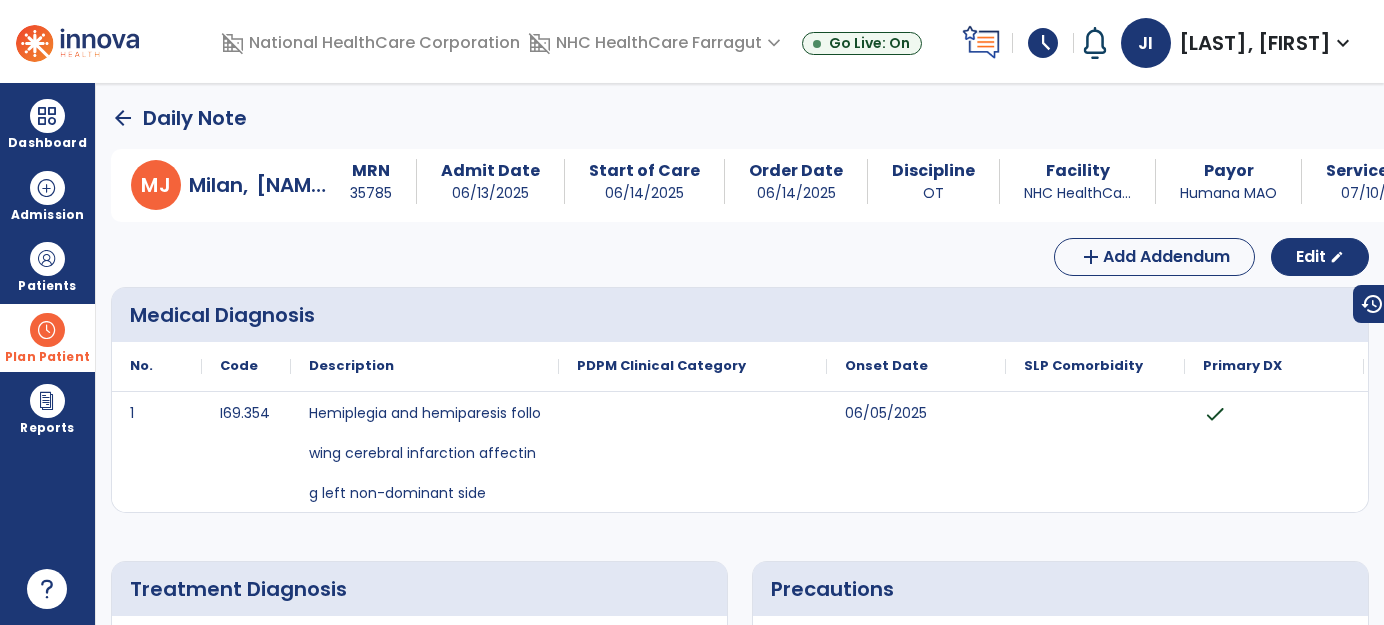 click on "arrow_back" 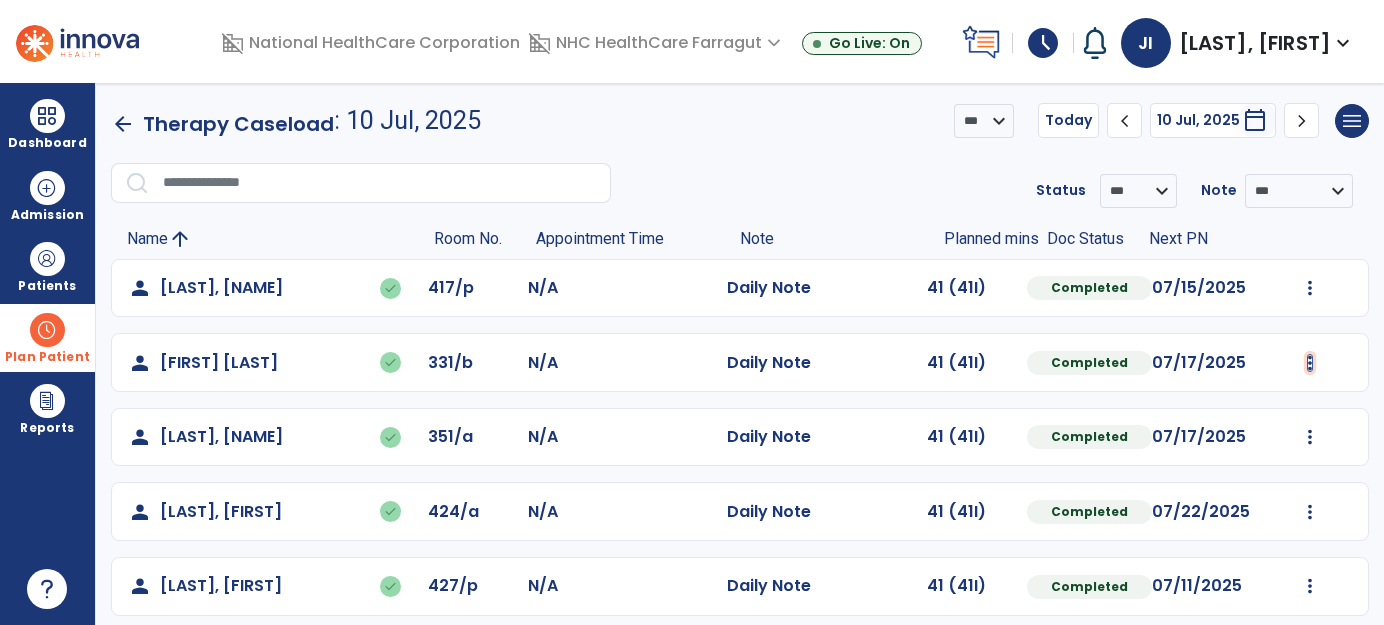 click at bounding box center [1310, 288] 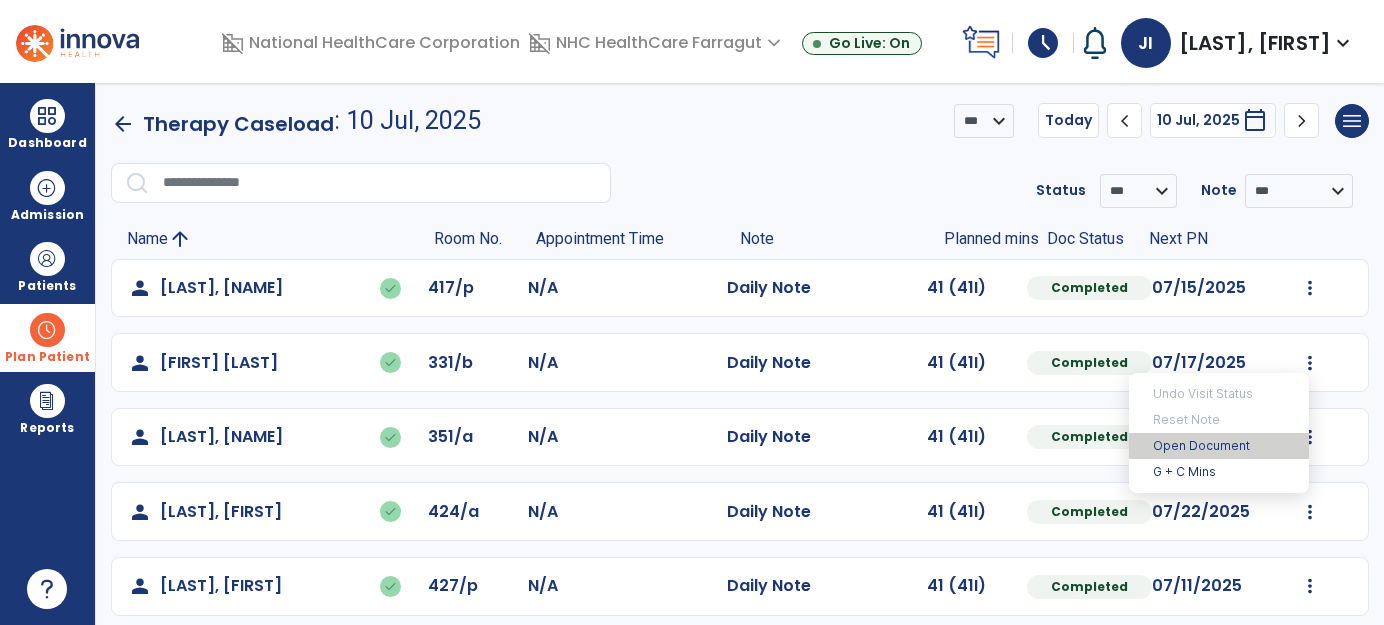 click on "Open Document" at bounding box center [1219, 446] 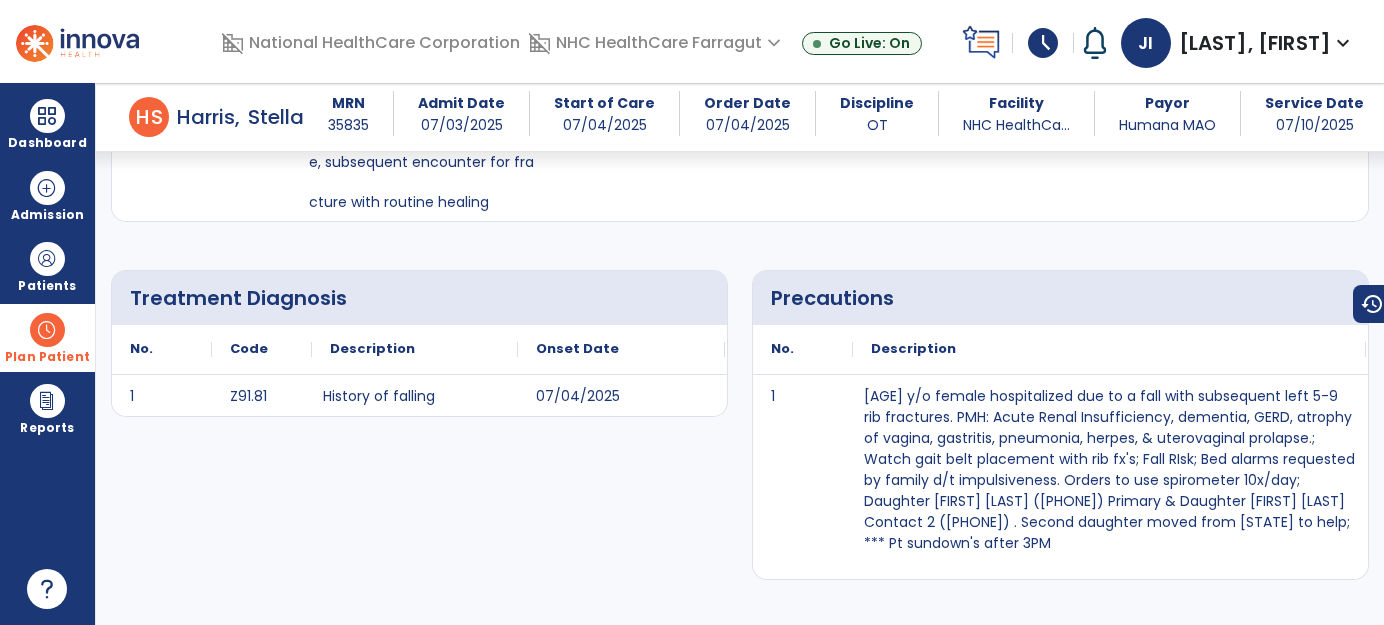 scroll, scrollTop: 0, scrollLeft: 0, axis: both 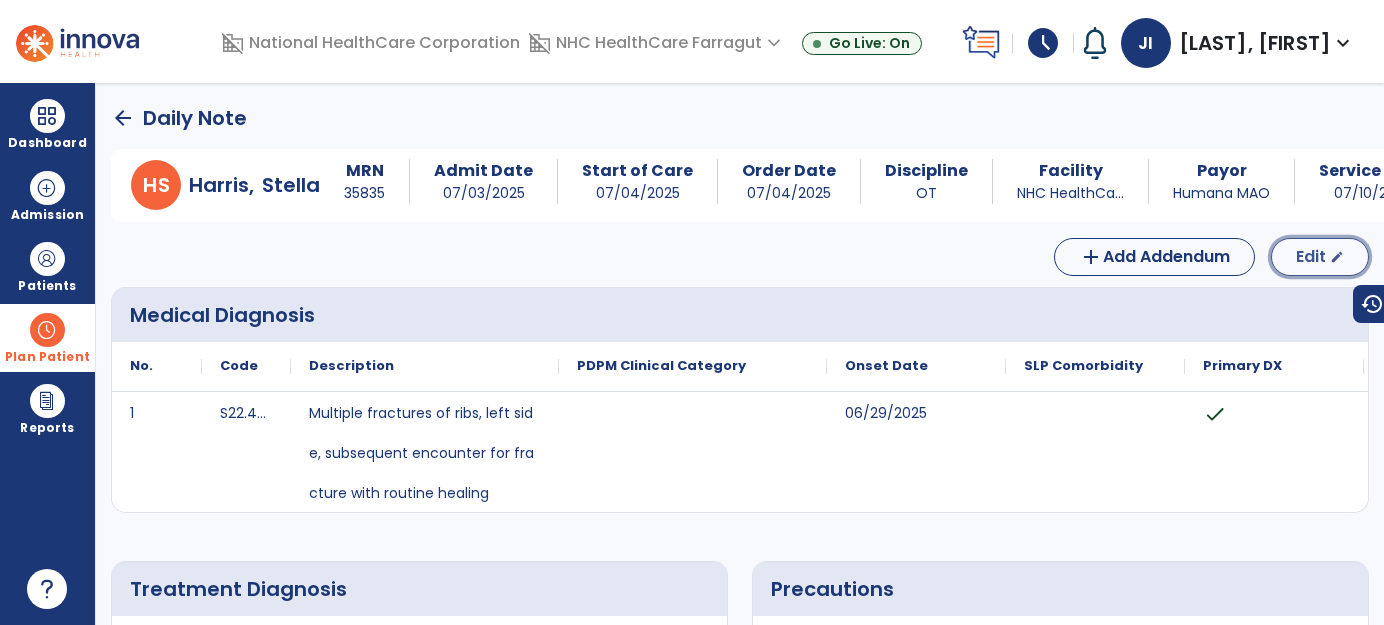 click on "Edit  edit" 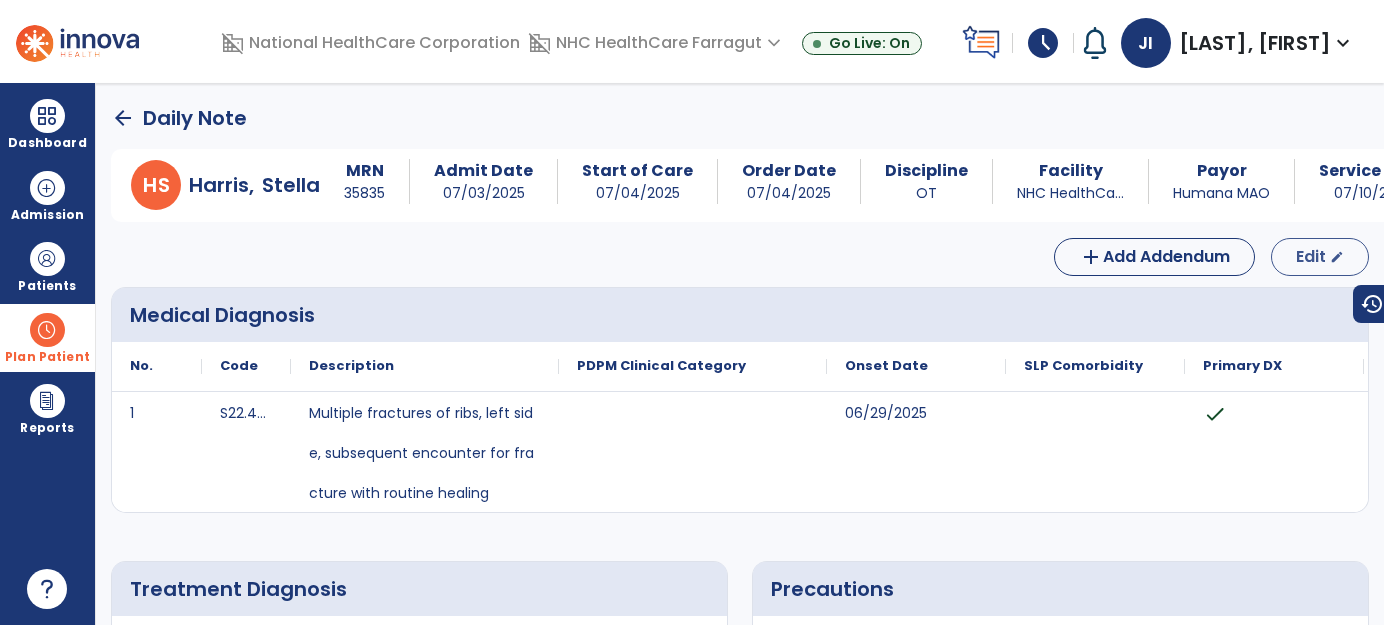 select on "*" 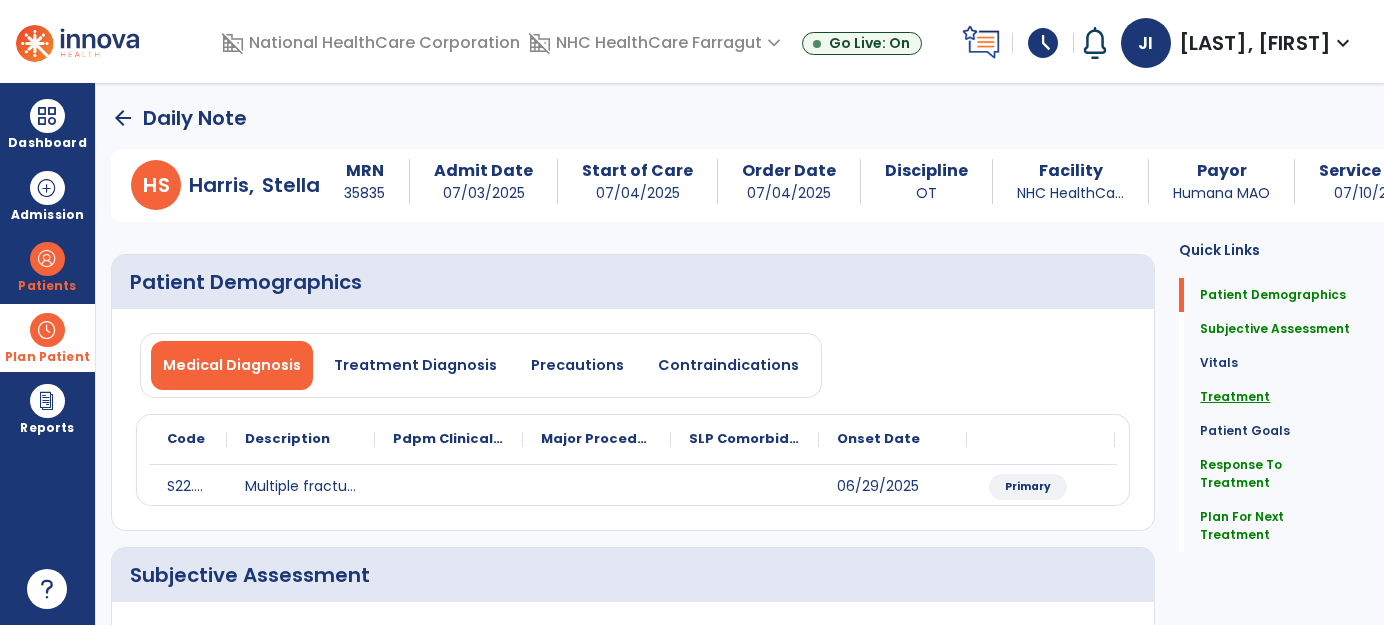 click on "Treatment" 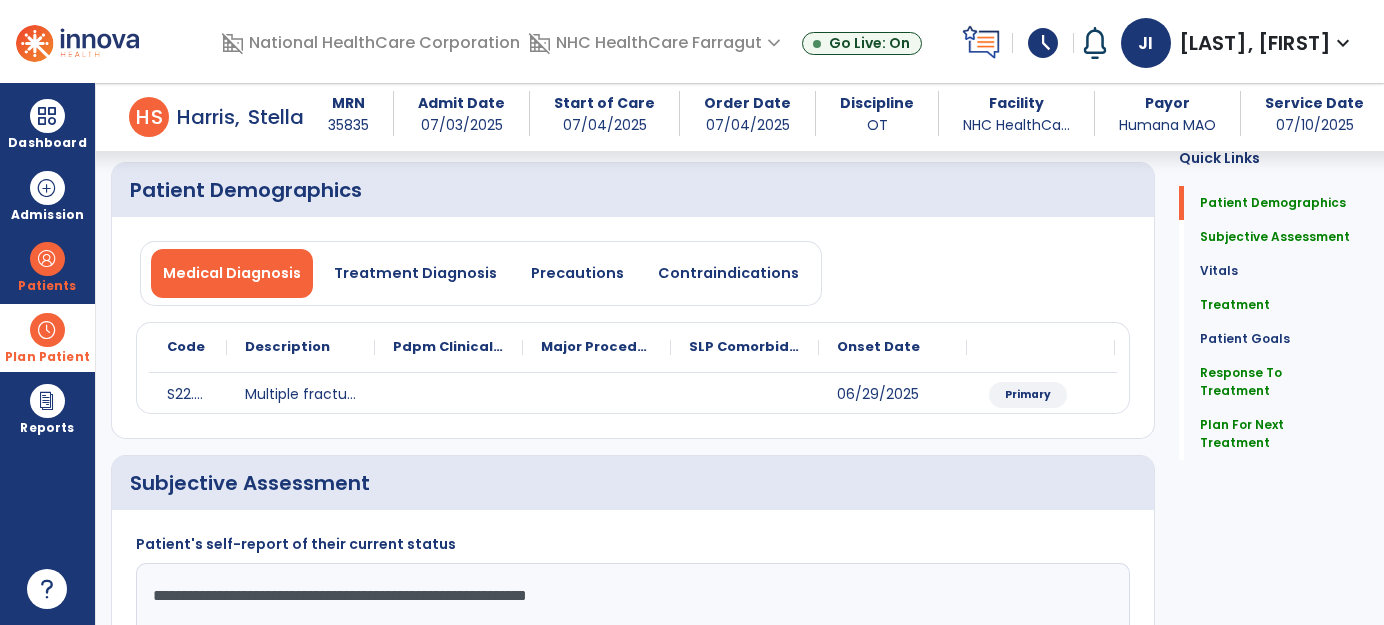 scroll, scrollTop: 0, scrollLeft: 0, axis: both 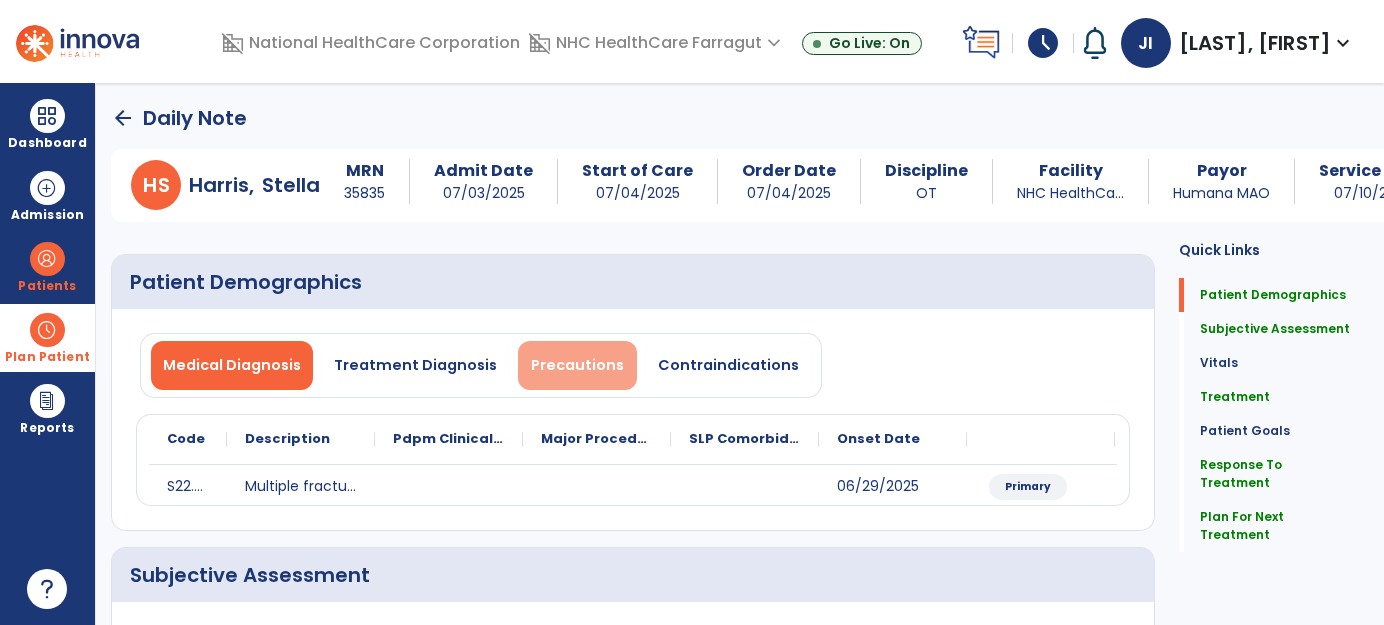 click on "Precautions" at bounding box center [577, 365] 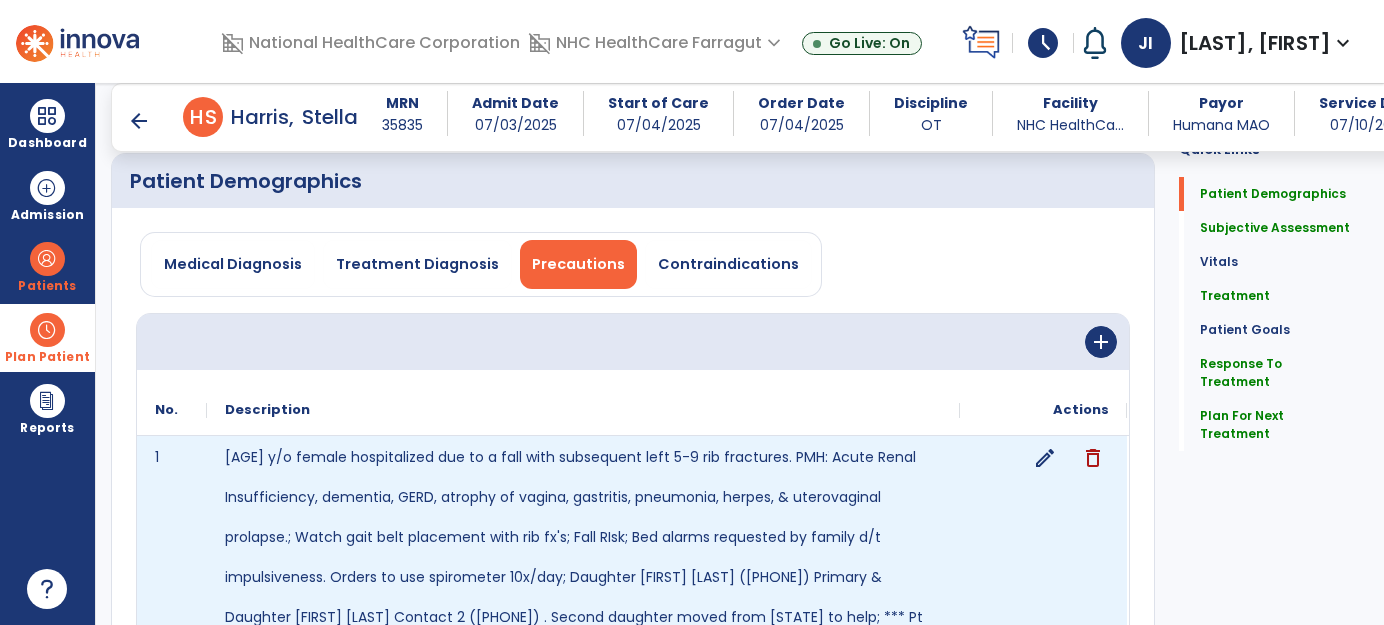 scroll, scrollTop: 181, scrollLeft: 0, axis: vertical 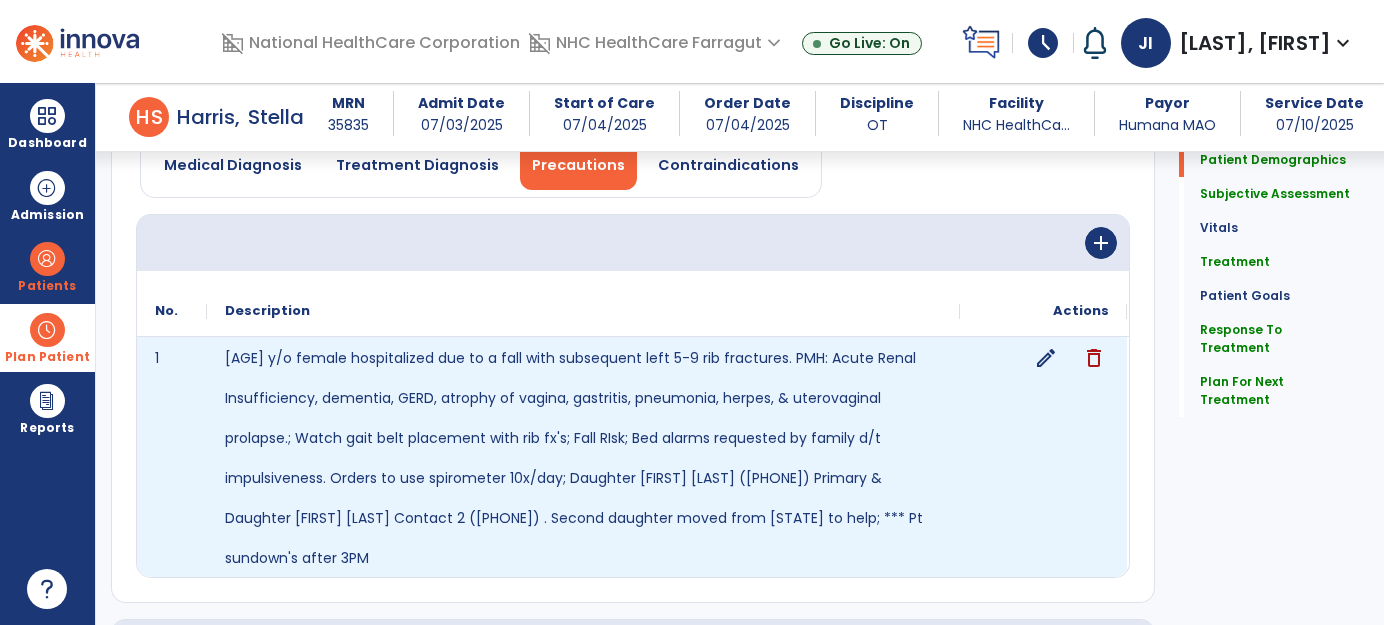 click on "edit" 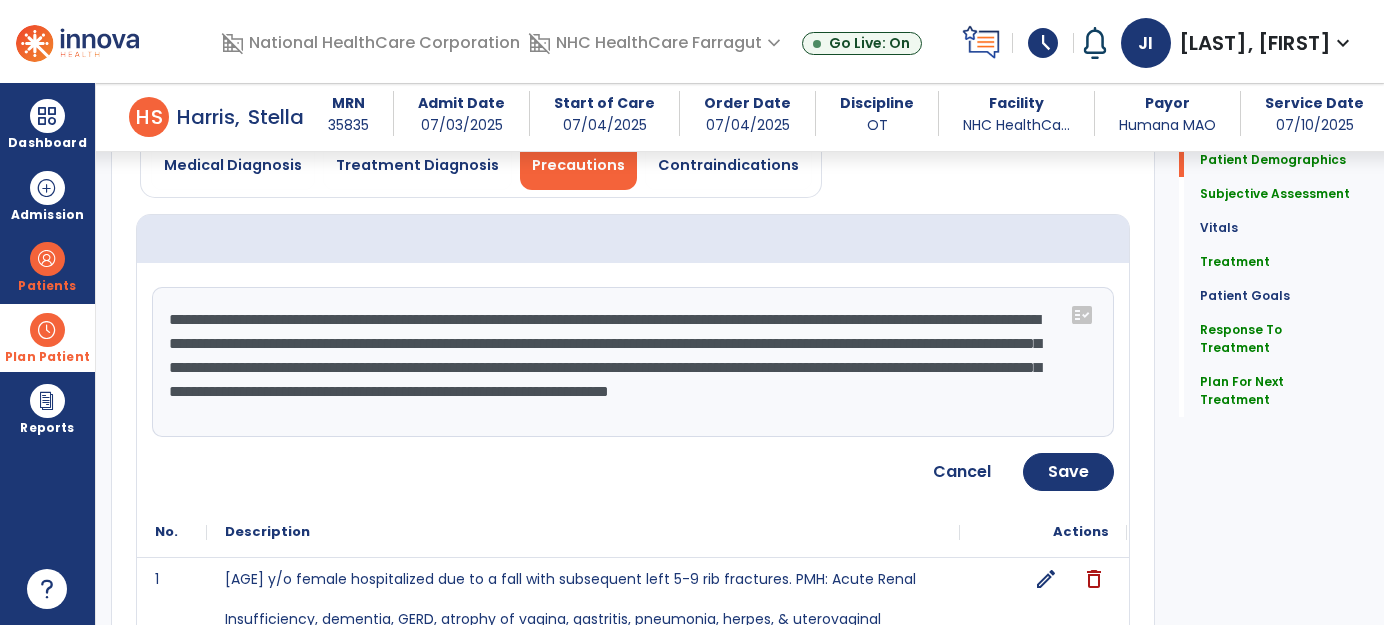 drag, startPoint x: 456, startPoint y: 317, endPoint x: 249, endPoint y: 339, distance: 208.1658 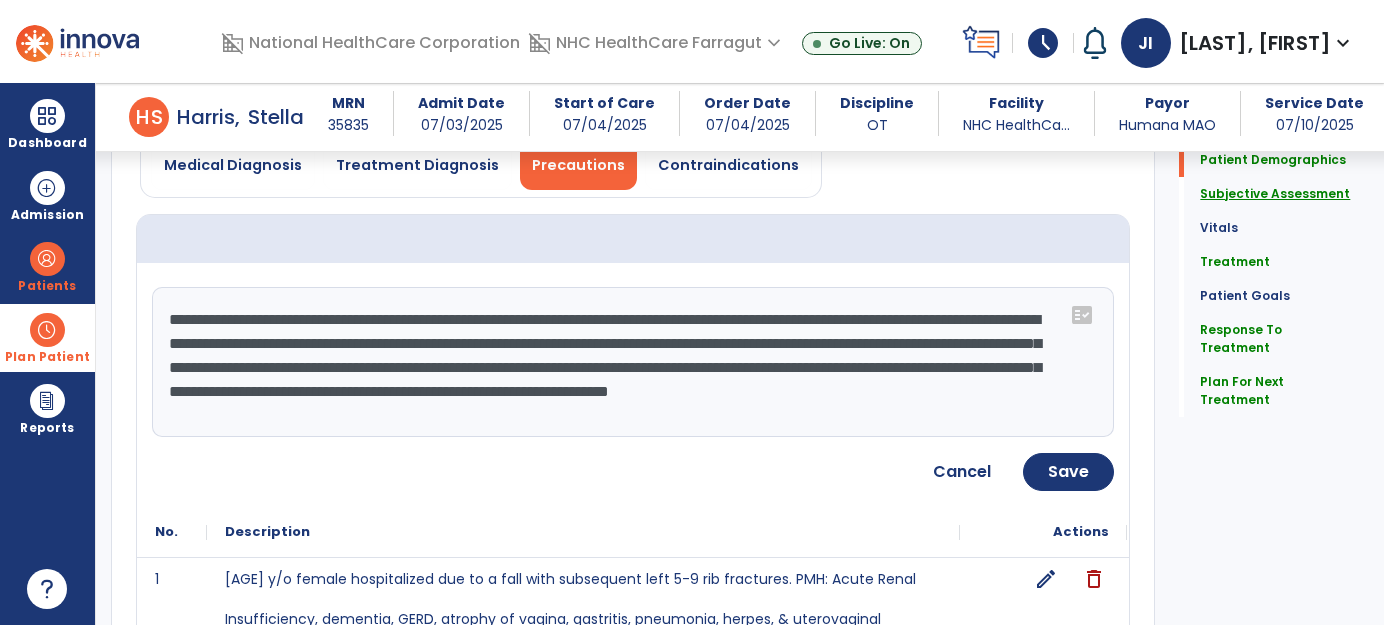click on "Subjective Assessment" 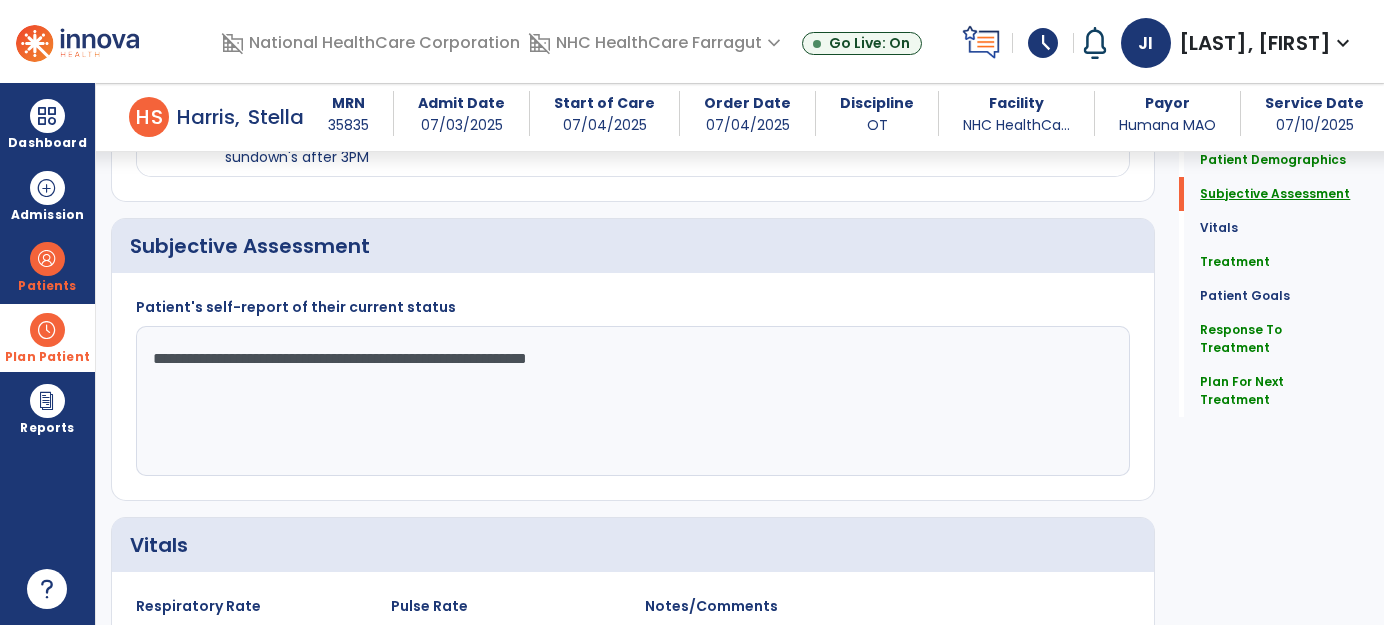 scroll, scrollTop: 805, scrollLeft: 0, axis: vertical 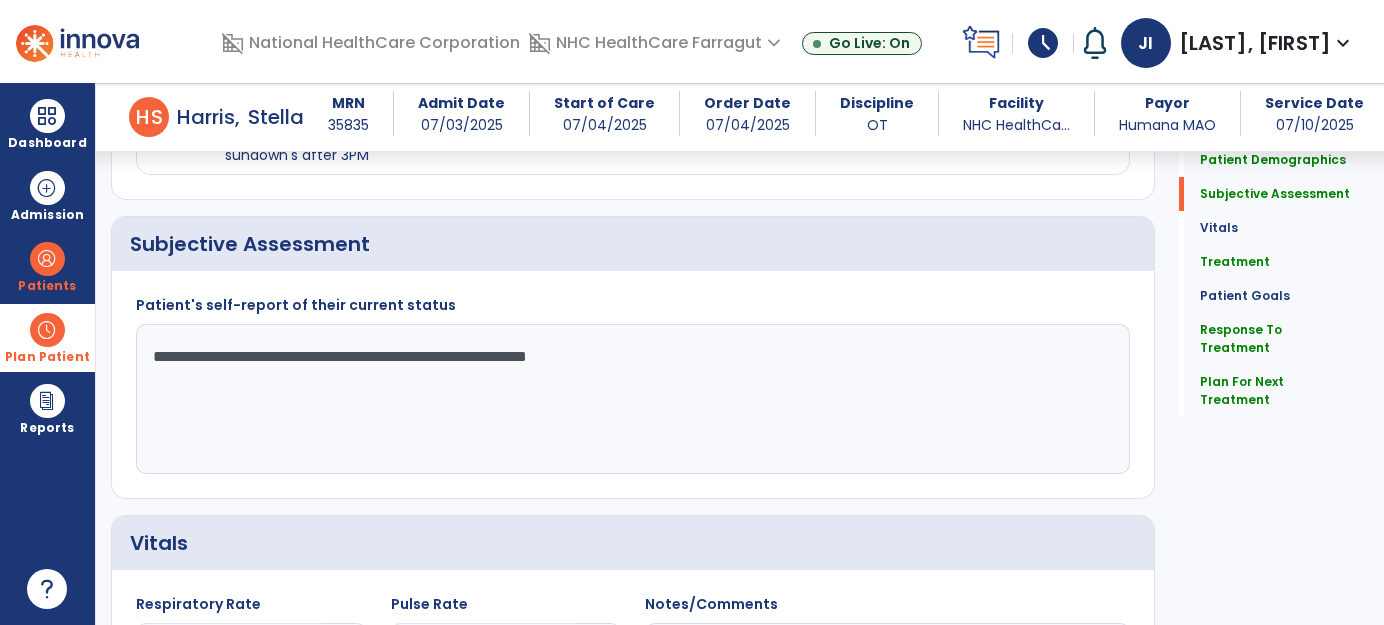 drag, startPoint x: 152, startPoint y: 355, endPoint x: 732, endPoint y: 407, distance: 582.32635 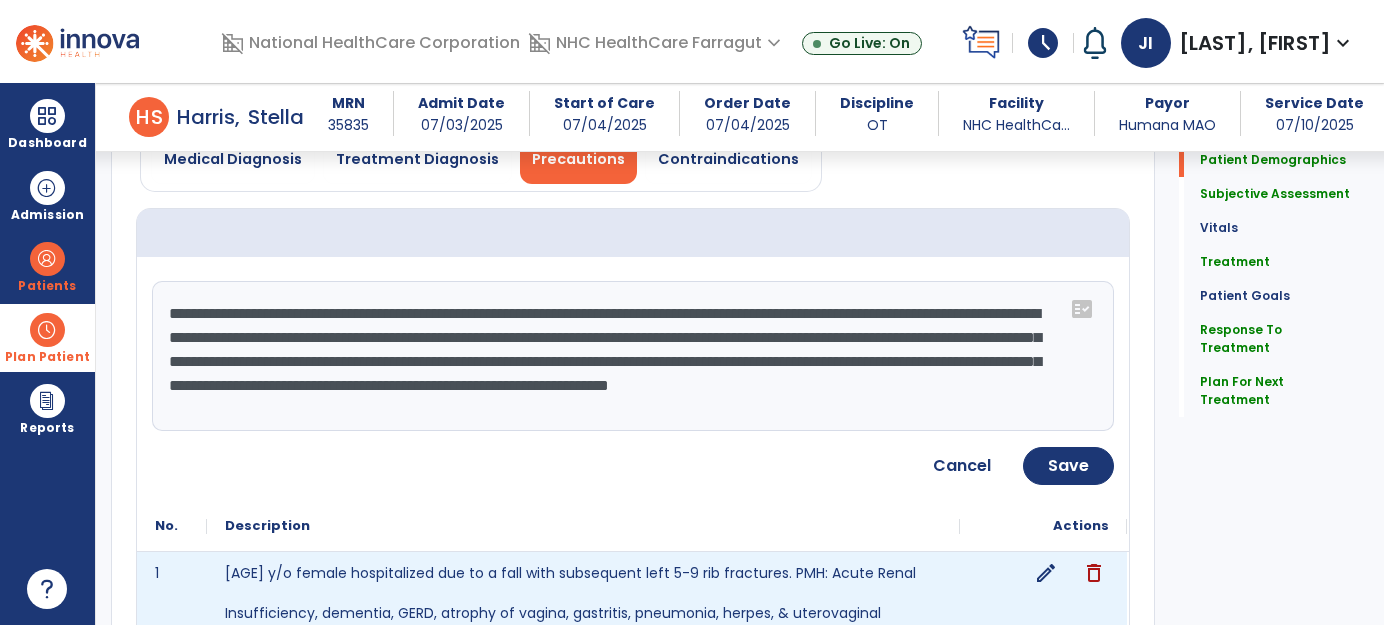 scroll, scrollTop: 0, scrollLeft: 0, axis: both 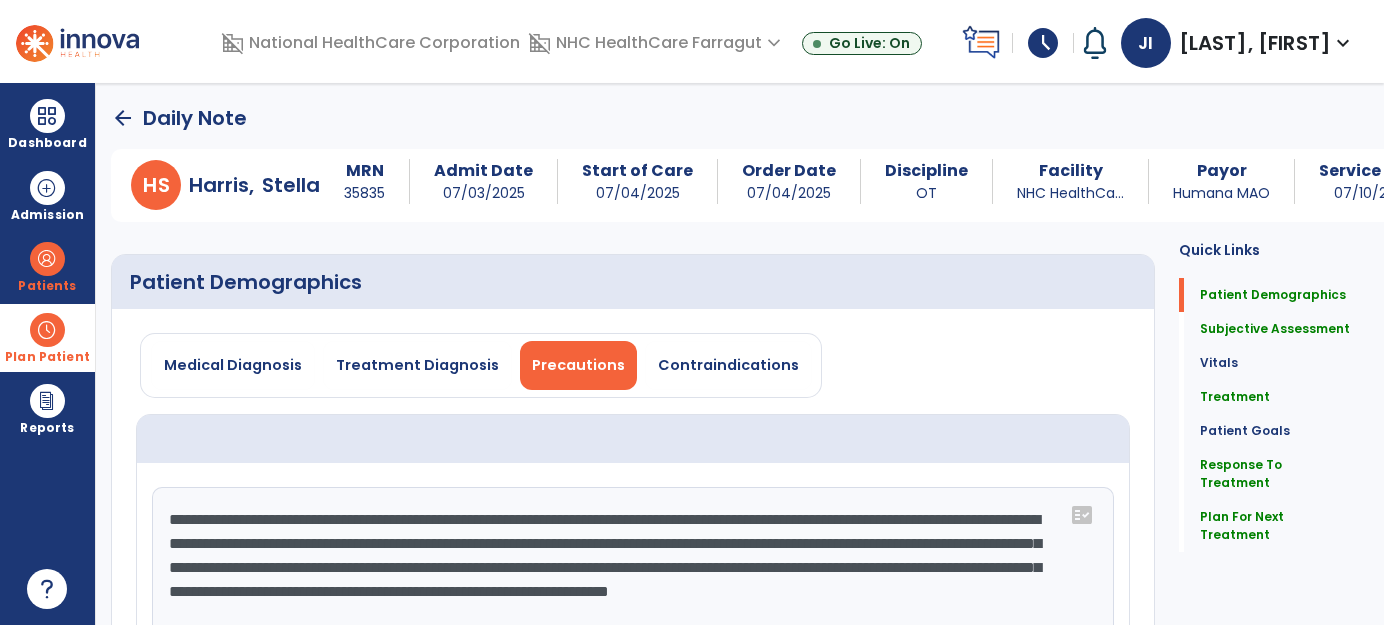 click on "**********" 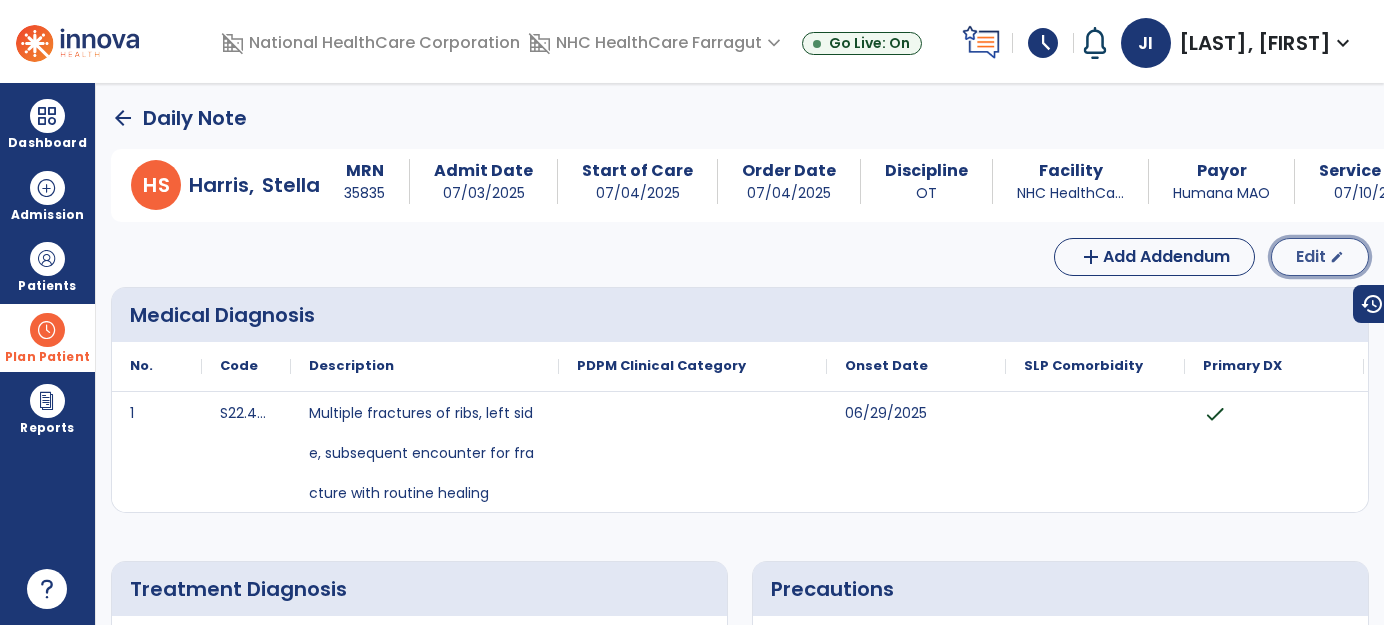 click on "Edit" 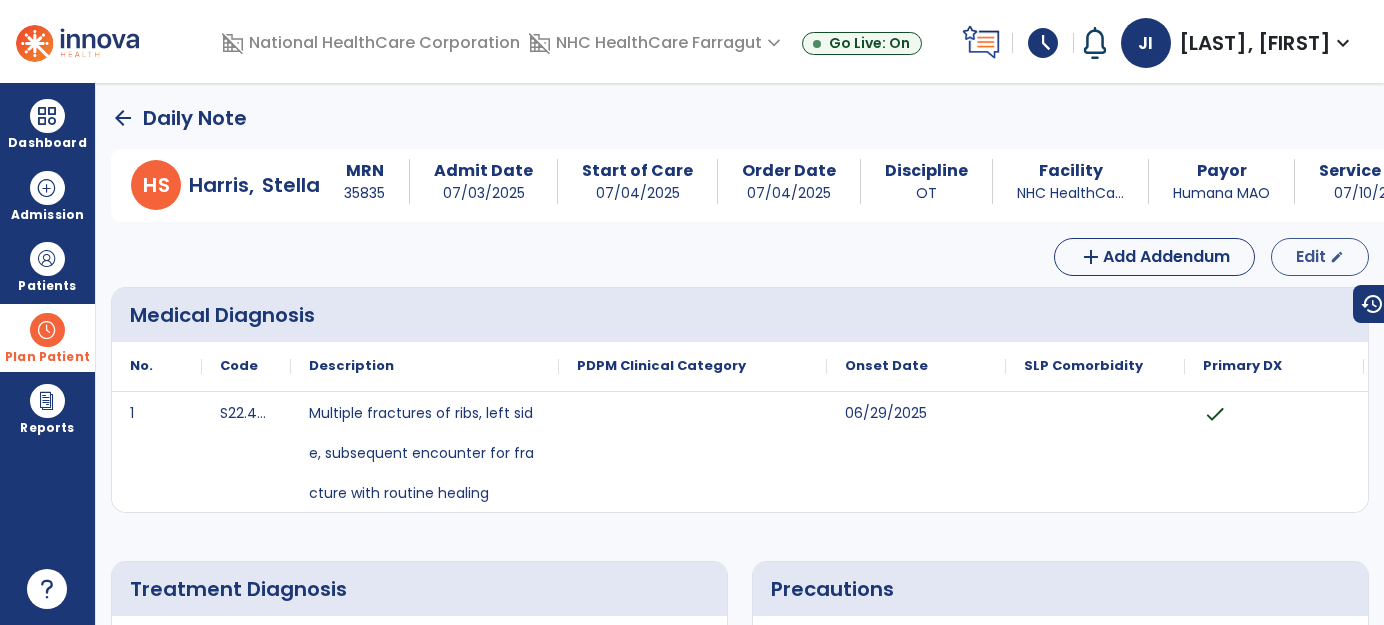 select on "*" 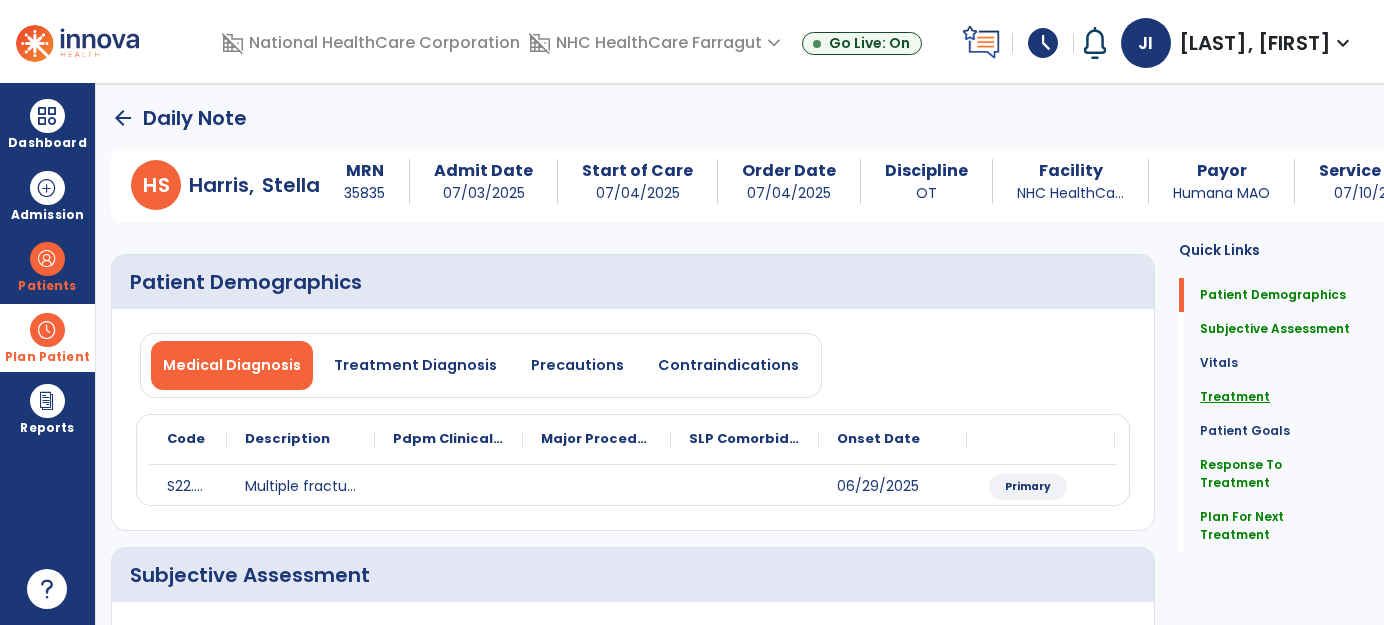 click on "Treatment" 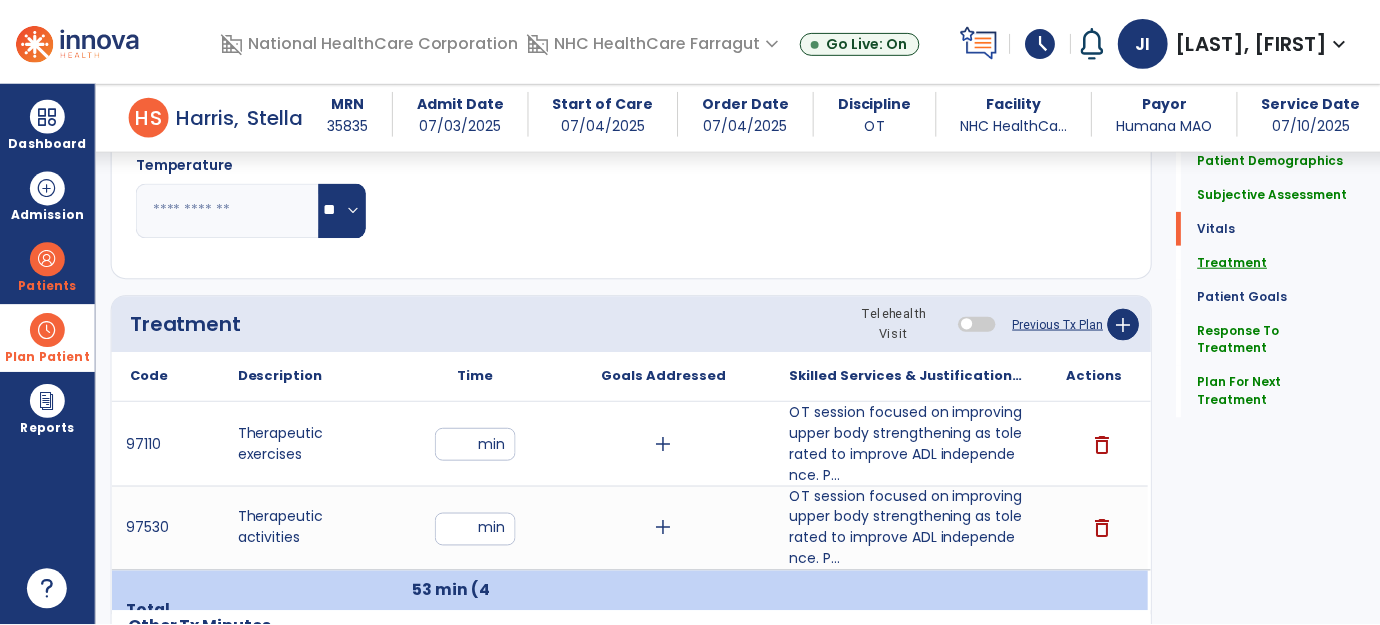 scroll, scrollTop: 1189, scrollLeft: 0, axis: vertical 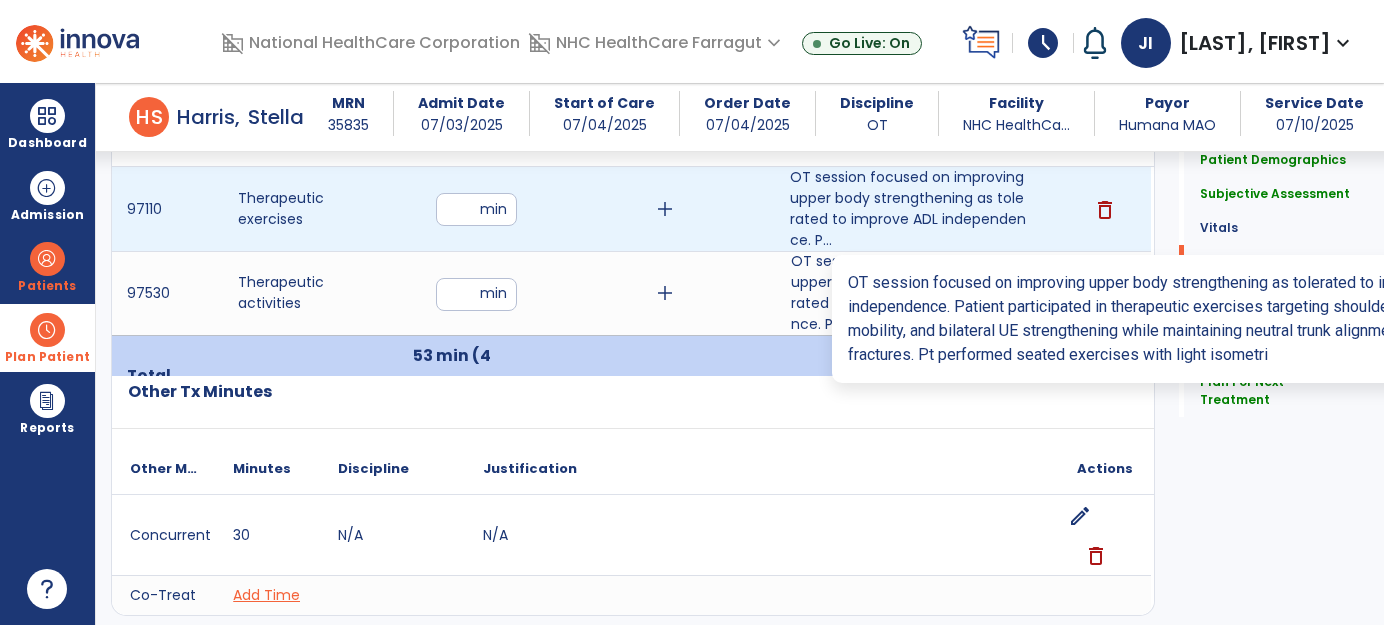 click on "OT session focused on improving upper body strengthening as tolerated to improve ADL independence. P..." at bounding box center [908, 209] 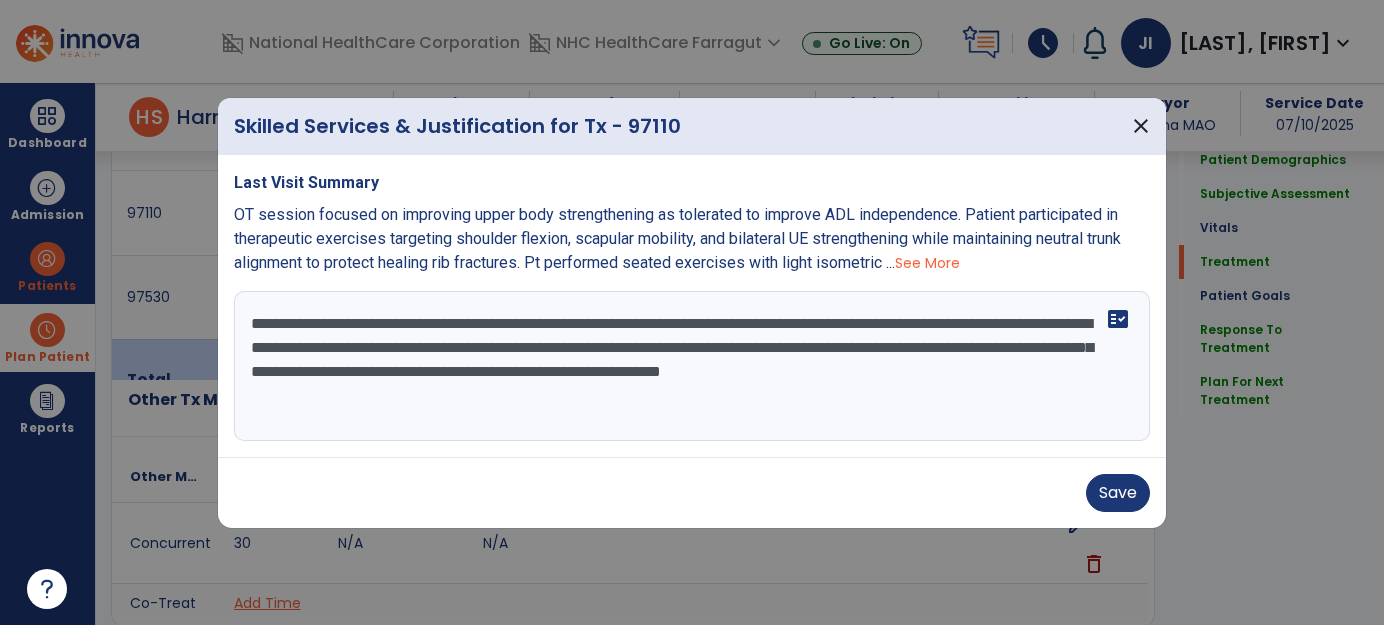 scroll, scrollTop: 1189, scrollLeft: 0, axis: vertical 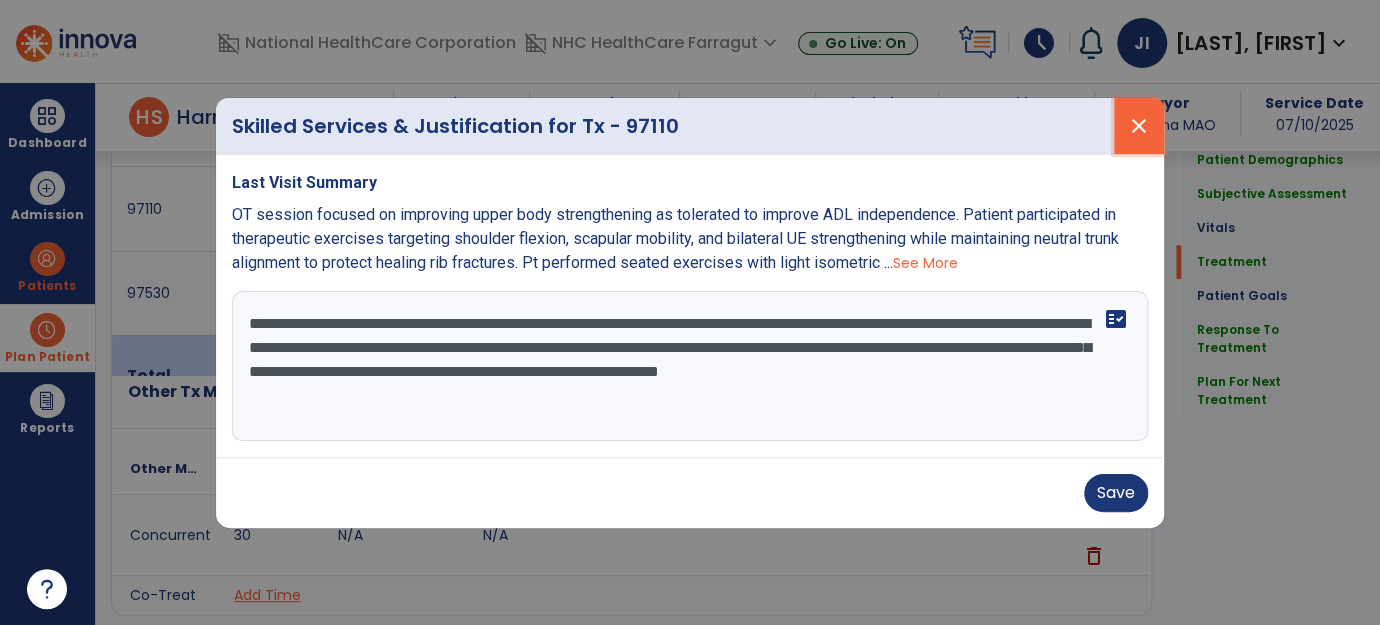click on "close" at bounding box center (1139, 126) 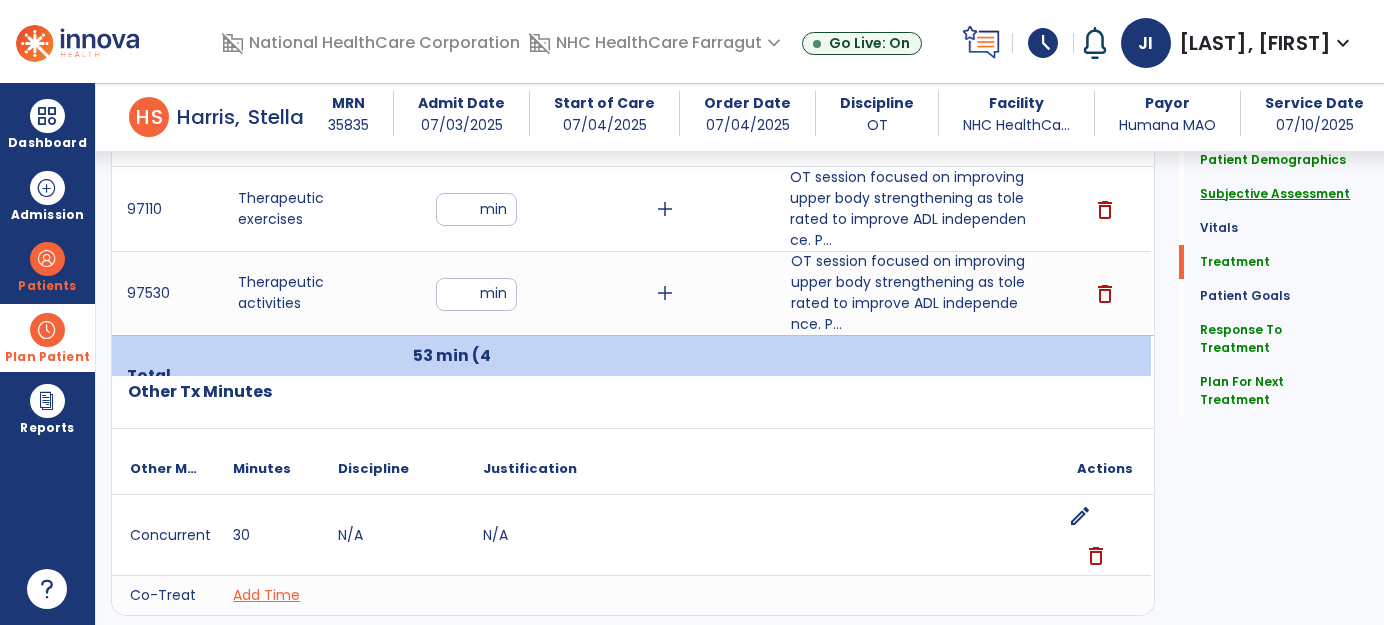 click on "Subjective Assessment" 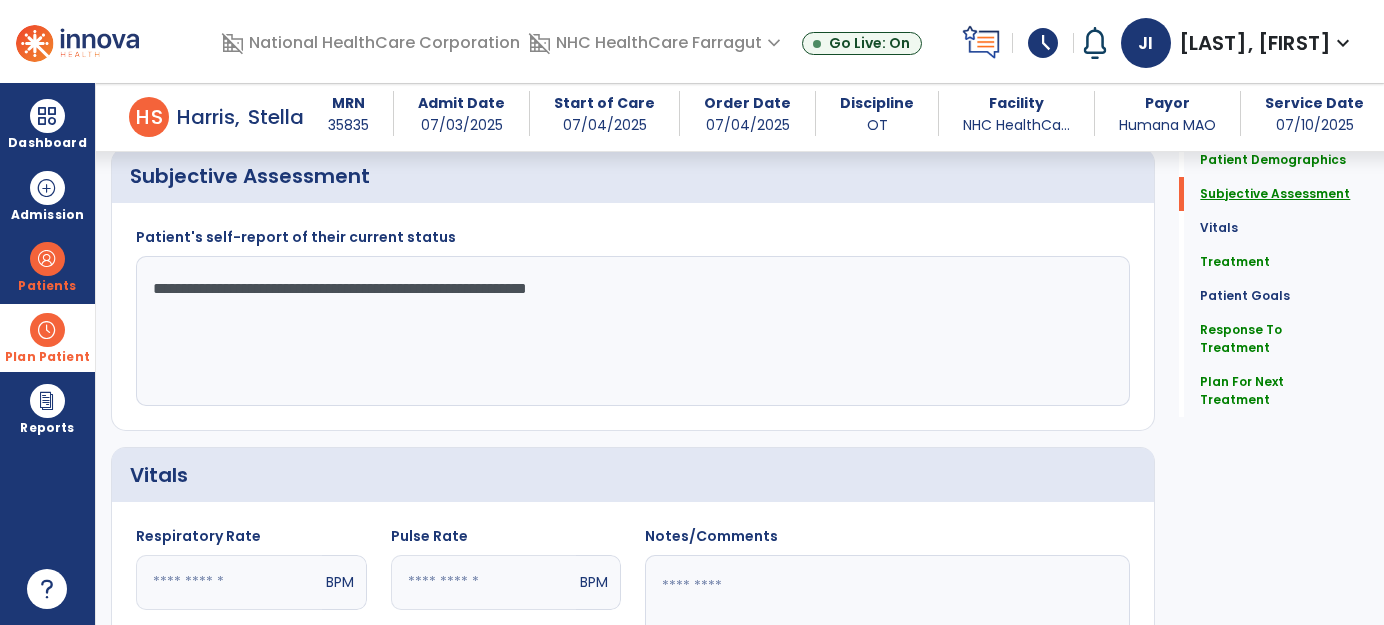 scroll, scrollTop: 313, scrollLeft: 0, axis: vertical 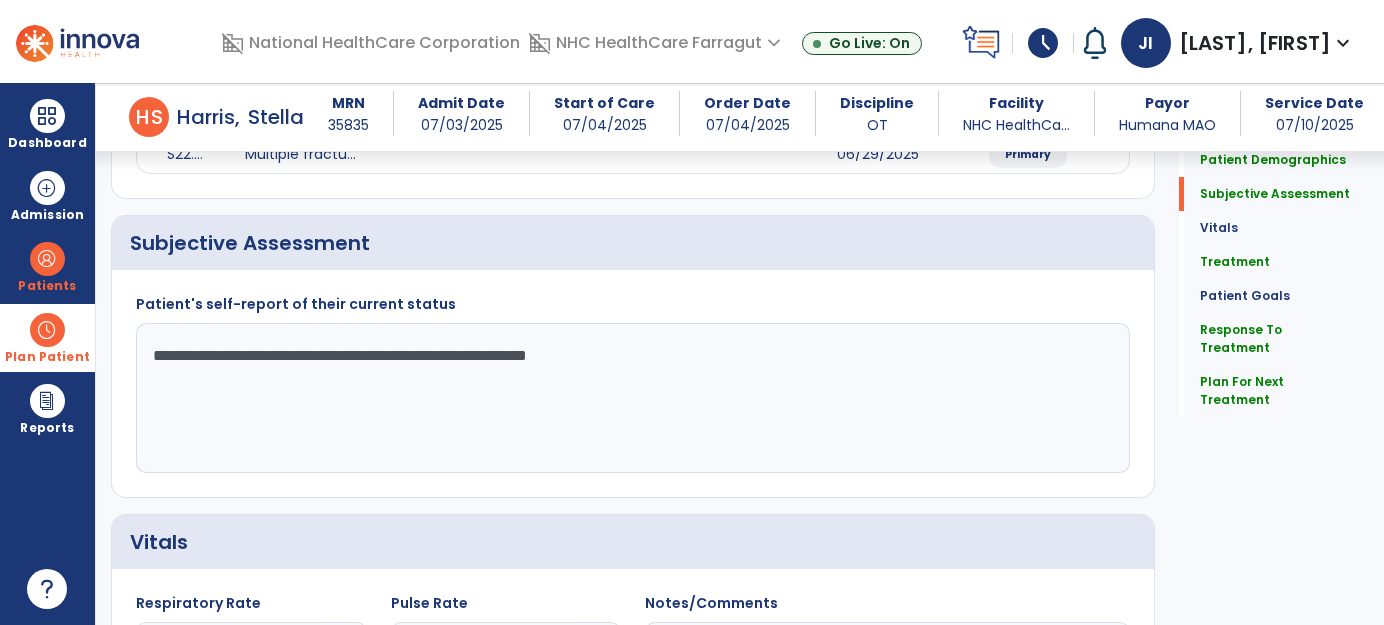 drag, startPoint x: 149, startPoint y: 353, endPoint x: 945, endPoint y: 384, distance: 796.6034 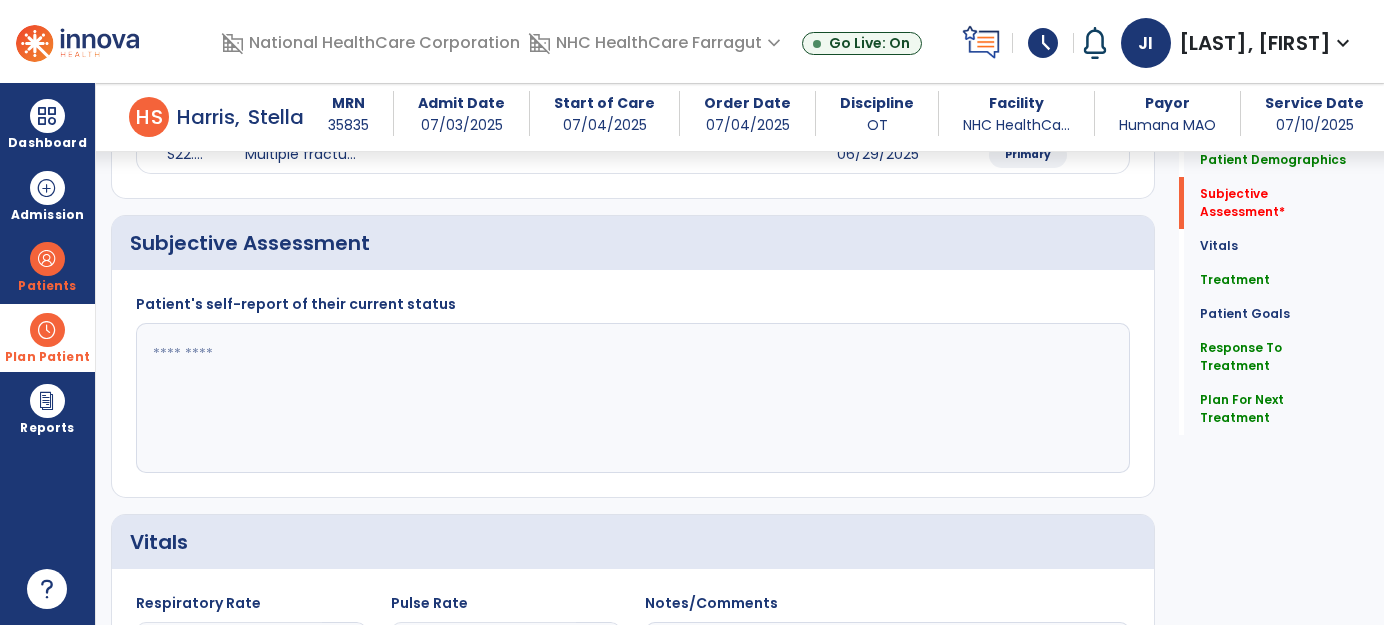 paste on "**********" 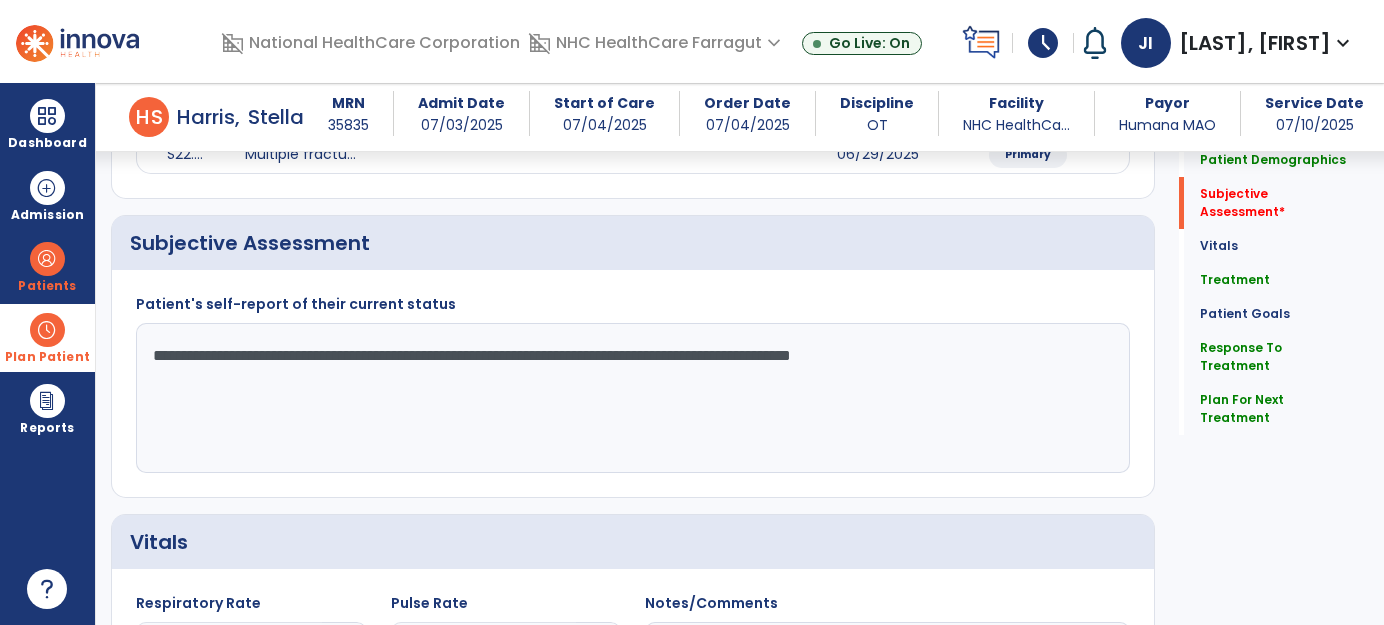 click on "**********" 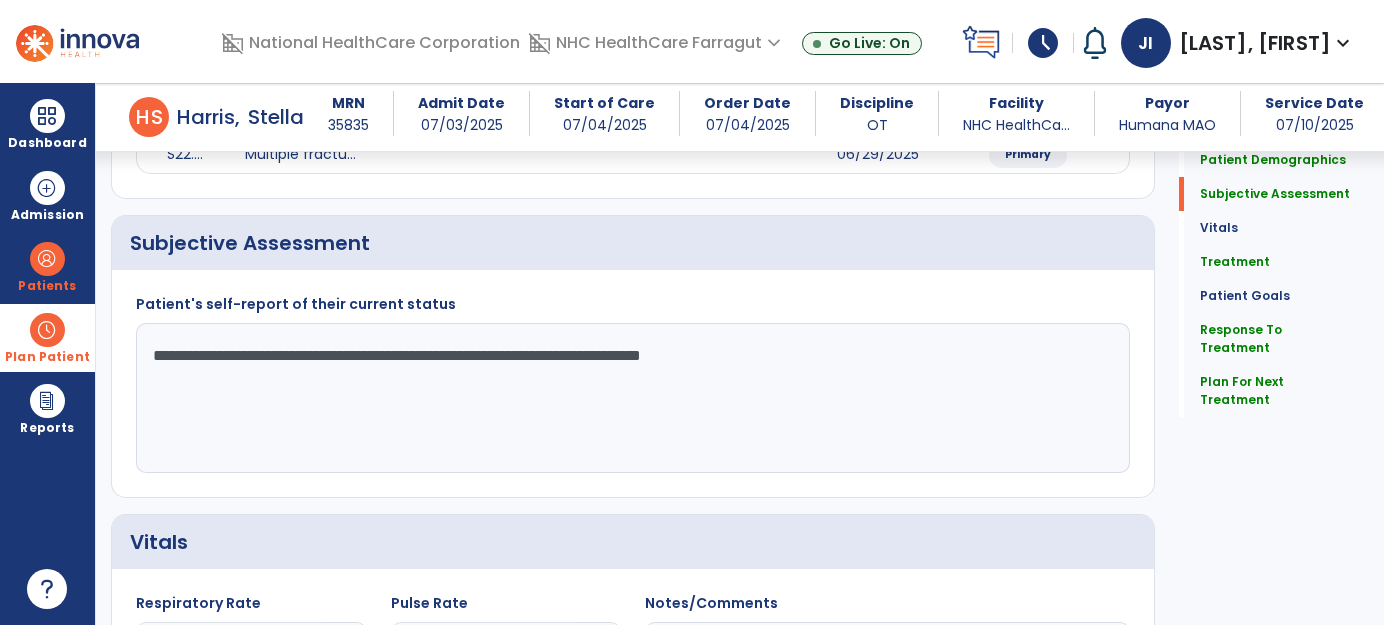click on "**********" 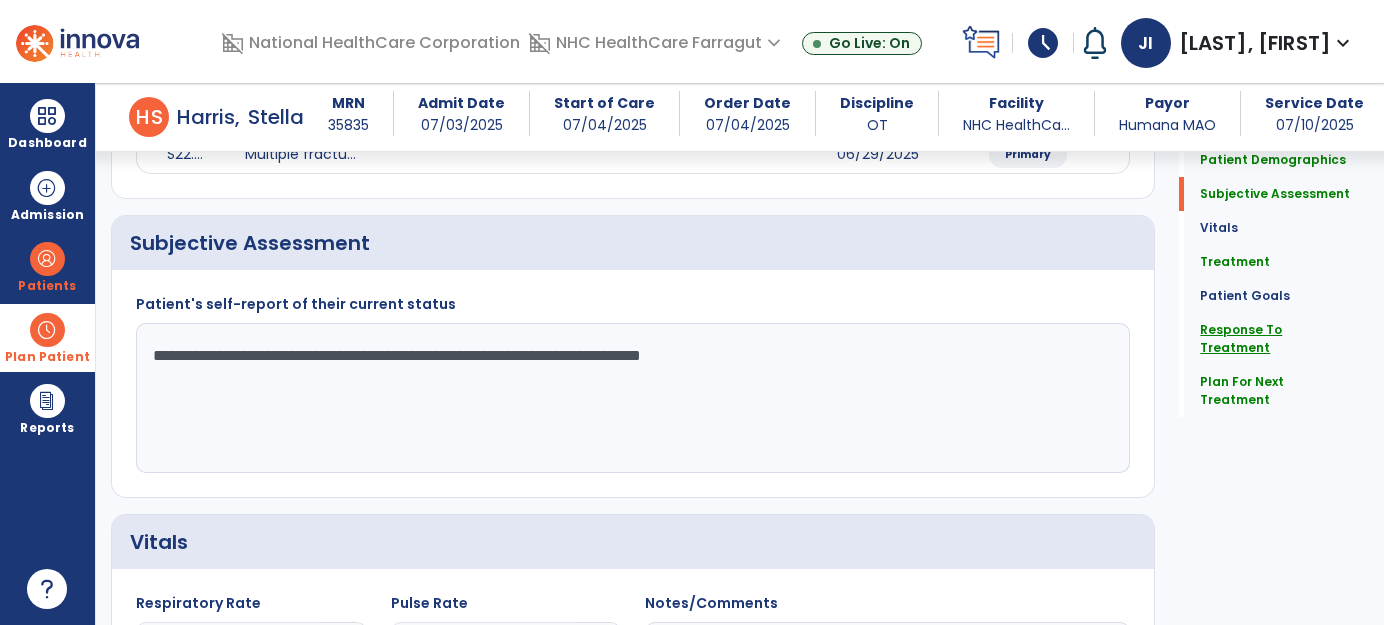 type on "**********" 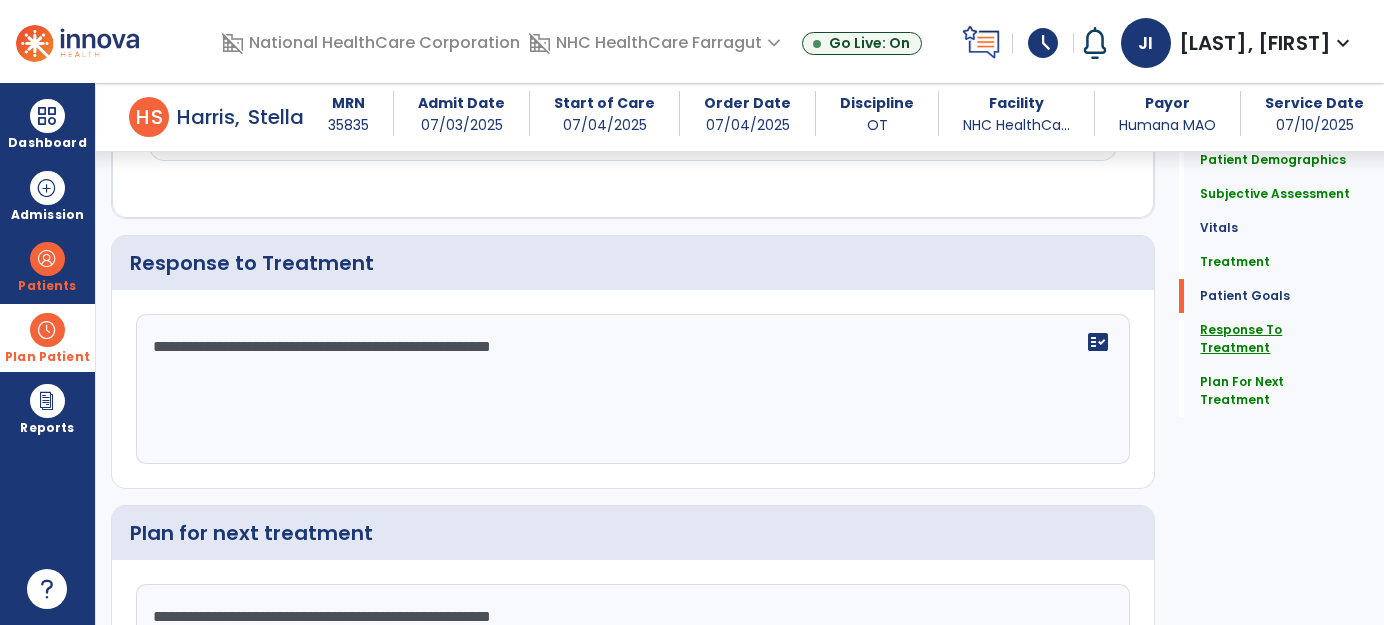 scroll, scrollTop: 2502, scrollLeft: 0, axis: vertical 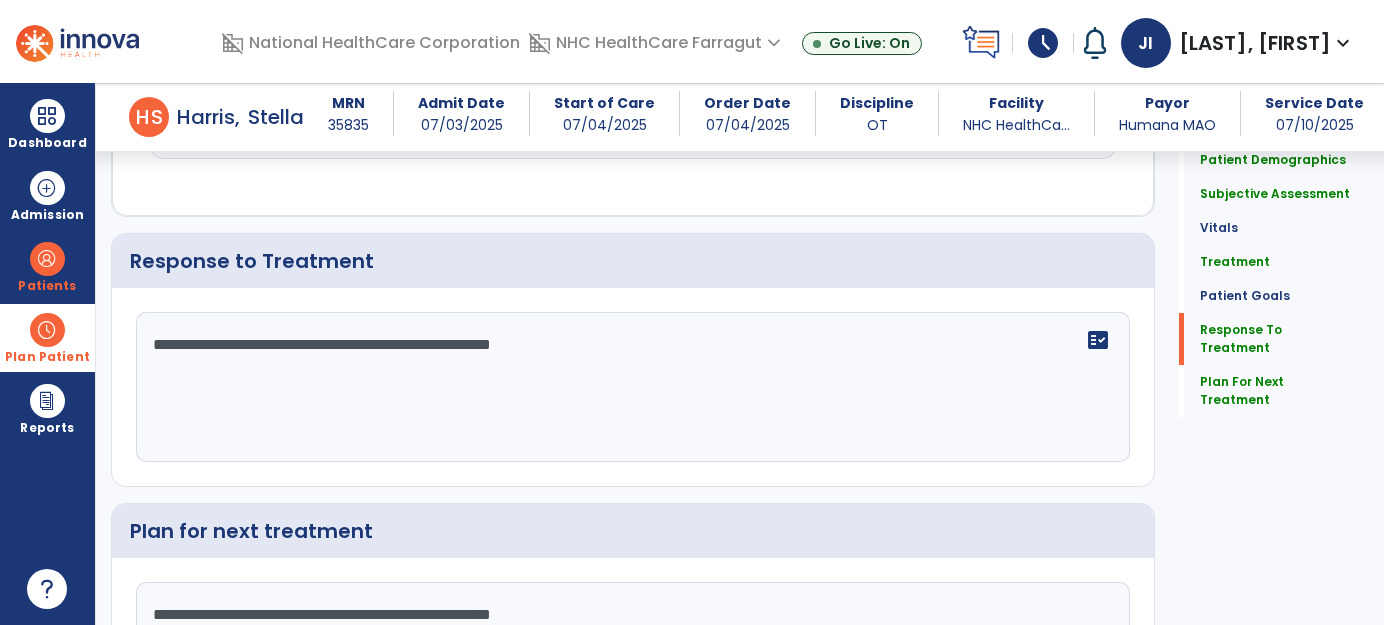 drag, startPoint x: 148, startPoint y: 335, endPoint x: 1036, endPoint y: 352, distance: 888.1627 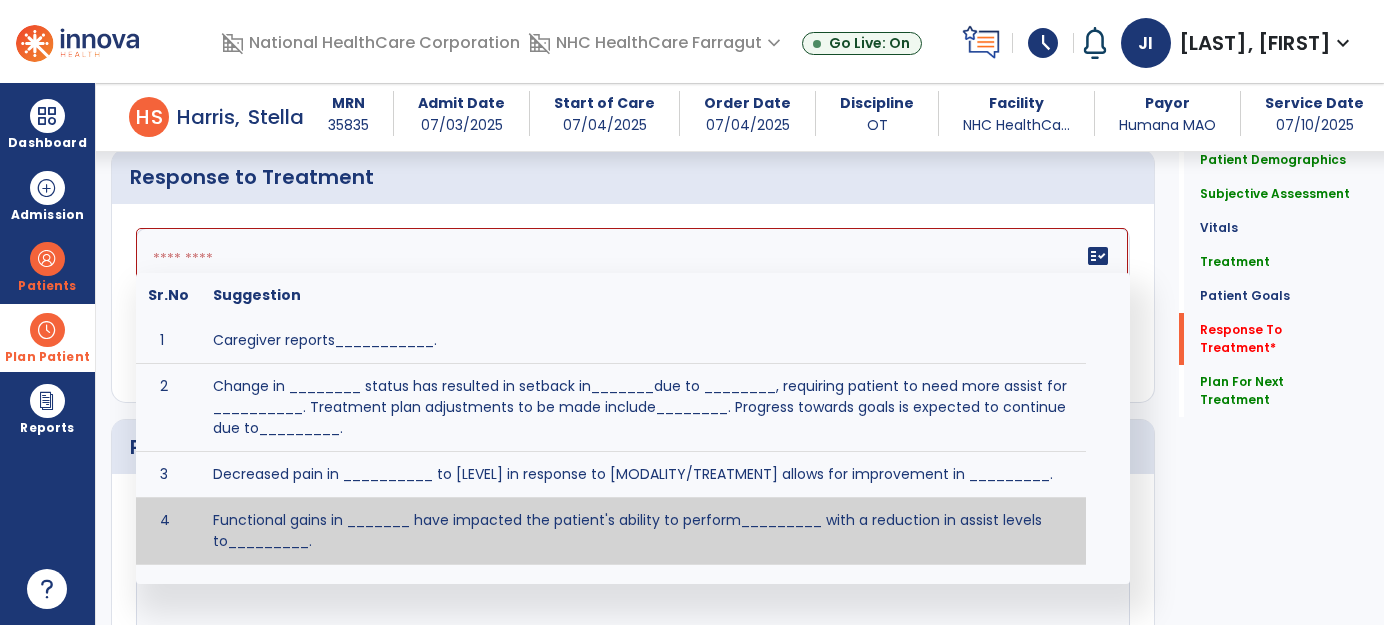 scroll, scrollTop: 2502, scrollLeft: 0, axis: vertical 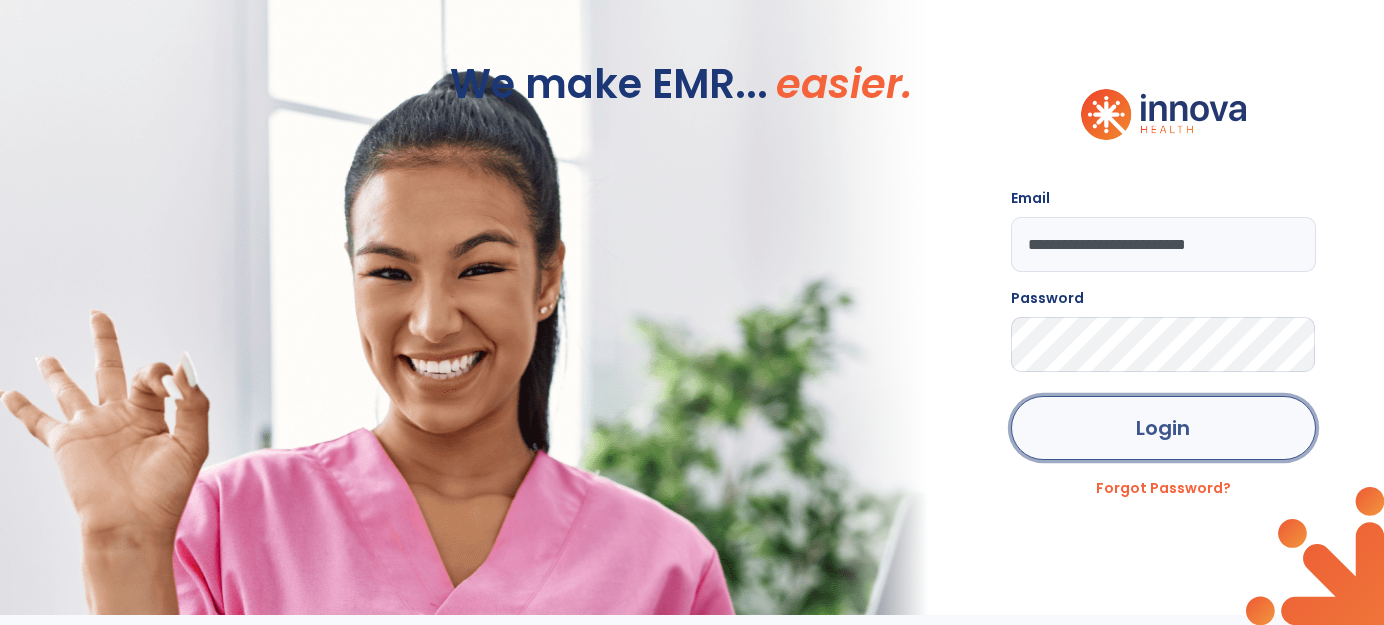 click on "Login" 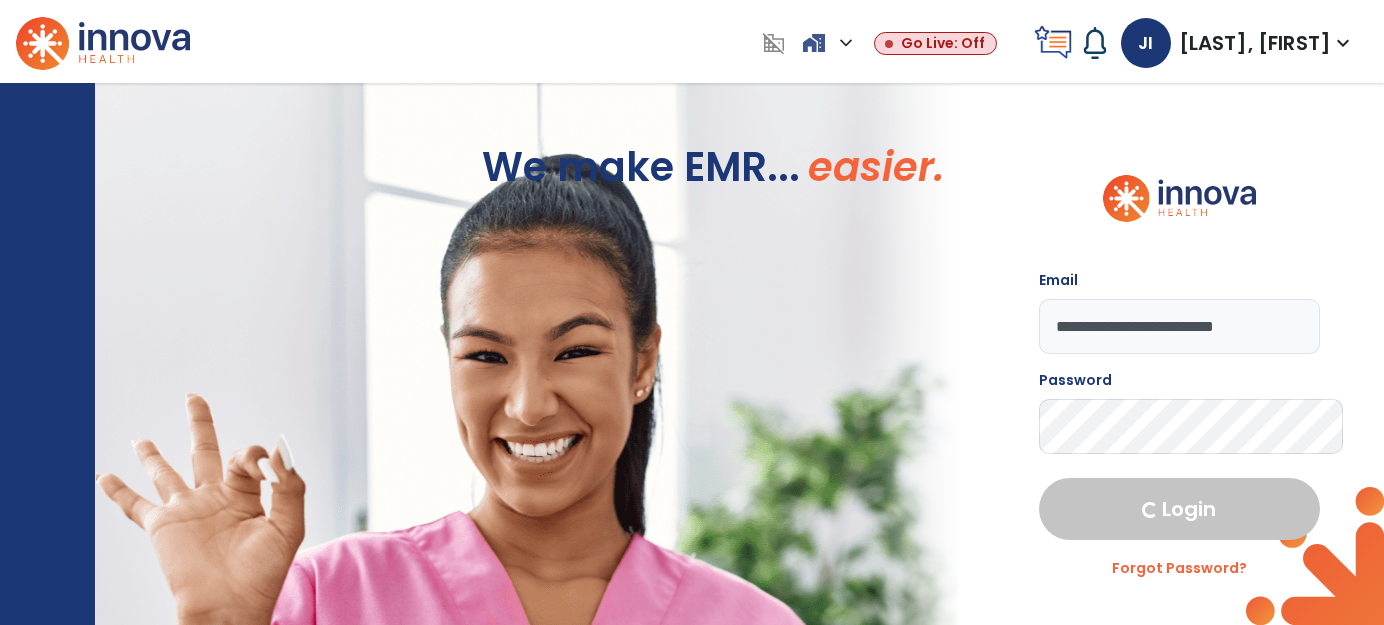 select on "****" 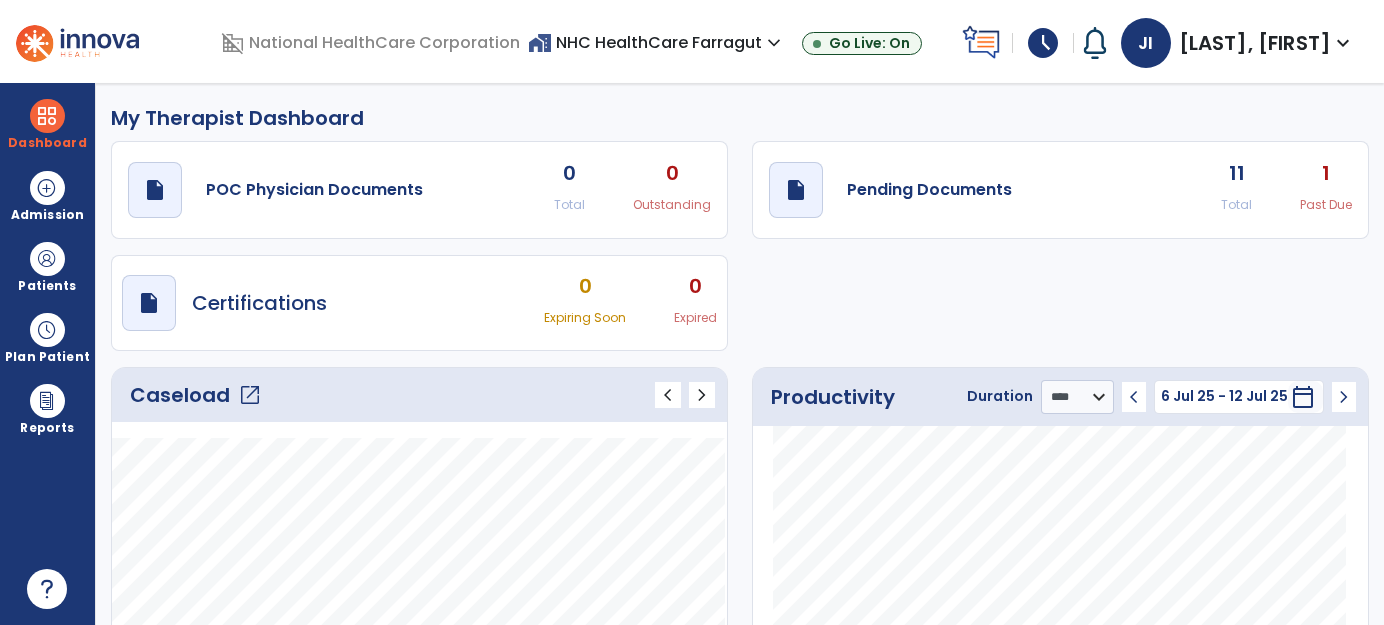 click on "11 Total" 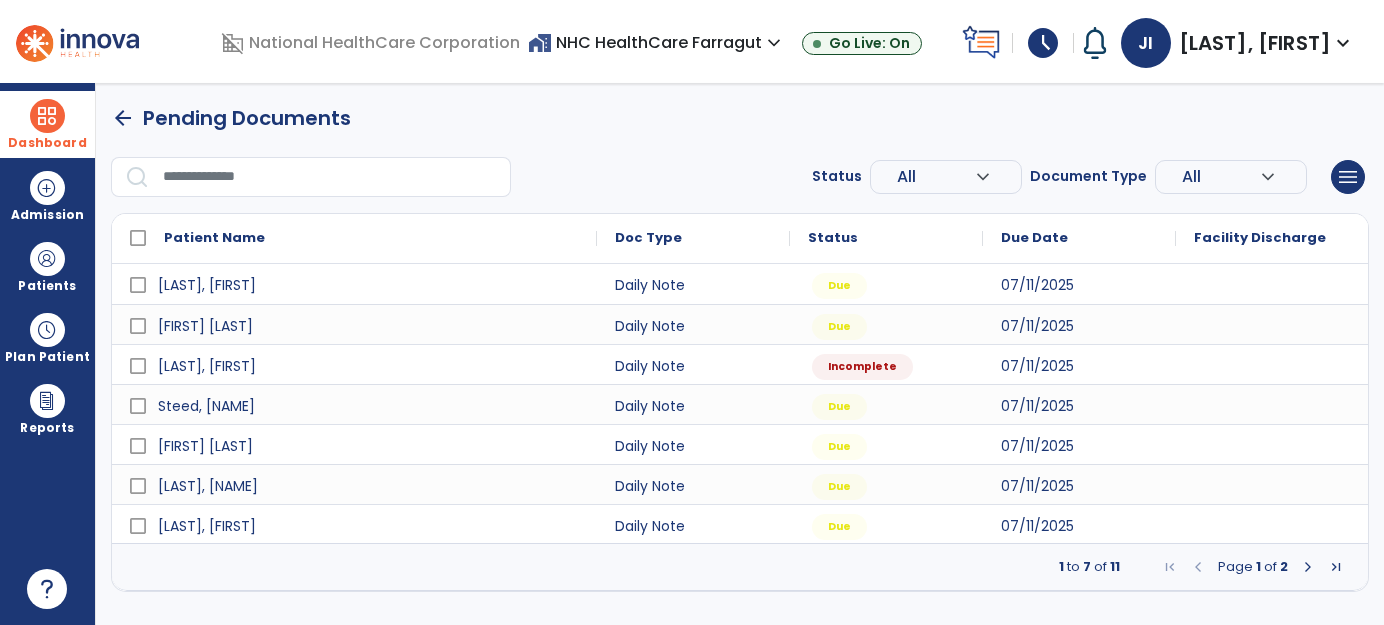 click at bounding box center (47, 116) 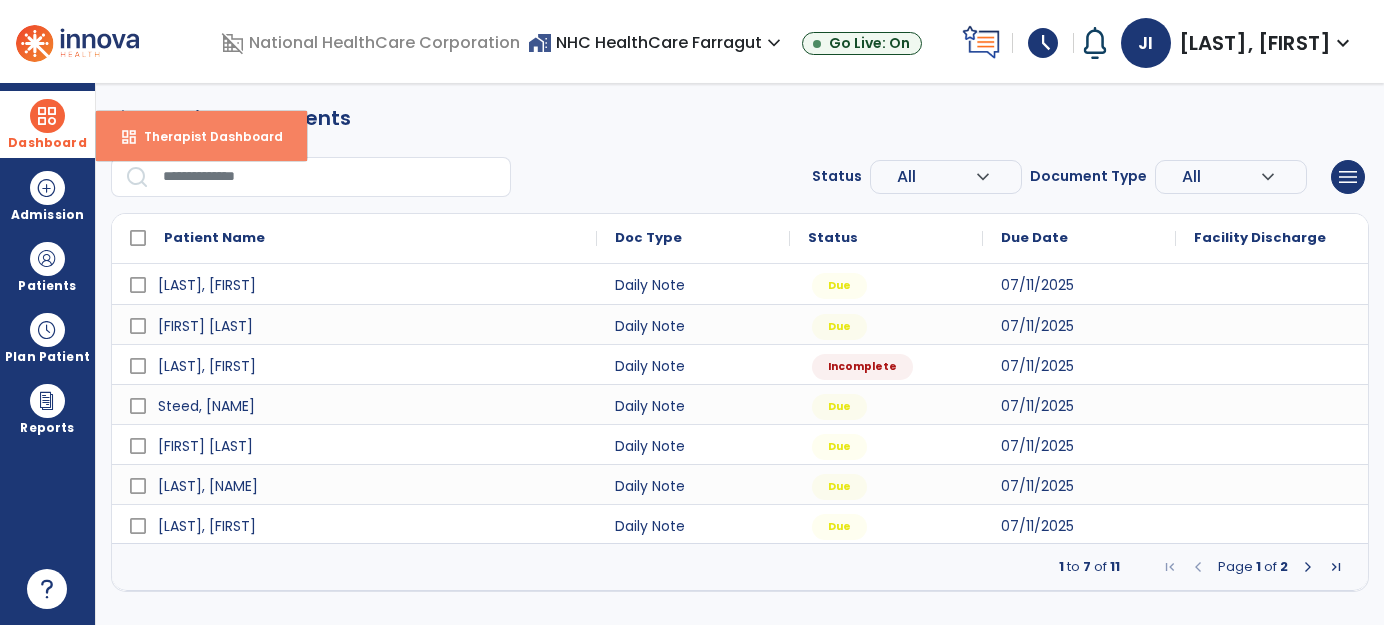 click on "dashboard  Therapist Dashboard" at bounding box center [201, 136] 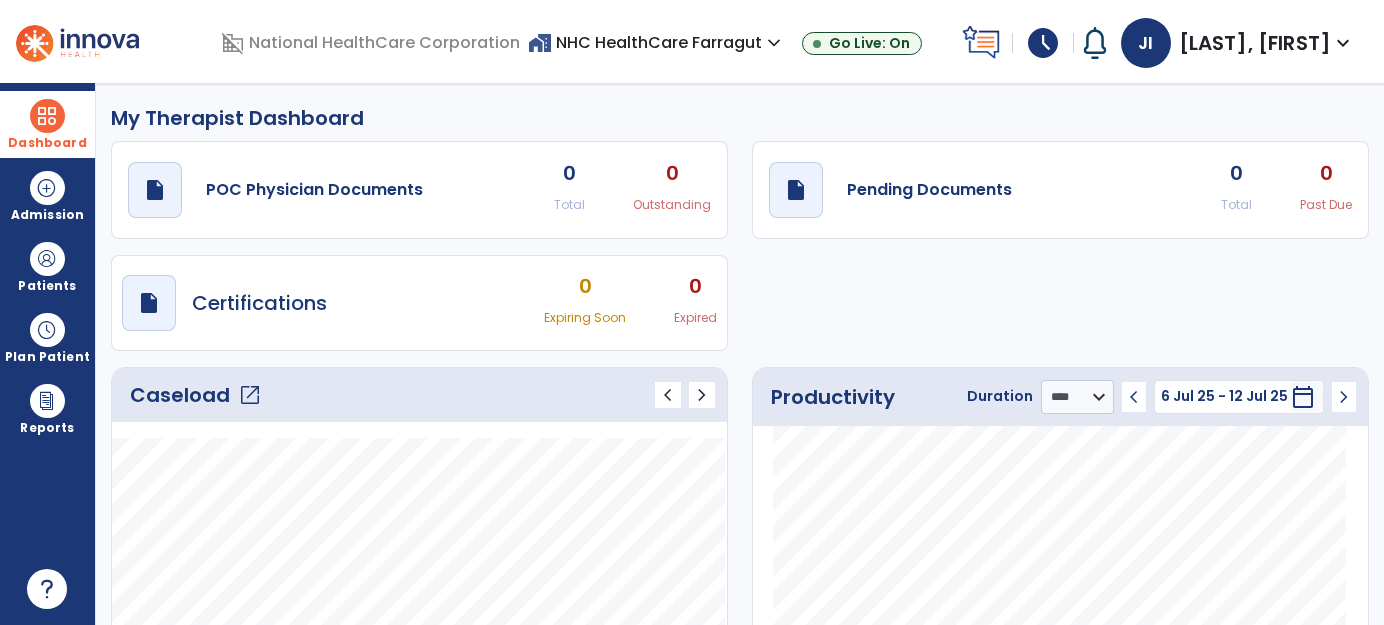 click on "Caseload   open_in_new" 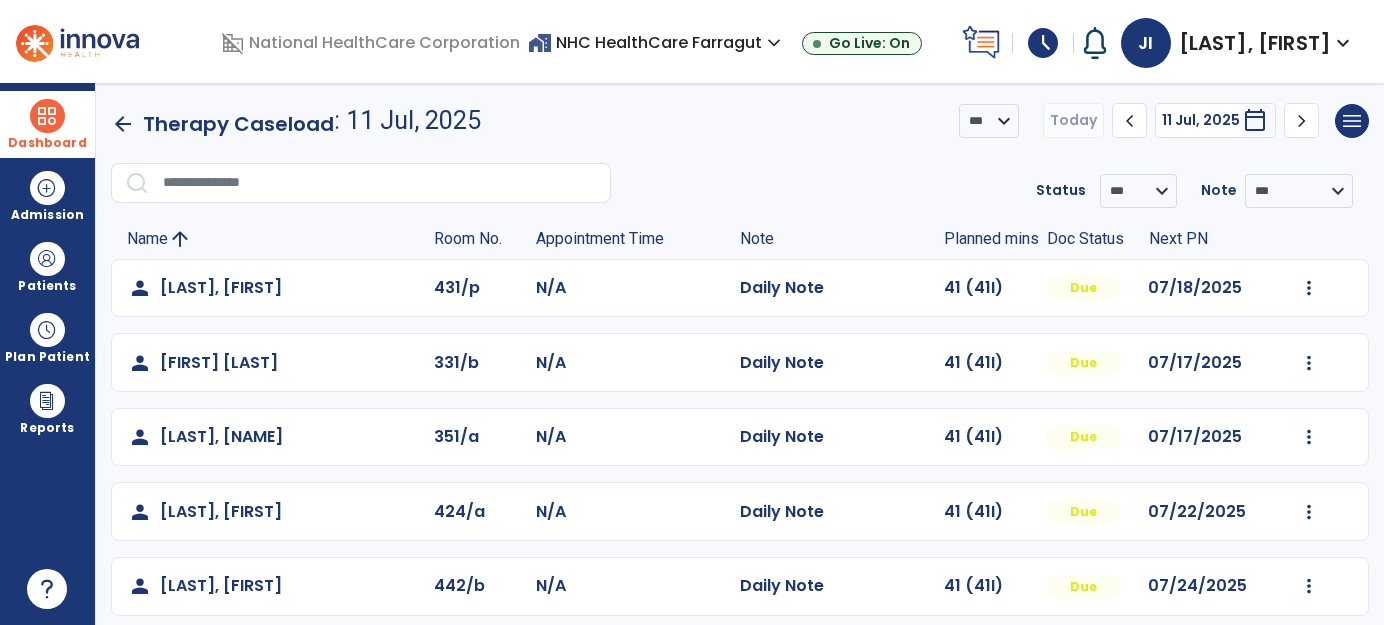 click on "chevron_left" 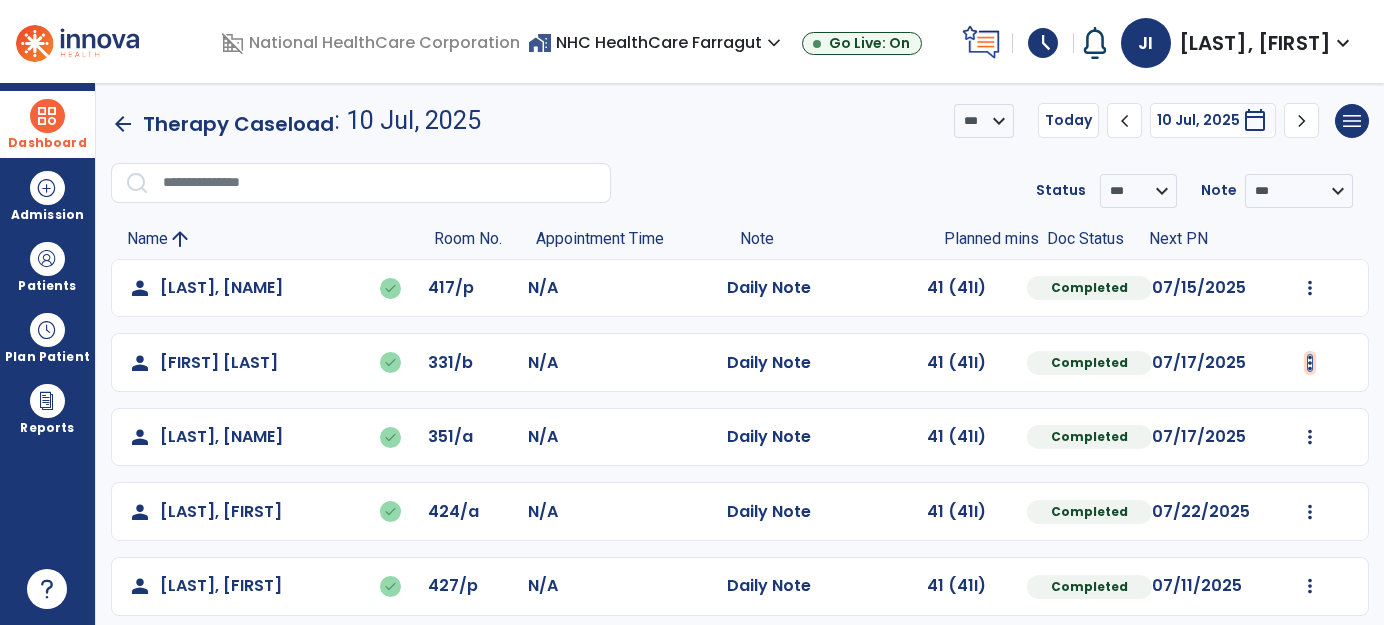 click at bounding box center [1310, 288] 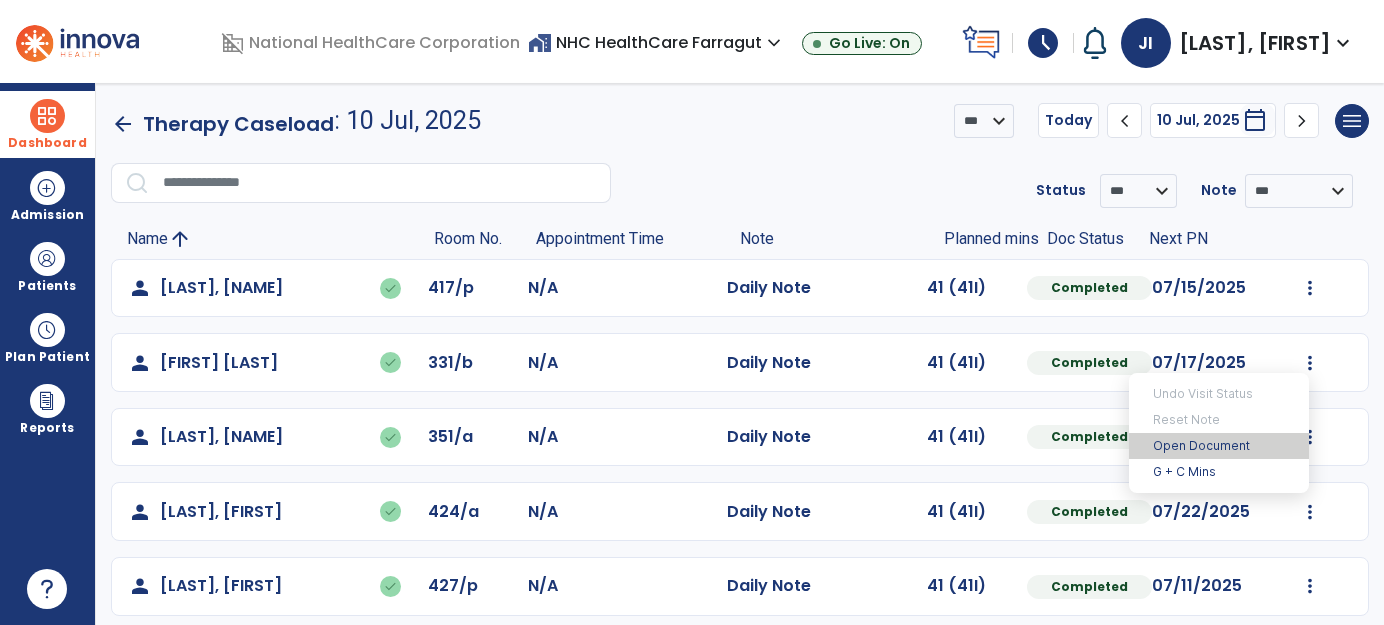 click on "Open Document" at bounding box center (1219, 446) 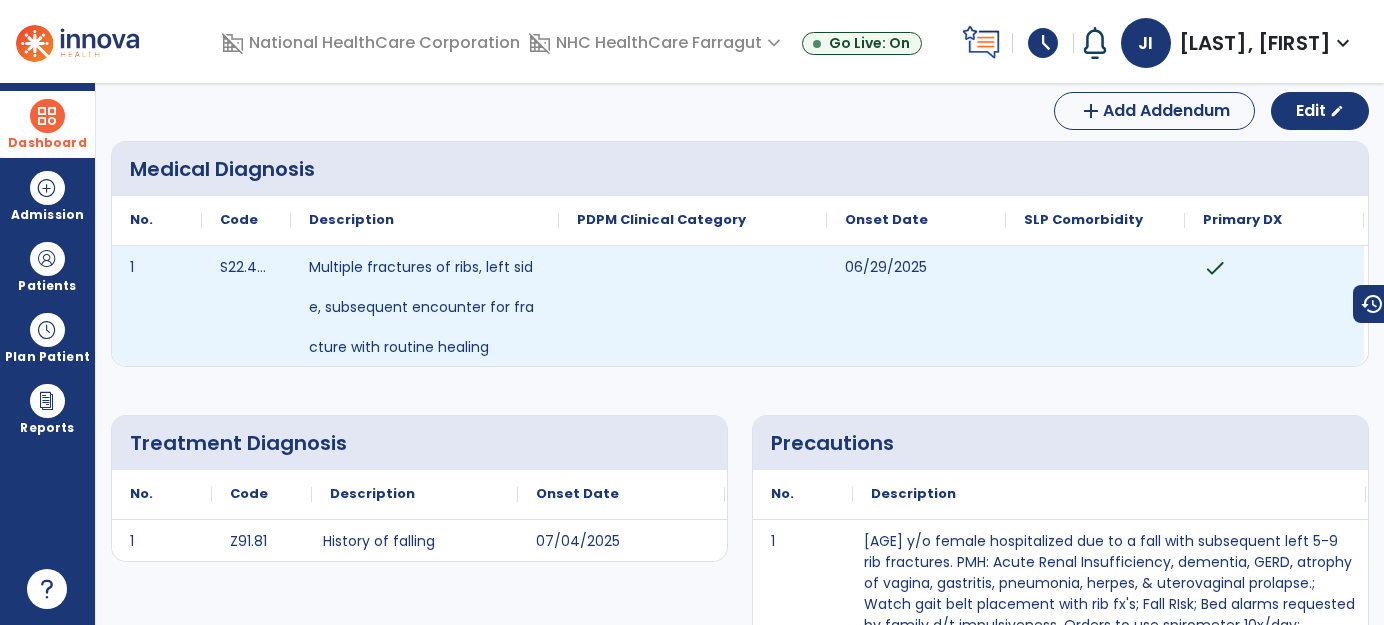 scroll, scrollTop: 0, scrollLeft: 0, axis: both 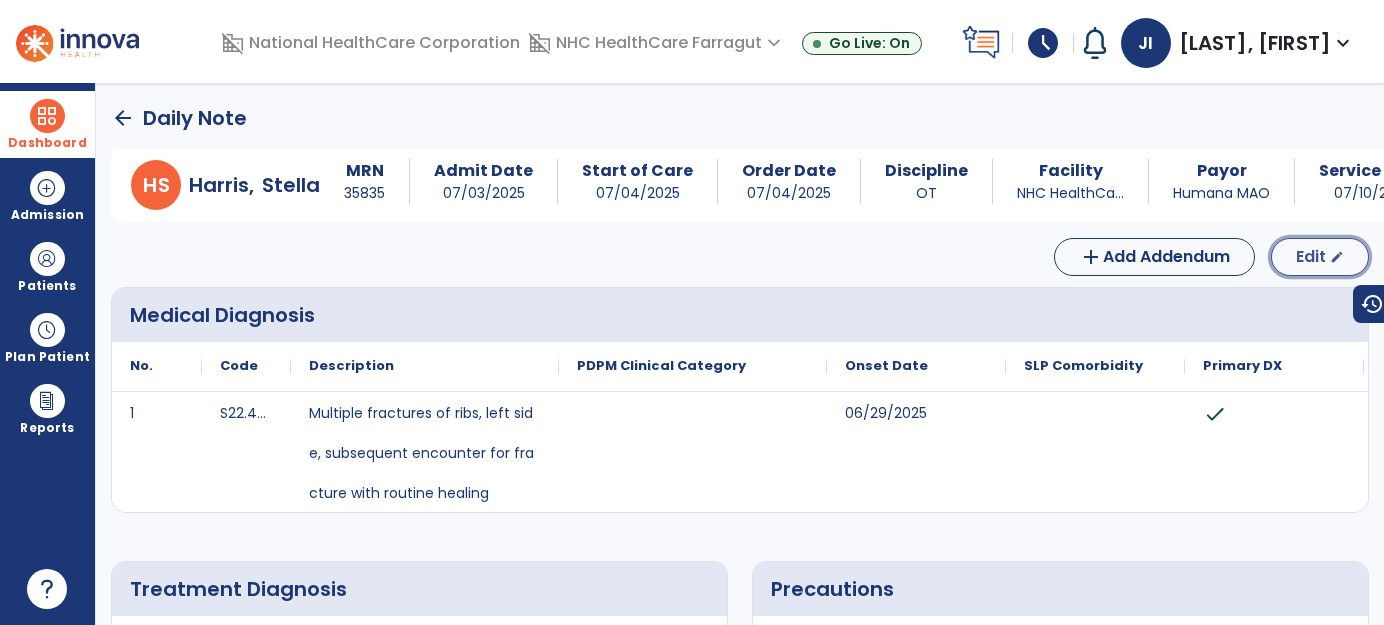 click on "edit" 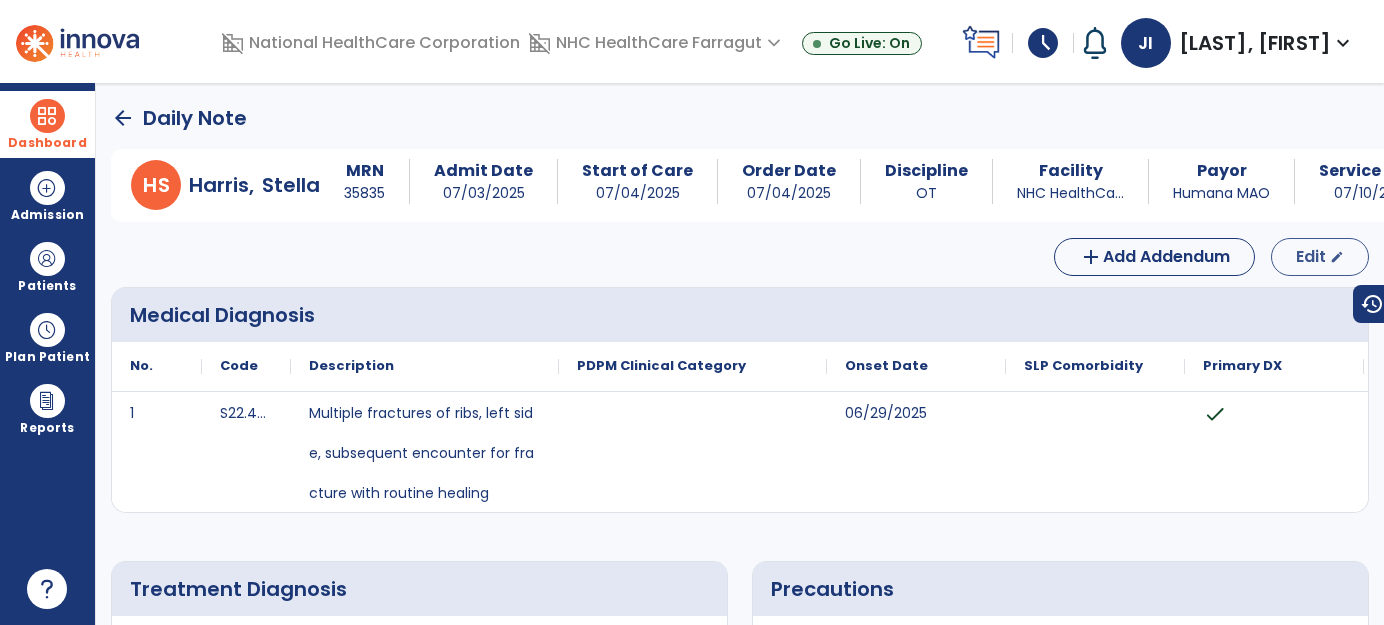 select on "*" 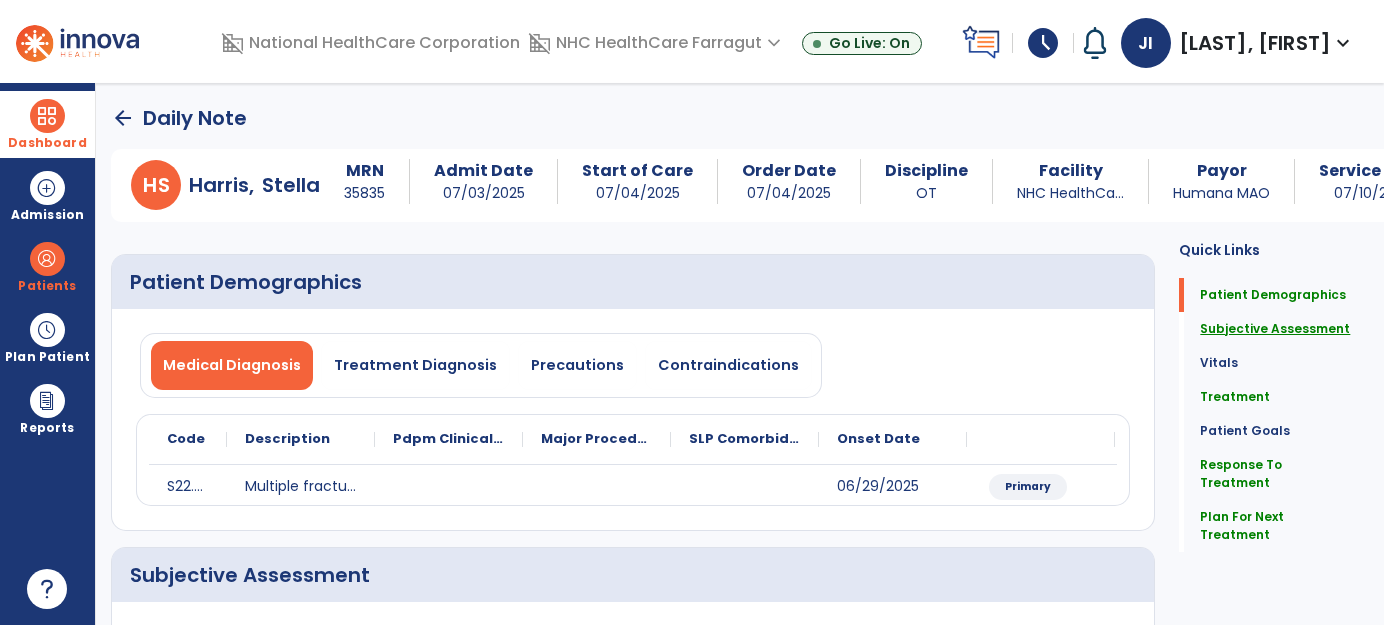 click on "Subjective Assessment" 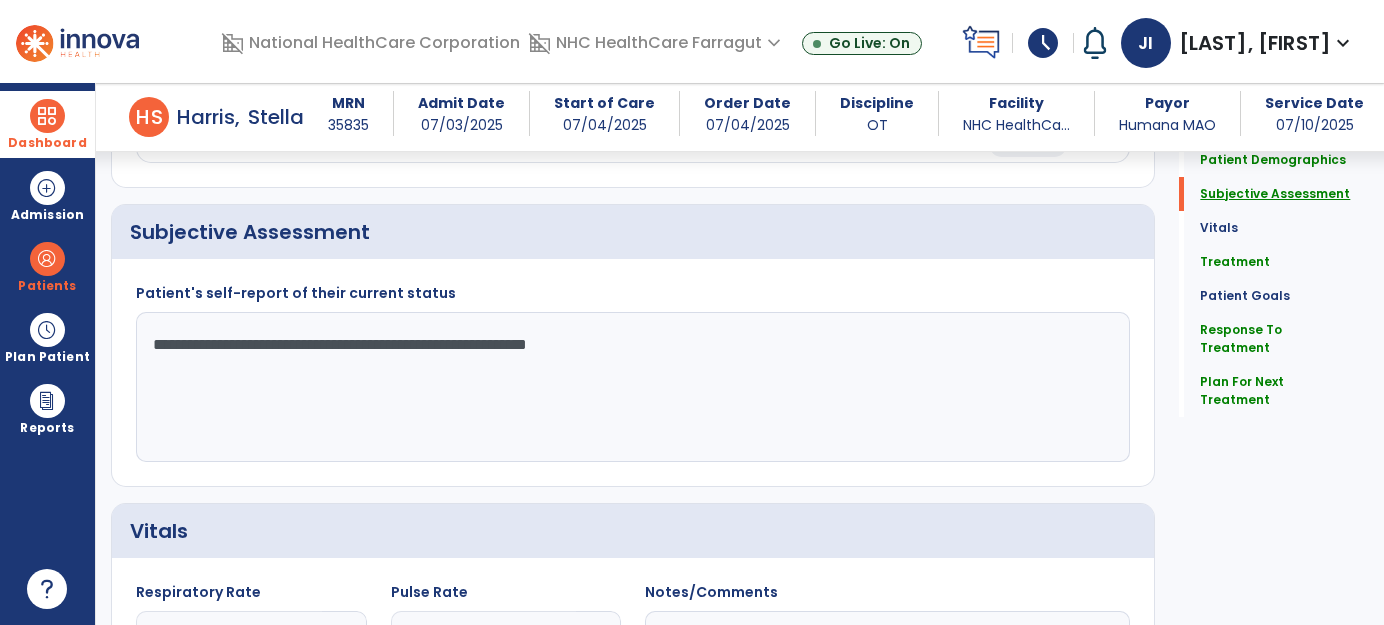 scroll, scrollTop: 332, scrollLeft: 0, axis: vertical 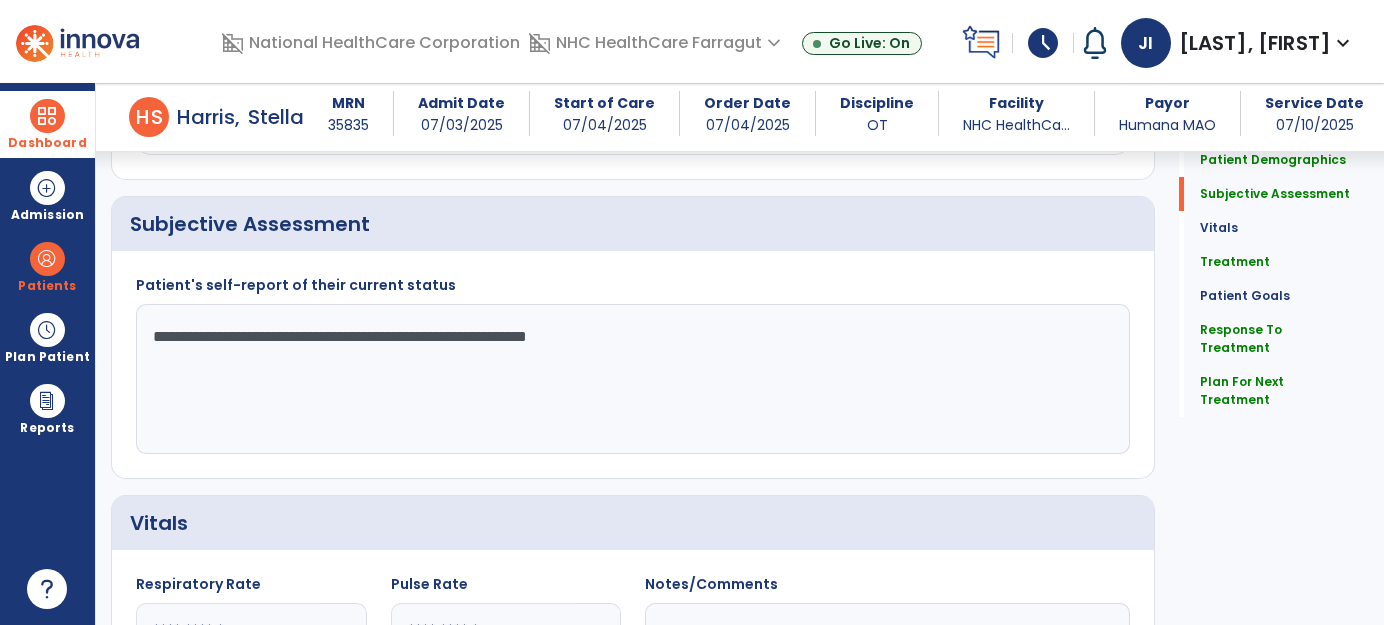 drag, startPoint x: 149, startPoint y: 332, endPoint x: 853, endPoint y: 360, distance: 704.5566 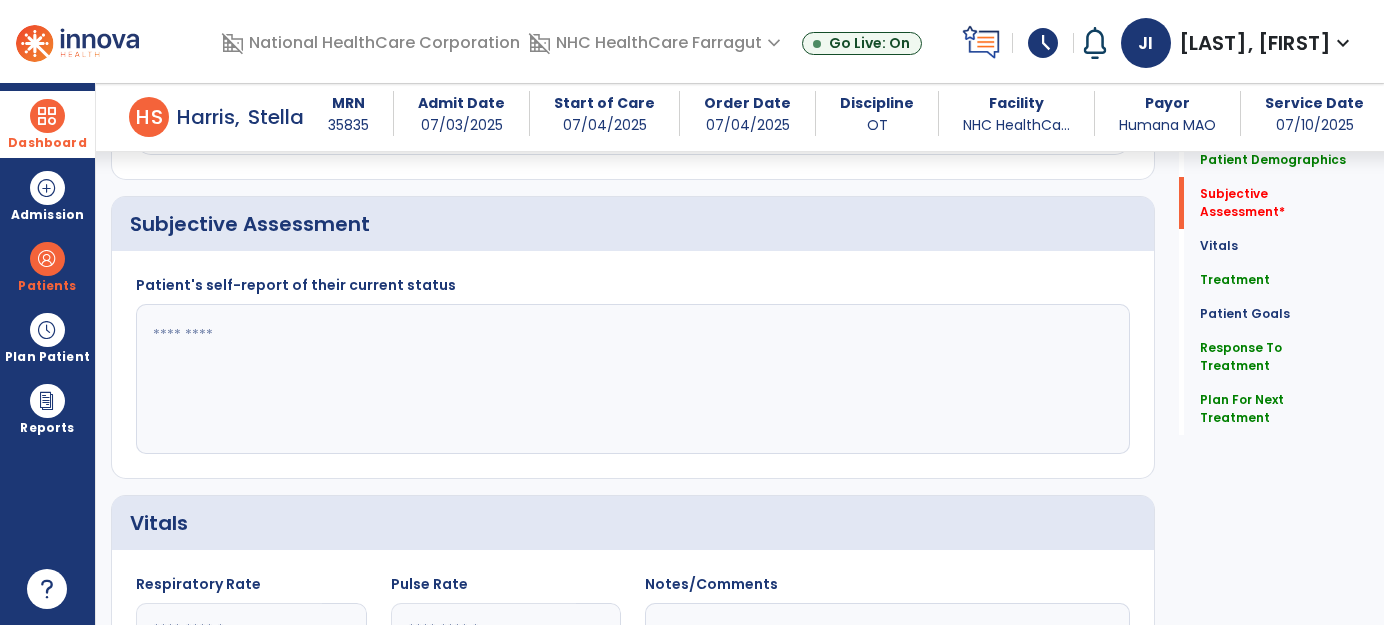 paste on "**********" 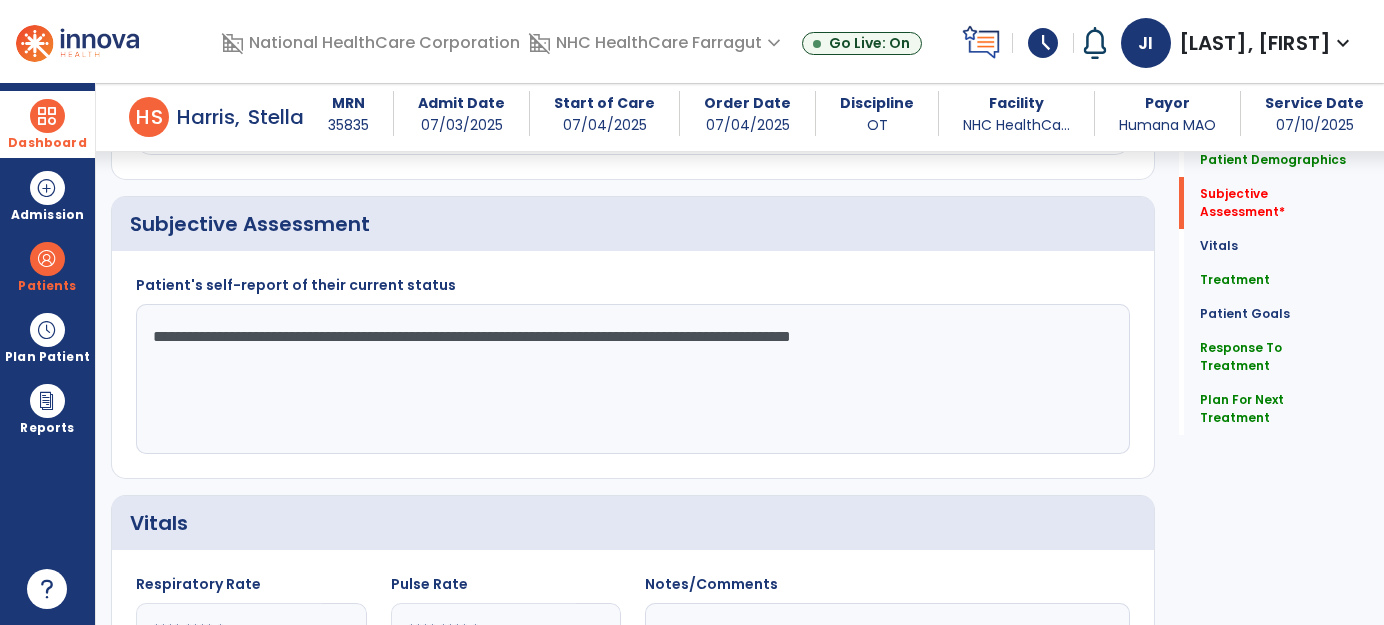 click on "**********" 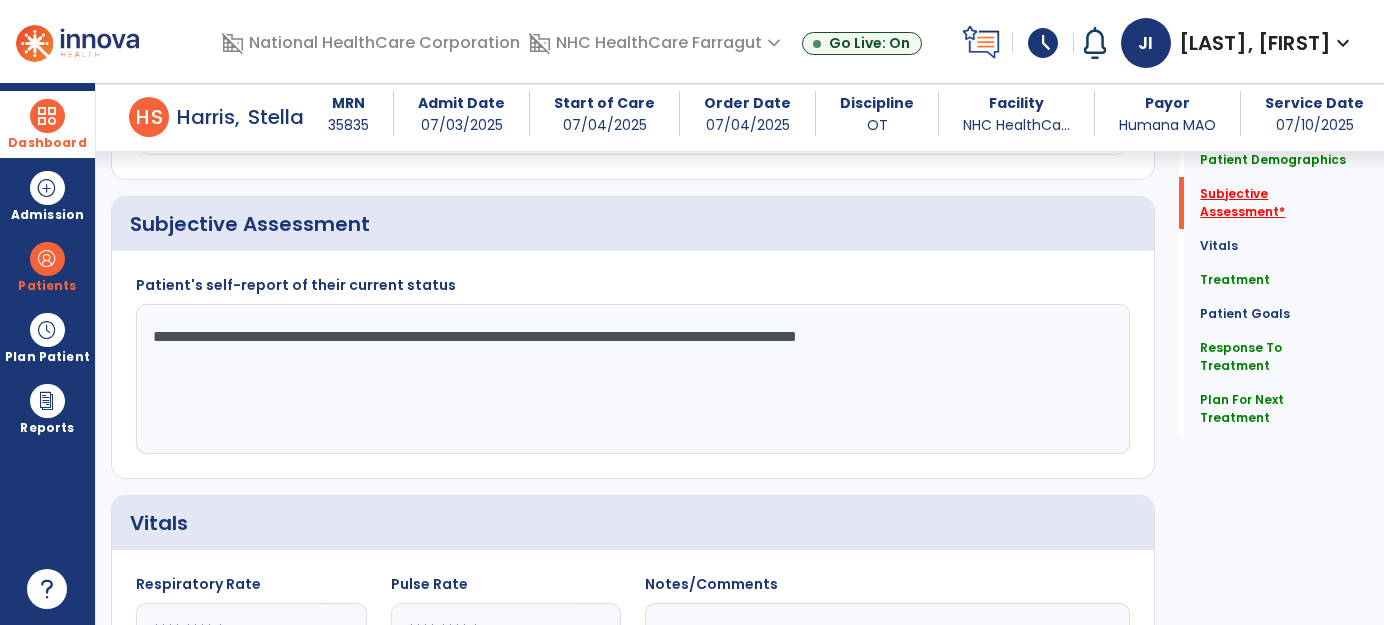 type on "**********" 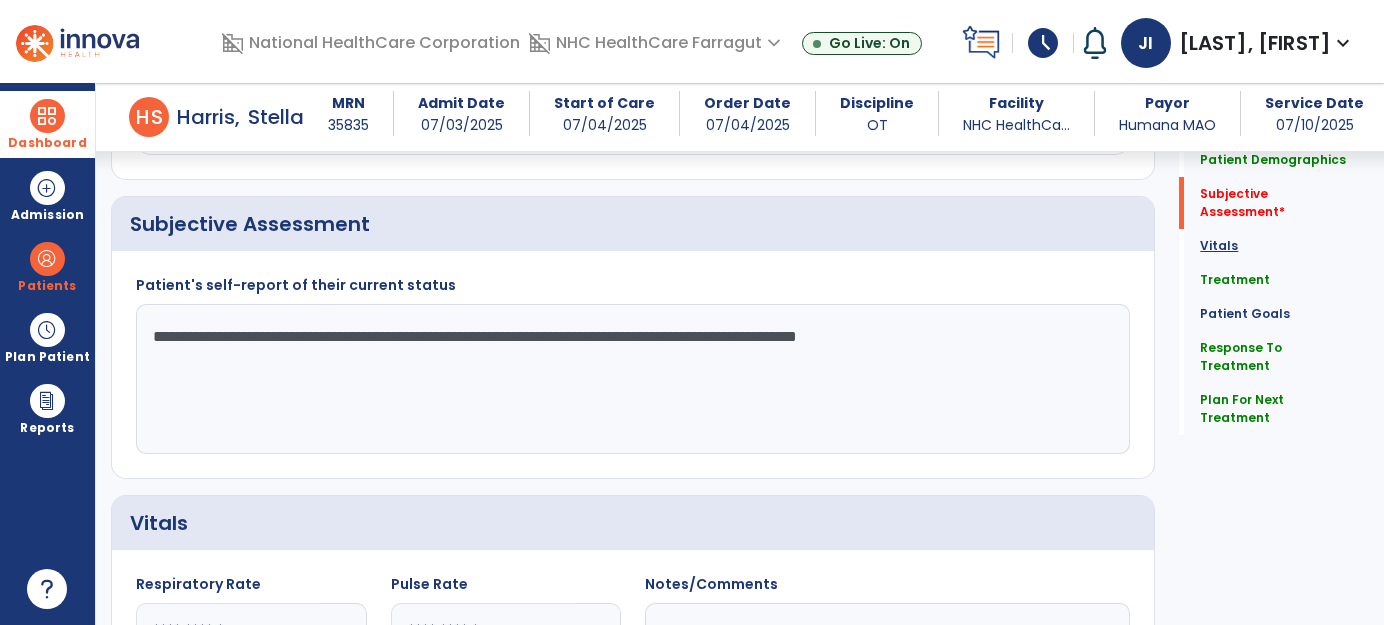 scroll, scrollTop: 313, scrollLeft: 0, axis: vertical 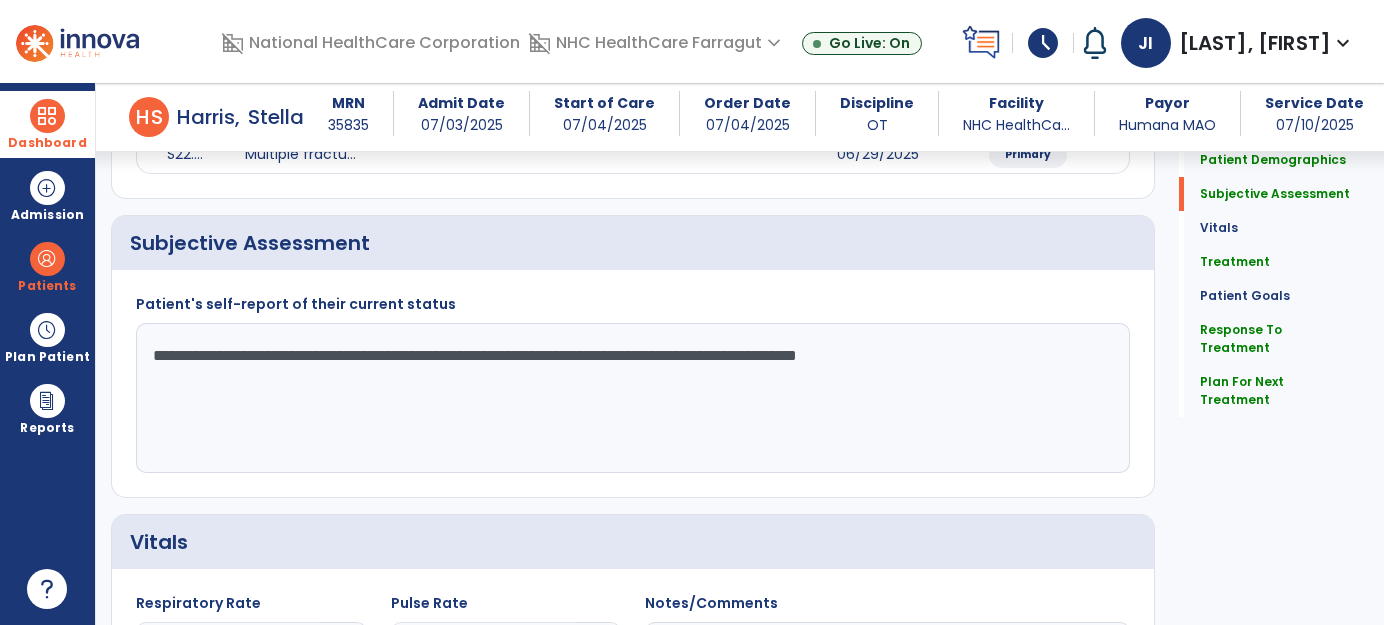 click on "**********" 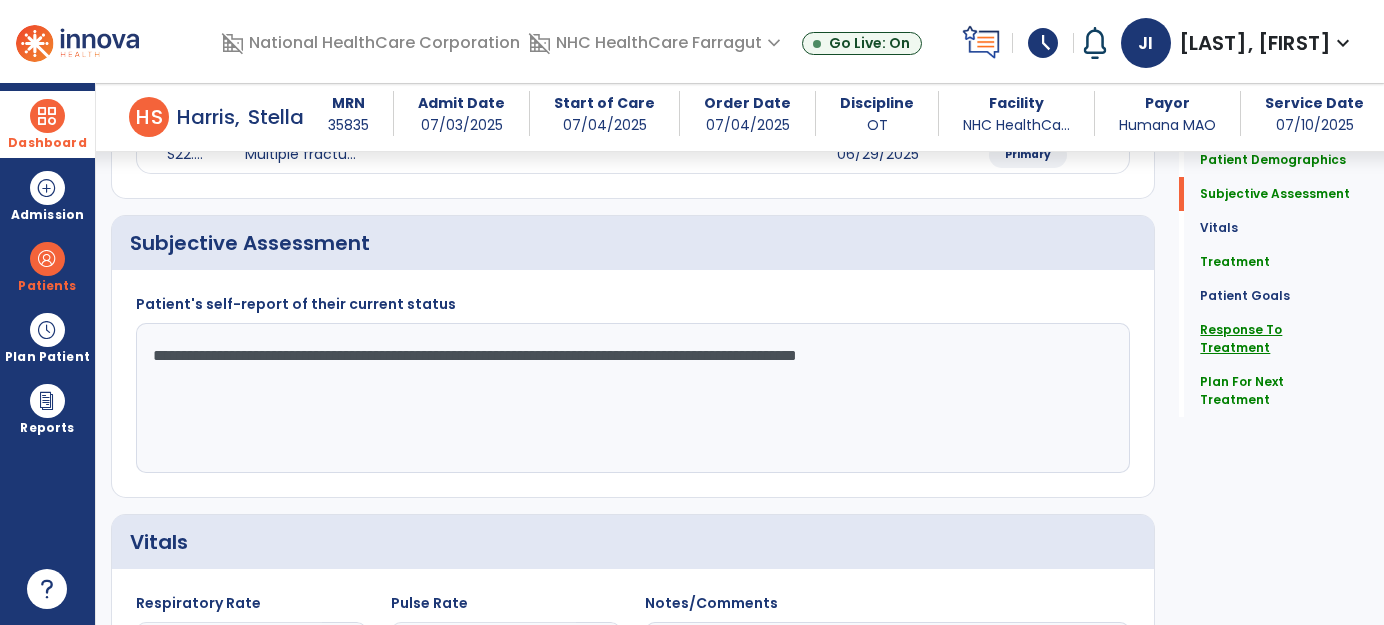 click on "Response To Treatment" 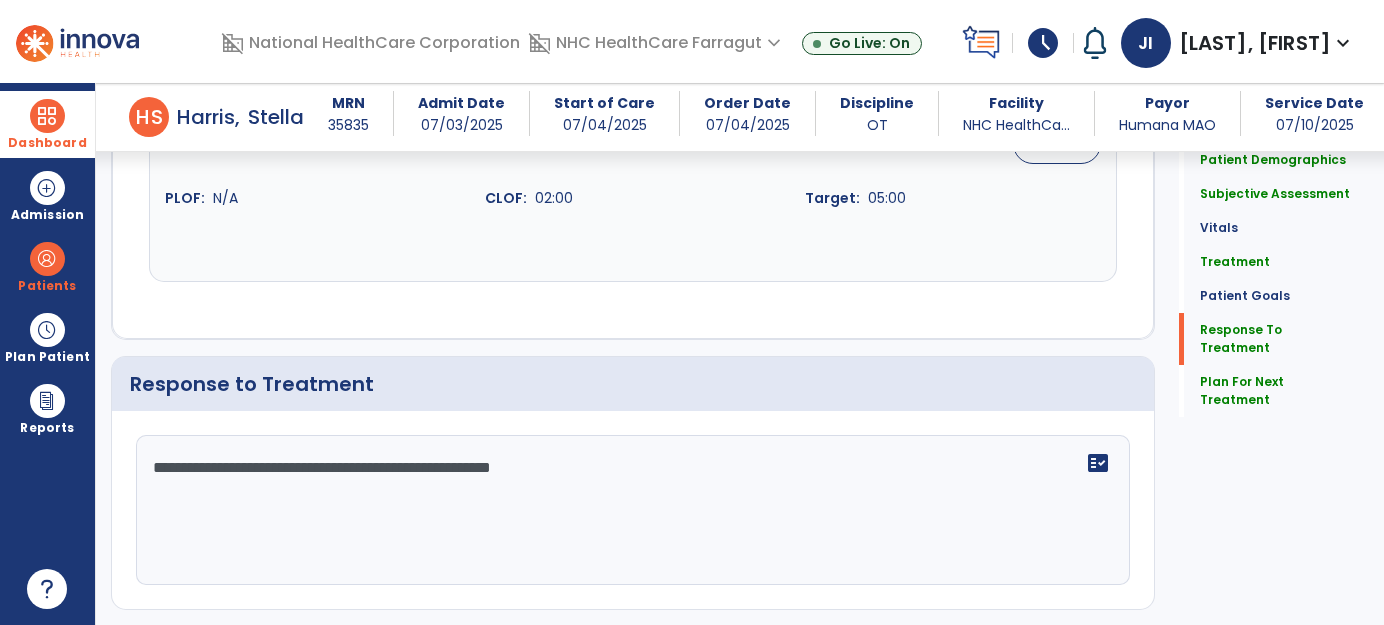 scroll, scrollTop: 2502, scrollLeft: 0, axis: vertical 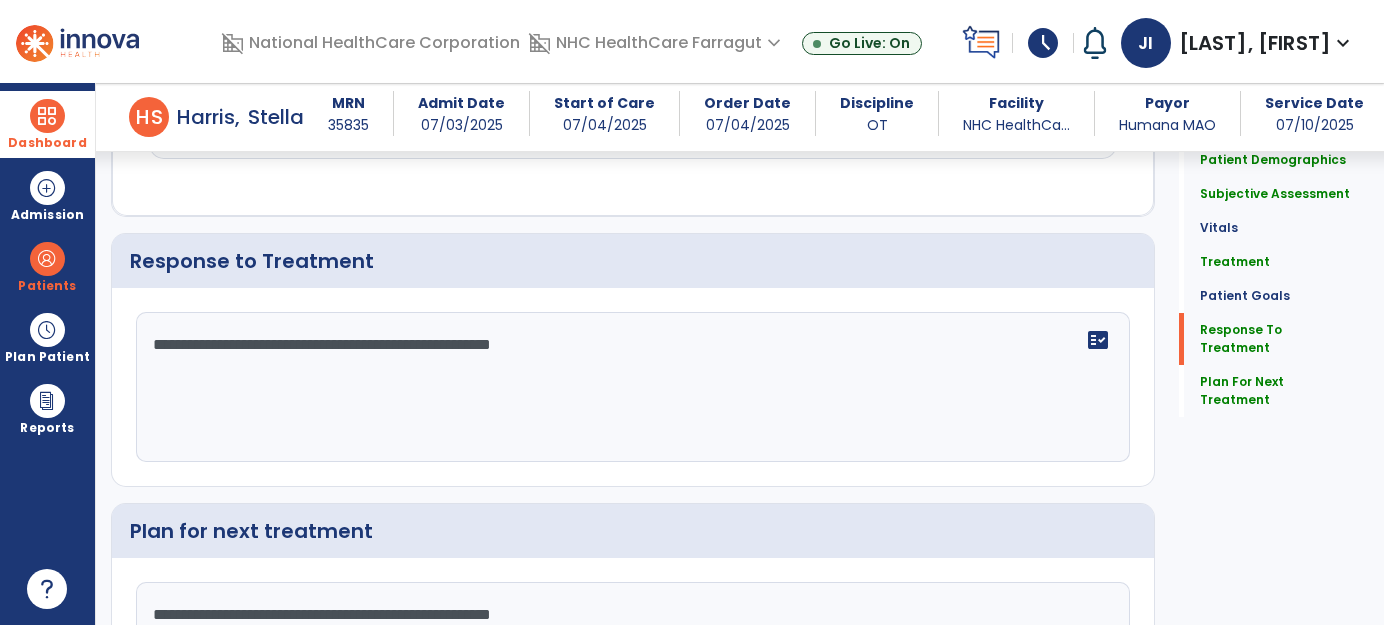 click on "**********" 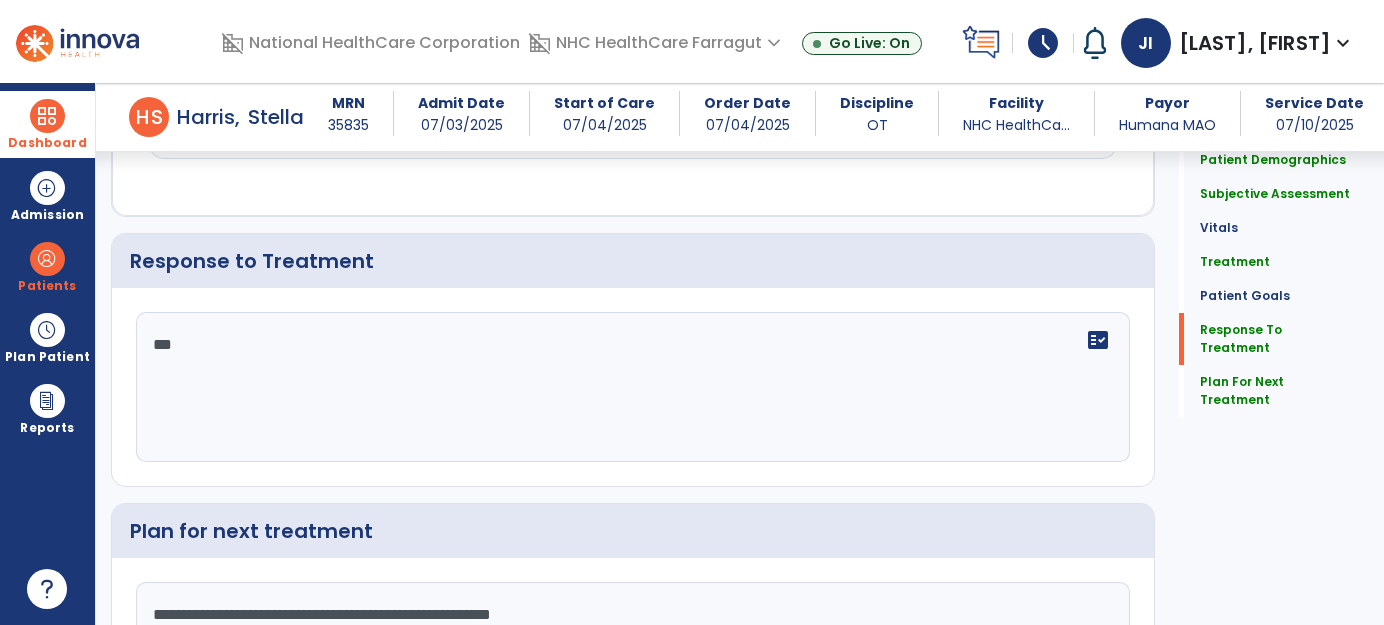 type on "*" 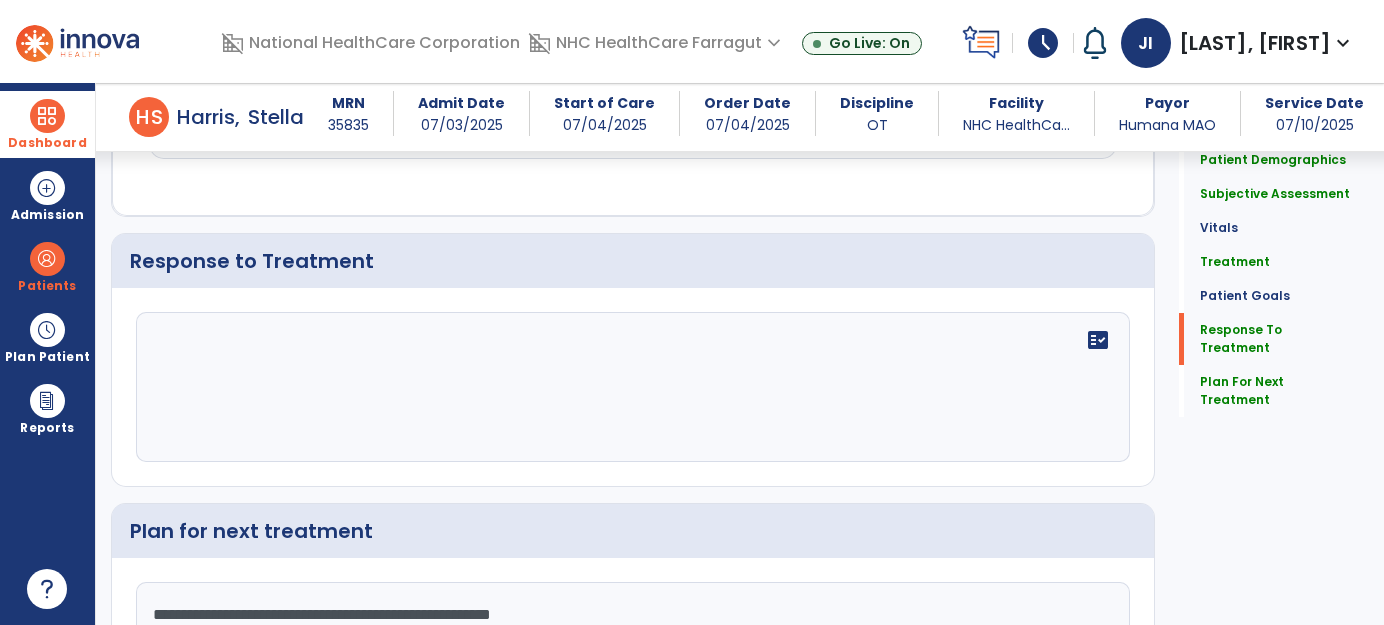 scroll, scrollTop: 2502, scrollLeft: 0, axis: vertical 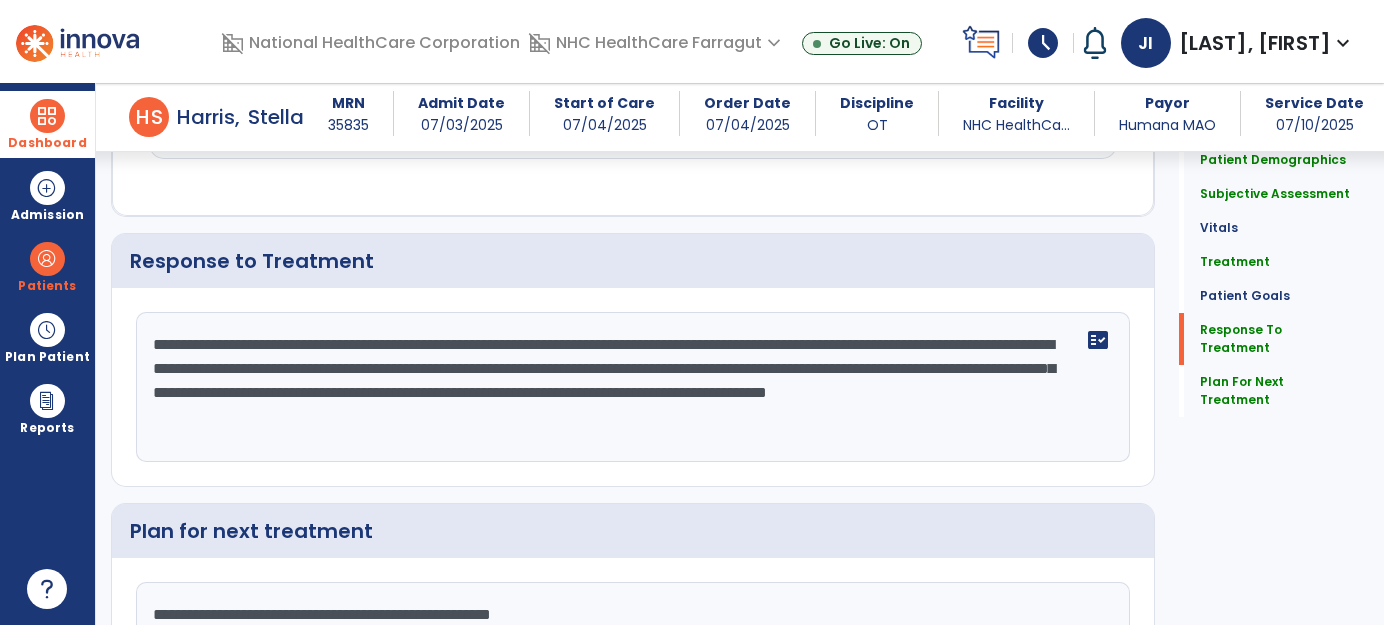 drag, startPoint x: 858, startPoint y: 339, endPoint x: 325, endPoint y: 357, distance: 533.30383 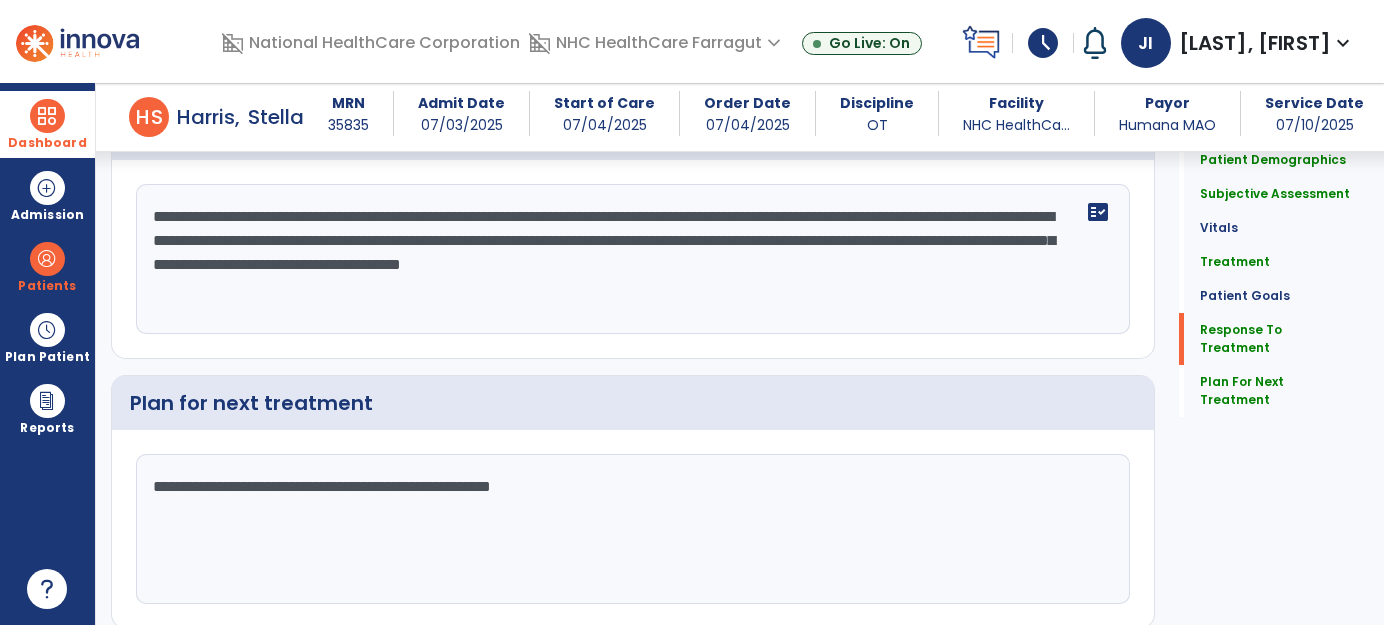 scroll, scrollTop: 2502, scrollLeft: 0, axis: vertical 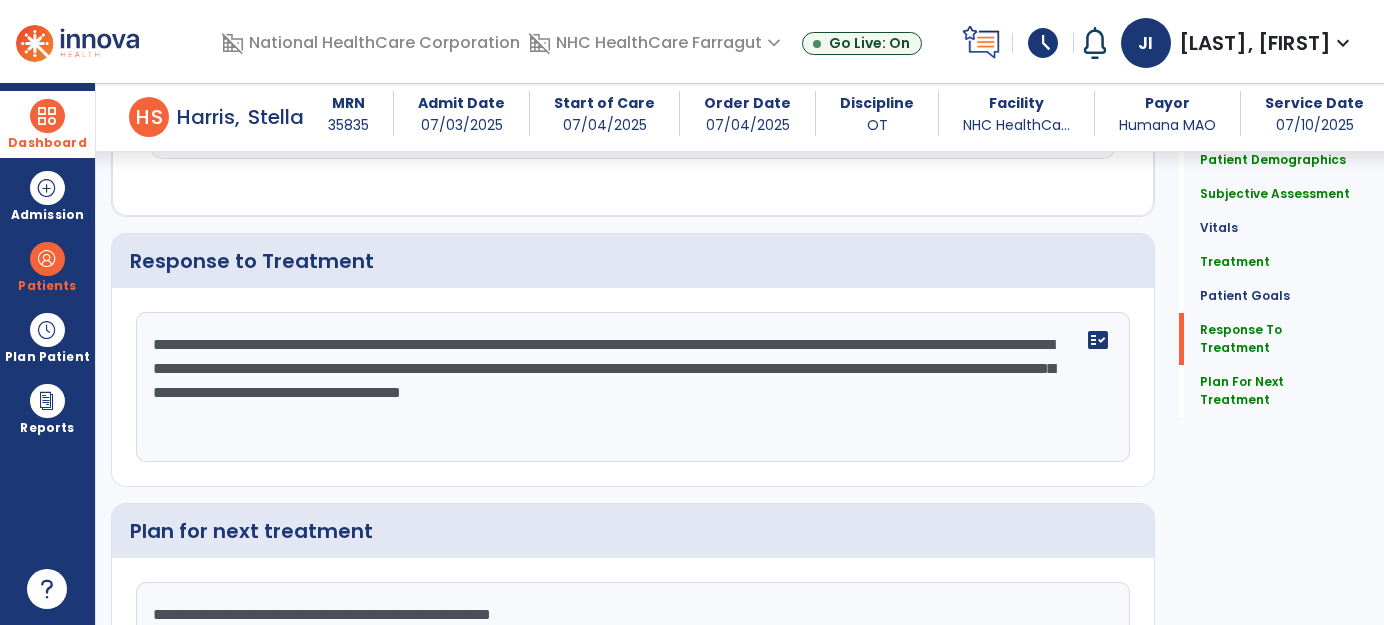 click on "**********" 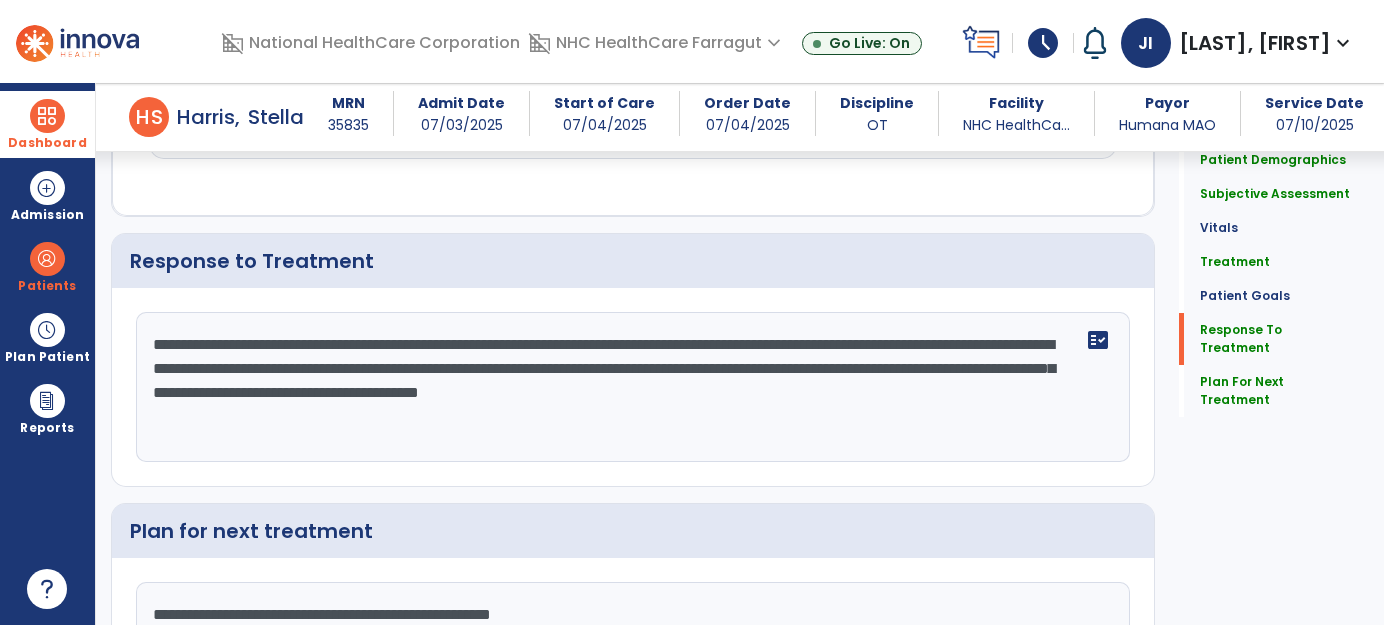 scroll, scrollTop: 2502, scrollLeft: 0, axis: vertical 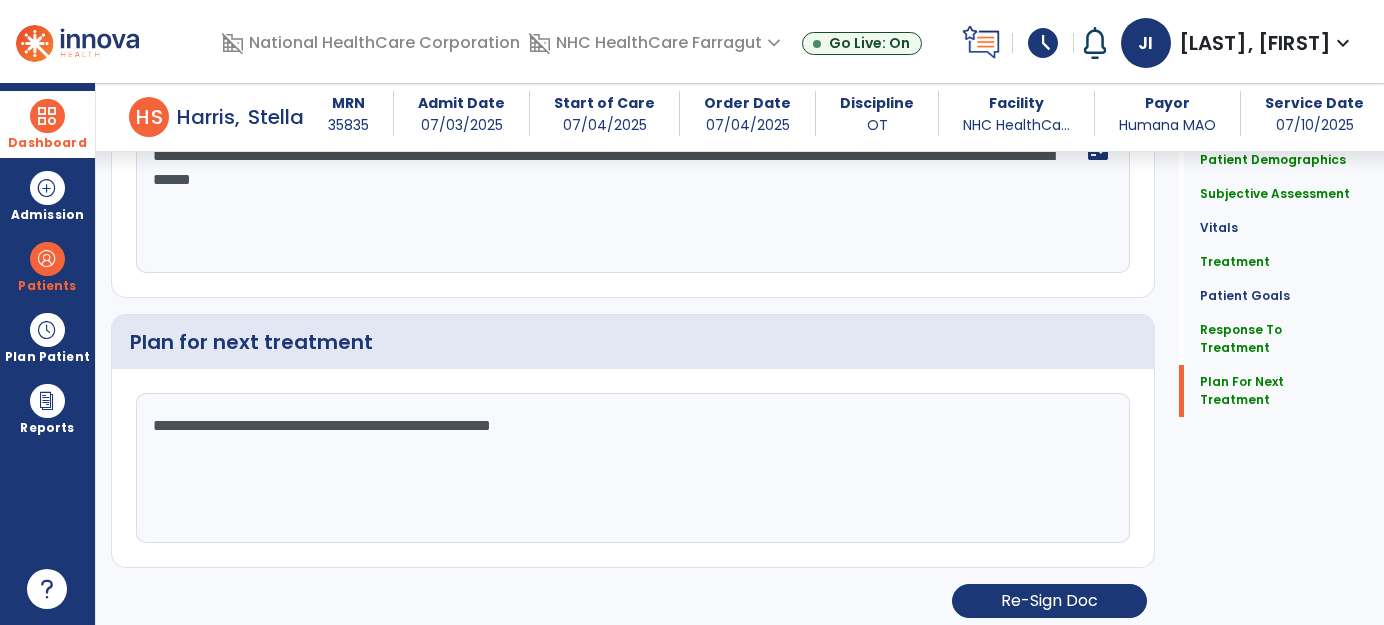 type on "**********" 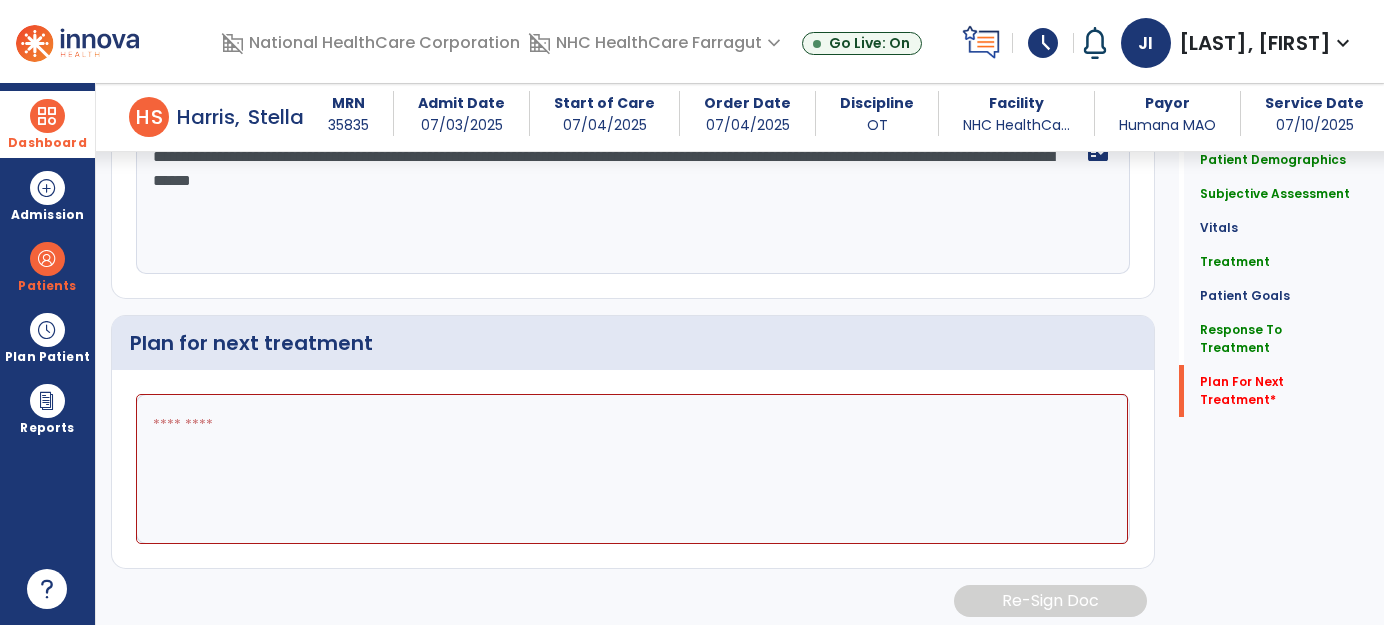 scroll, scrollTop: 2690, scrollLeft: 0, axis: vertical 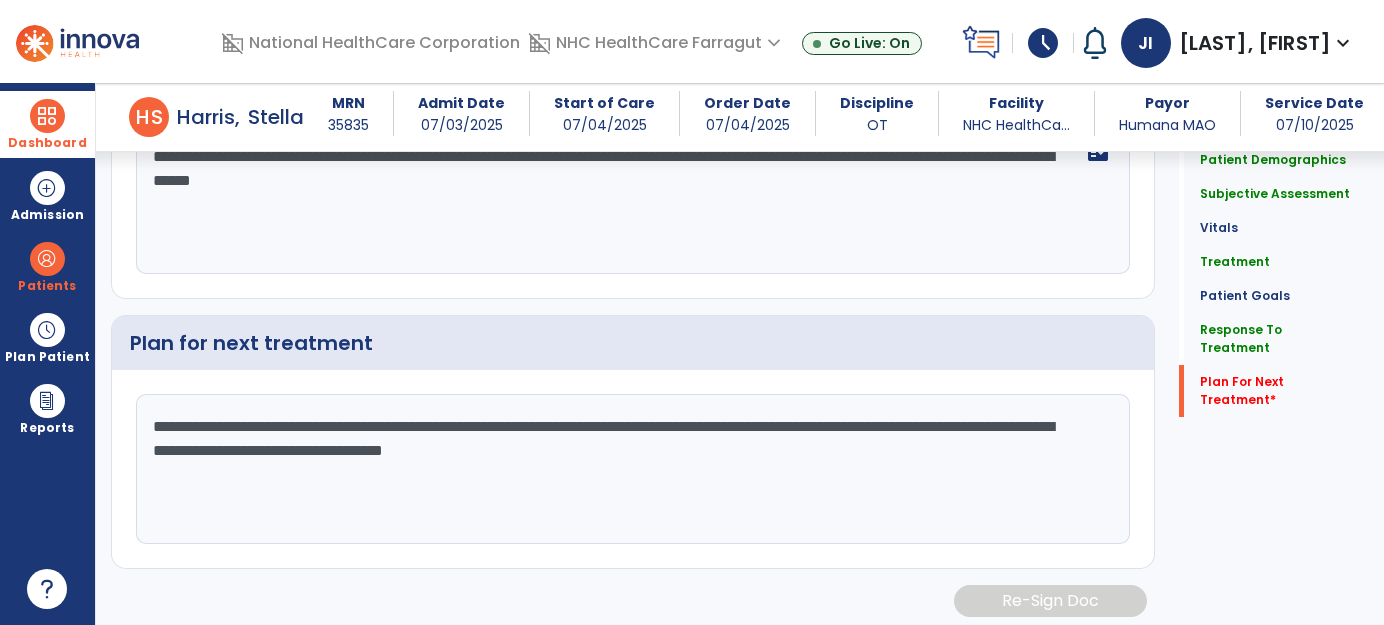 click on "**********" 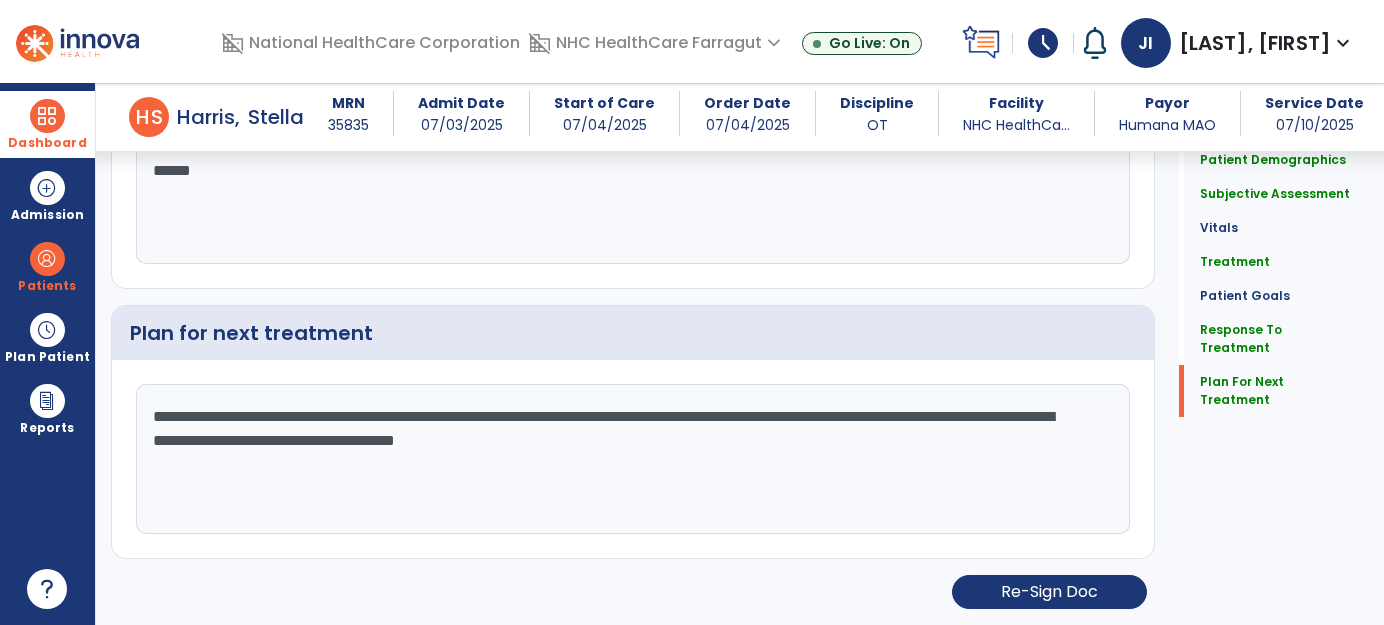 scroll, scrollTop: 2691, scrollLeft: 0, axis: vertical 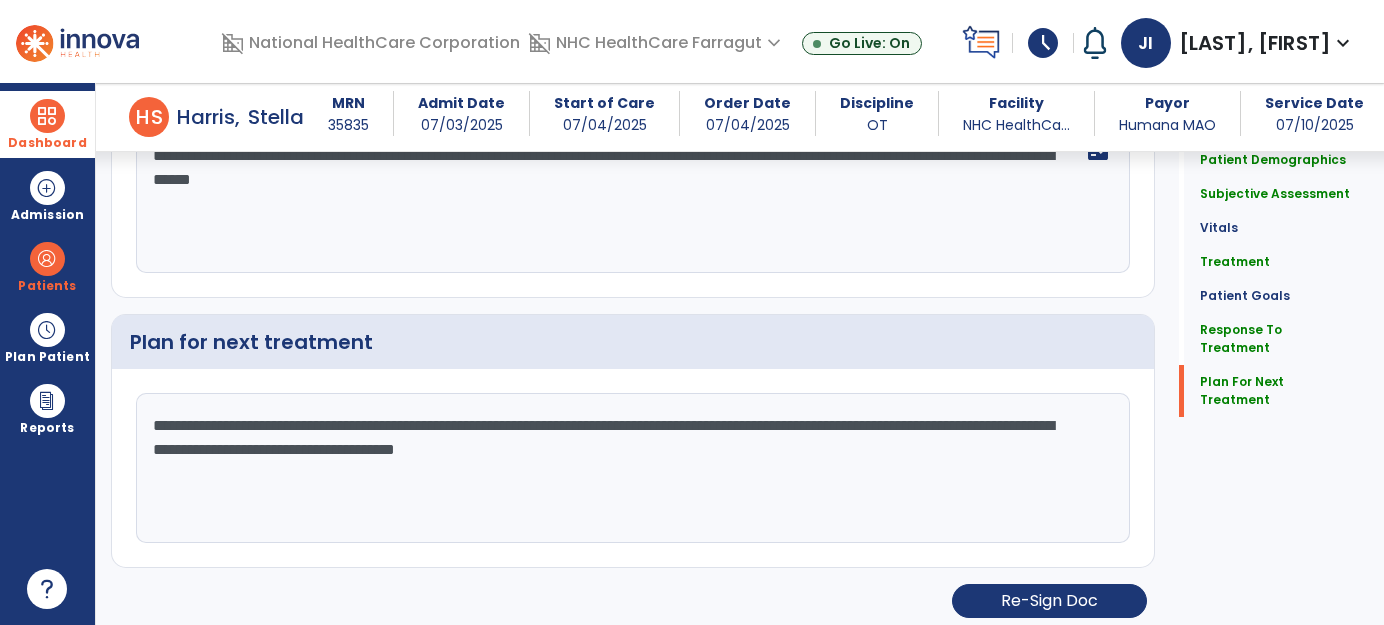 click on "**********" 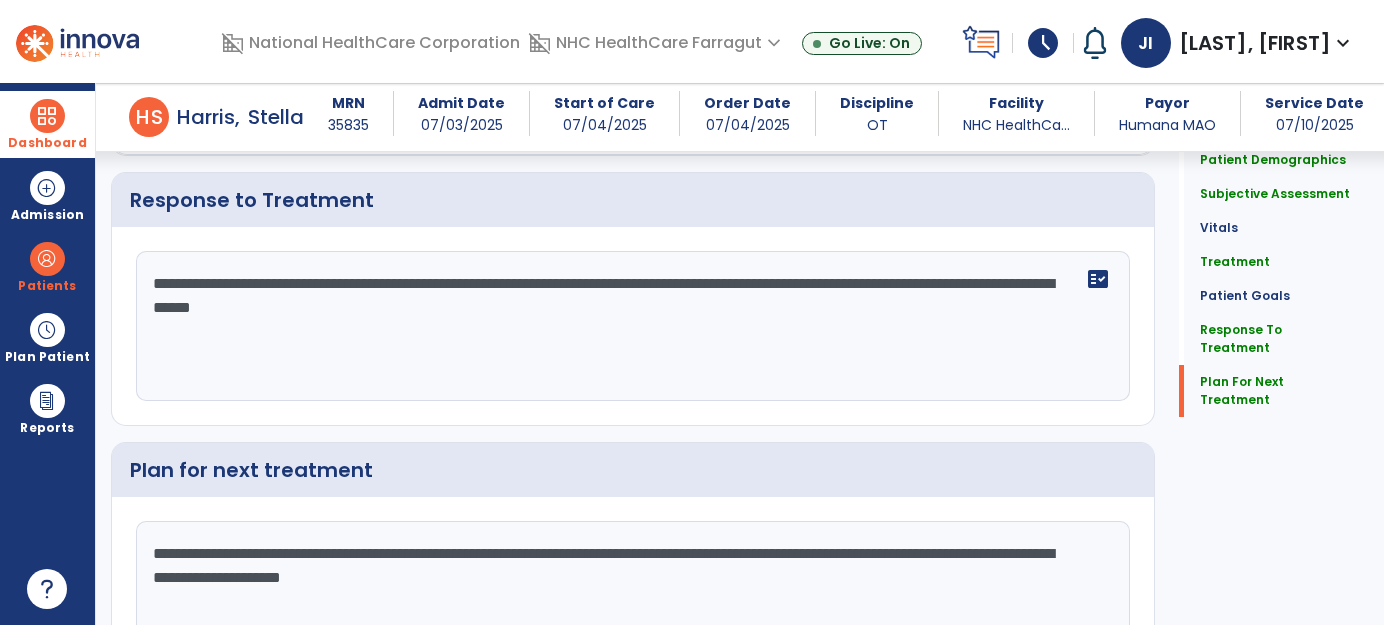 scroll, scrollTop: 2691, scrollLeft: 0, axis: vertical 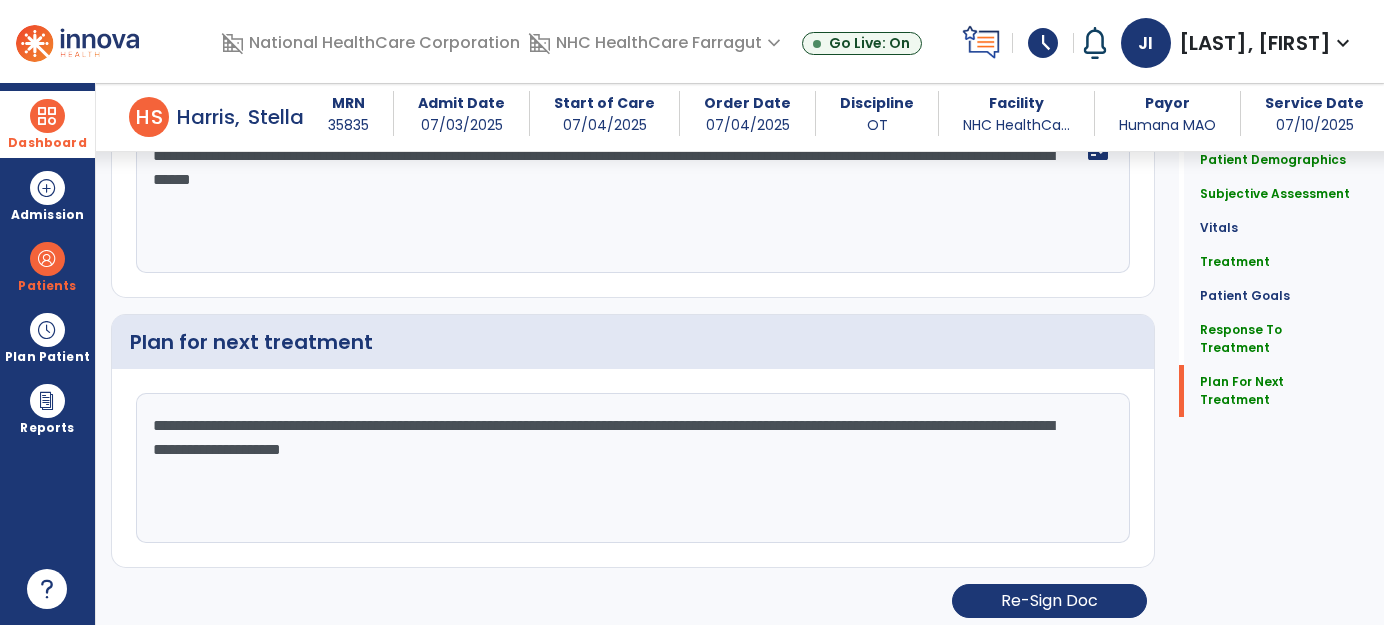 drag, startPoint x: 988, startPoint y: 420, endPoint x: 996, endPoint y: 436, distance: 17.888544 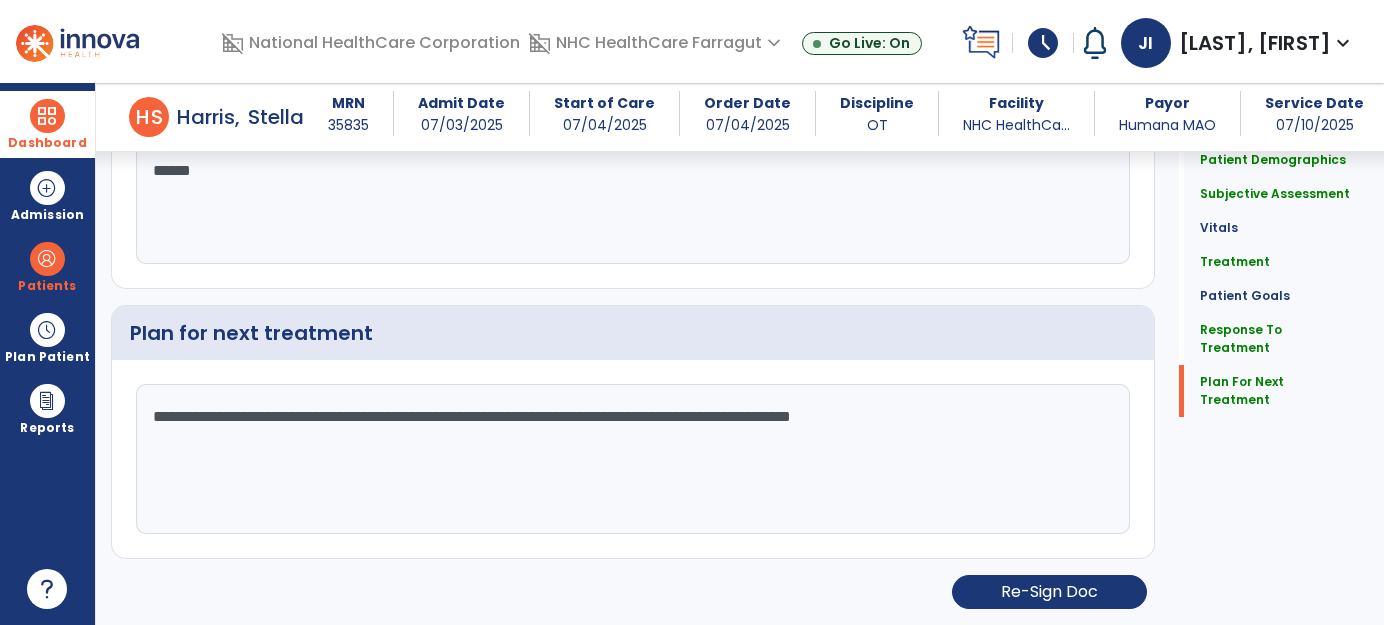 click on "**********" 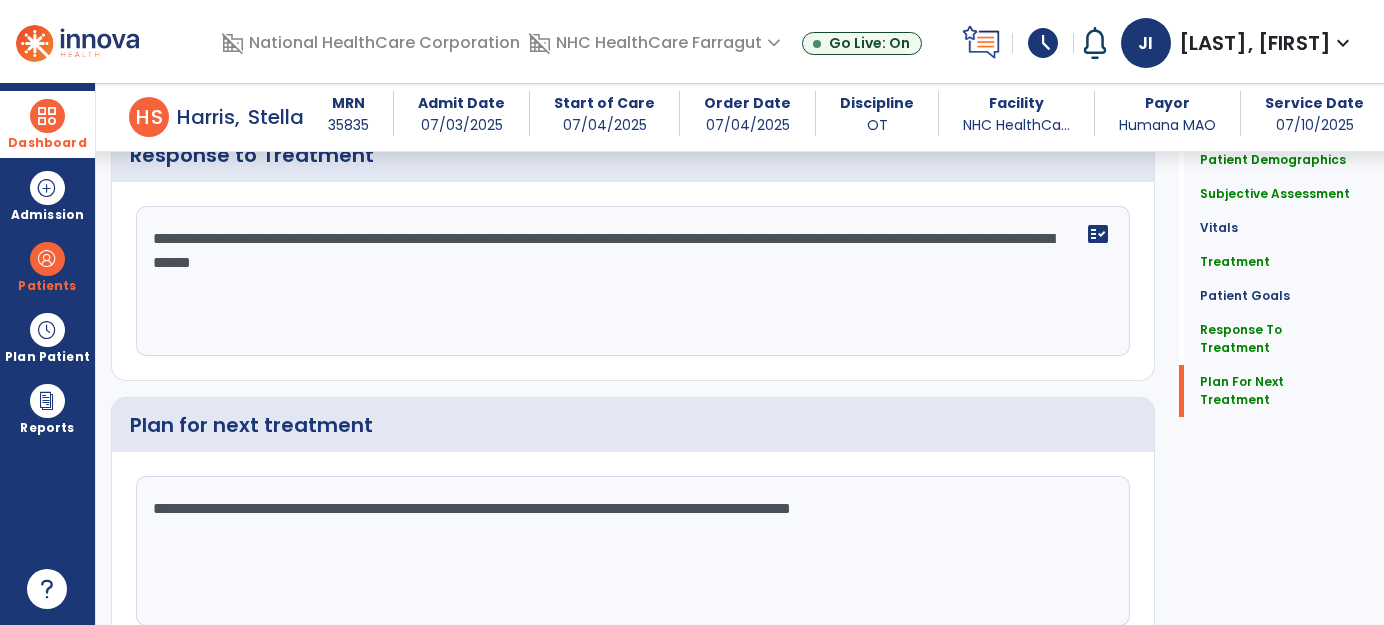 scroll, scrollTop: 2691, scrollLeft: 0, axis: vertical 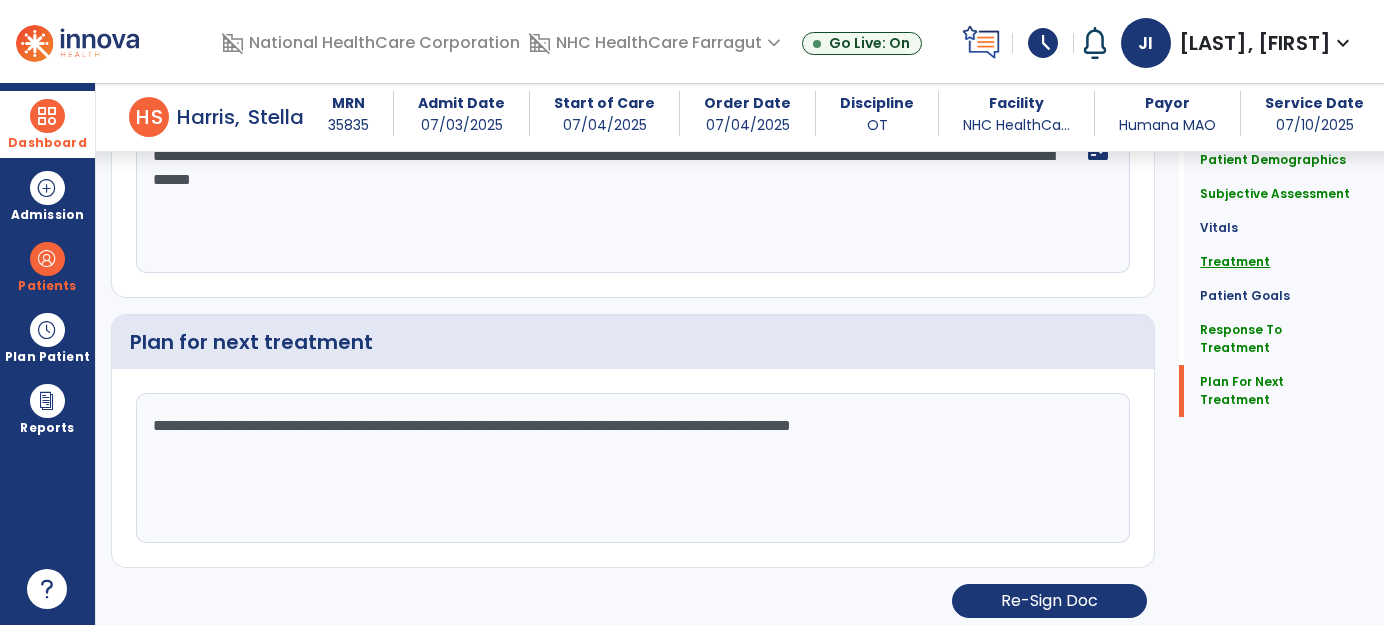 type on "**********" 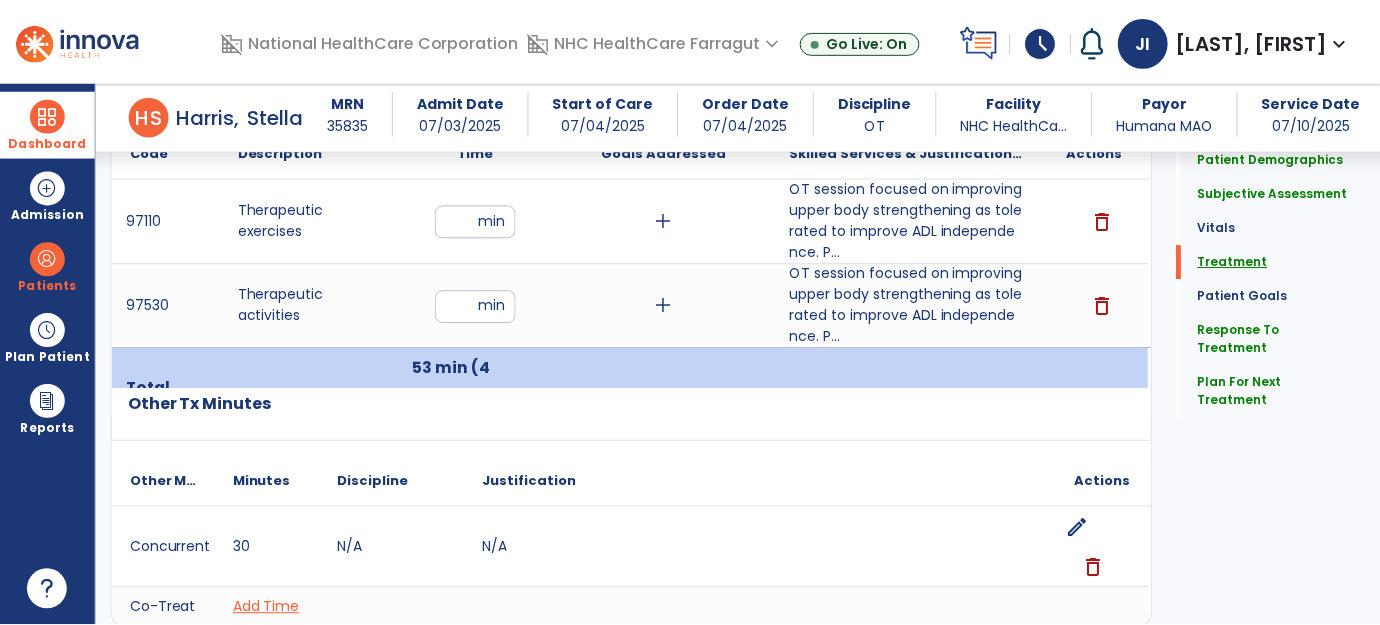 scroll, scrollTop: 1170, scrollLeft: 0, axis: vertical 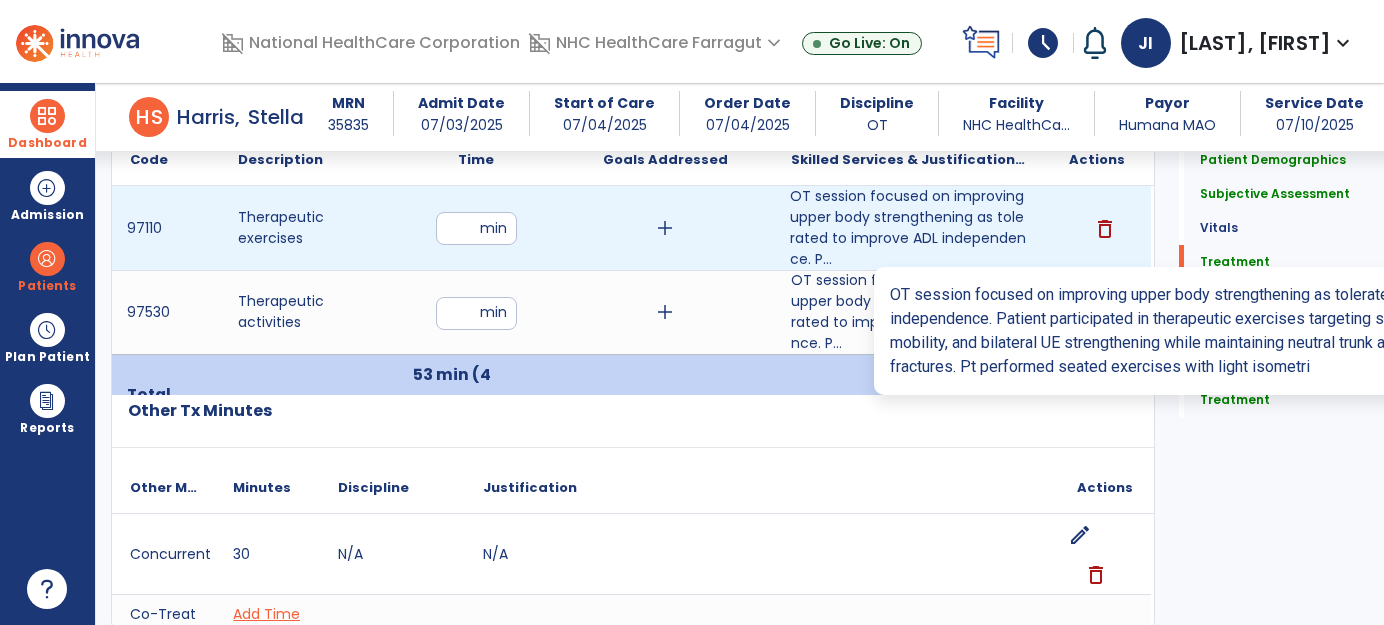 click on "OT session focused on improving upper body strengthening as tolerated to improve ADL independence. P..." at bounding box center [908, 228] 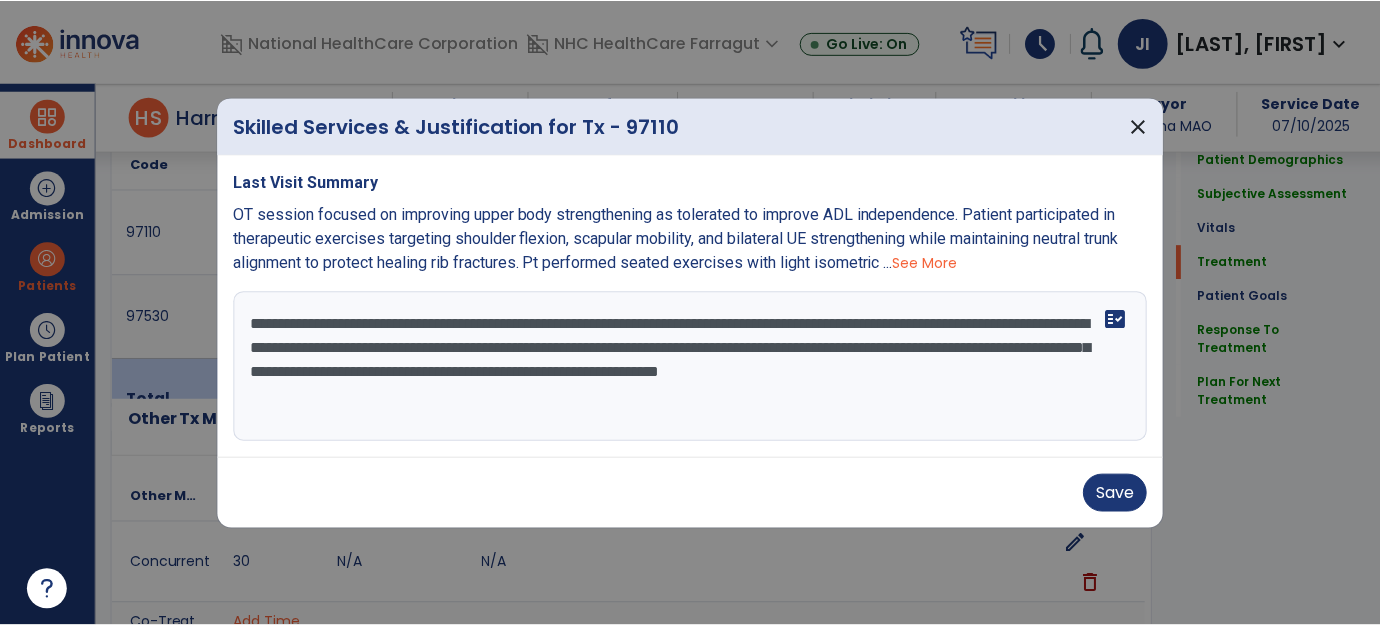 scroll, scrollTop: 1170, scrollLeft: 0, axis: vertical 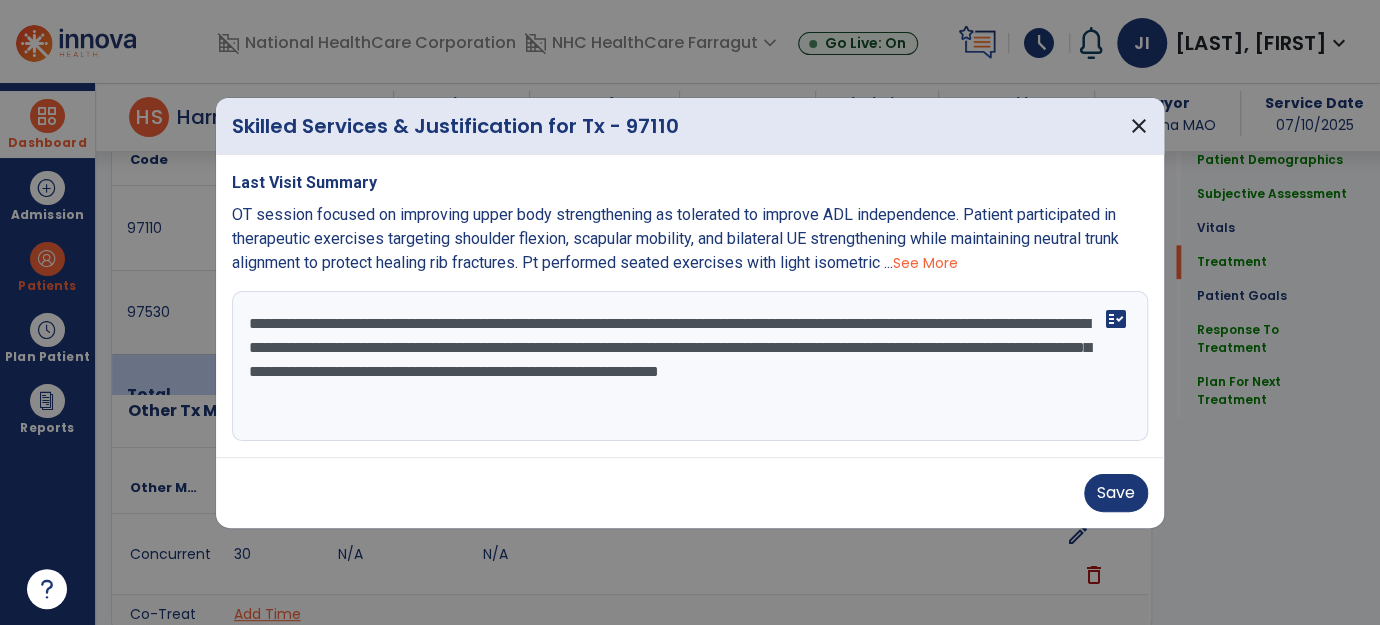 drag, startPoint x: 248, startPoint y: 319, endPoint x: 586, endPoint y: 406, distance: 349.01718 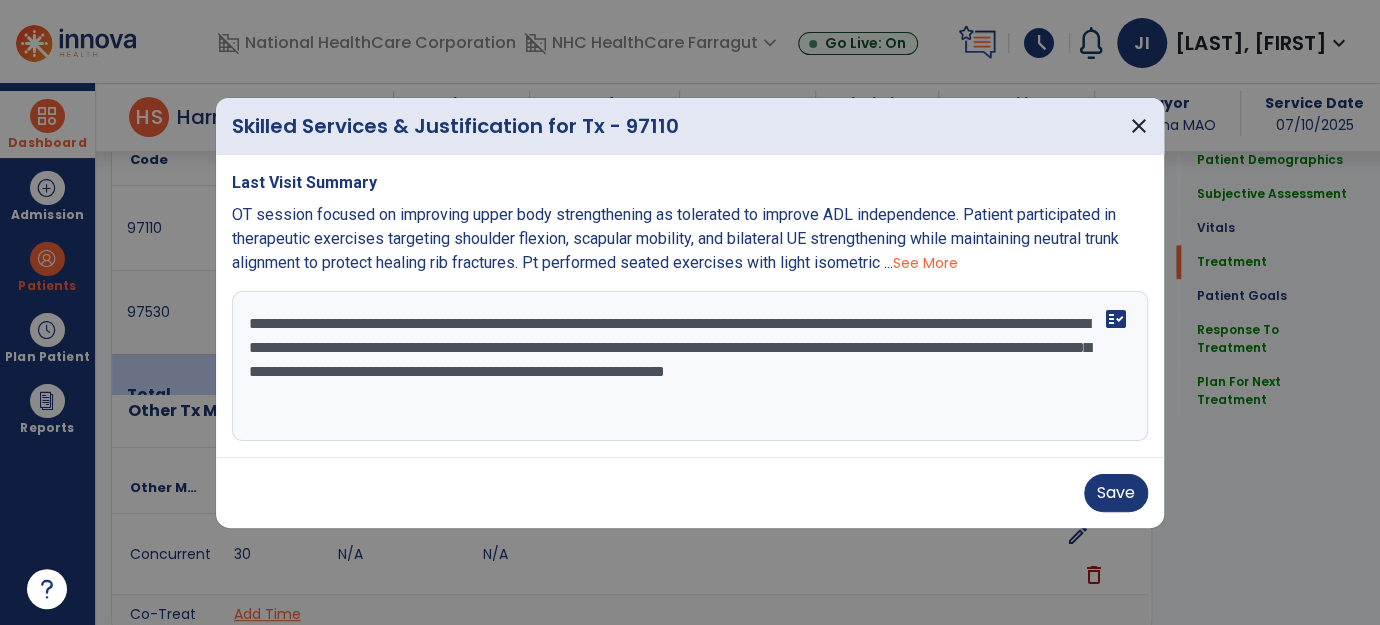 drag, startPoint x: 685, startPoint y: 346, endPoint x: 998, endPoint y: 347, distance: 313.0016 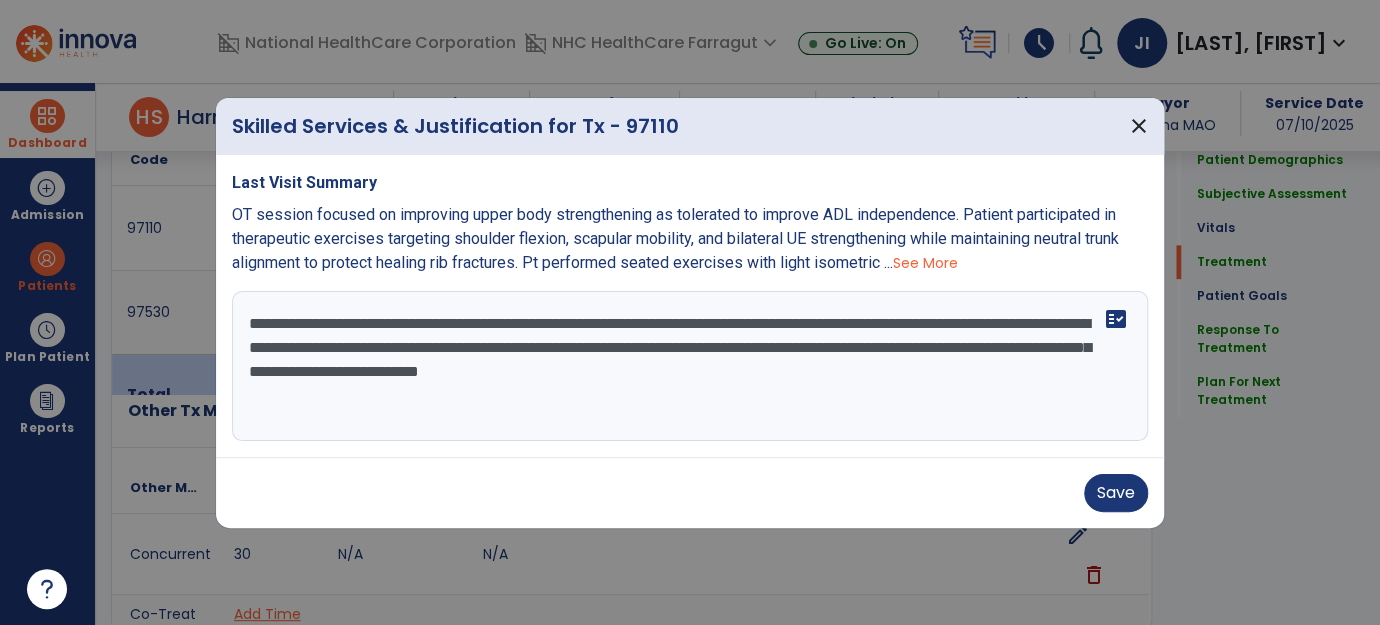 click on "**********" at bounding box center (690, 366) 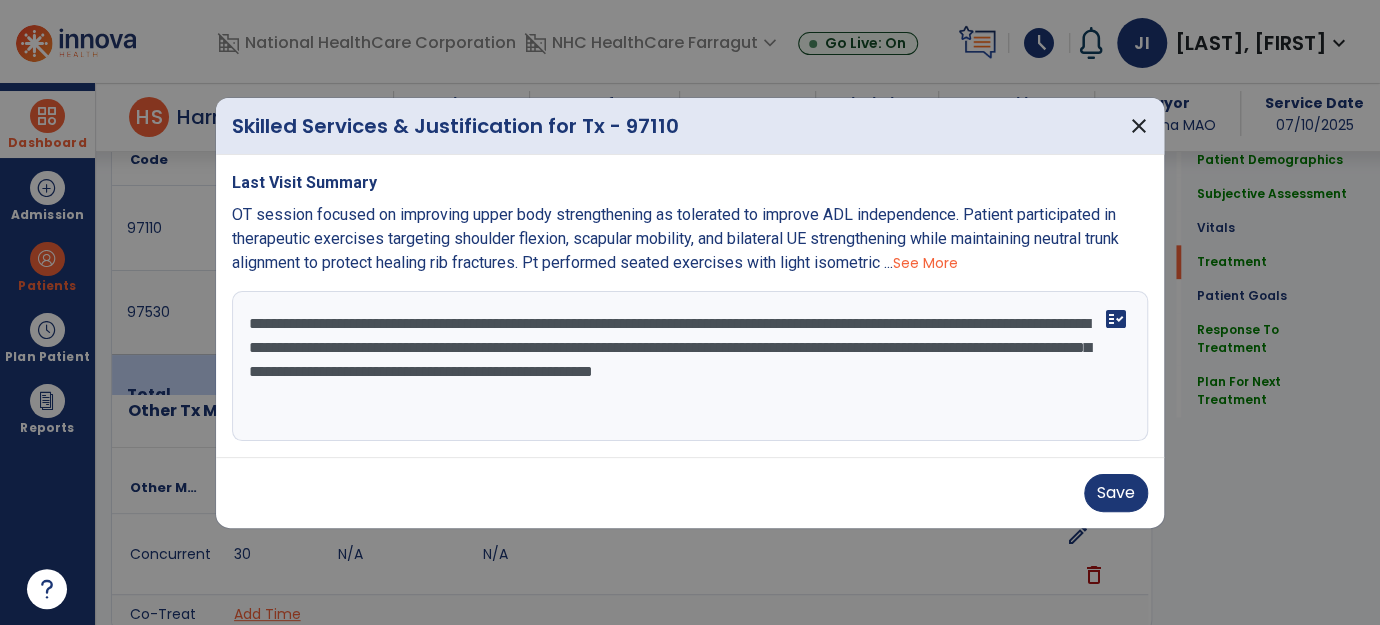drag, startPoint x: 817, startPoint y: 475, endPoint x: 824, endPoint y: 539, distance: 64.381676 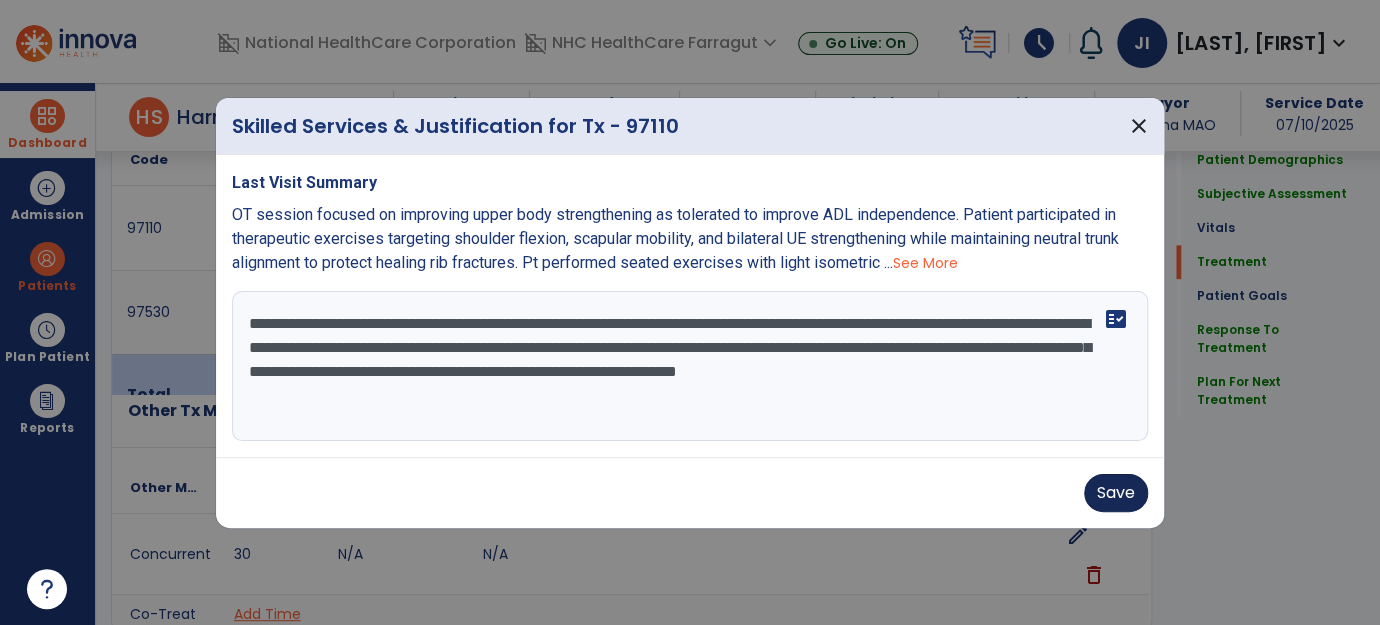type on "**********" 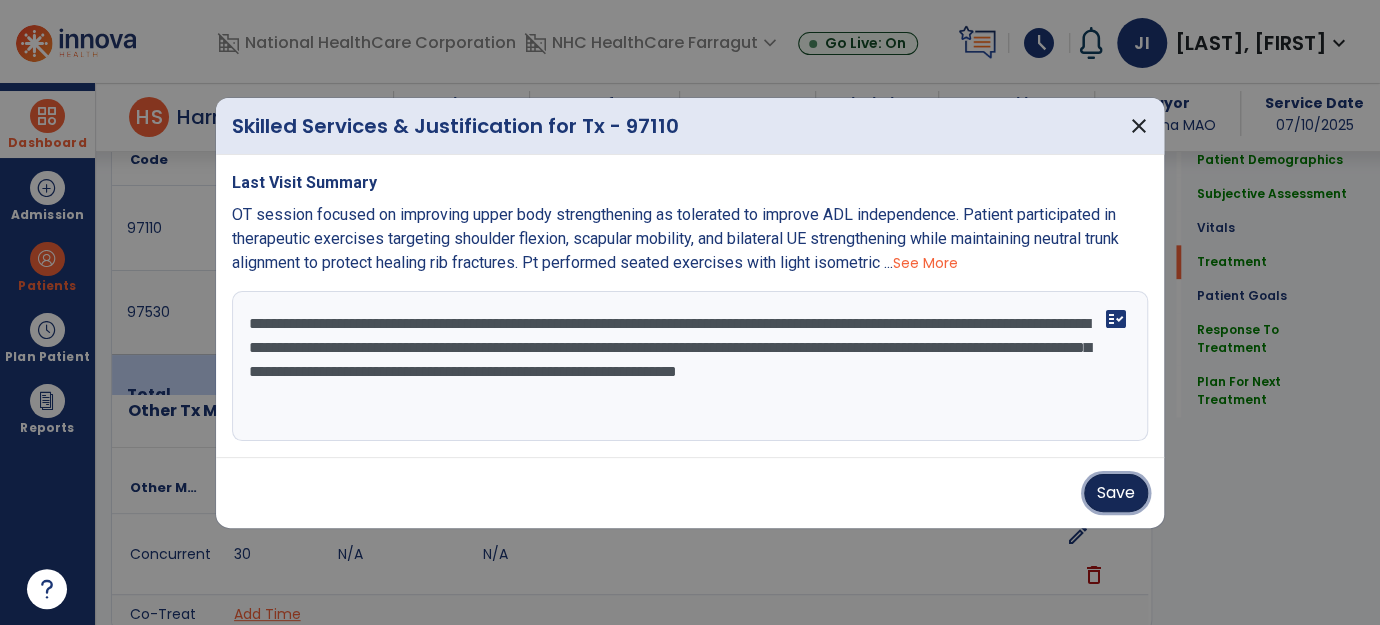 click on "Save" at bounding box center [1116, 493] 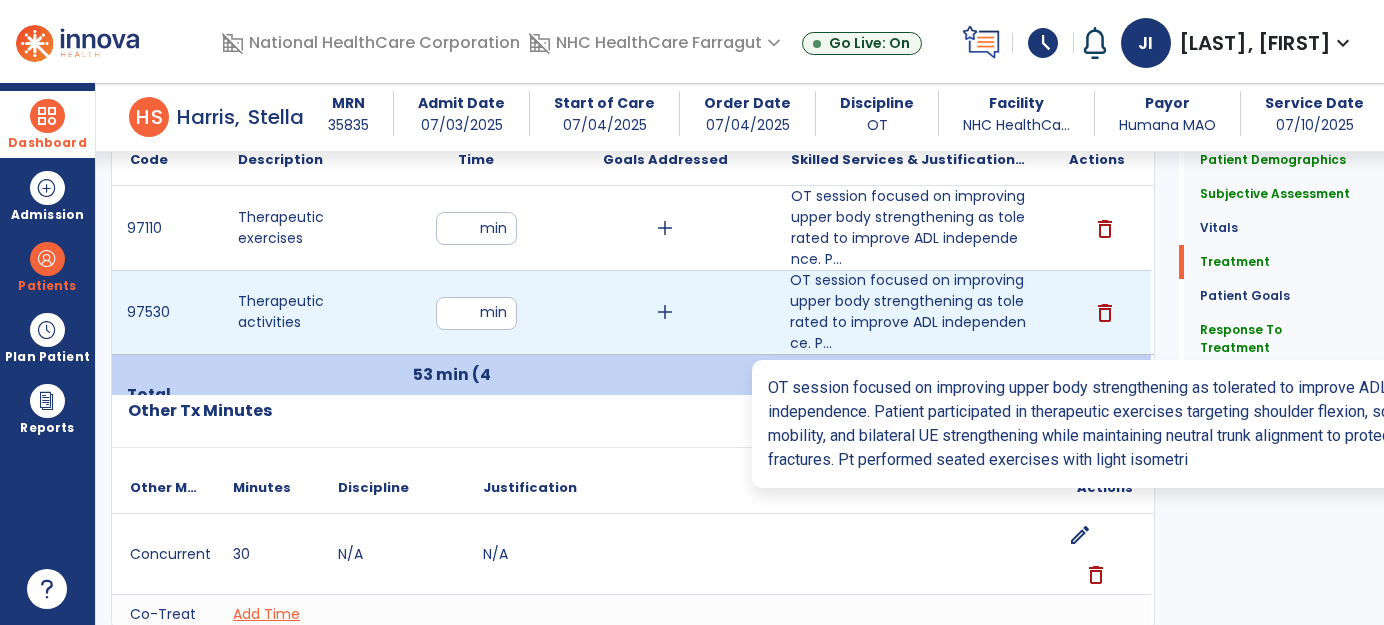 click on "OT session focused on improving upper body strengthening as tolerated to improve ADL independence. P..." at bounding box center (908, 312) 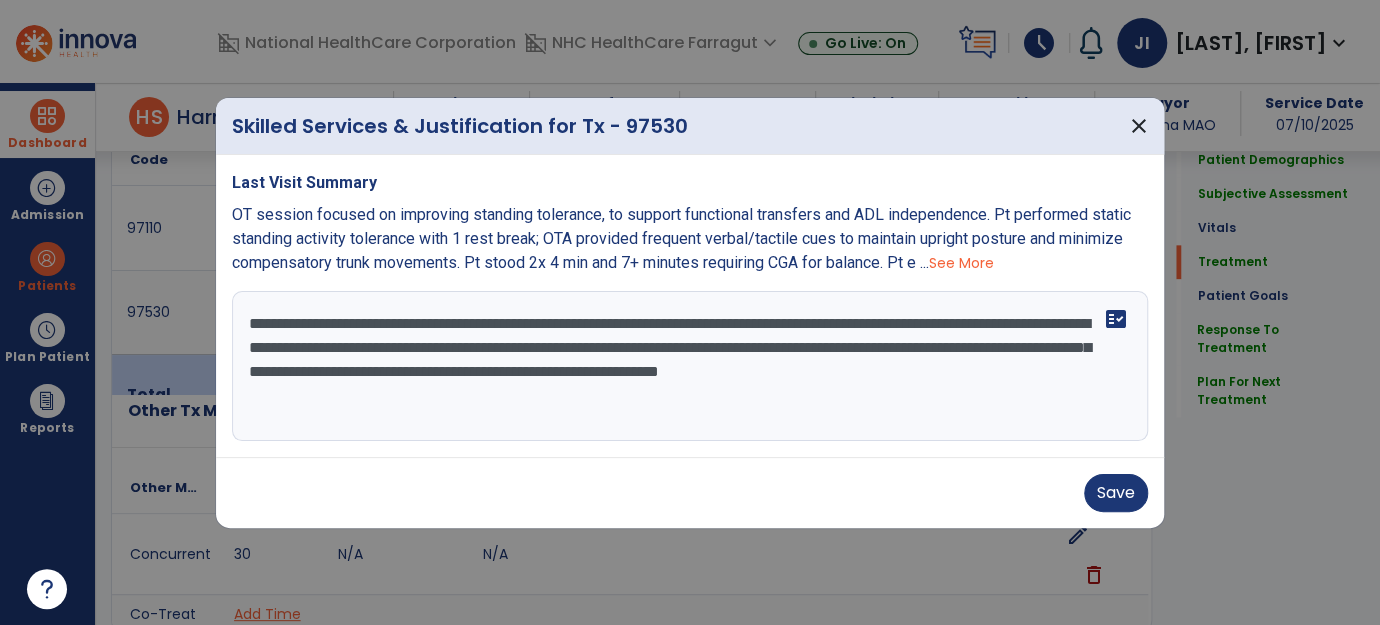 scroll, scrollTop: 1170, scrollLeft: 0, axis: vertical 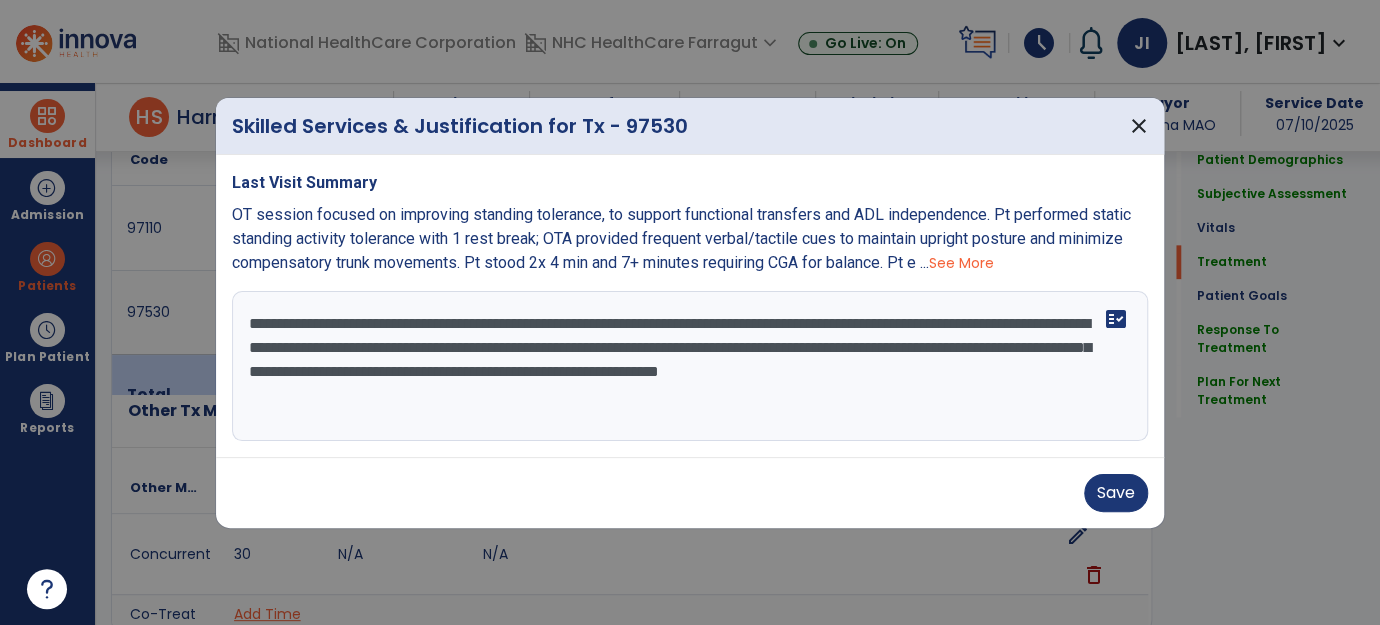 drag, startPoint x: 250, startPoint y: 323, endPoint x: 693, endPoint y: 439, distance: 457.93558 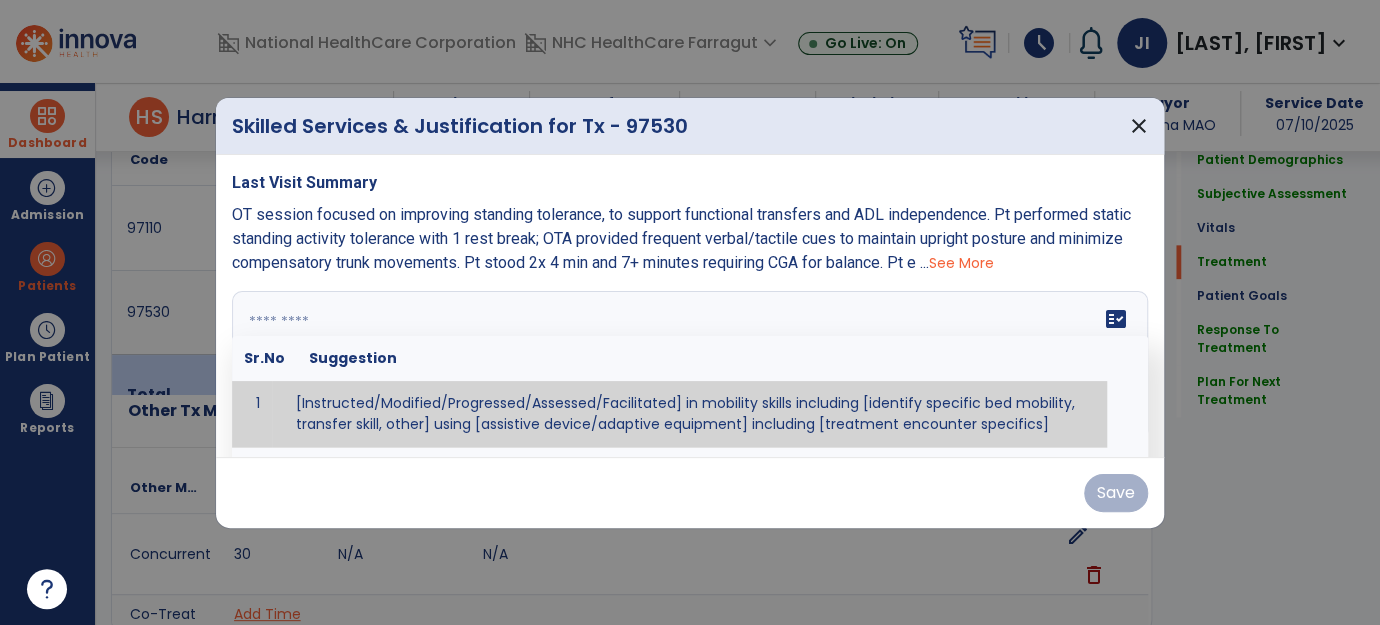 paste on "**********" 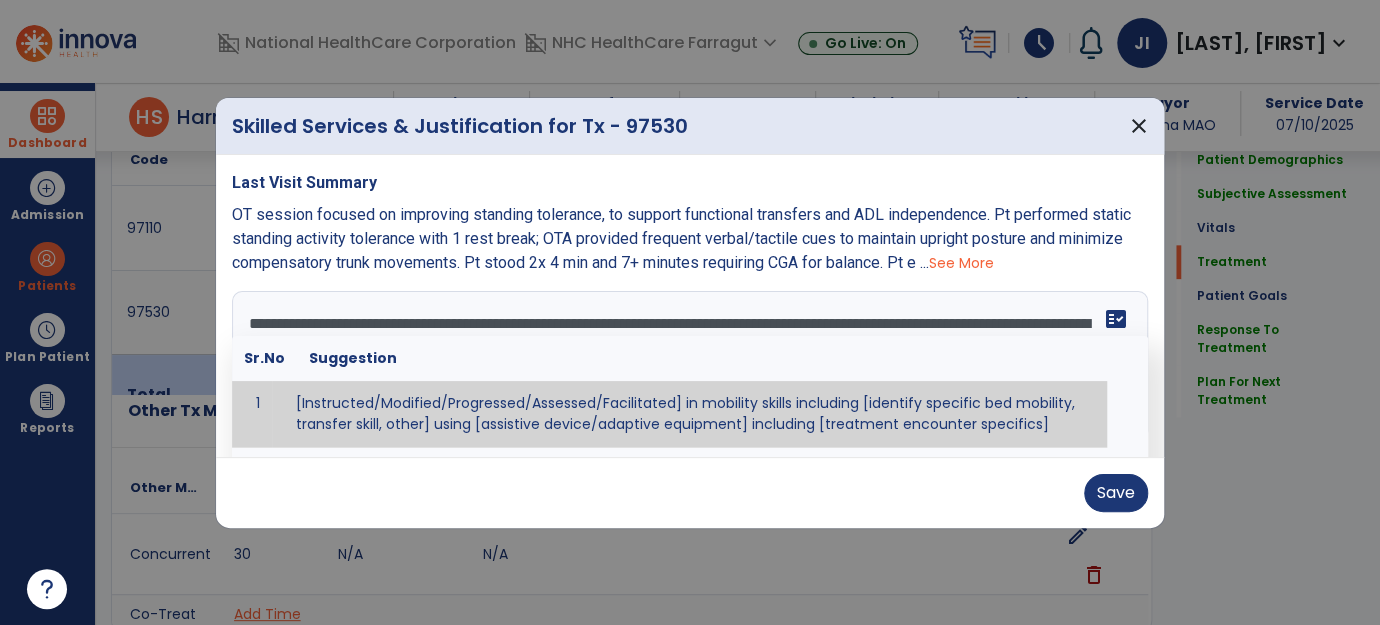 scroll, scrollTop: 63, scrollLeft: 0, axis: vertical 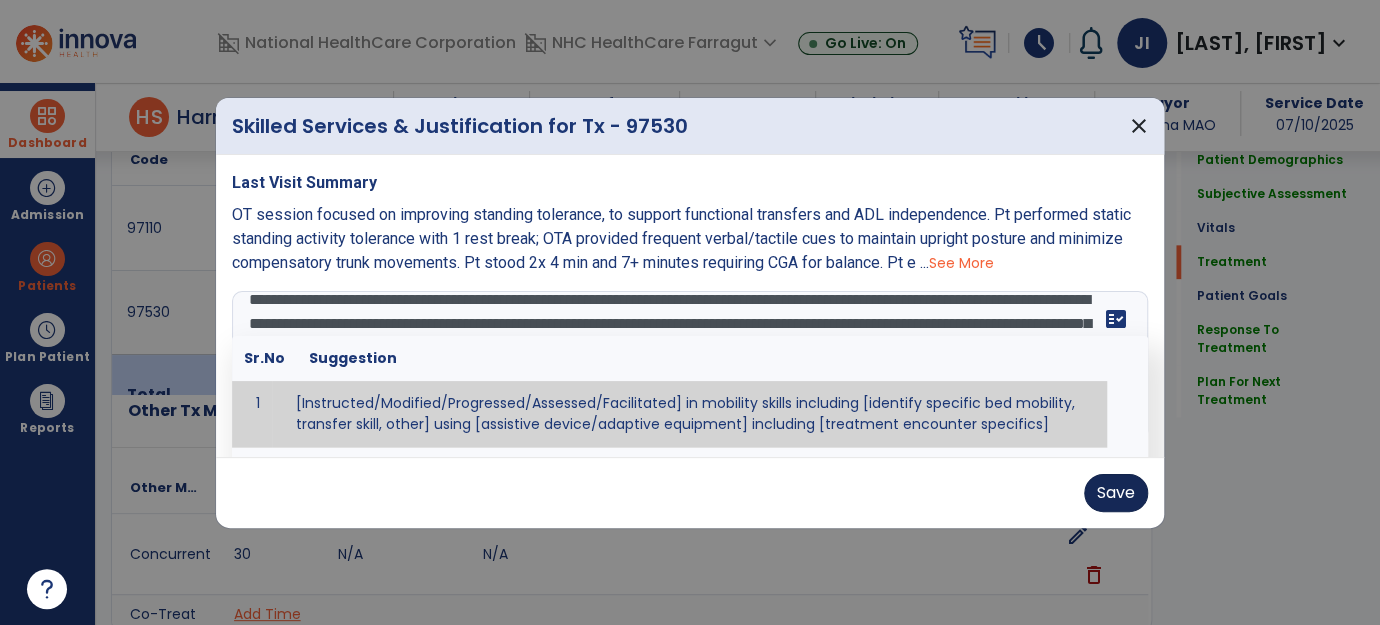 type on "**********" 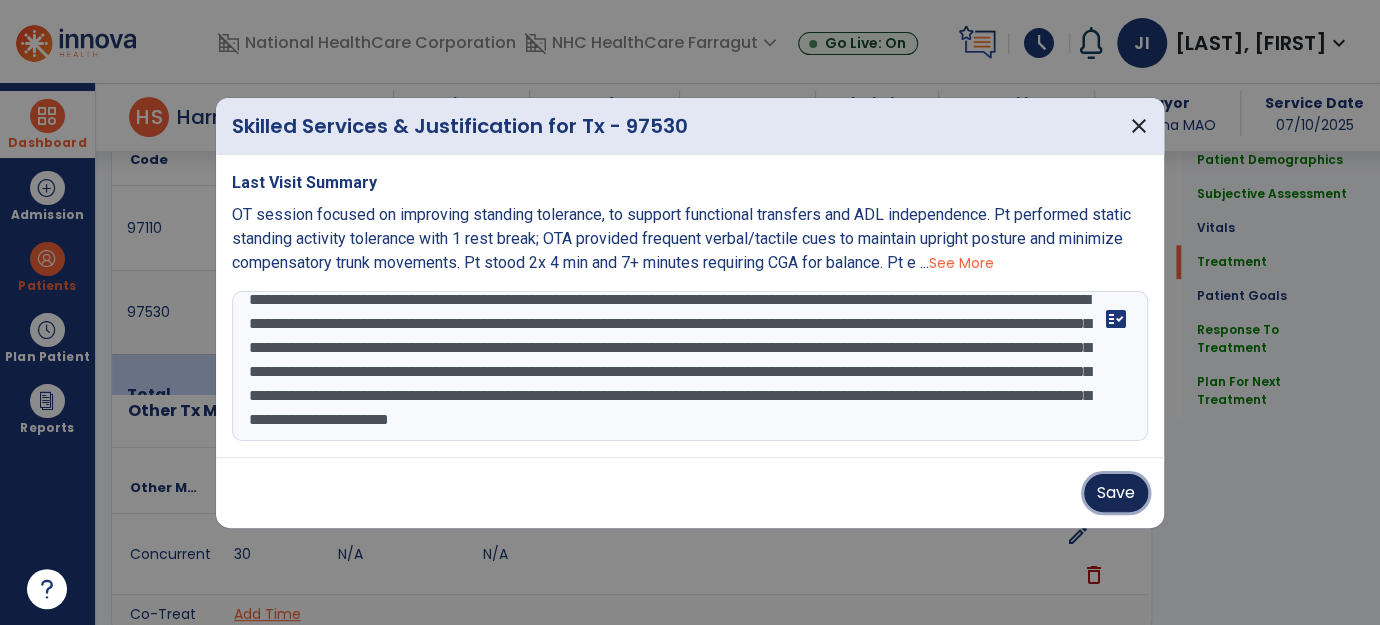 click on "Save" at bounding box center (1116, 493) 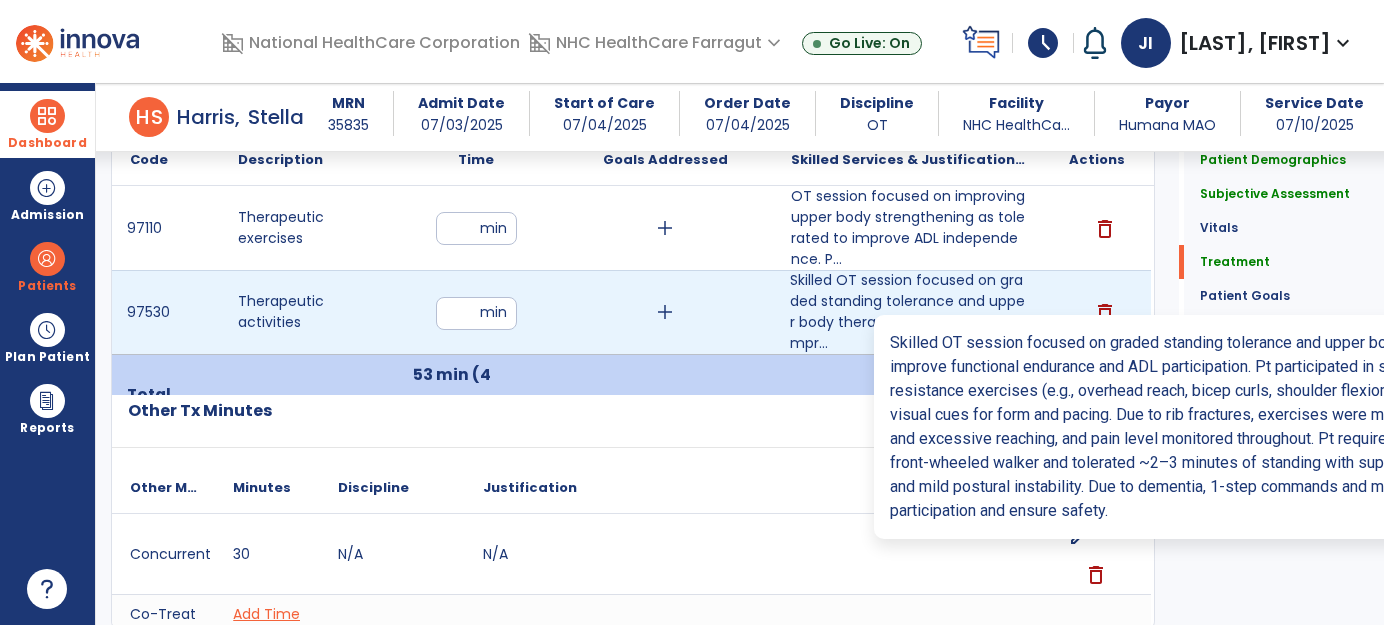 click on "Skilled OT session focused on graded standing tolerance and upper body therapeutic exercises to impr..." at bounding box center [908, 312] 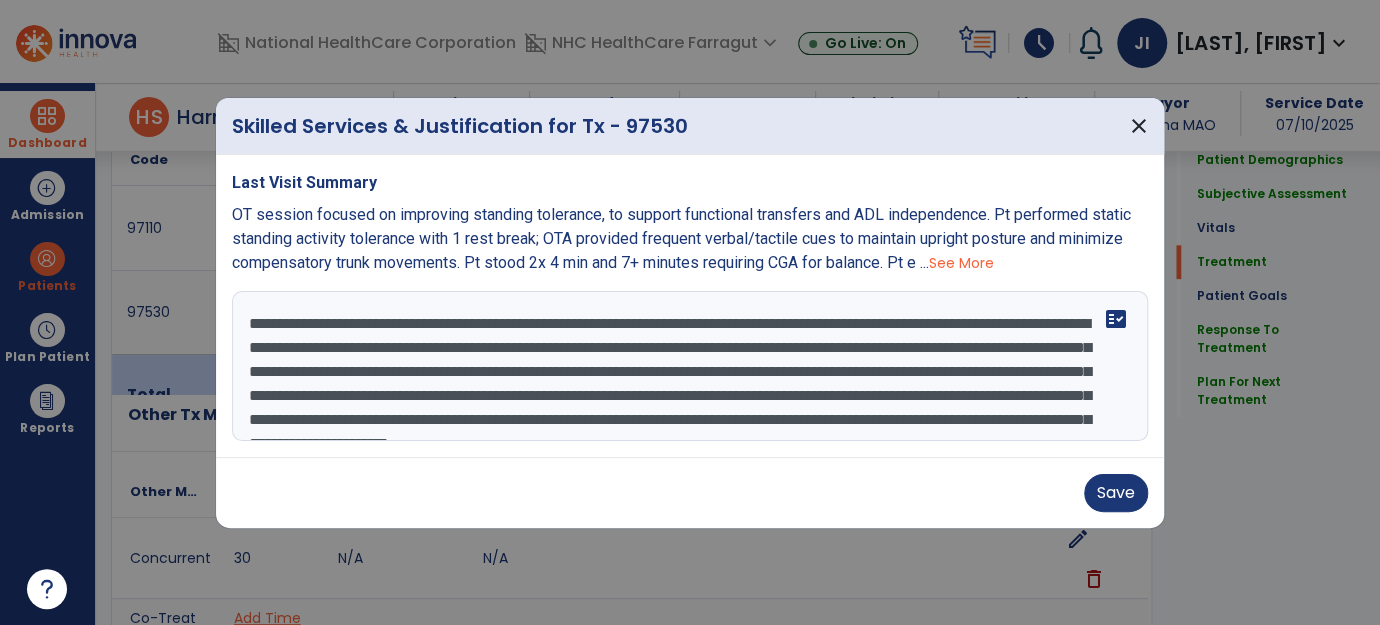 scroll, scrollTop: 1170, scrollLeft: 0, axis: vertical 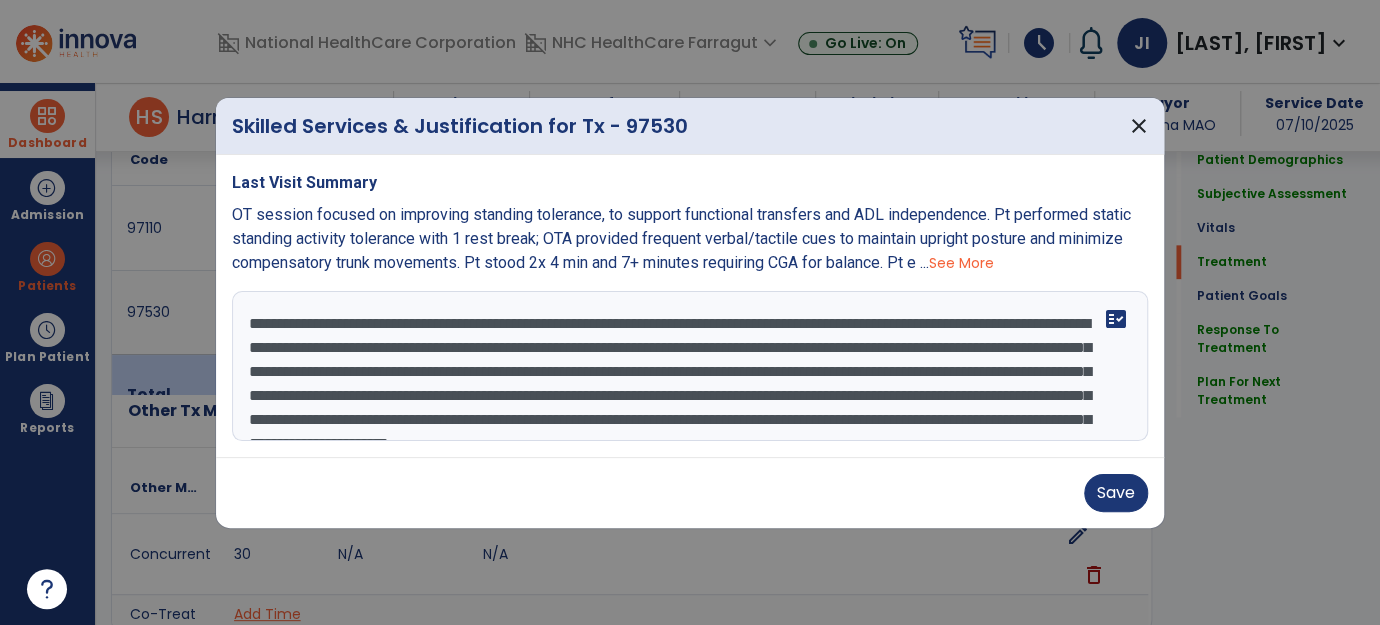click on "**********" at bounding box center (690, 366) 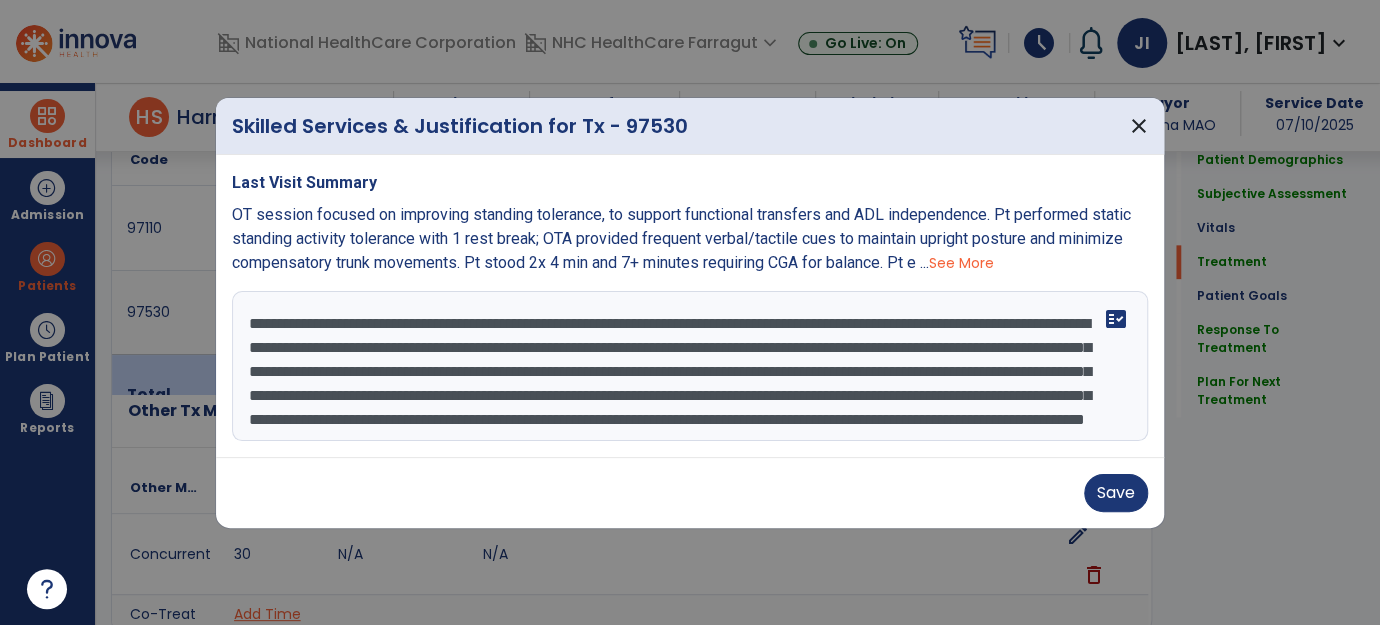 click on "**********" at bounding box center (690, 366) 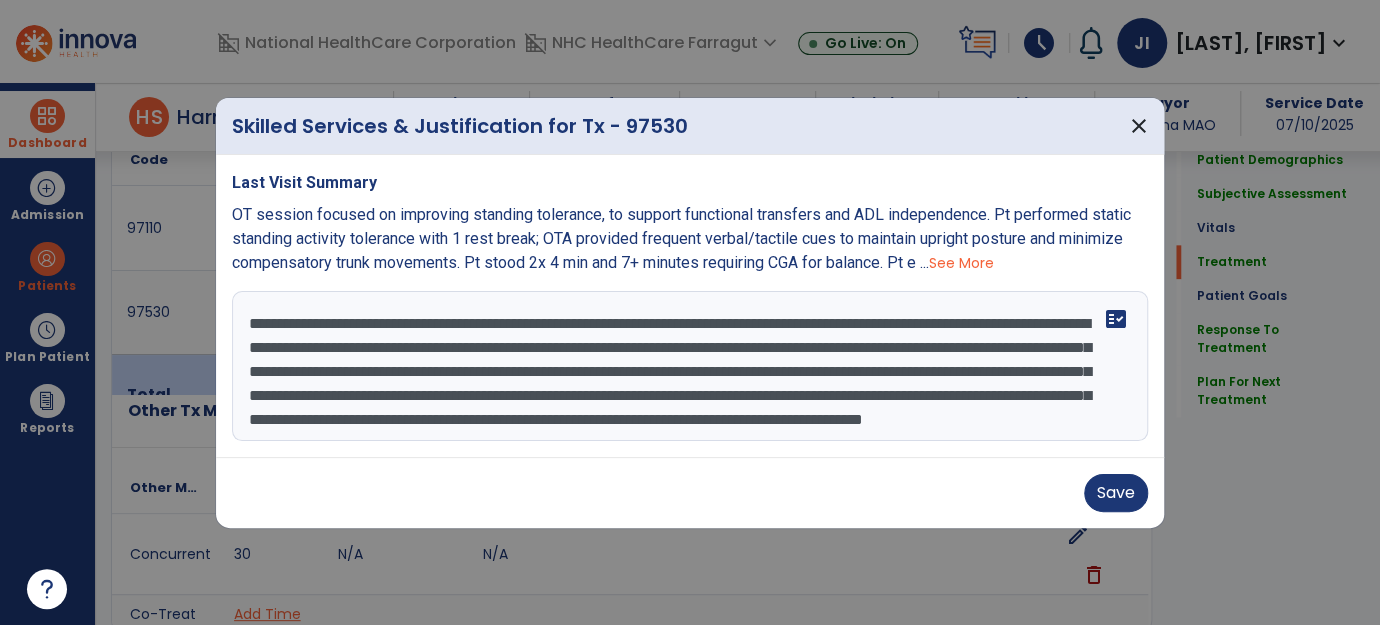 drag, startPoint x: 954, startPoint y: 319, endPoint x: 1001, endPoint y: 395, distance: 89.358826 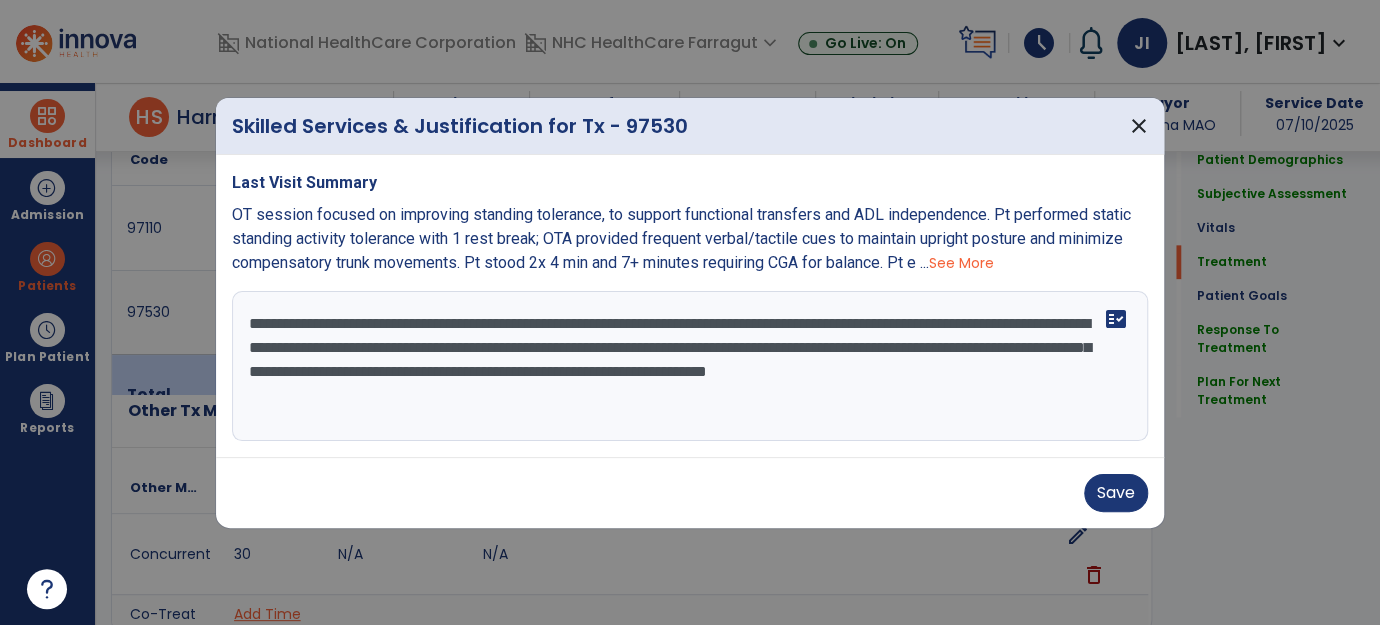 click on "**********" at bounding box center (690, 366) 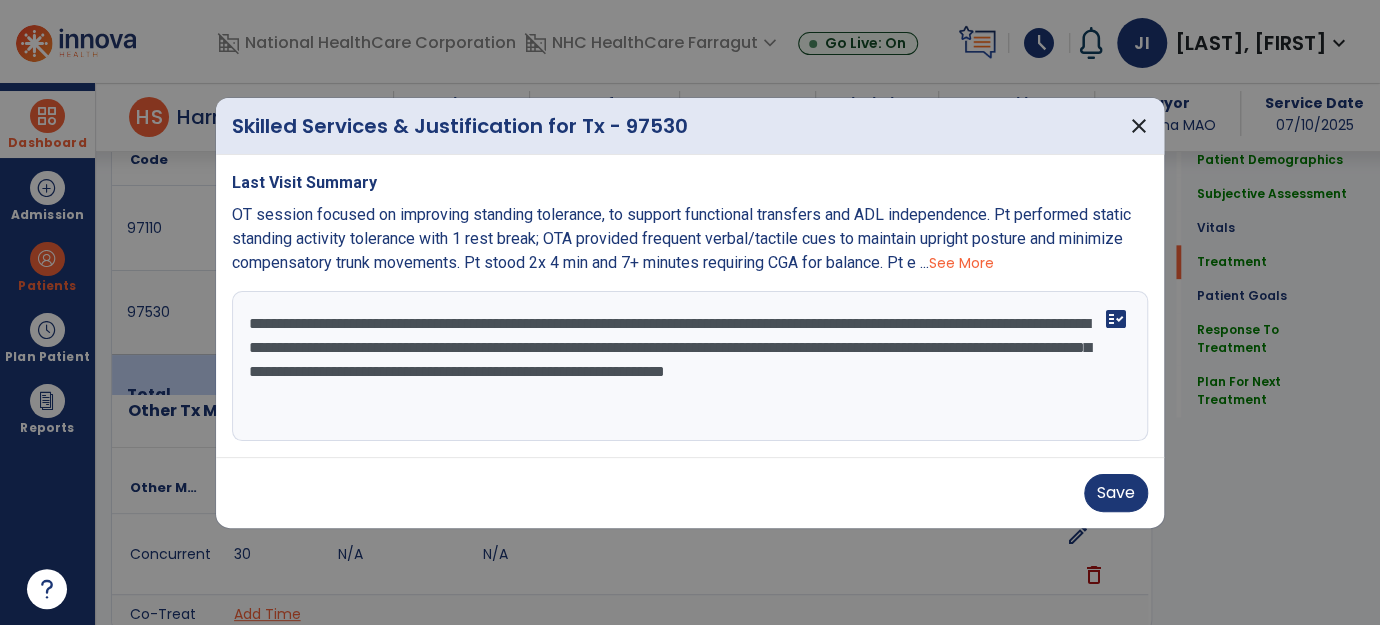 click on "**********" at bounding box center (690, 366) 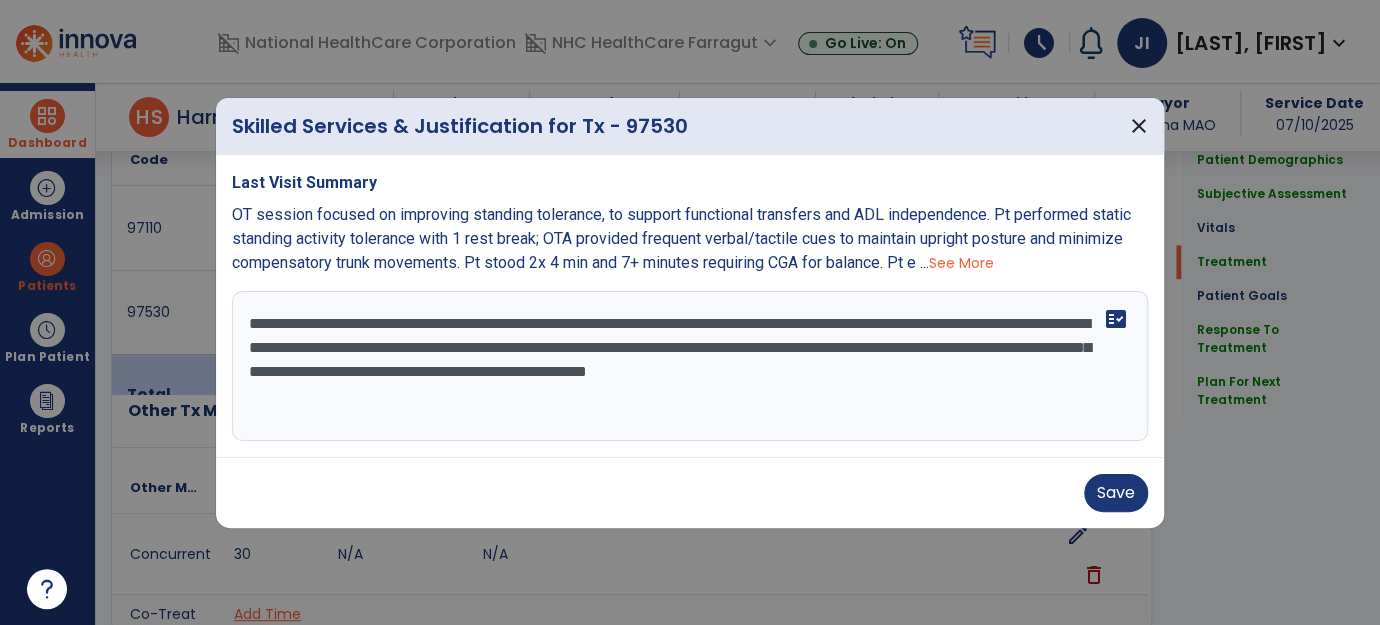 click on "**********" at bounding box center [690, 366] 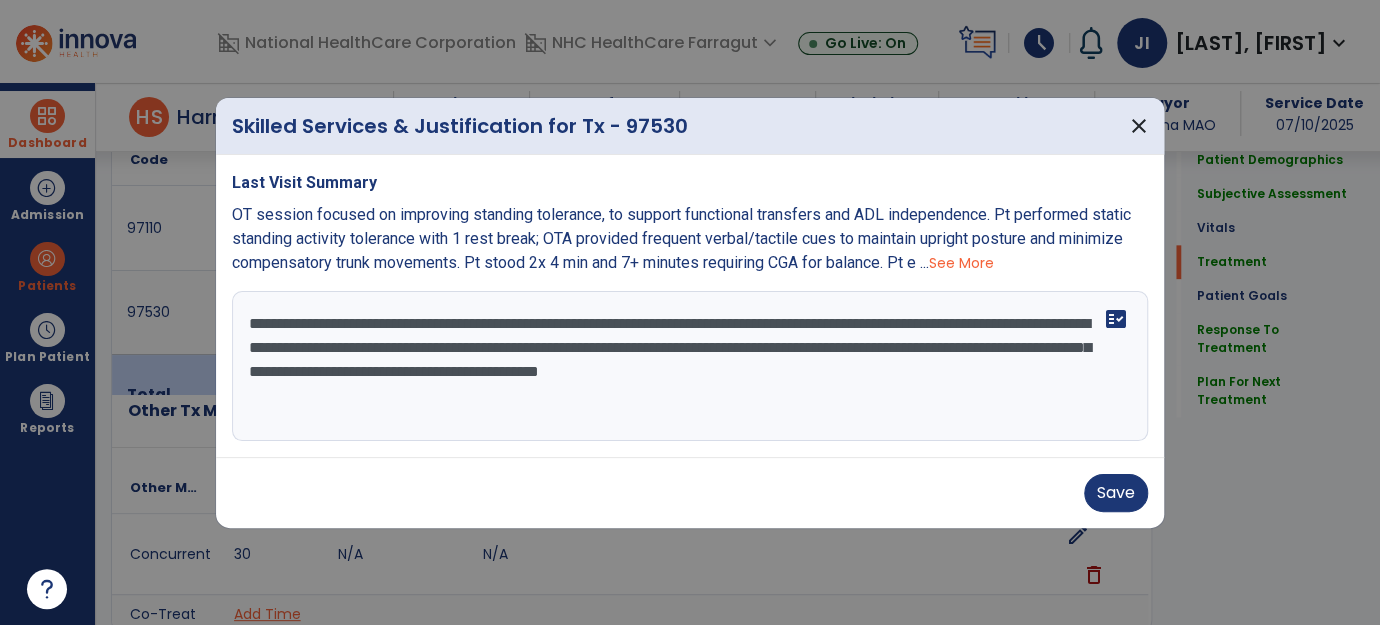 click on "**********" at bounding box center (690, 366) 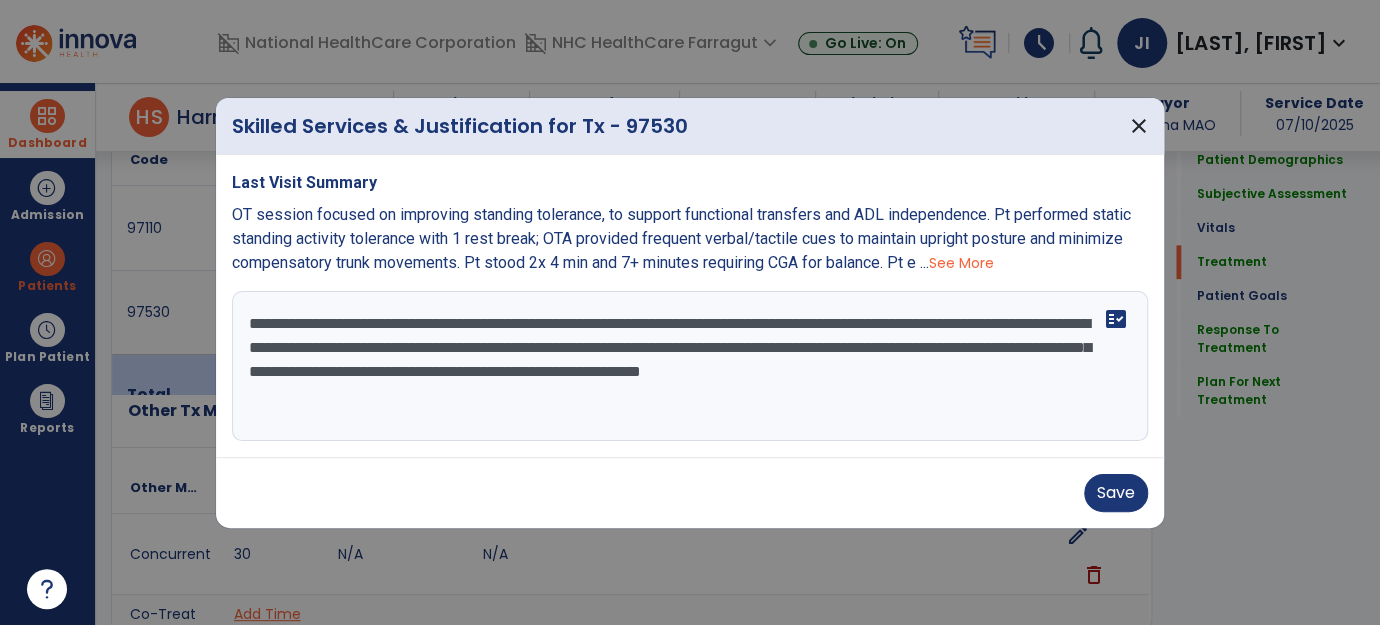 click on "**********" at bounding box center (690, 366) 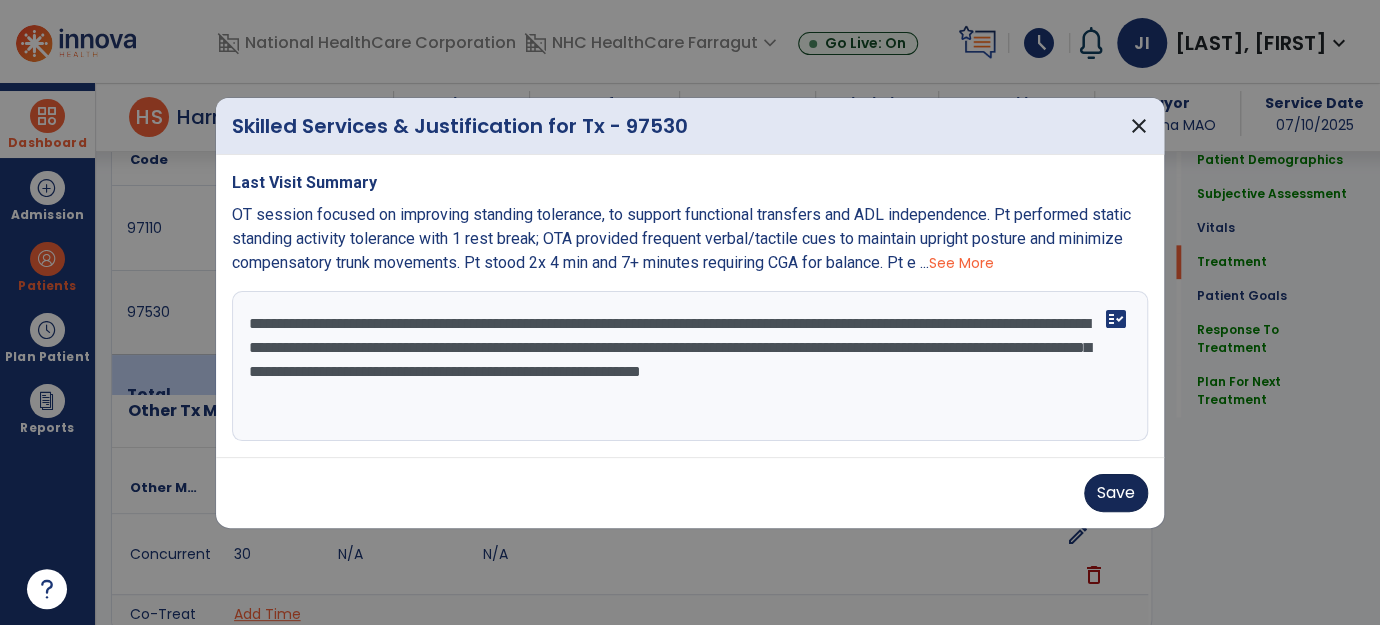 type on "**********" 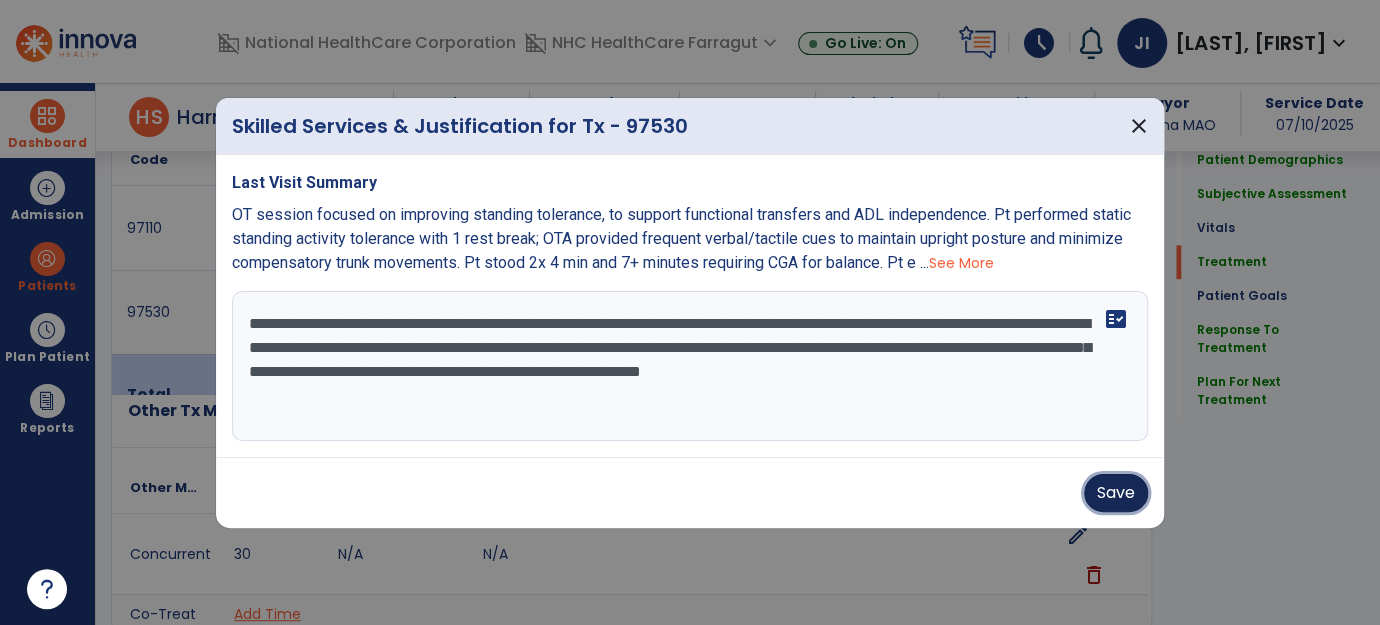 click on "Save" at bounding box center (1116, 493) 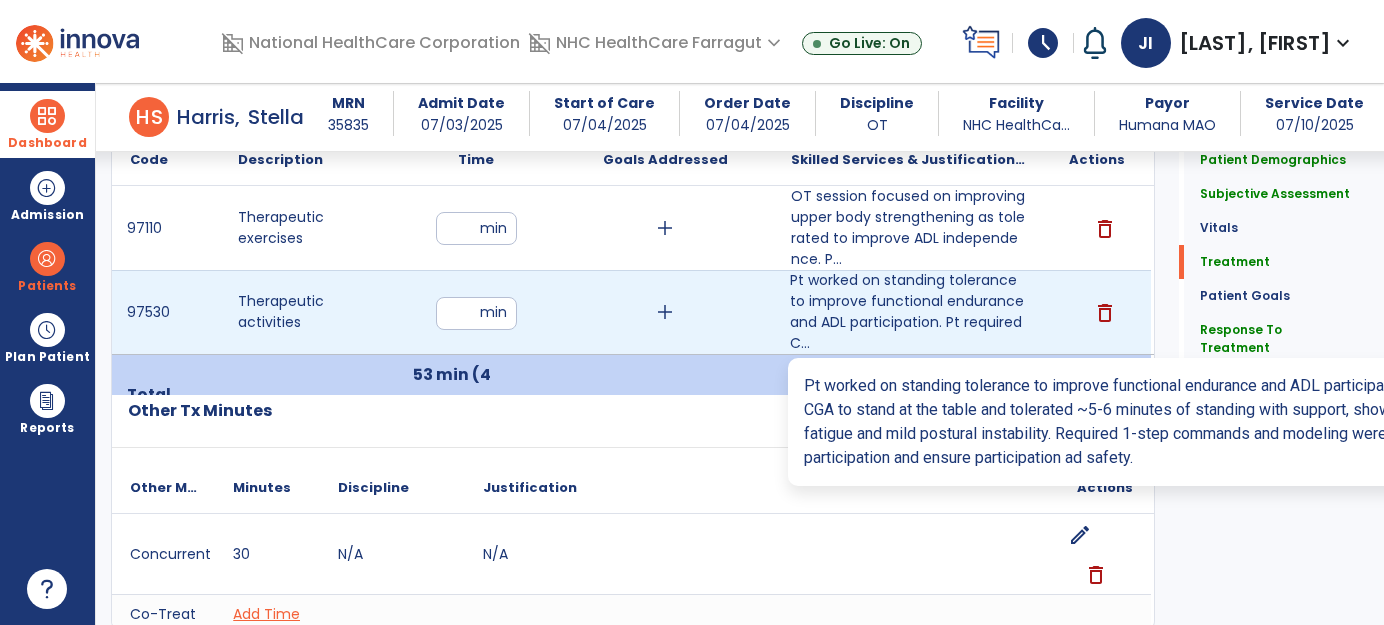 click on "Pt worked on standing tolerance to improve functional endurance and ADL participation. Pt required C..." at bounding box center [908, 312] 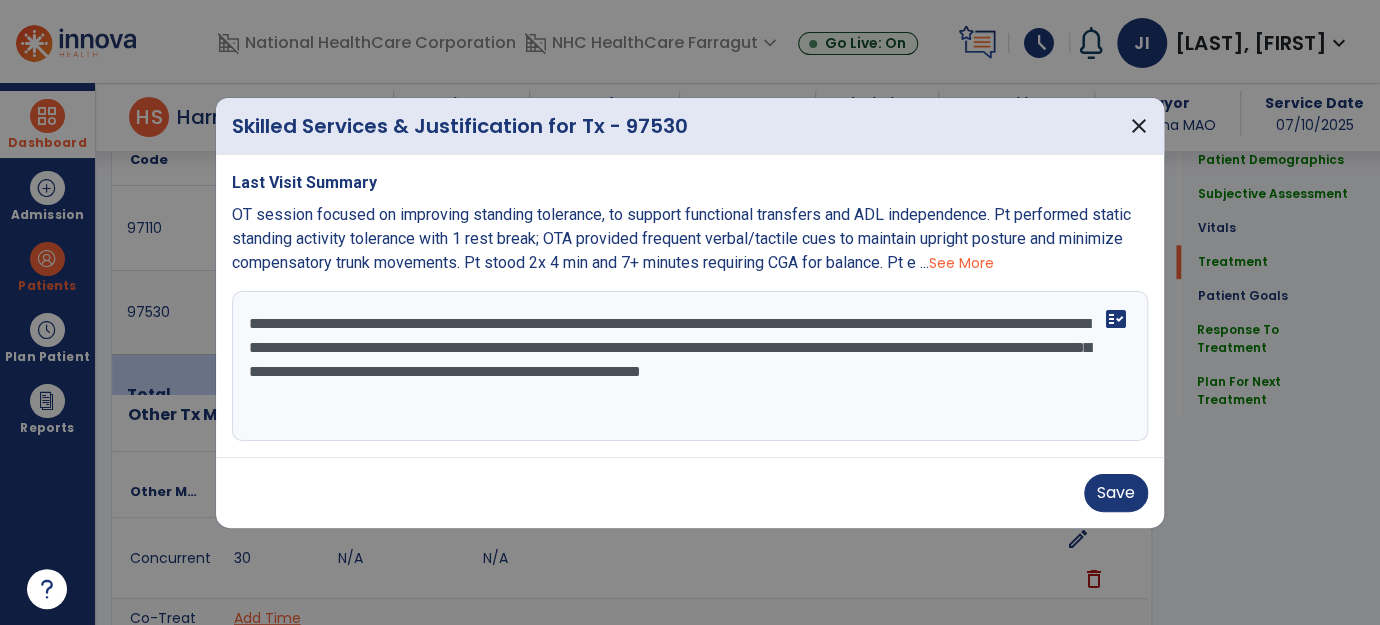 scroll, scrollTop: 1170, scrollLeft: 0, axis: vertical 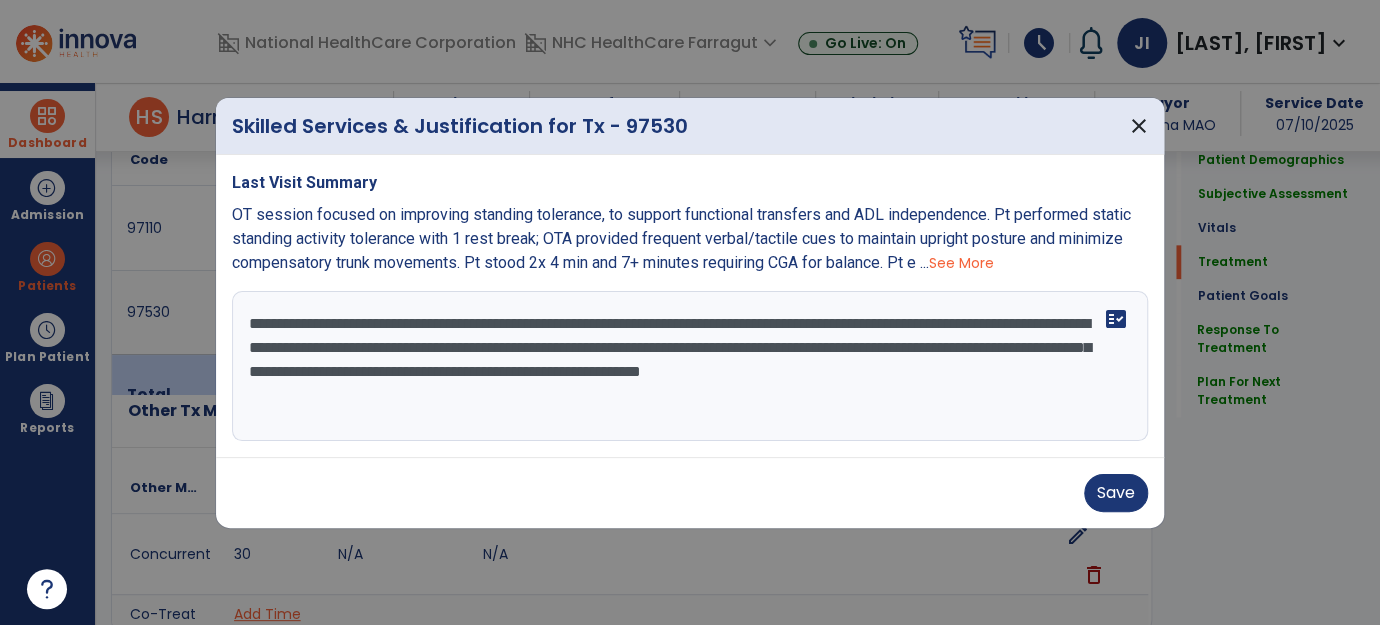 click on "**********" at bounding box center (690, 366) 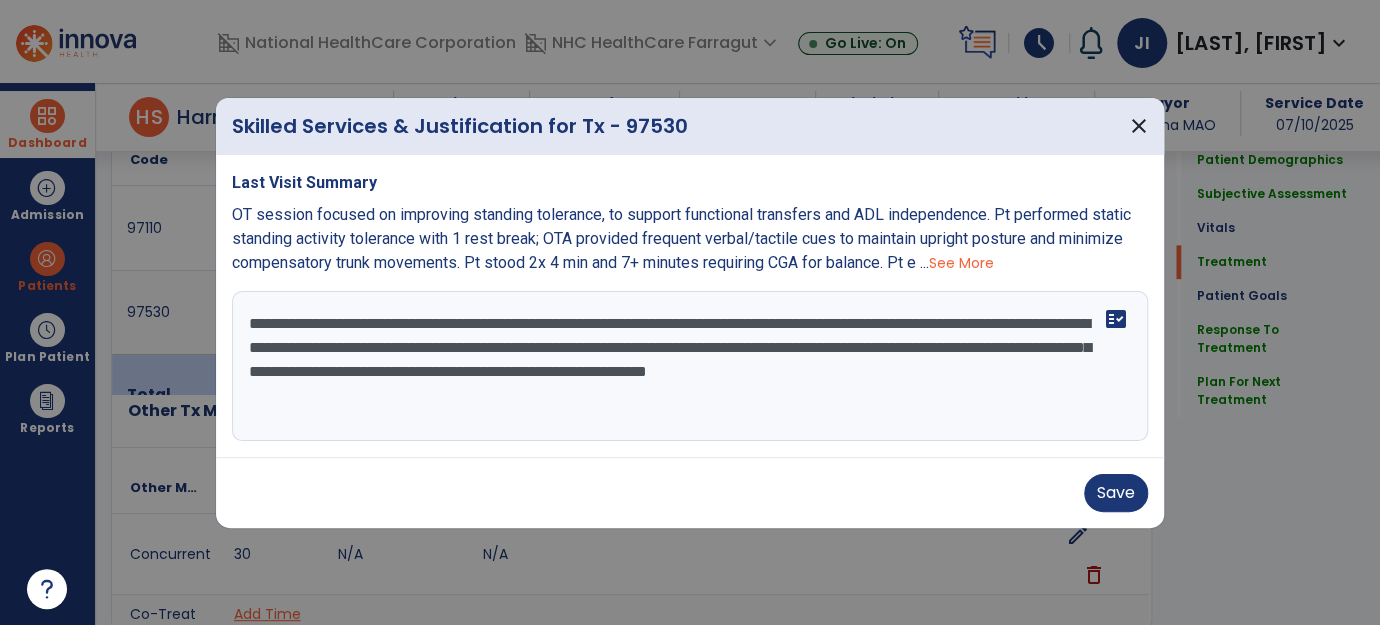 click on "**********" at bounding box center [690, 366] 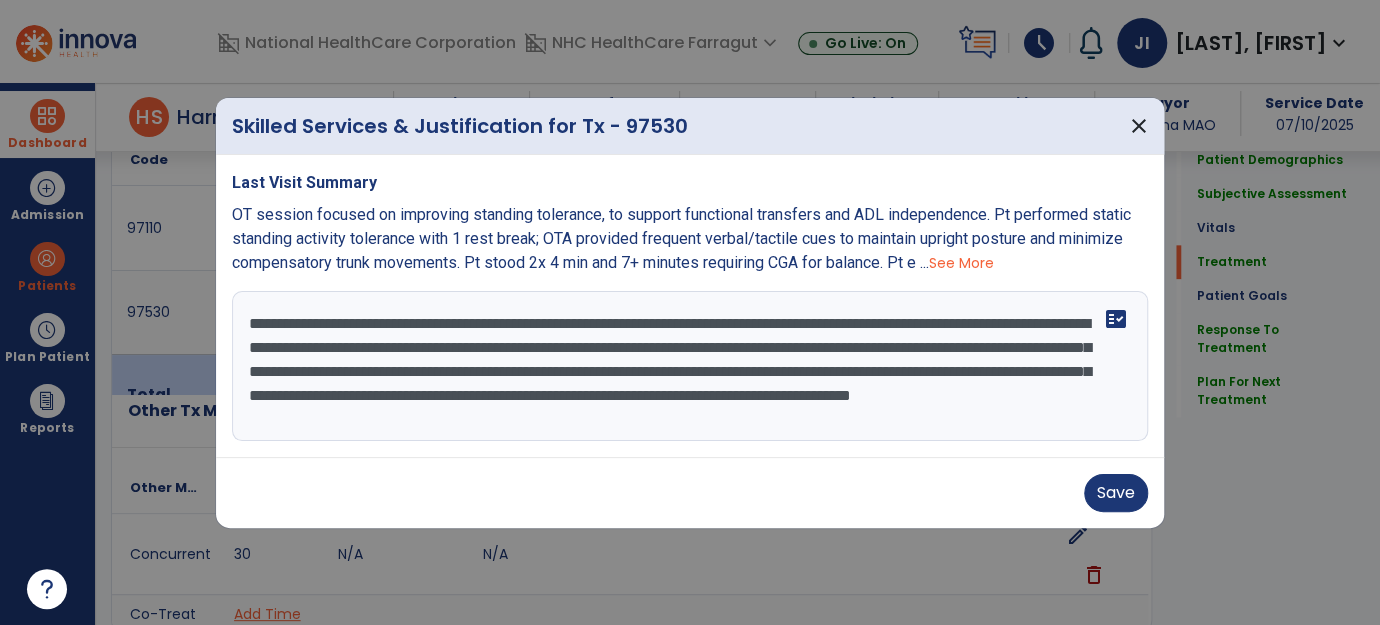 scroll, scrollTop: 39, scrollLeft: 0, axis: vertical 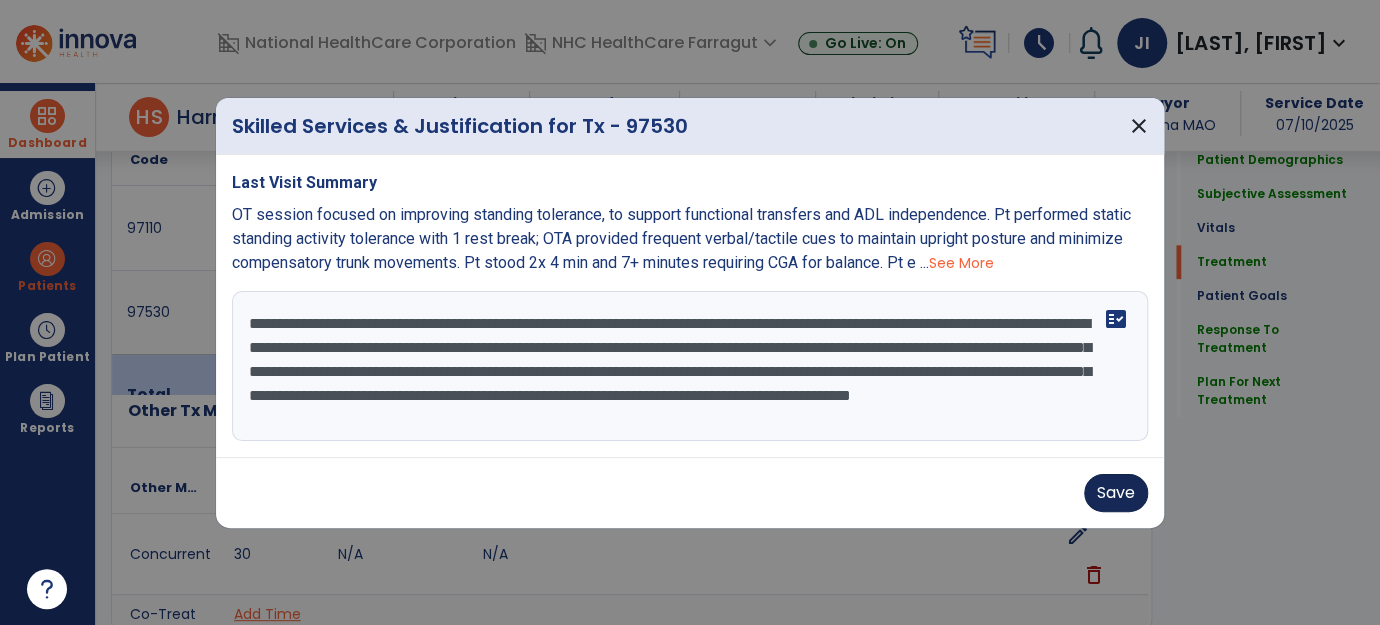 type on "**********" 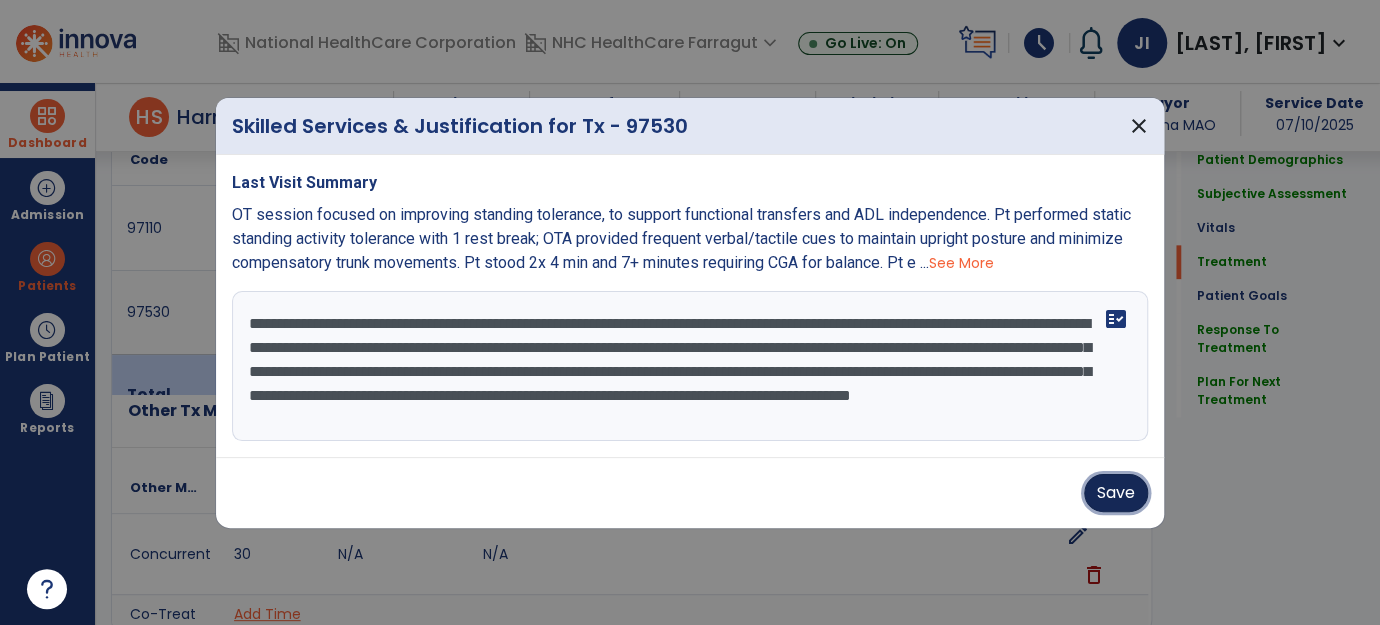 click on "Save" at bounding box center [1116, 493] 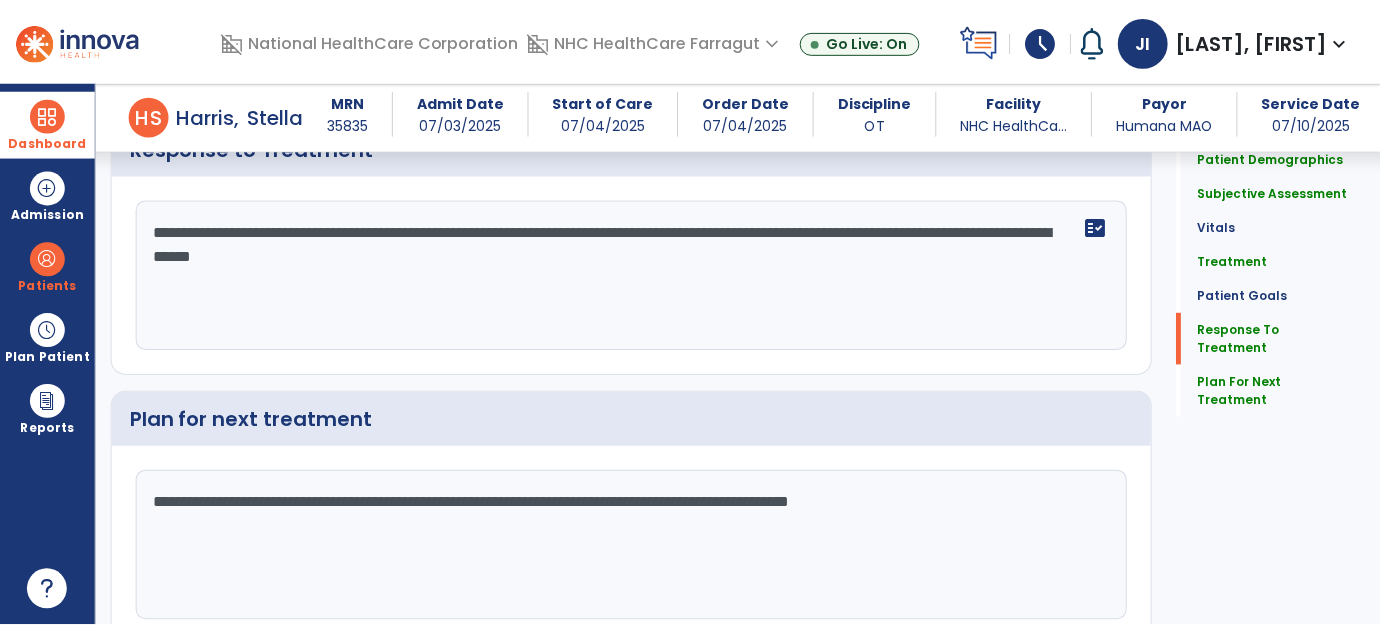 scroll, scrollTop: 2691, scrollLeft: 0, axis: vertical 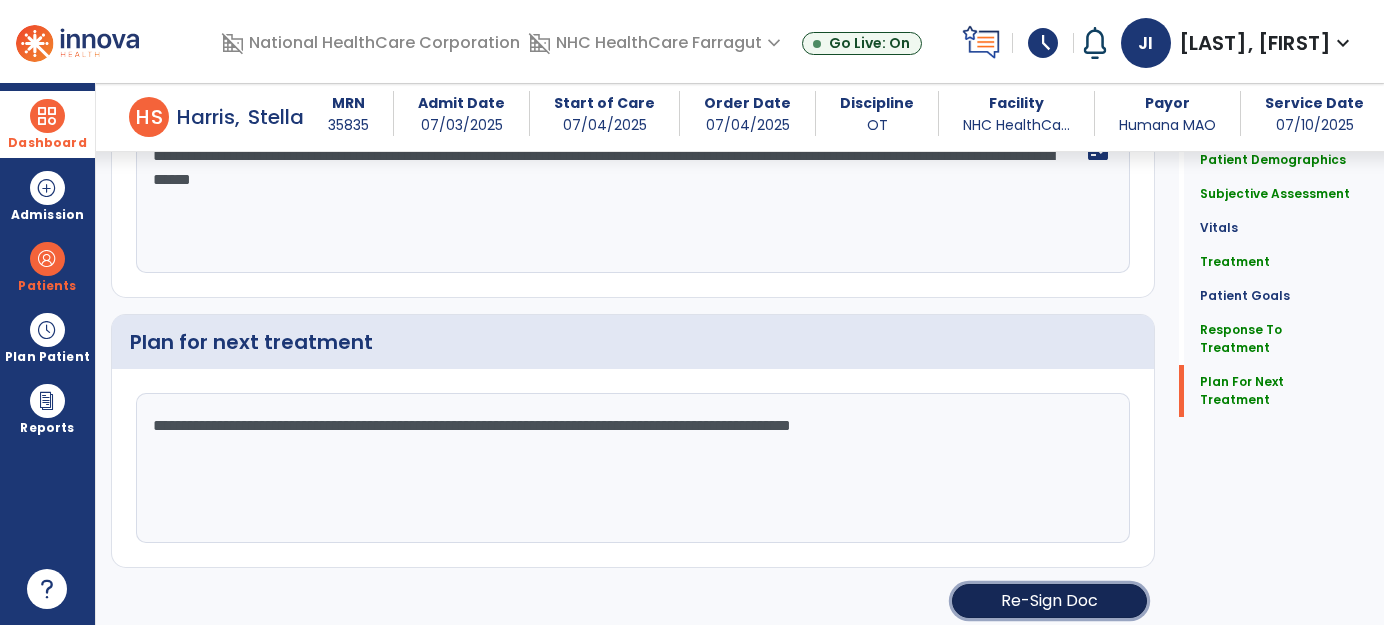 click on "Re-Sign Doc" 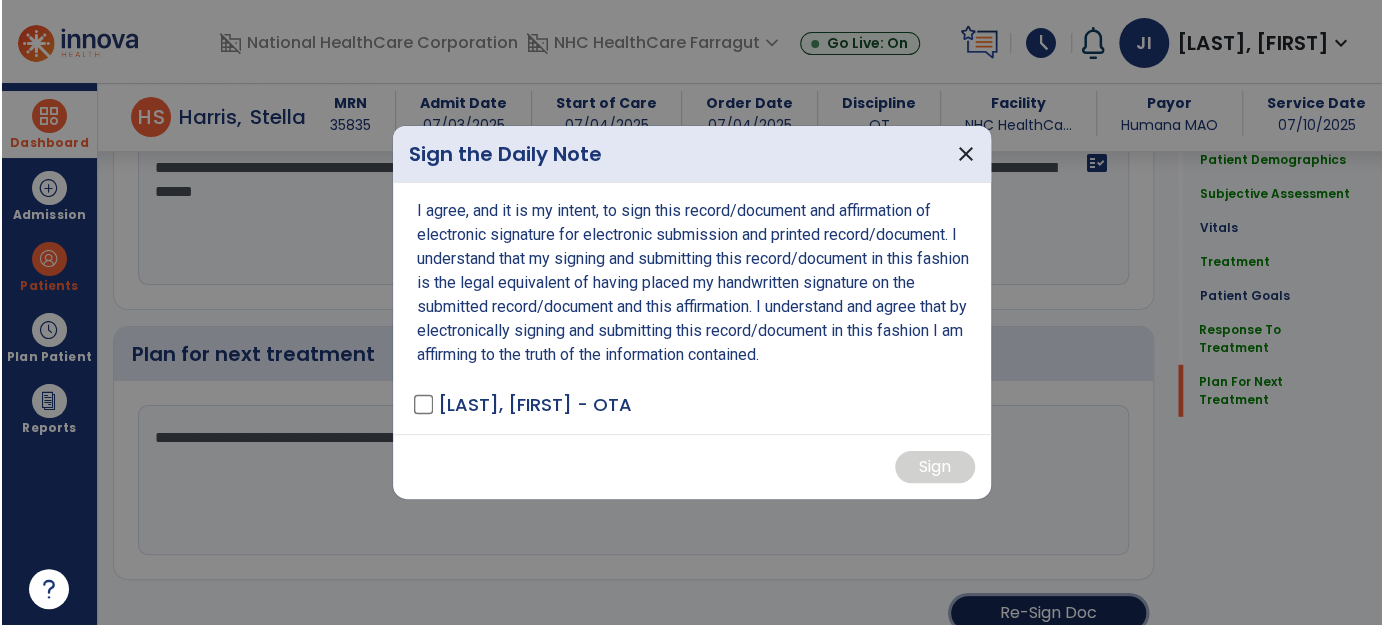 scroll, scrollTop: 2691, scrollLeft: 0, axis: vertical 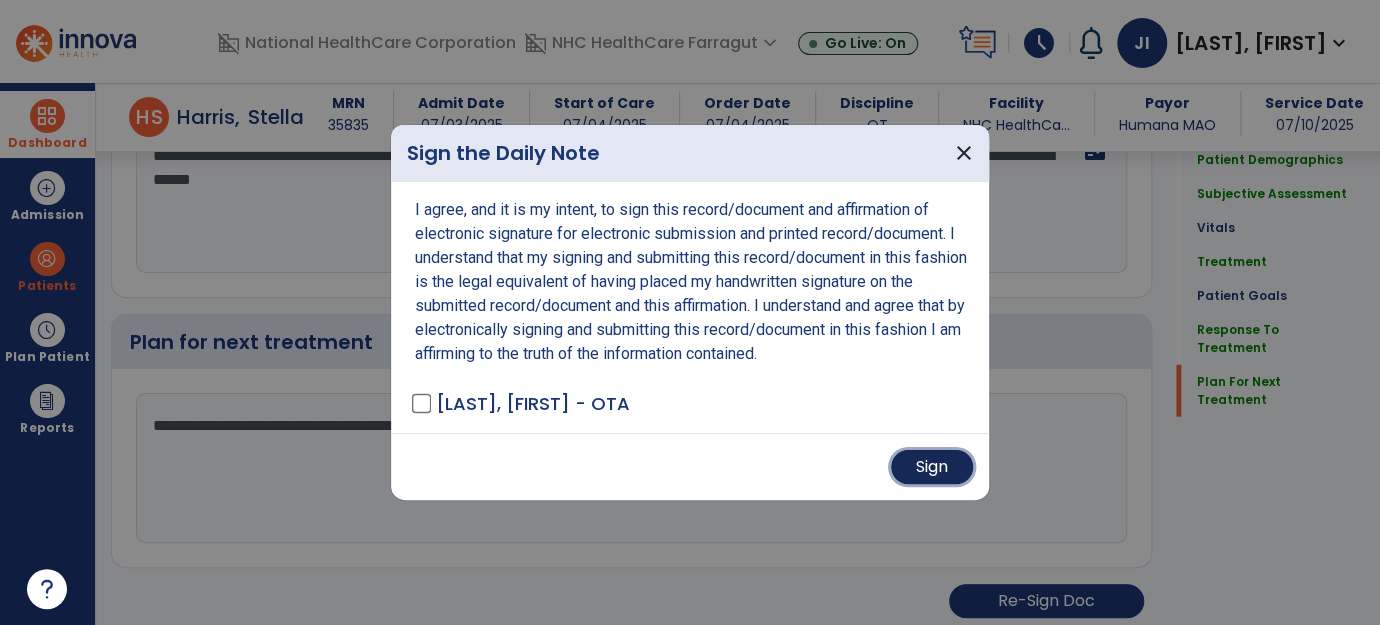 click on "Sign" at bounding box center (932, 467) 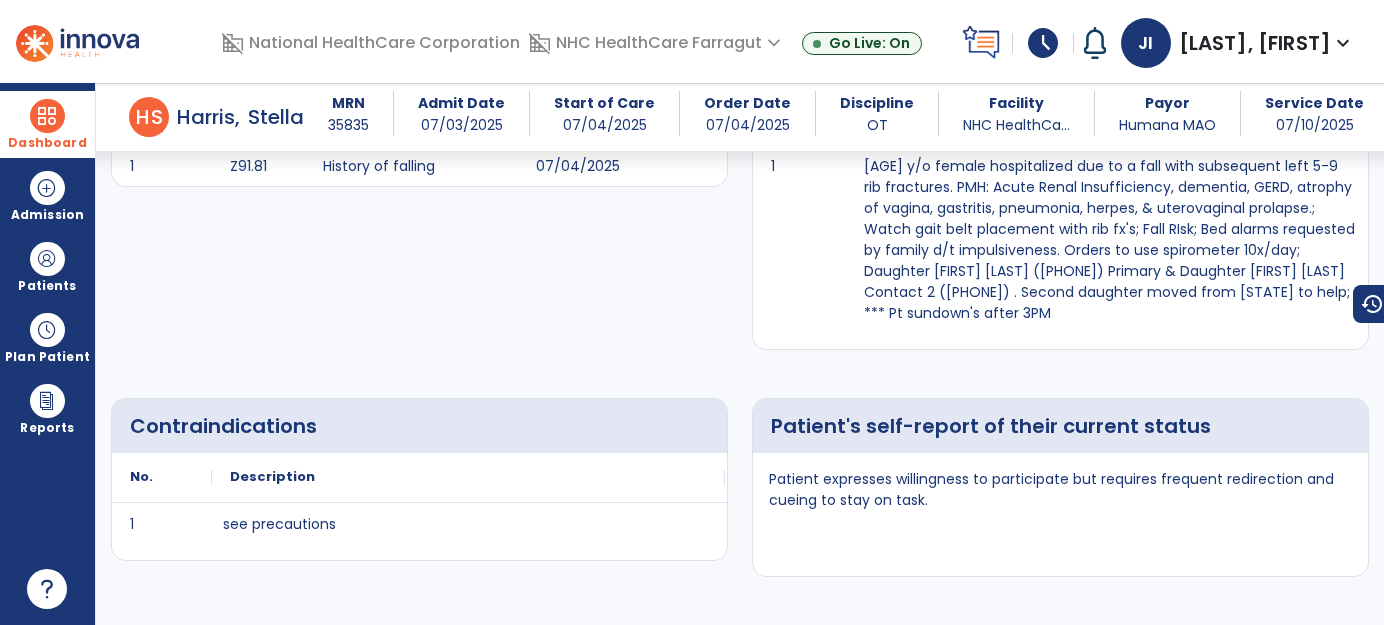 scroll, scrollTop: 0, scrollLeft: 0, axis: both 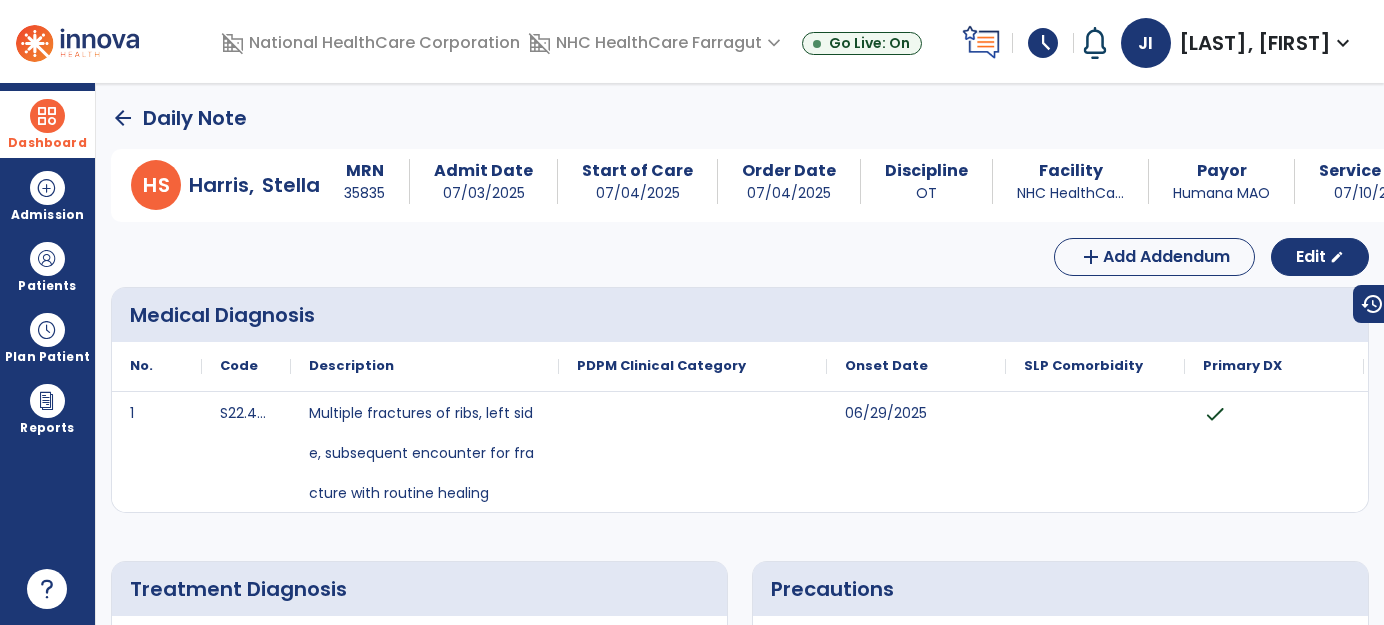 click on "arrow_back" 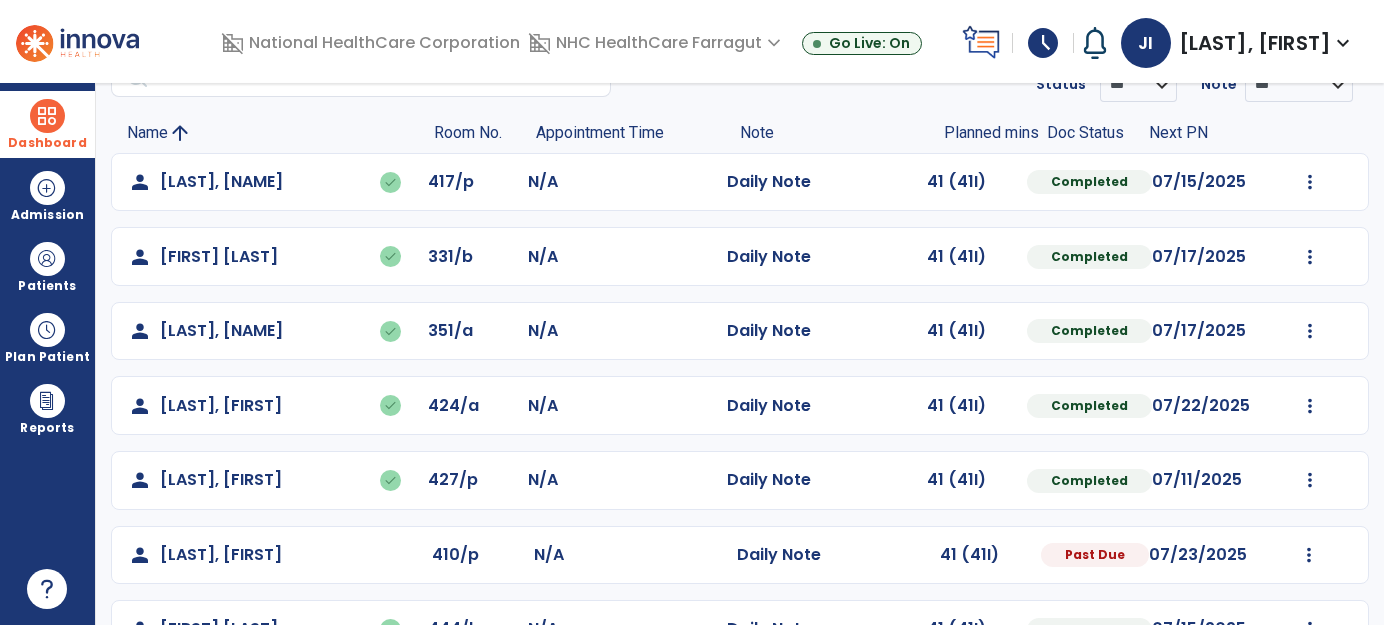 scroll, scrollTop: 312, scrollLeft: 0, axis: vertical 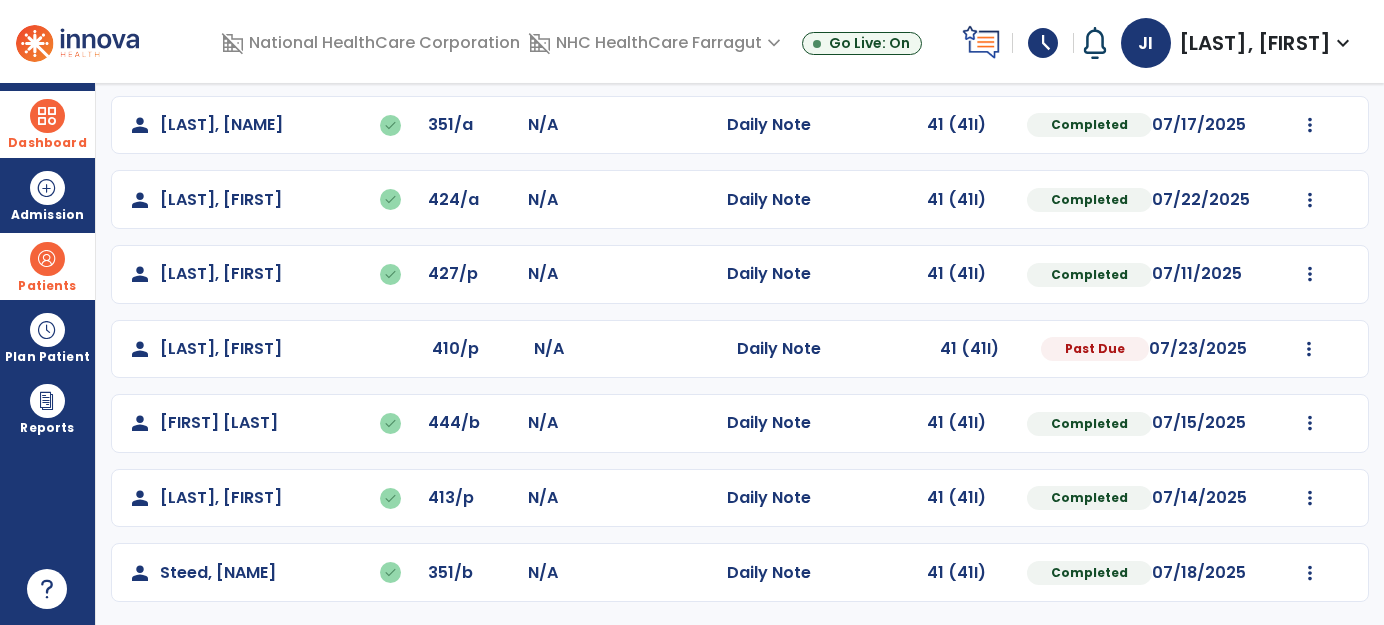 drag, startPoint x: 729, startPoint y: 354, endPoint x: 48, endPoint y: 262, distance: 687.1863 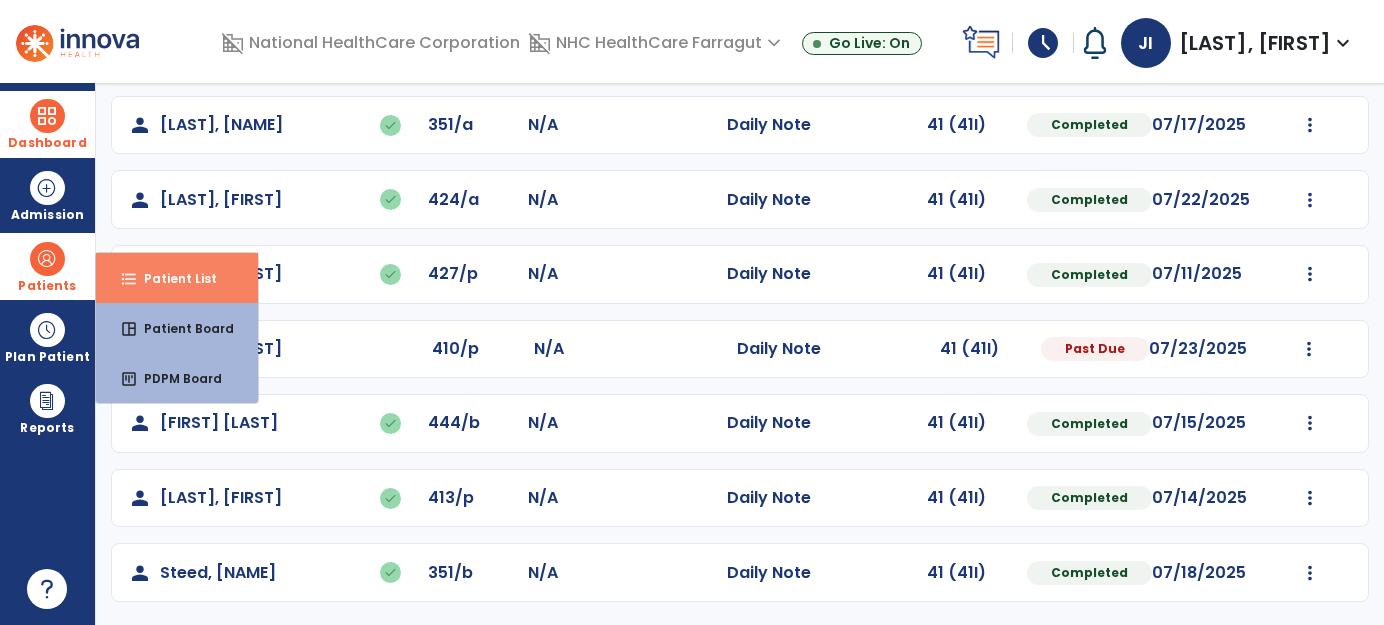 click on "format_list_bulleted  Patient List" at bounding box center (177, 278) 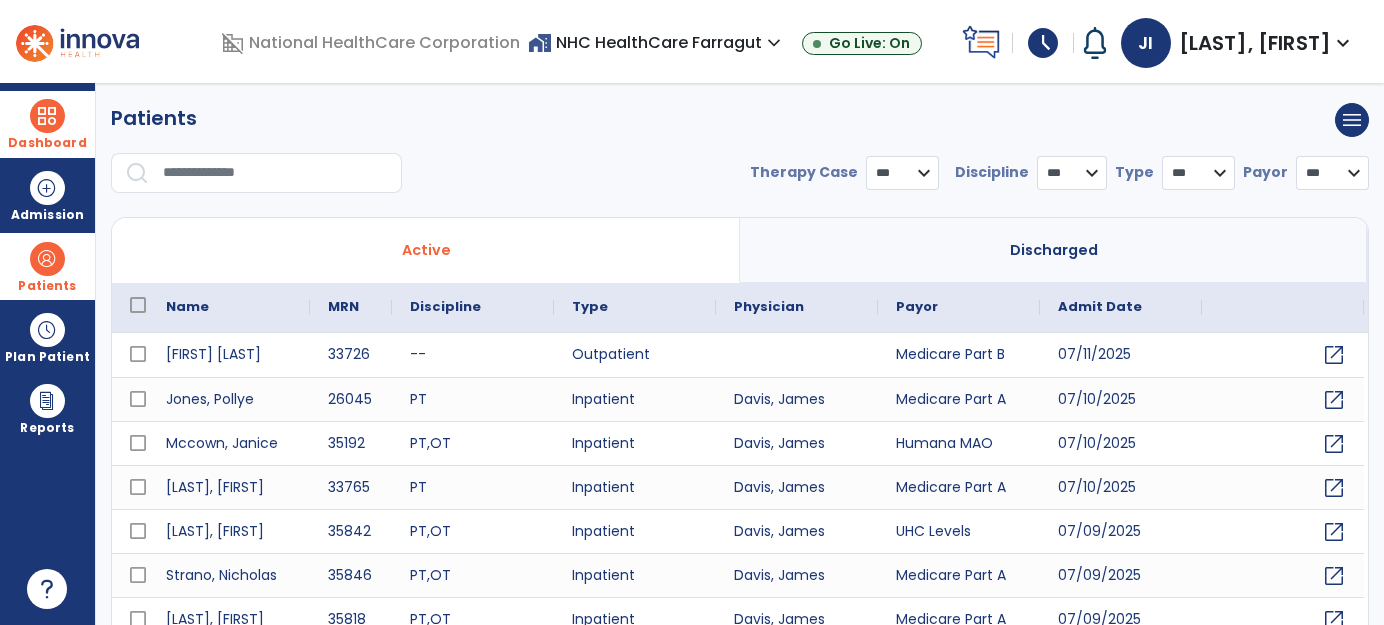 click at bounding box center (256, 173) 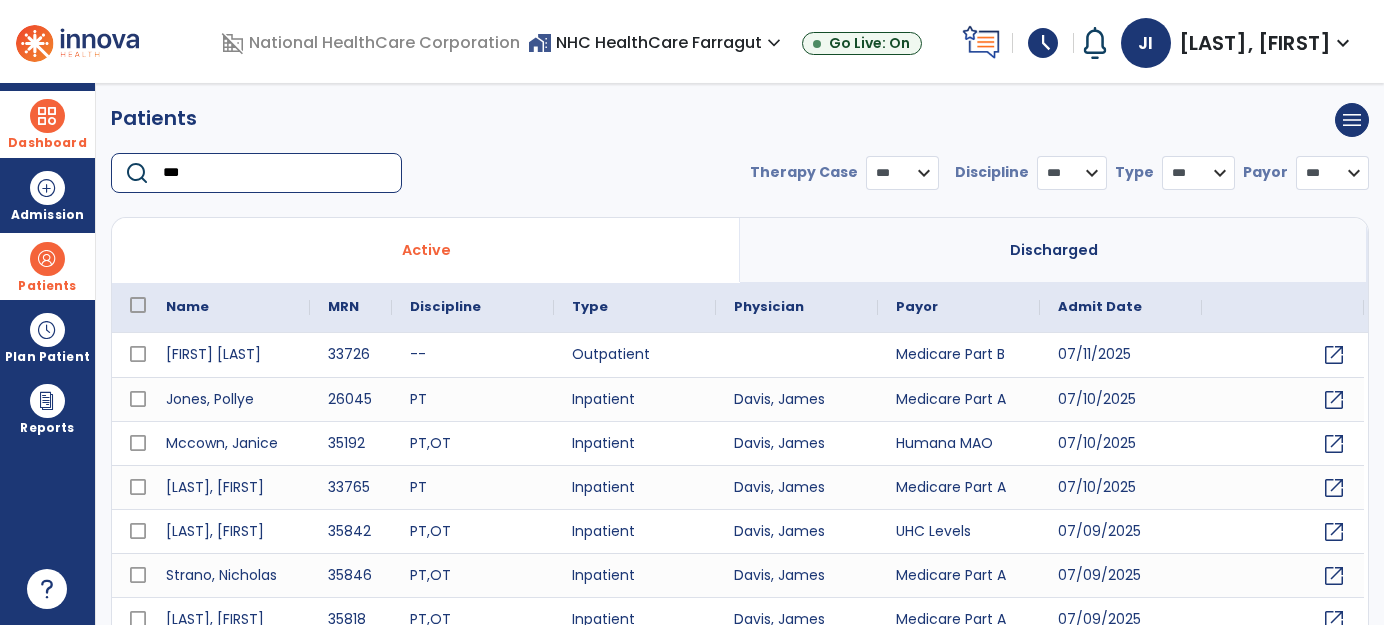 type on "****" 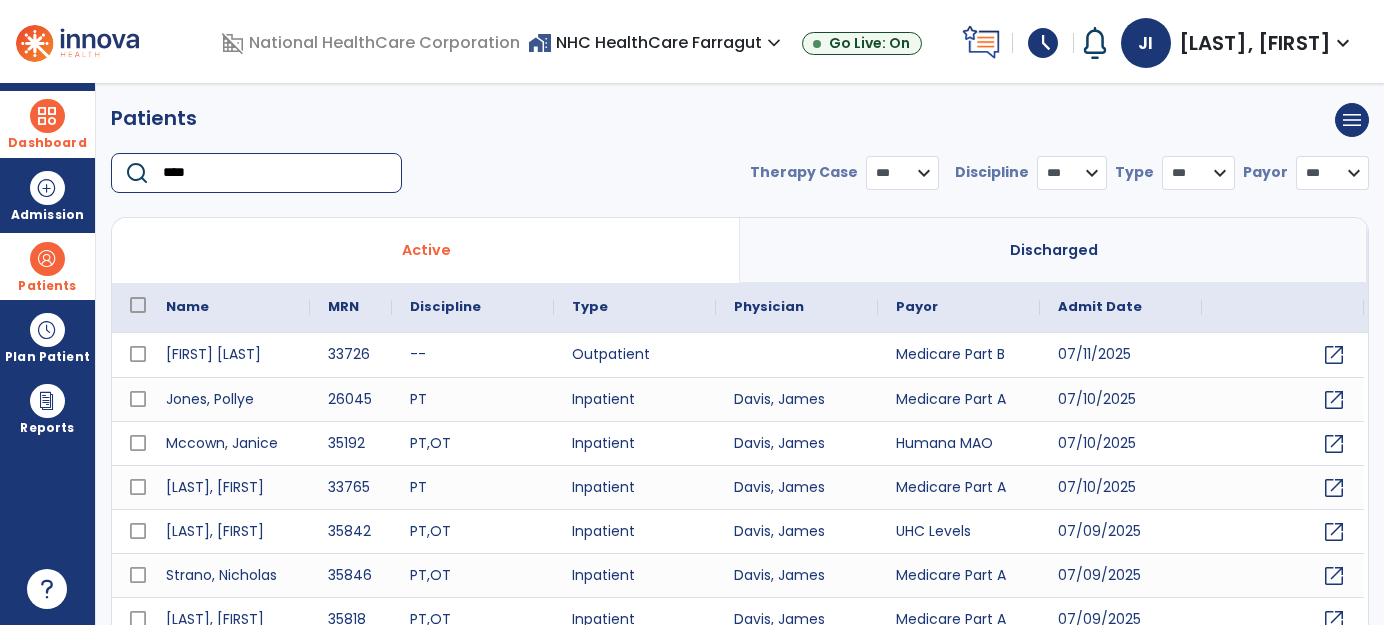 select on "***" 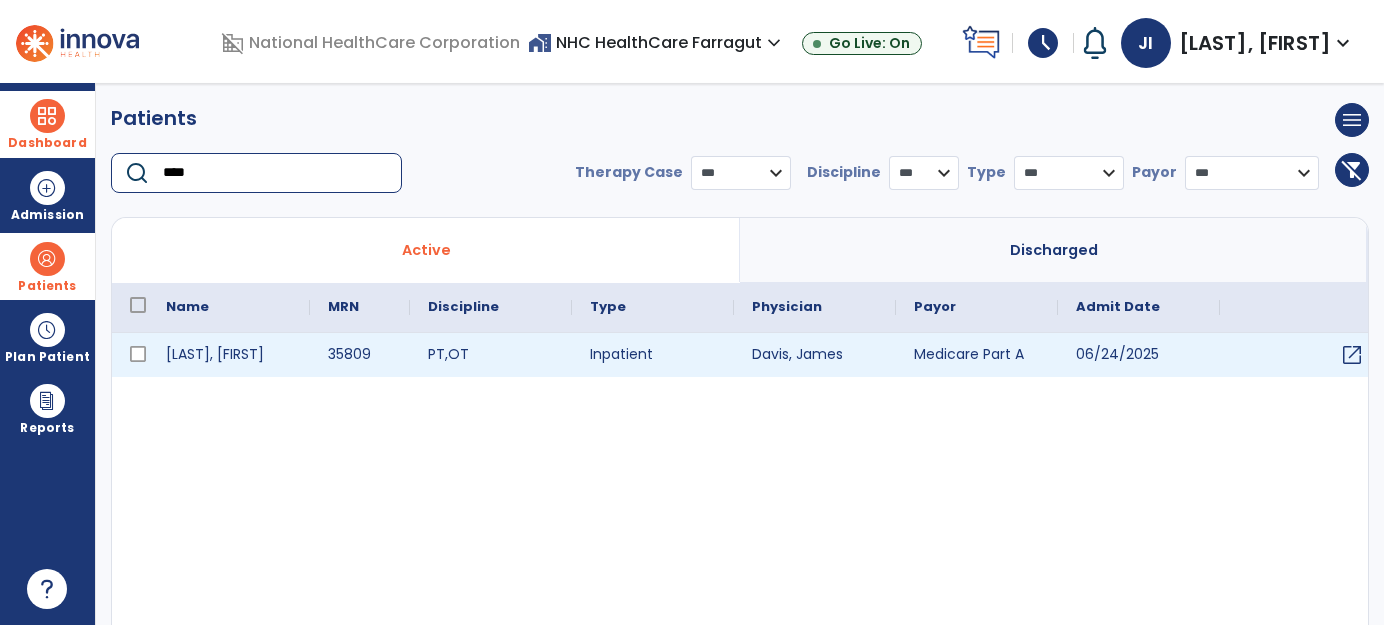 type on "****" 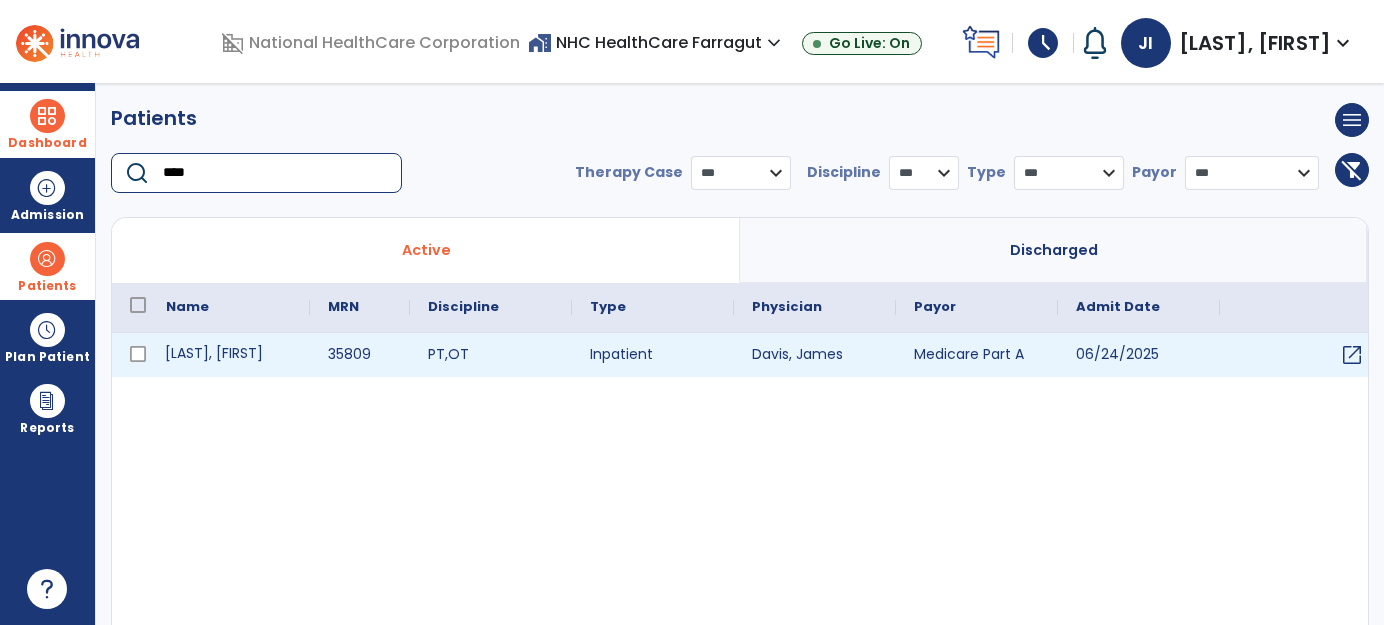 click on "[LAST], [FIRST]" at bounding box center (229, 355) 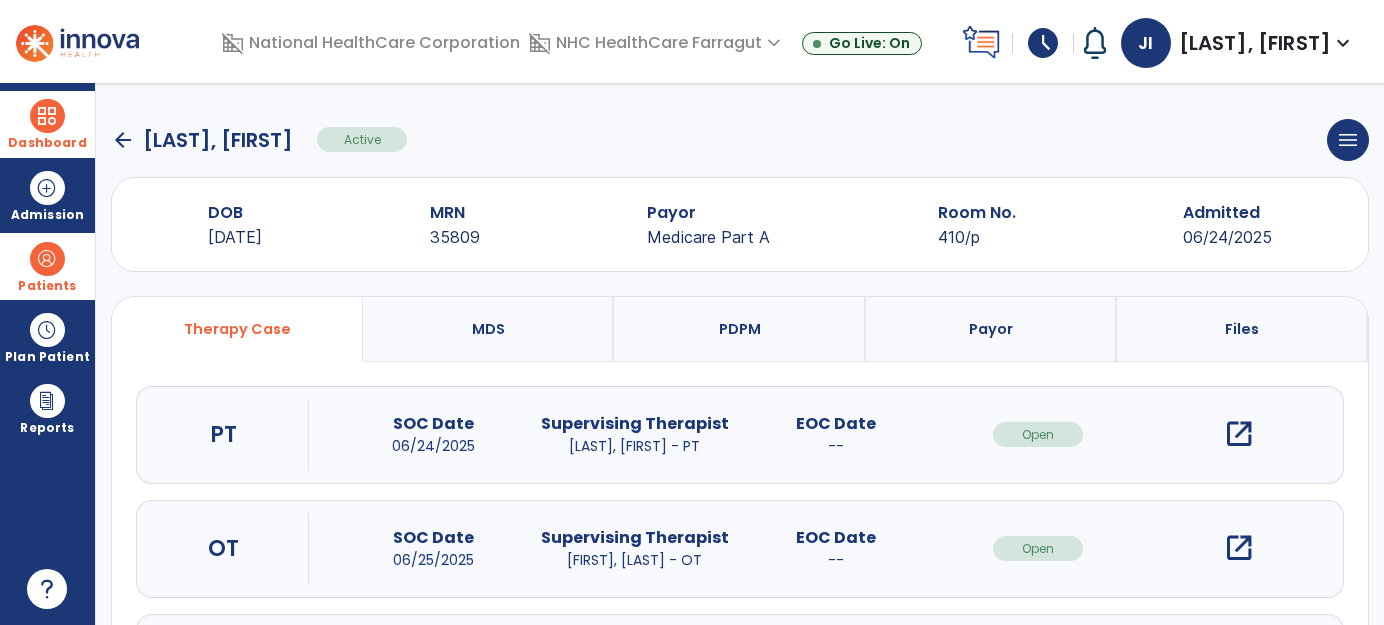 click on "open_in_new" at bounding box center (1239, 548) 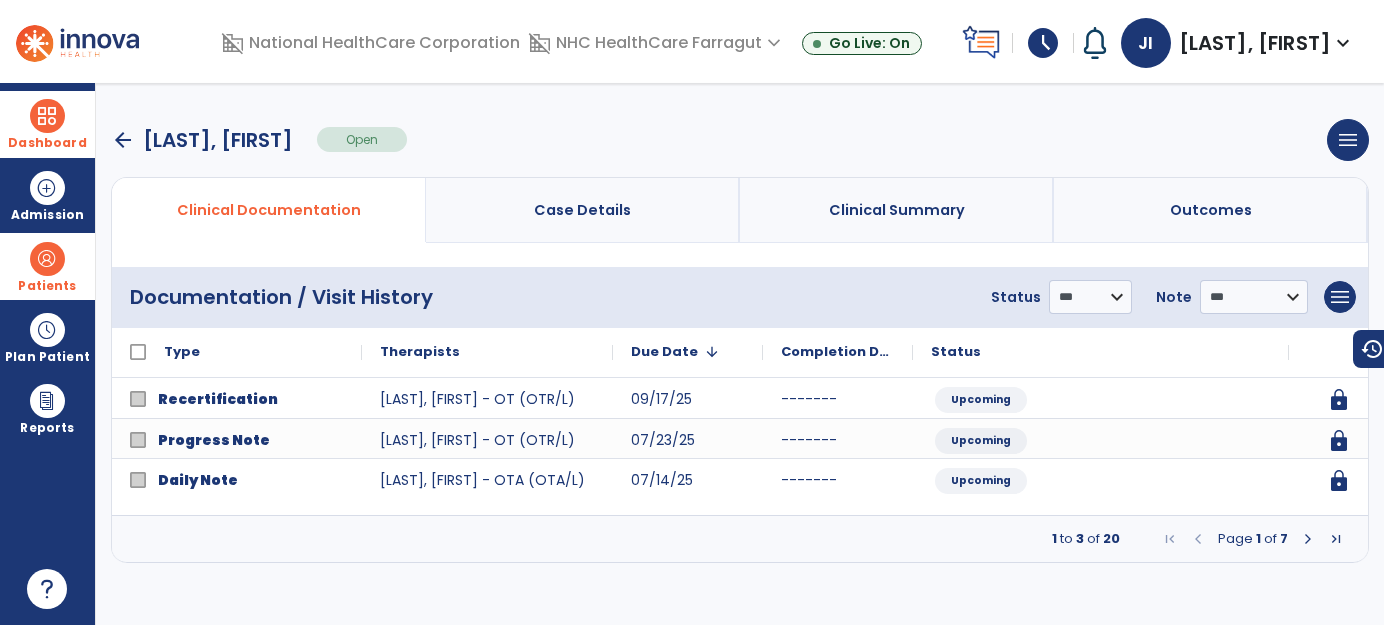 click at bounding box center [1308, 539] 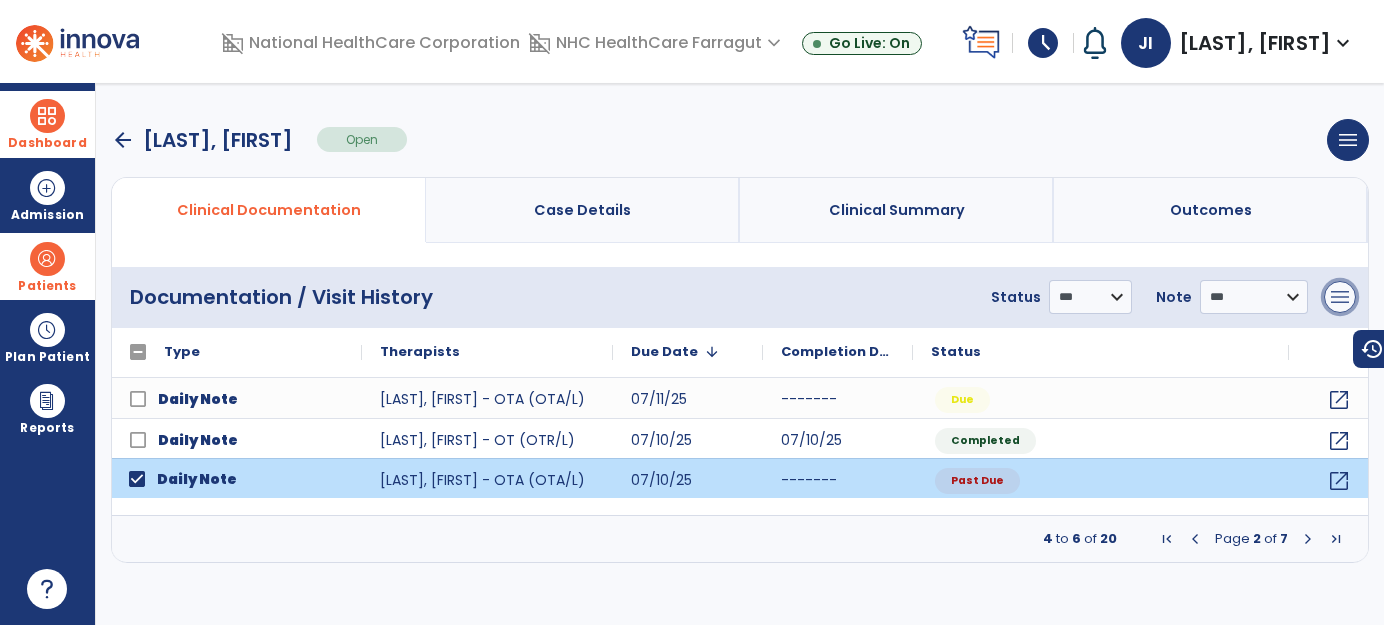 click on "menu" at bounding box center (1340, 297) 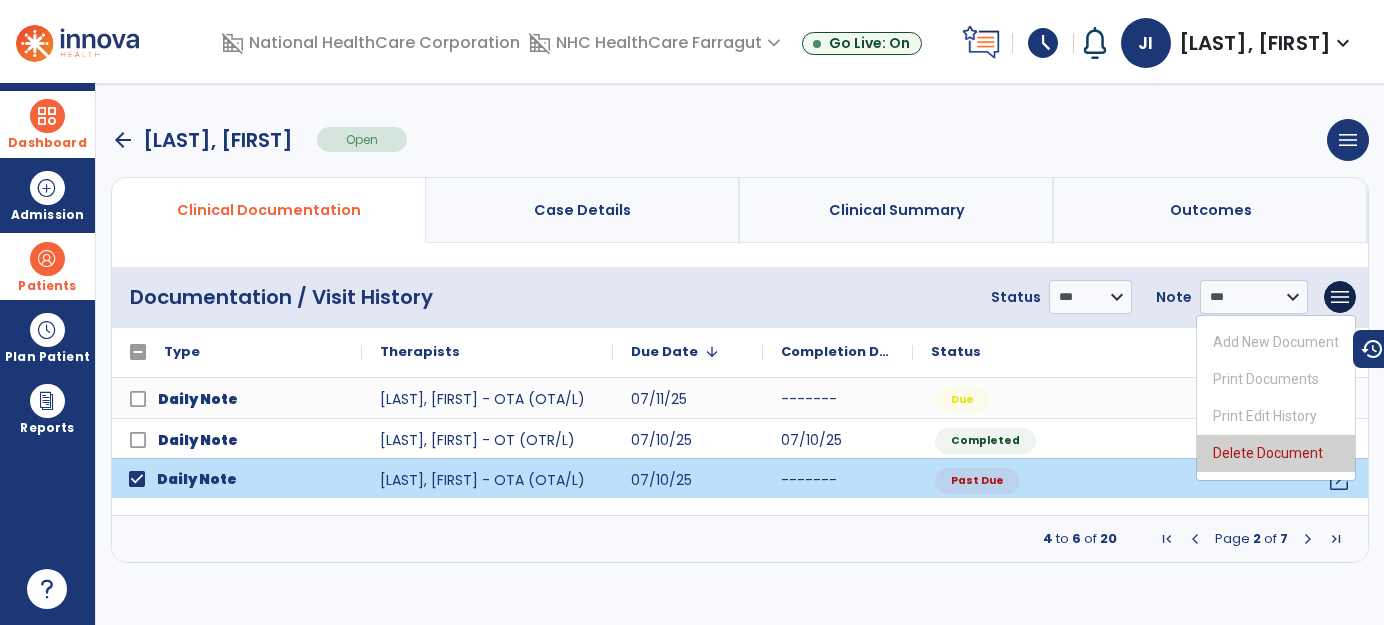 click on "Delete Document" at bounding box center [1276, 453] 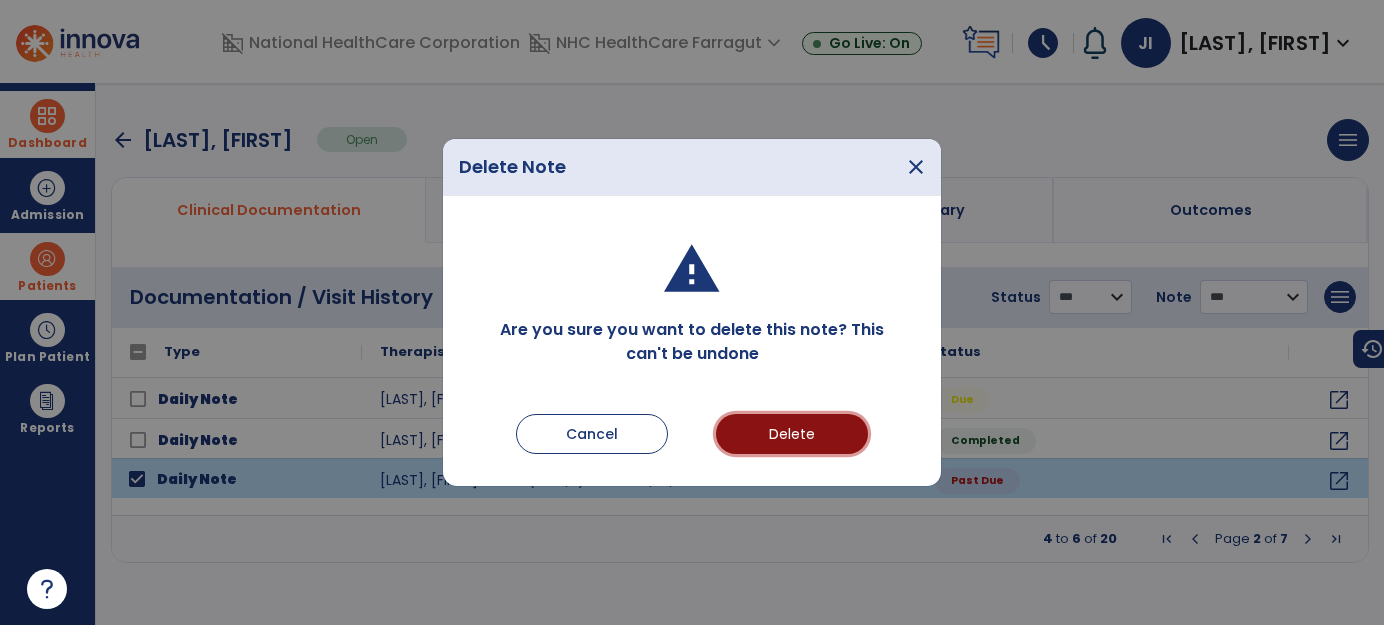 click on "Delete" at bounding box center (792, 434) 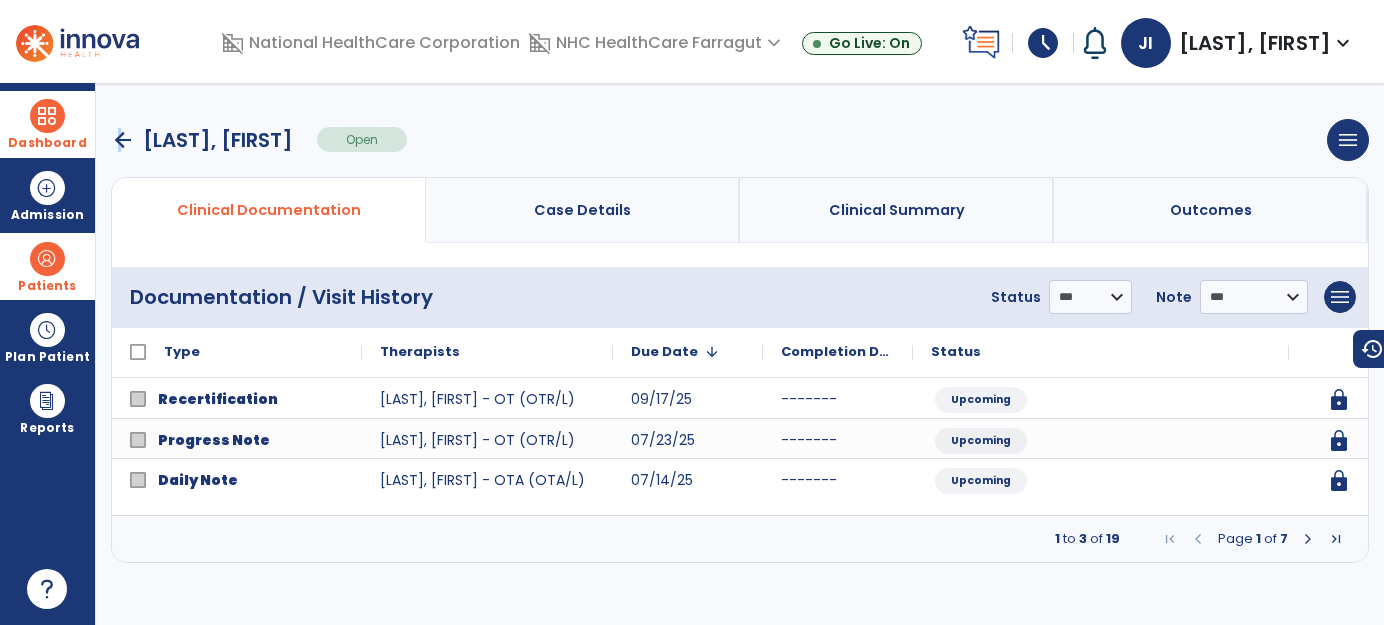 click on "arrow_back" at bounding box center (123, 140) 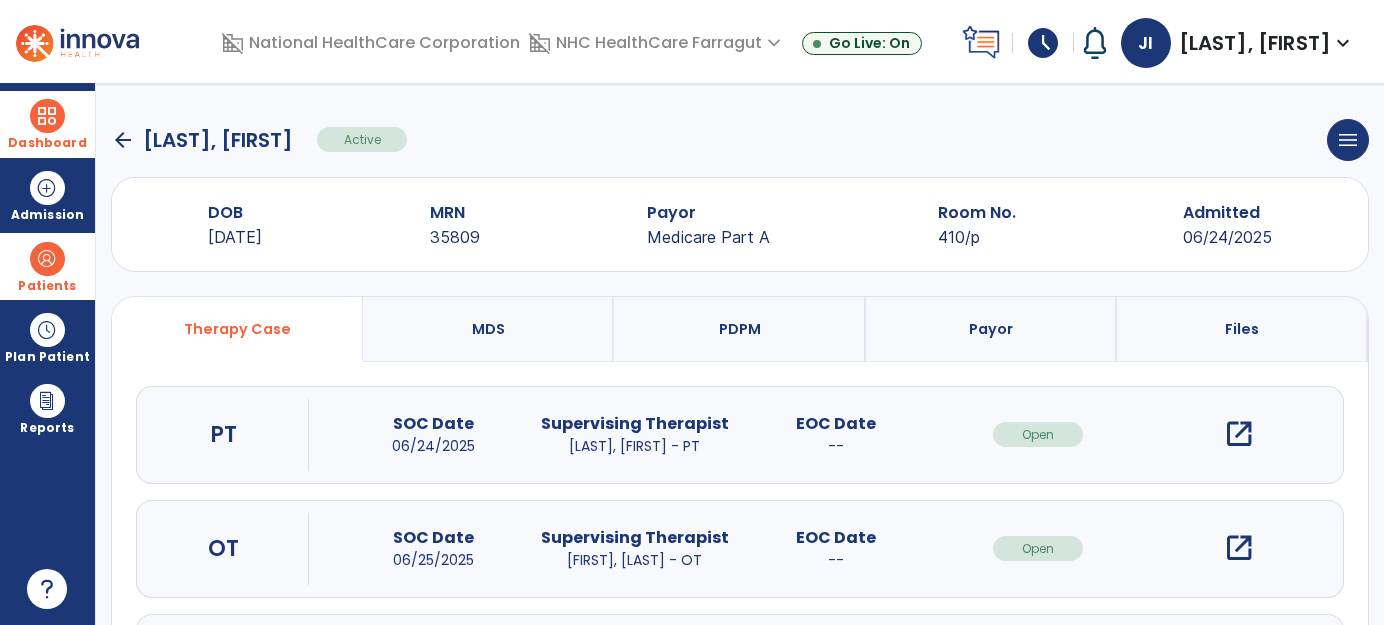 click at bounding box center (47, 116) 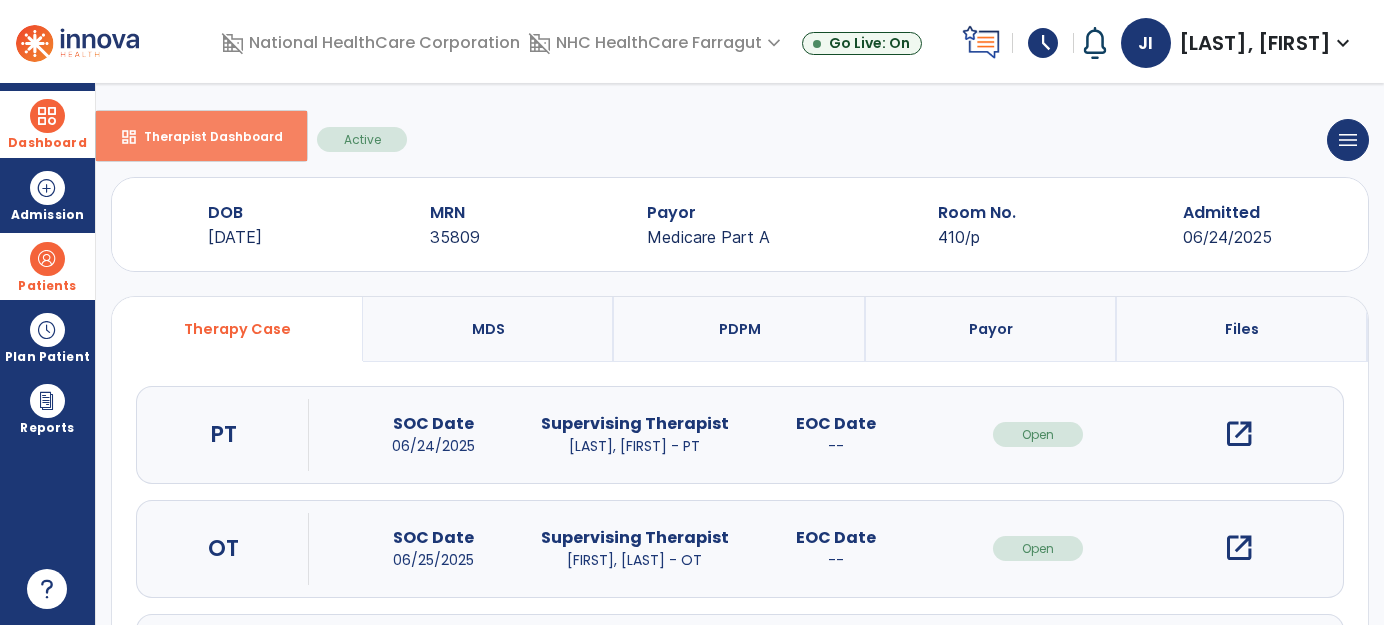click on "Therapist Dashboard" at bounding box center (205, 136) 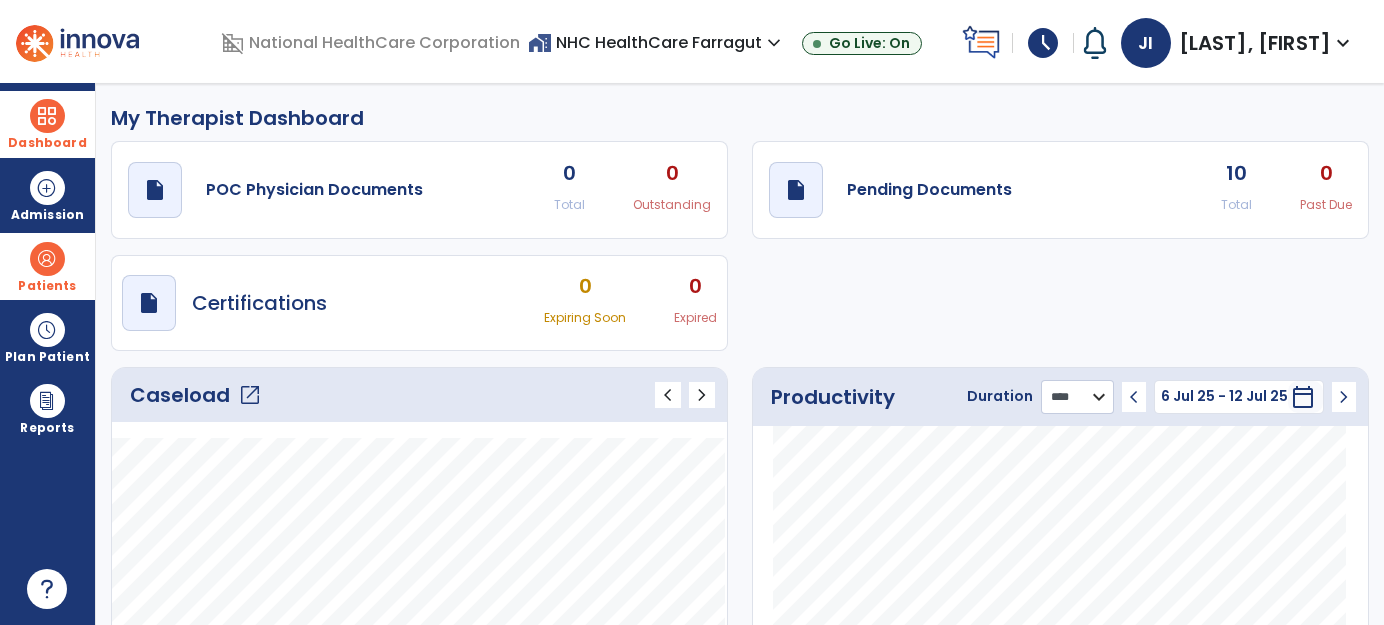 click on "******** **** ***" 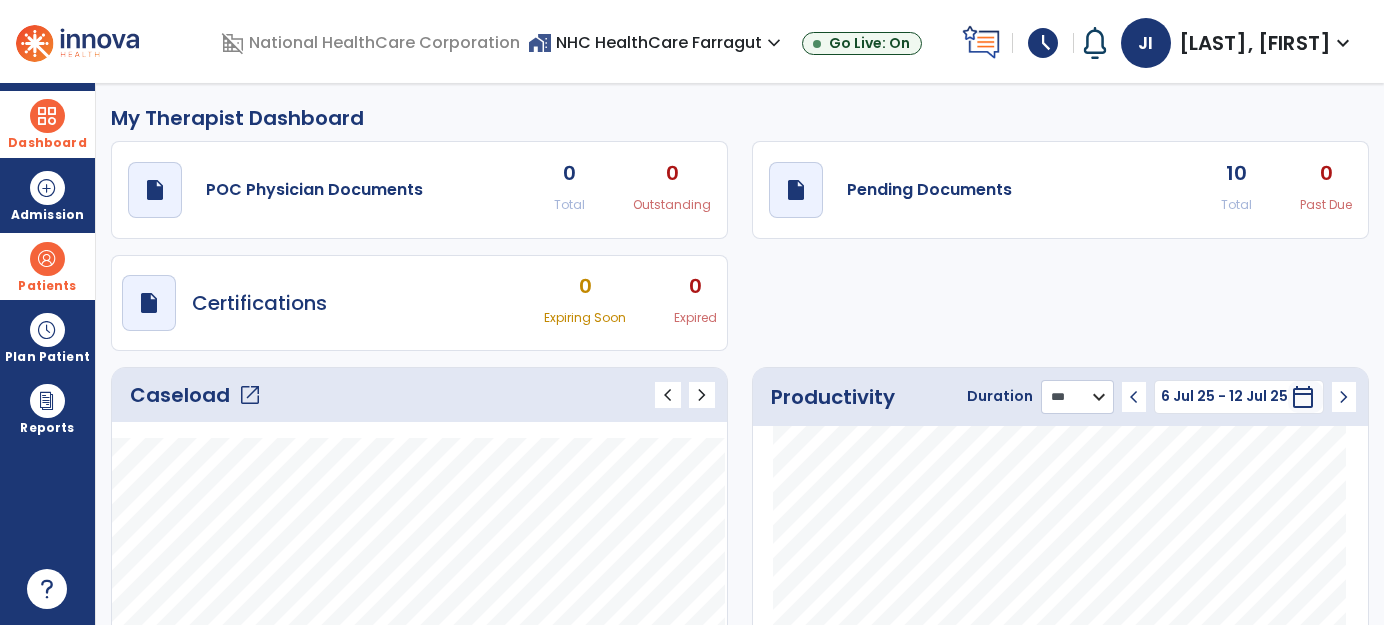 click on "******** **** ***" 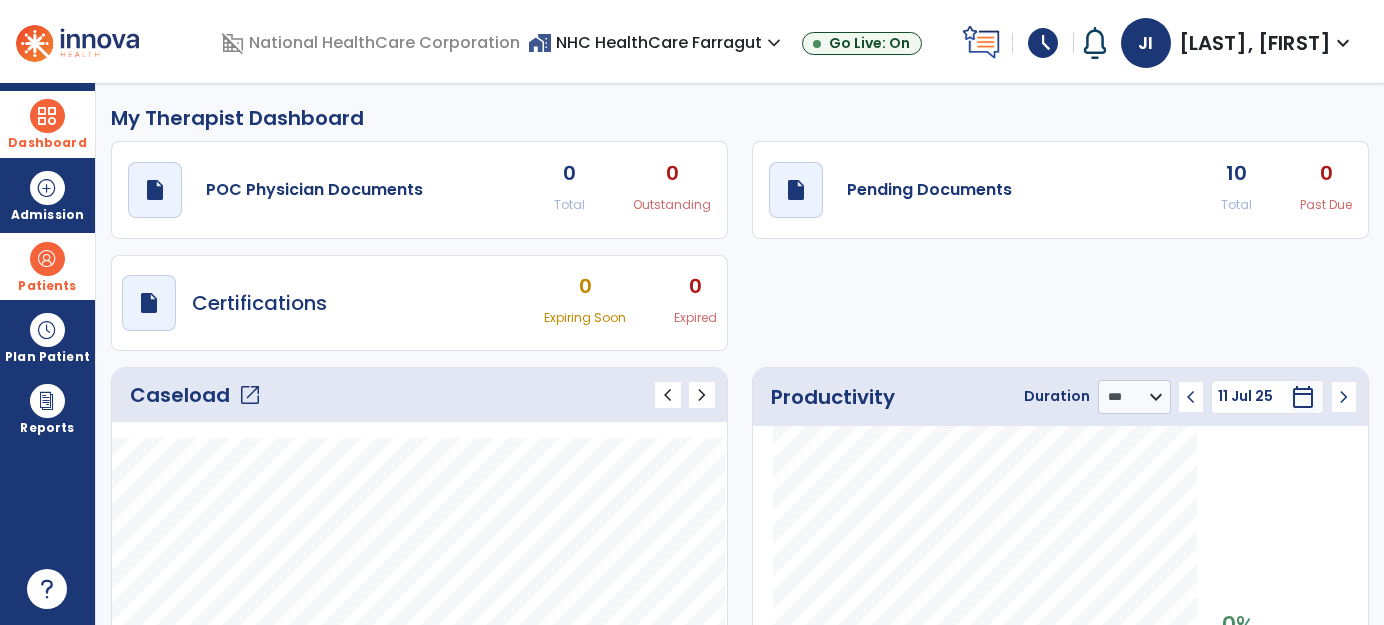 click on "chevron_left" 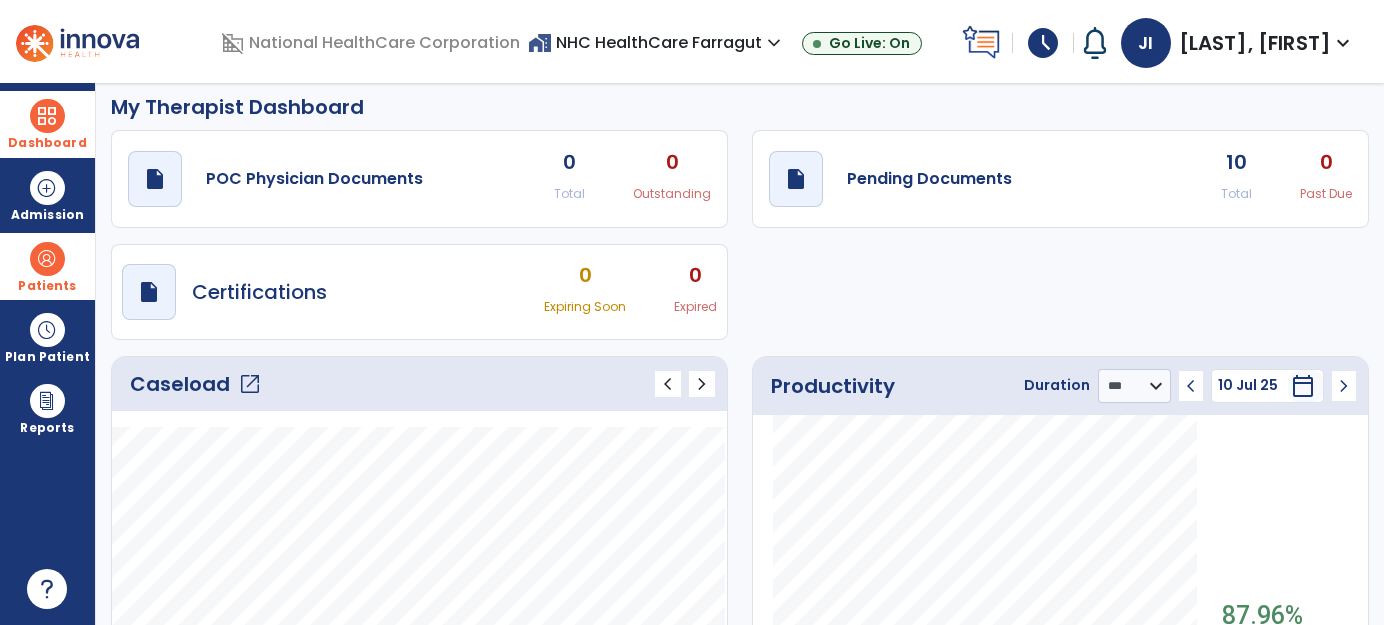 scroll, scrollTop: 0, scrollLeft: 0, axis: both 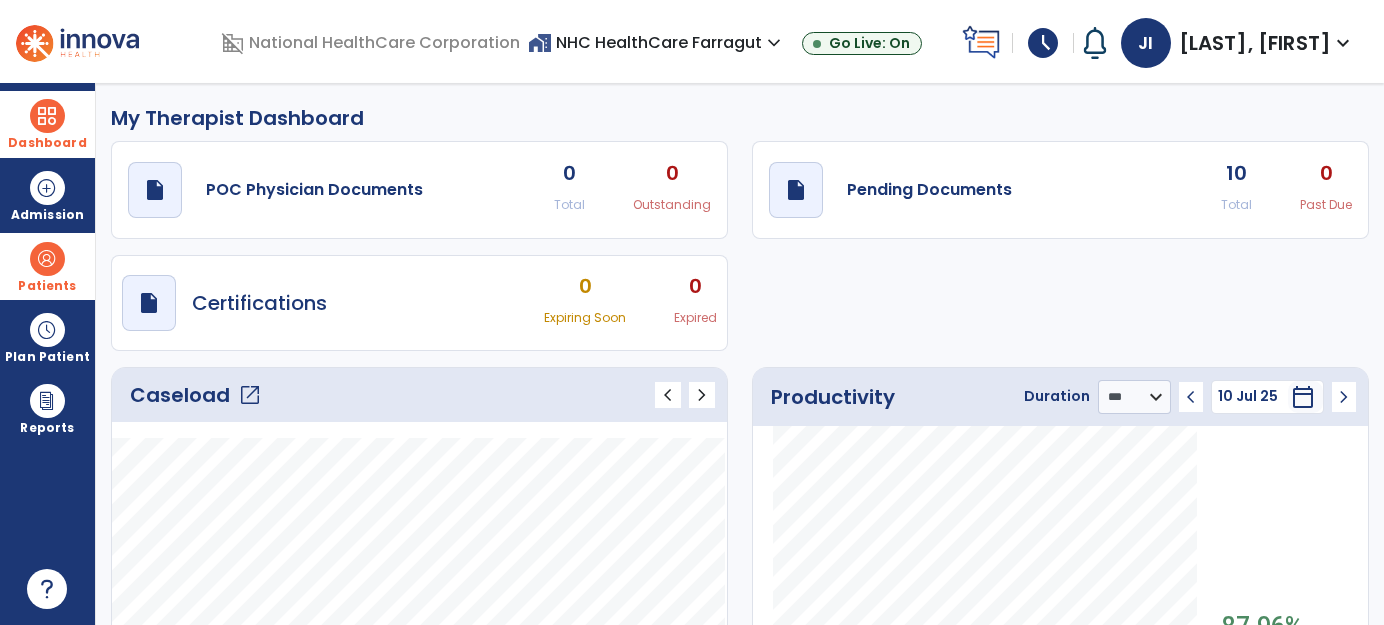click on "Dashboard" at bounding box center (47, 124) 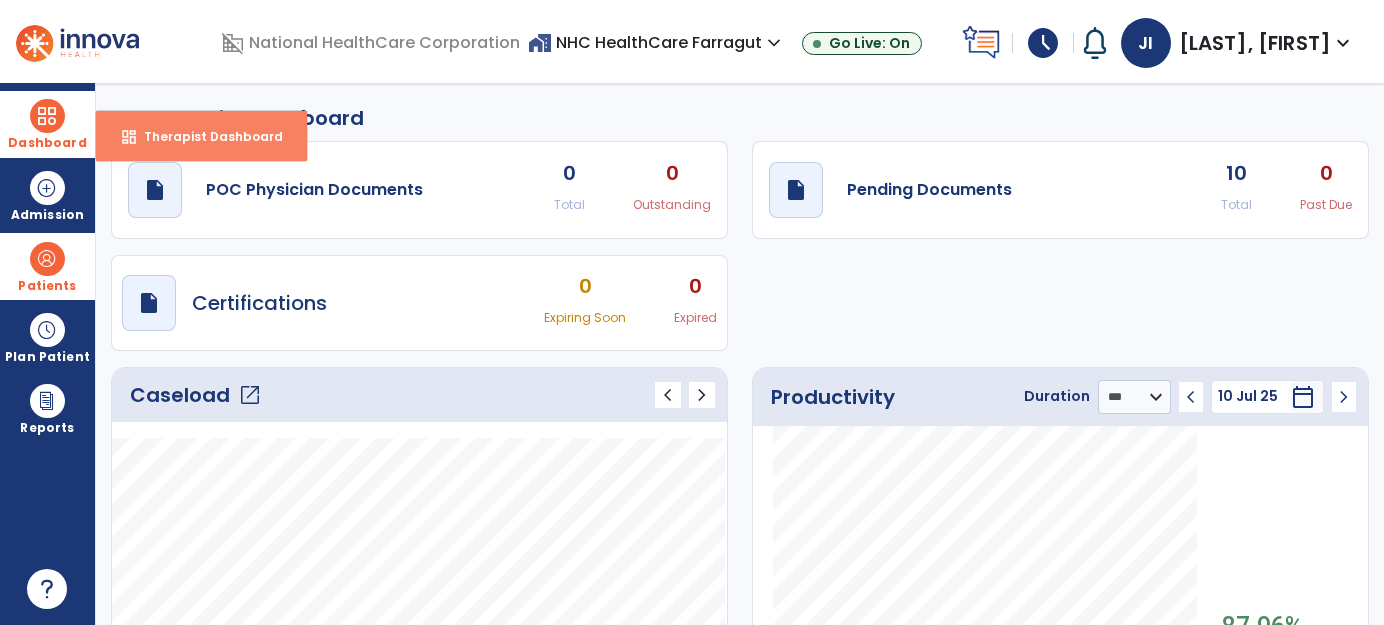 click on "dashboard  Therapist Dashboard" at bounding box center [201, 136] 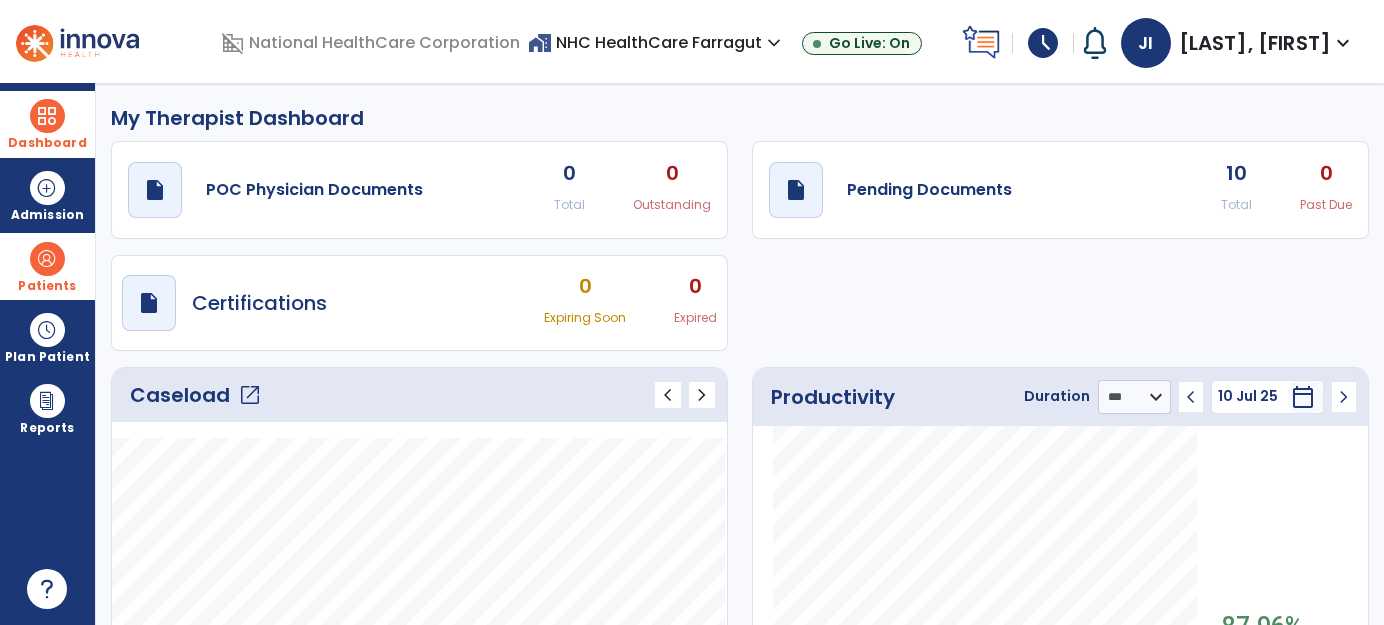 click on "Caseload   open_in_new" 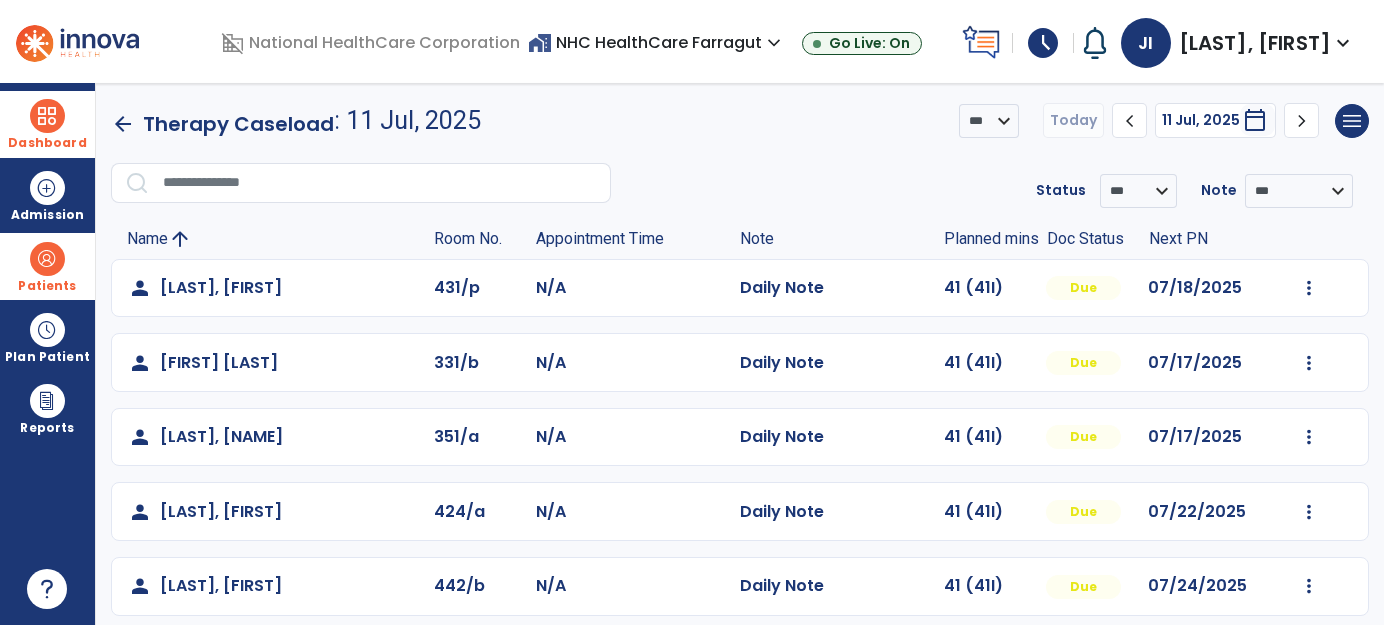 click on "chevron_left" 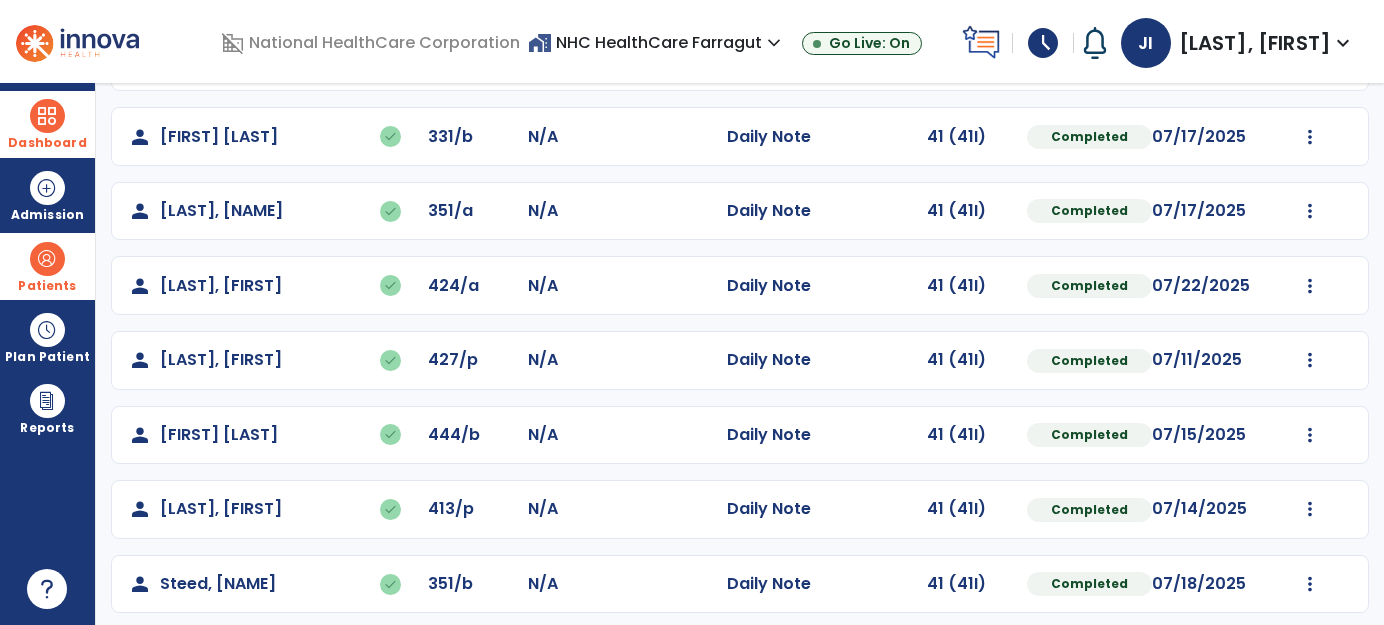 scroll, scrollTop: 237, scrollLeft: 0, axis: vertical 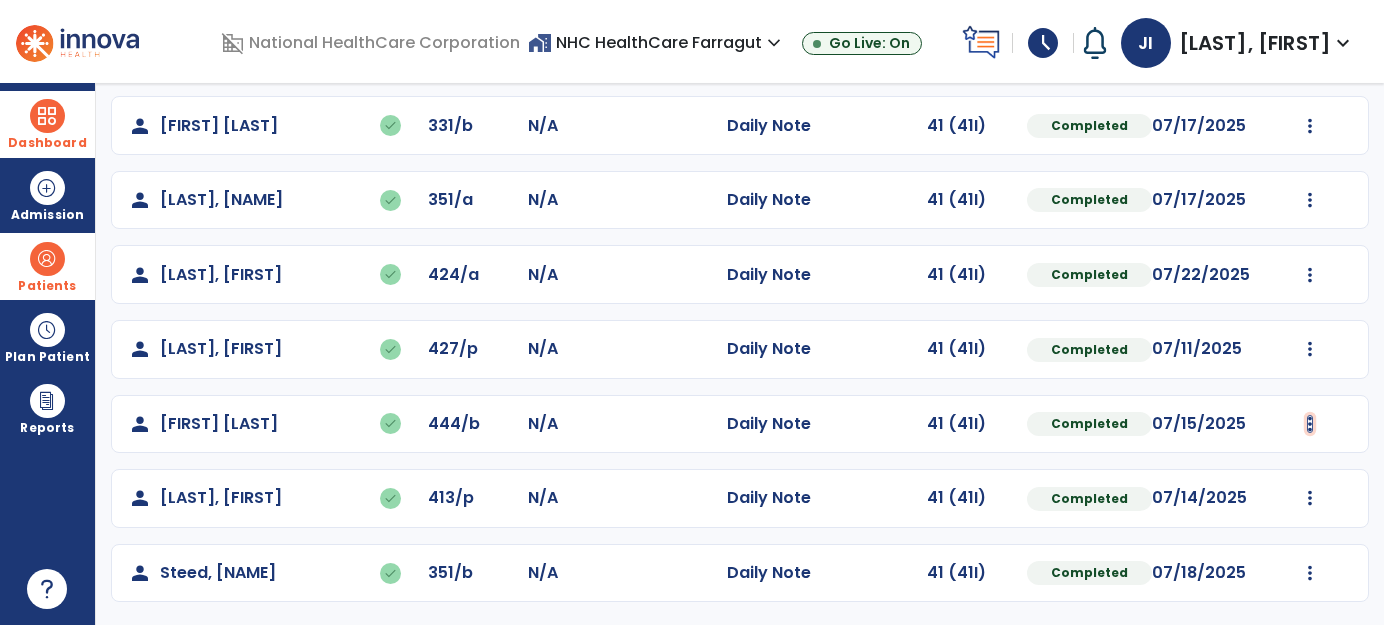click at bounding box center [1310, 51] 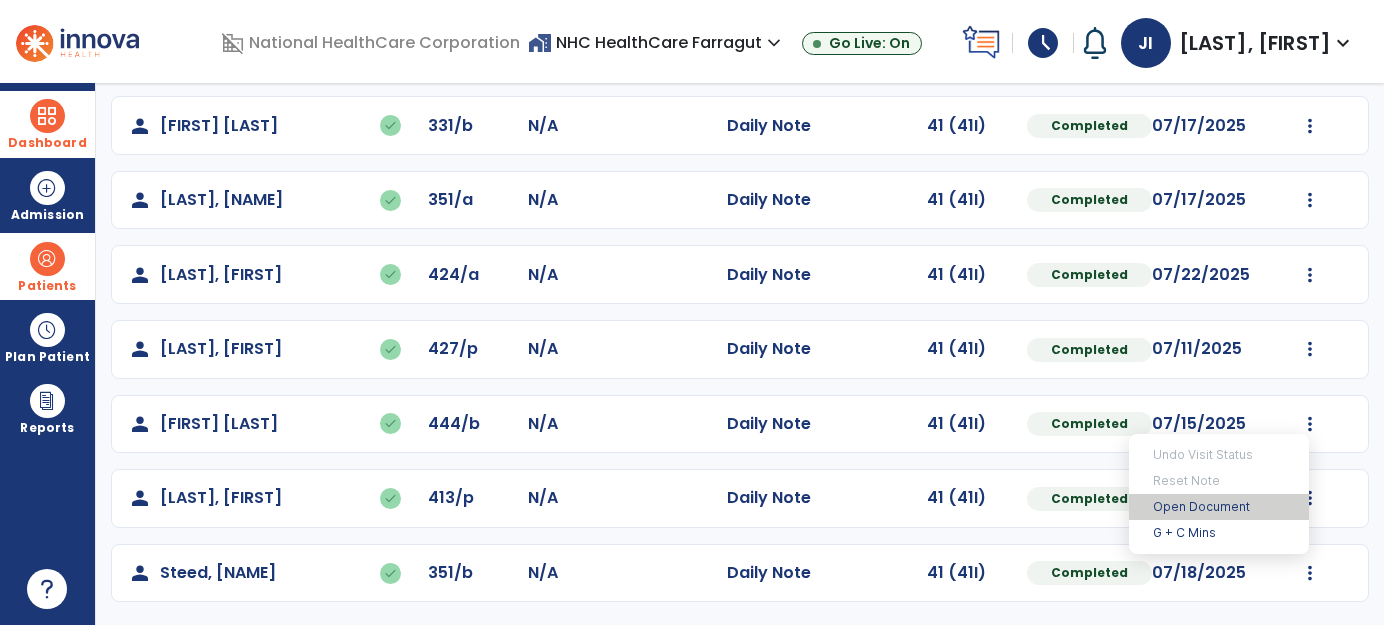 click on "Open Document" at bounding box center (1219, 507) 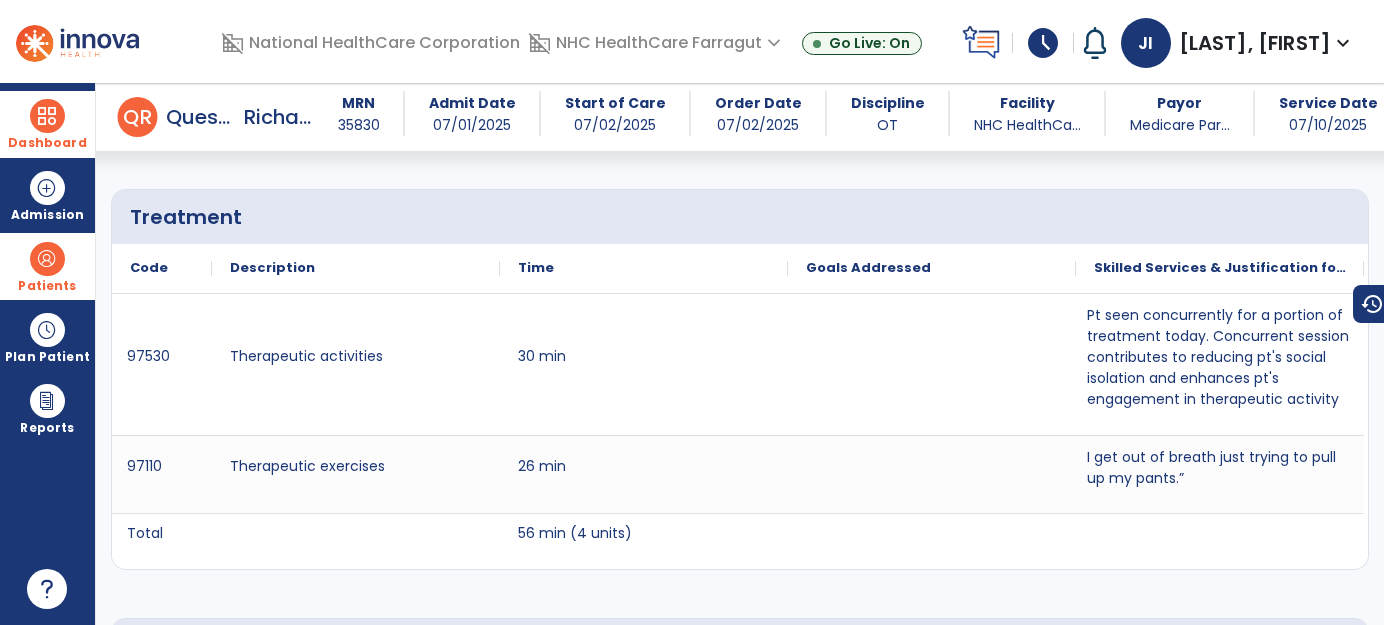 scroll, scrollTop: 1146, scrollLeft: 0, axis: vertical 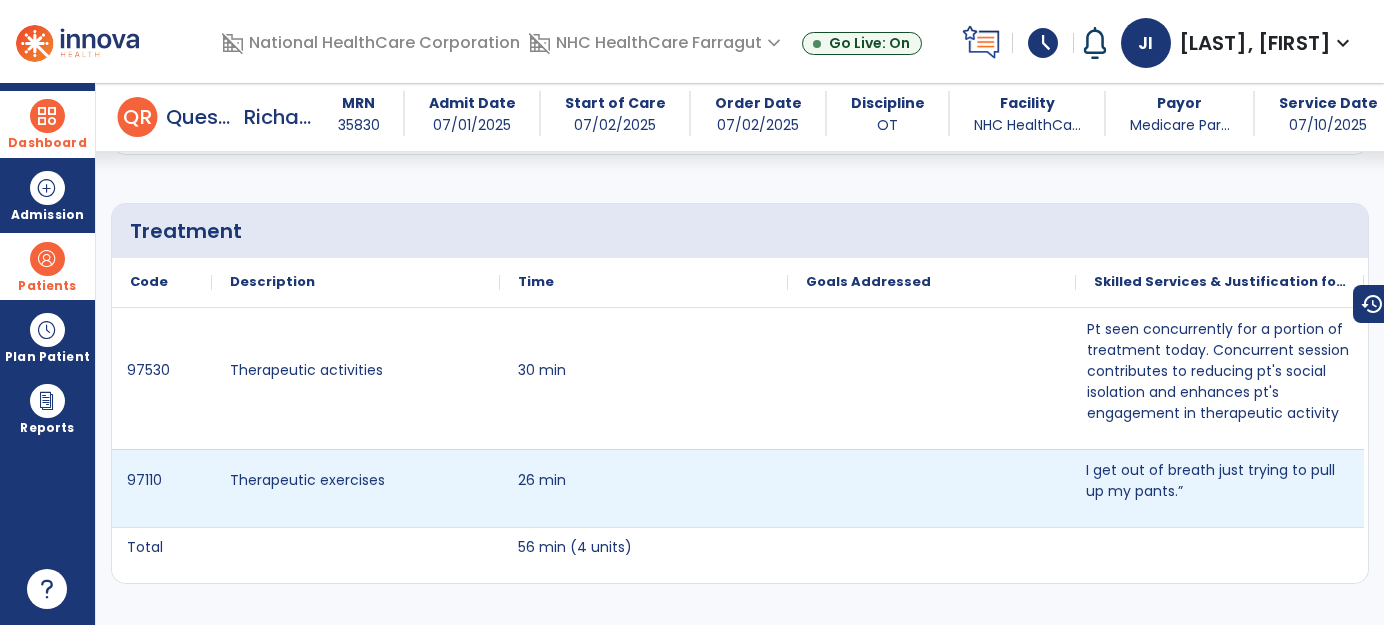 click on "I get out of breath just trying to pull up my pants.”" at bounding box center [1220, 481] 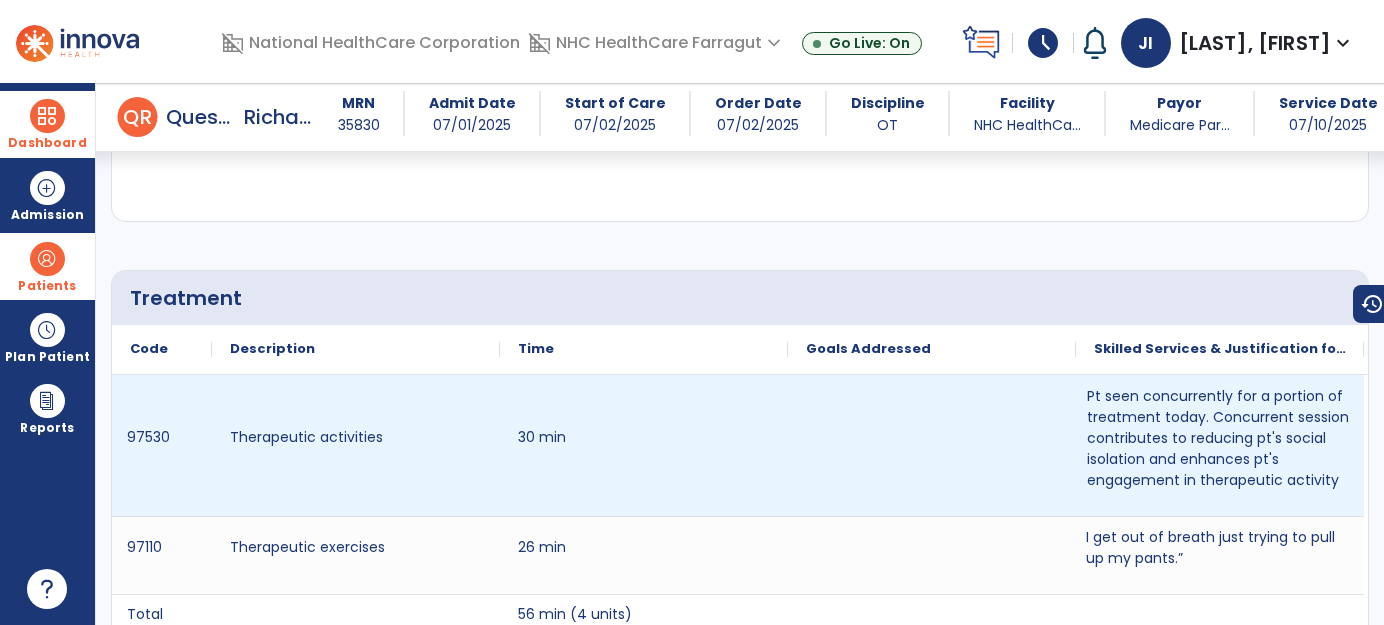 scroll, scrollTop: 1055, scrollLeft: 0, axis: vertical 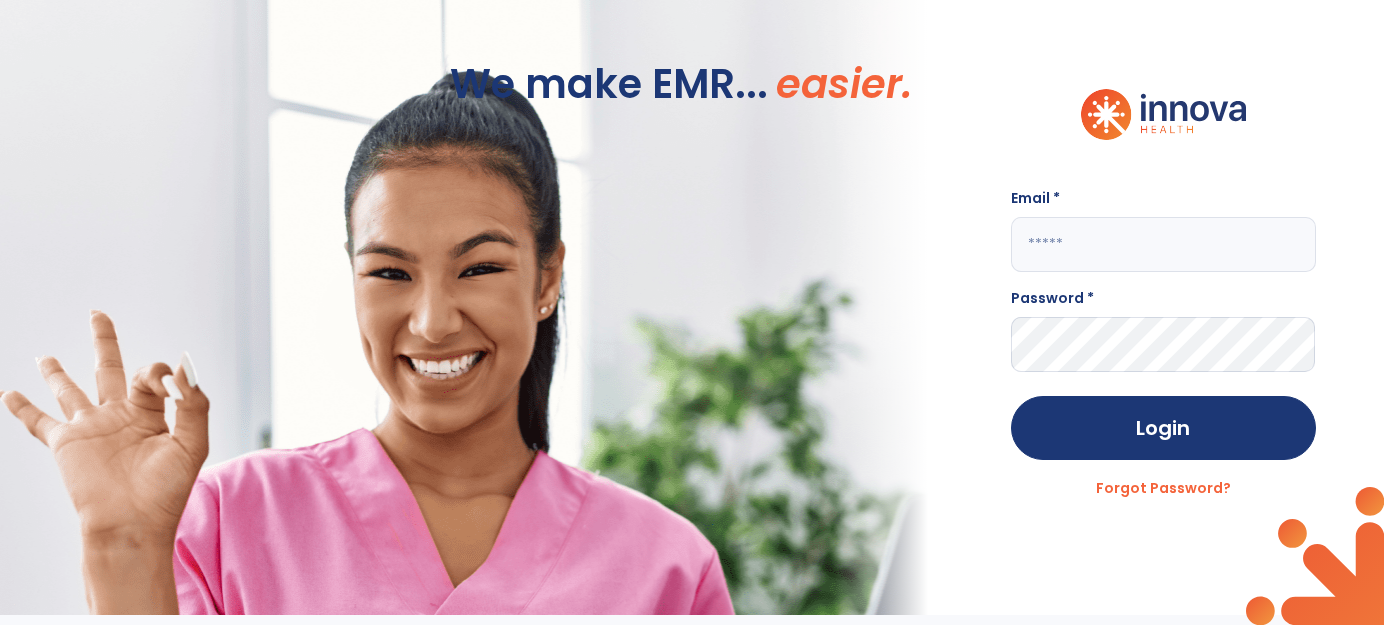 type on "**********" 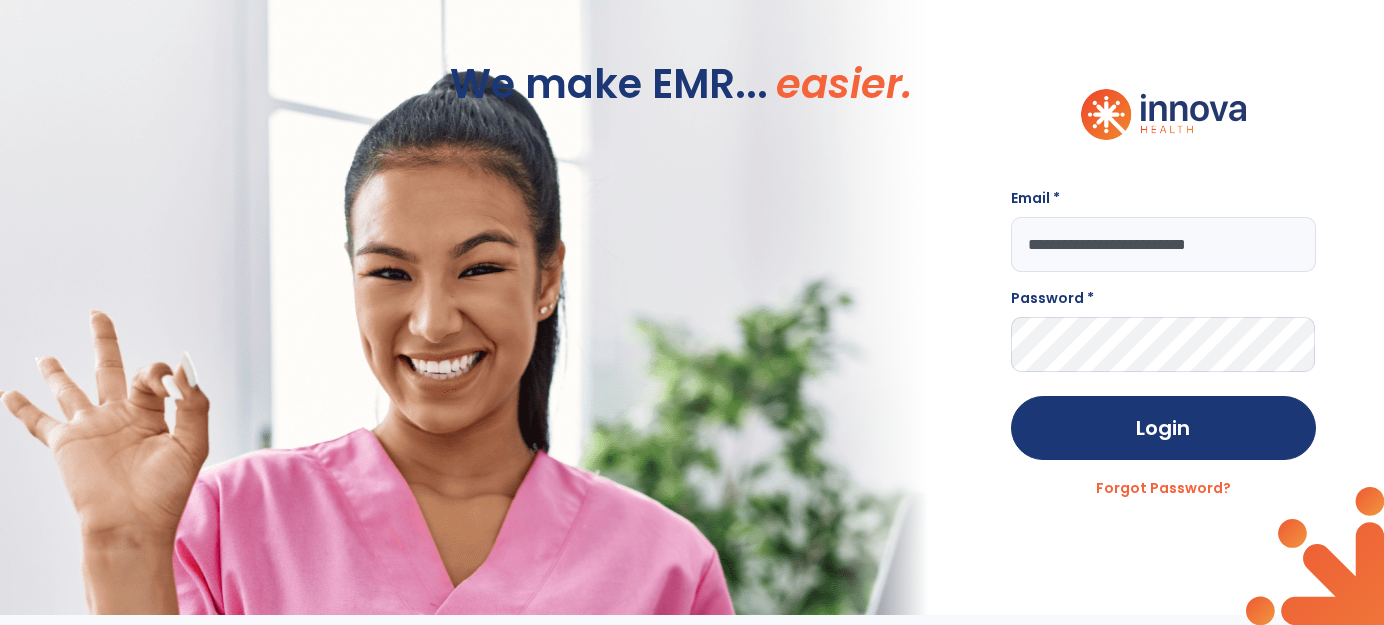 scroll, scrollTop: 0, scrollLeft: 0, axis: both 